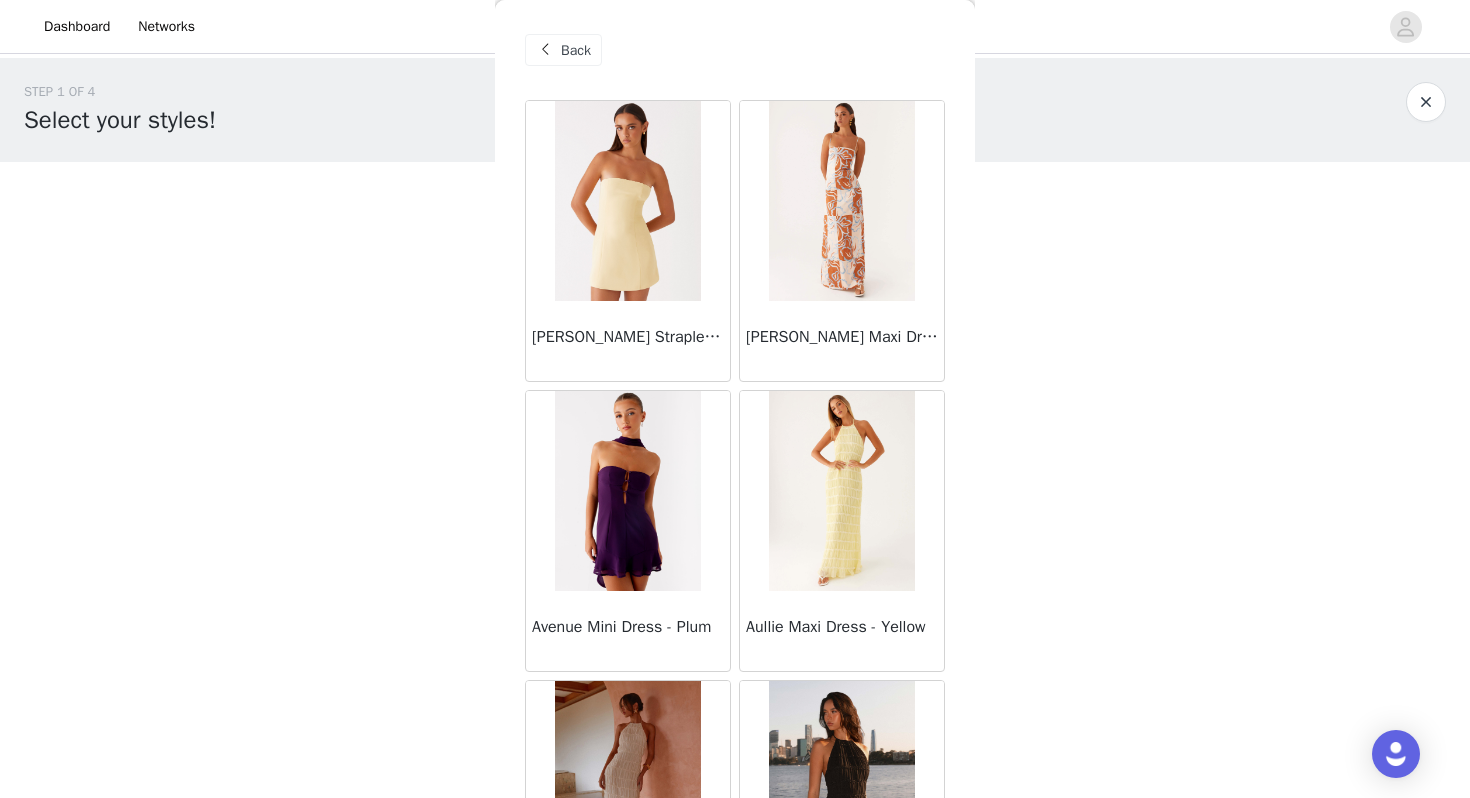 scroll, scrollTop: 116, scrollLeft: 0, axis: vertical 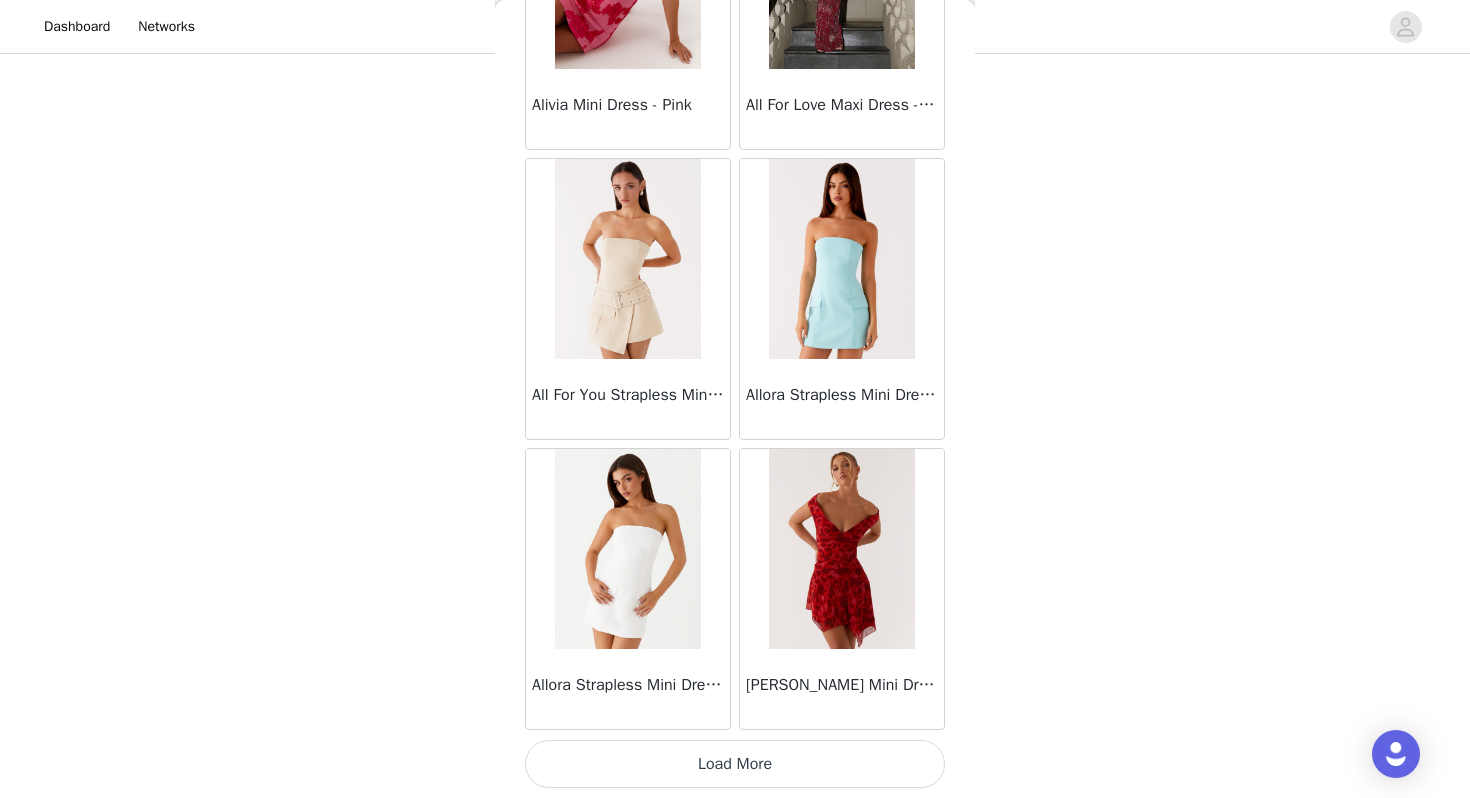 click on "Load More" at bounding box center [735, 764] 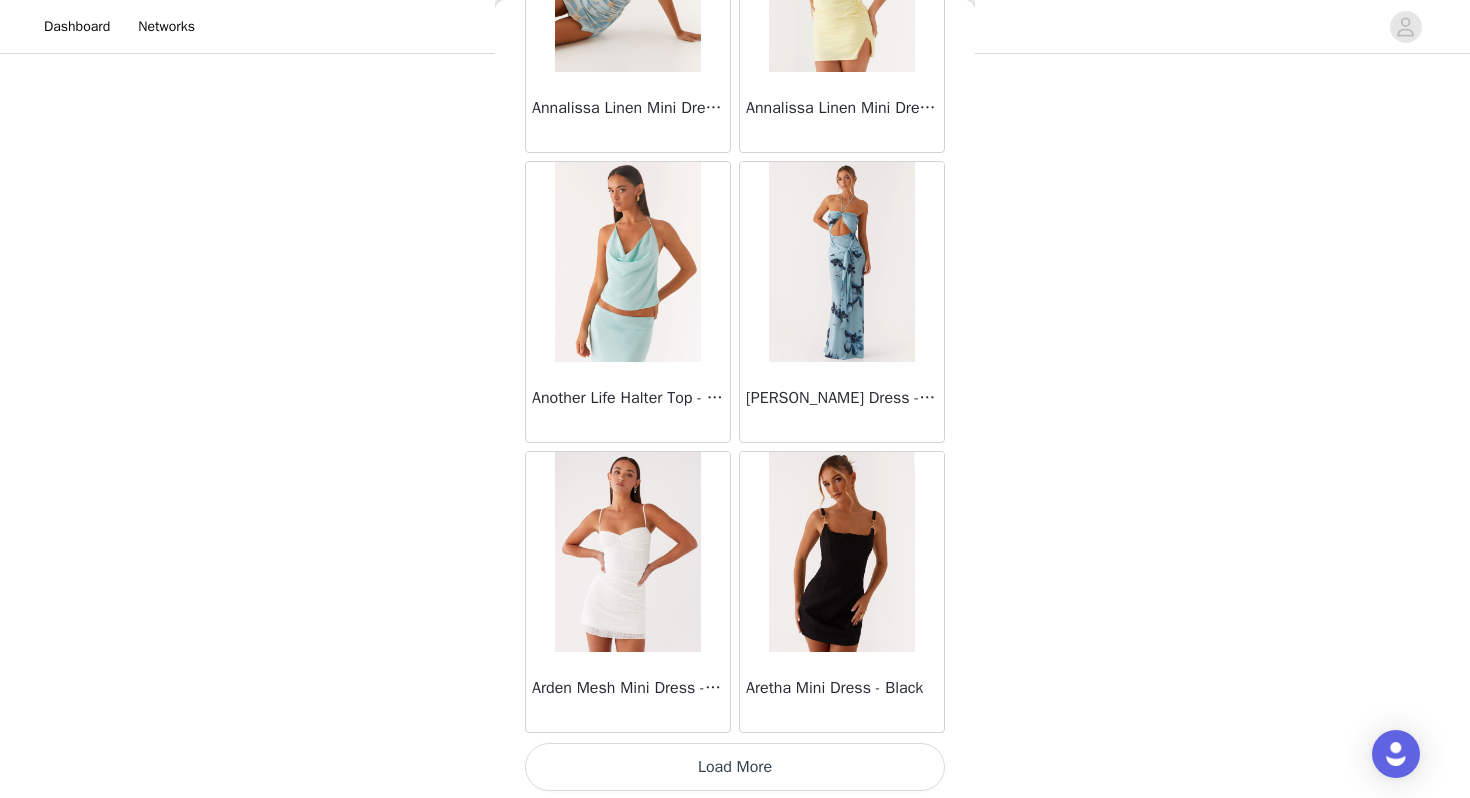 scroll, scrollTop: 95062, scrollLeft: 0, axis: vertical 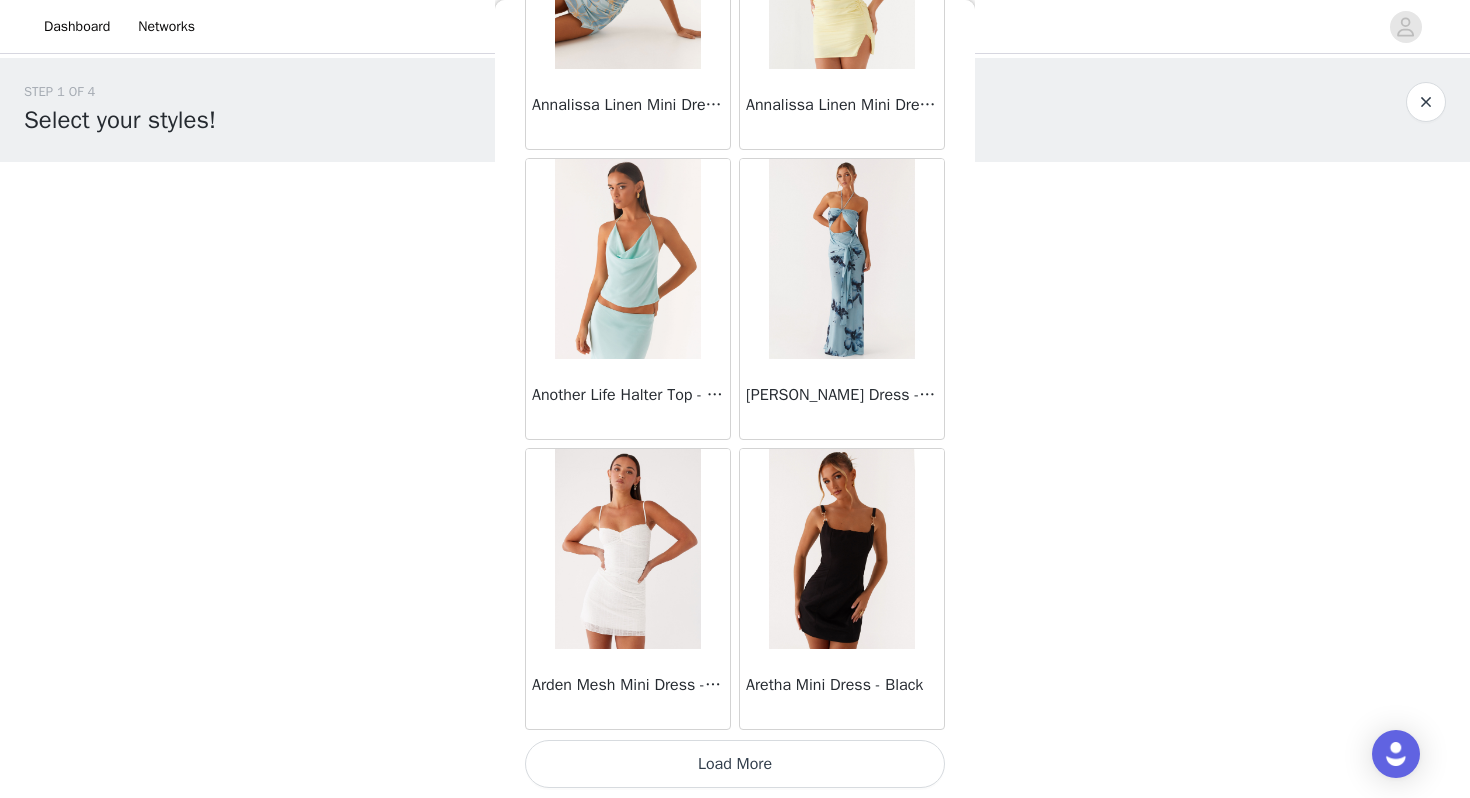 click on "Load More" at bounding box center [735, 764] 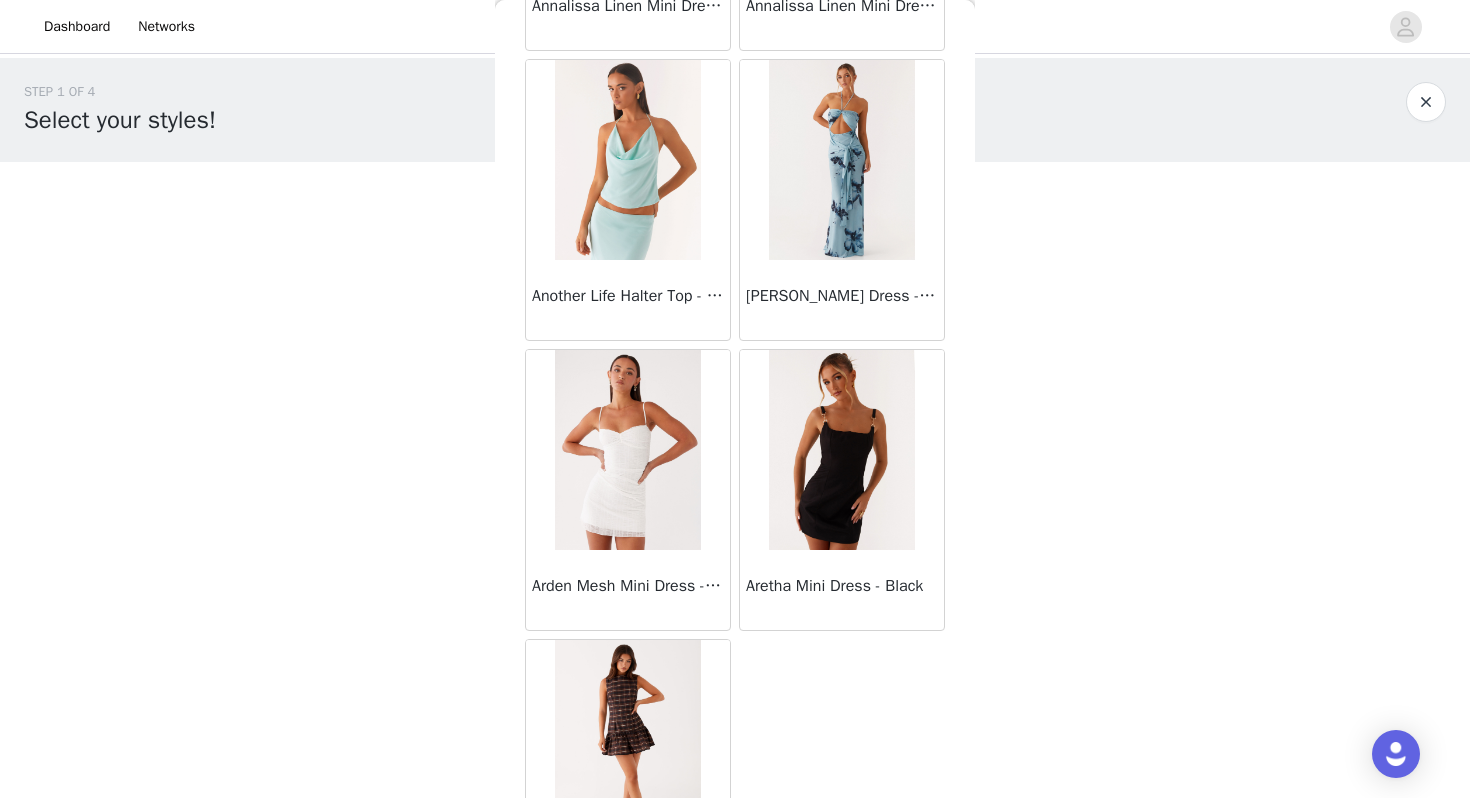 scroll, scrollTop: 95288, scrollLeft: 0, axis: vertical 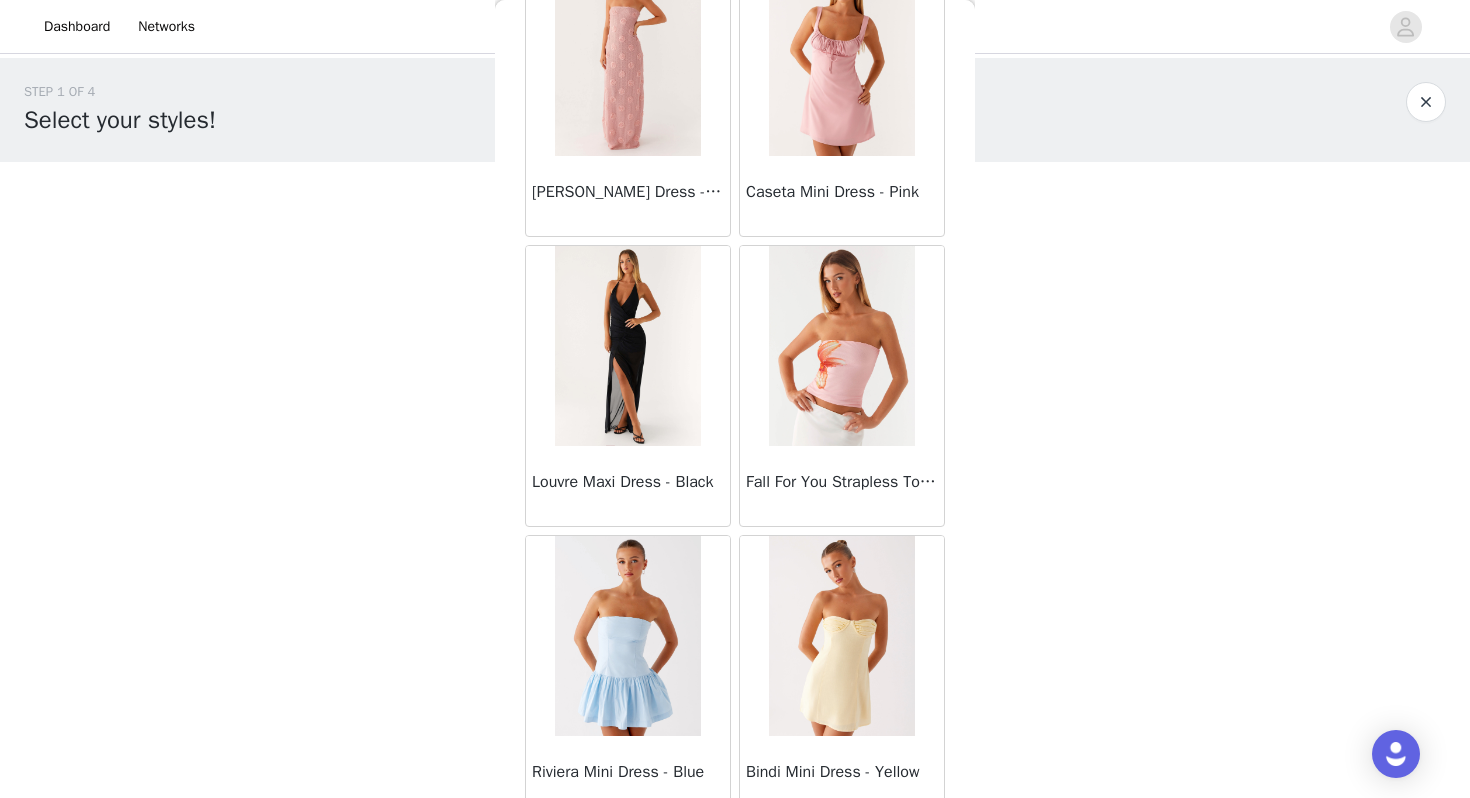 click at bounding box center [627, 346] 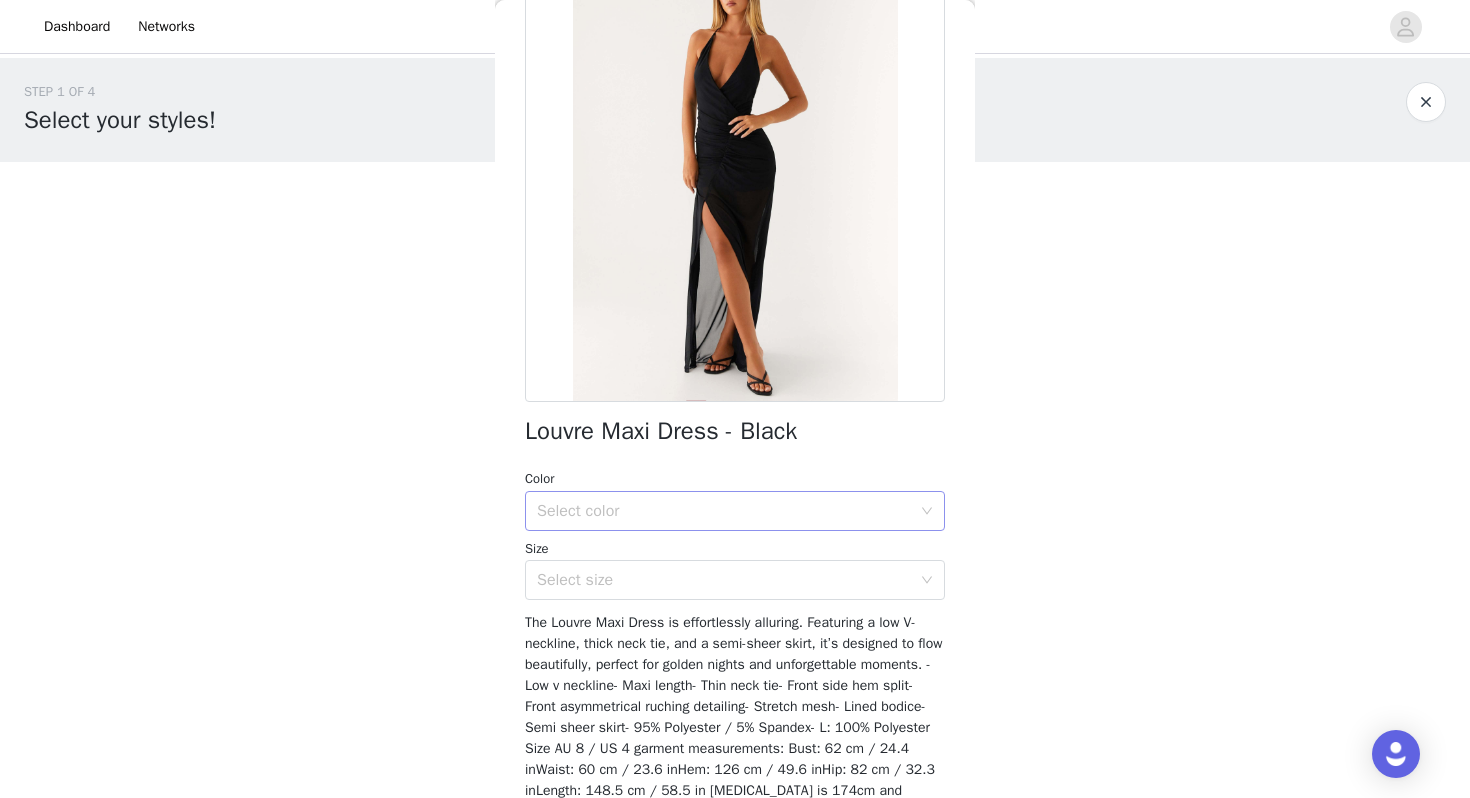 scroll, scrollTop: 144, scrollLeft: 0, axis: vertical 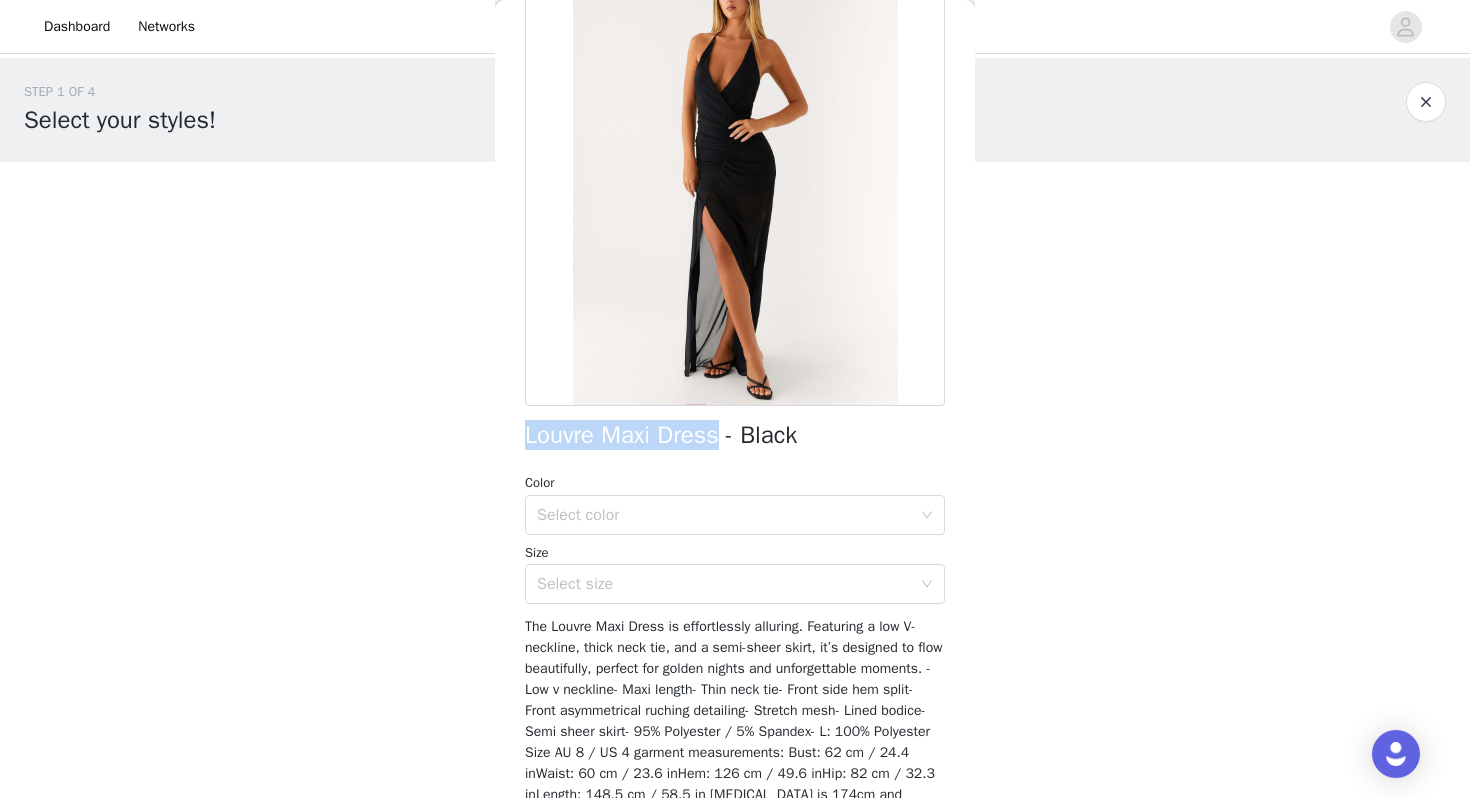 drag, startPoint x: 528, startPoint y: 437, endPoint x: 724, endPoint y: 428, distance: 196.20653 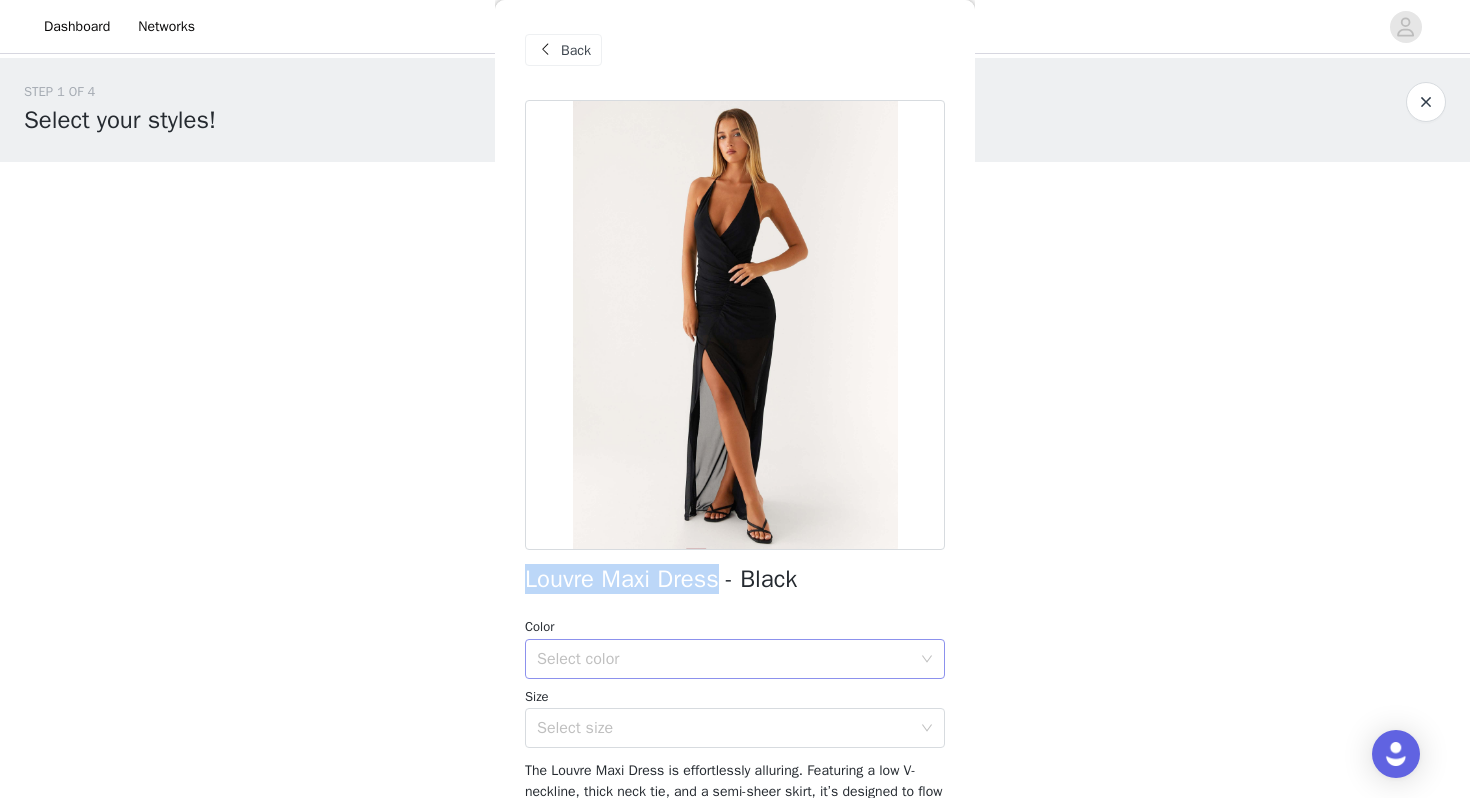 click on "Select color" at bounding box center [728, 659] 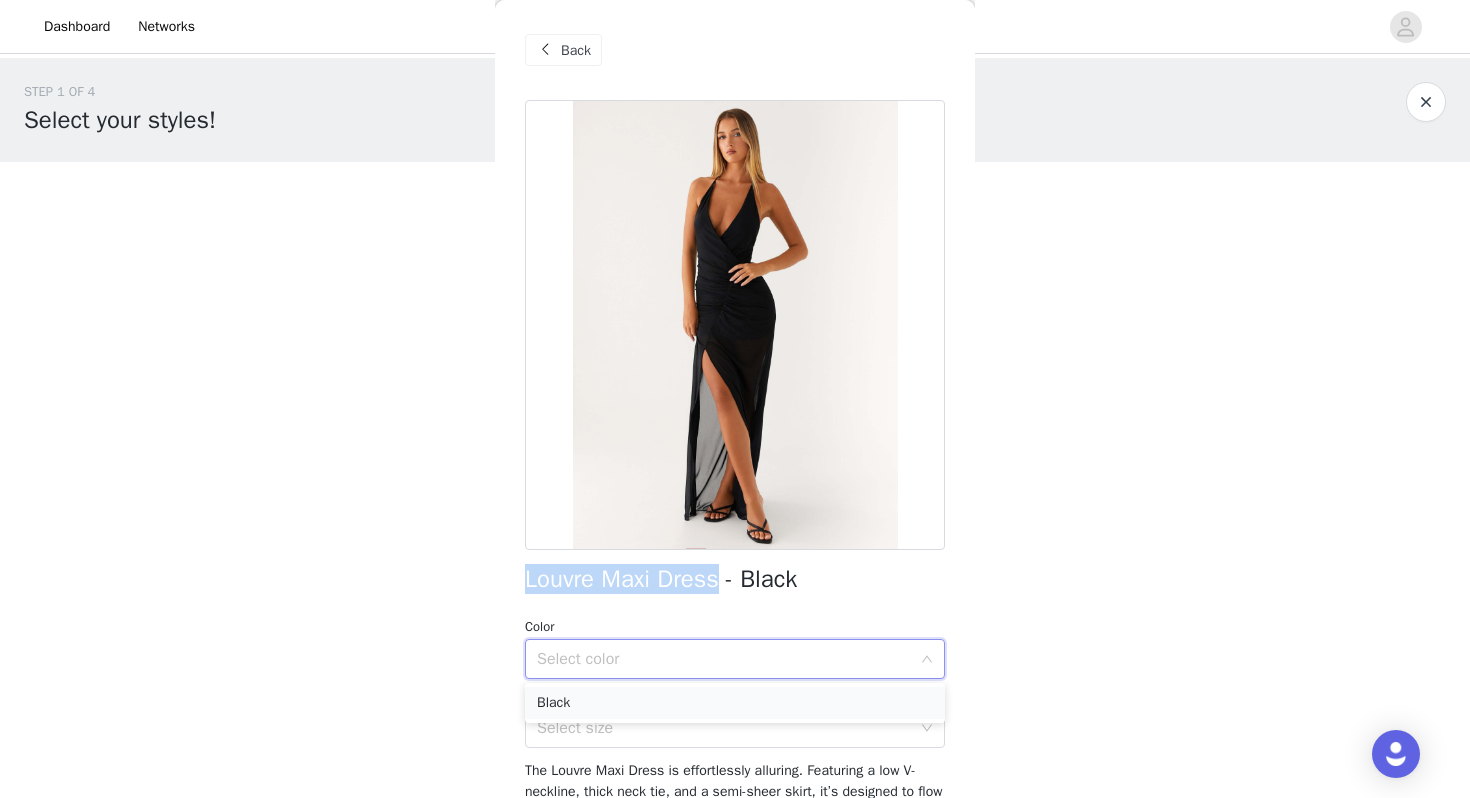 click on "Black" at bounding box center (735, 703) 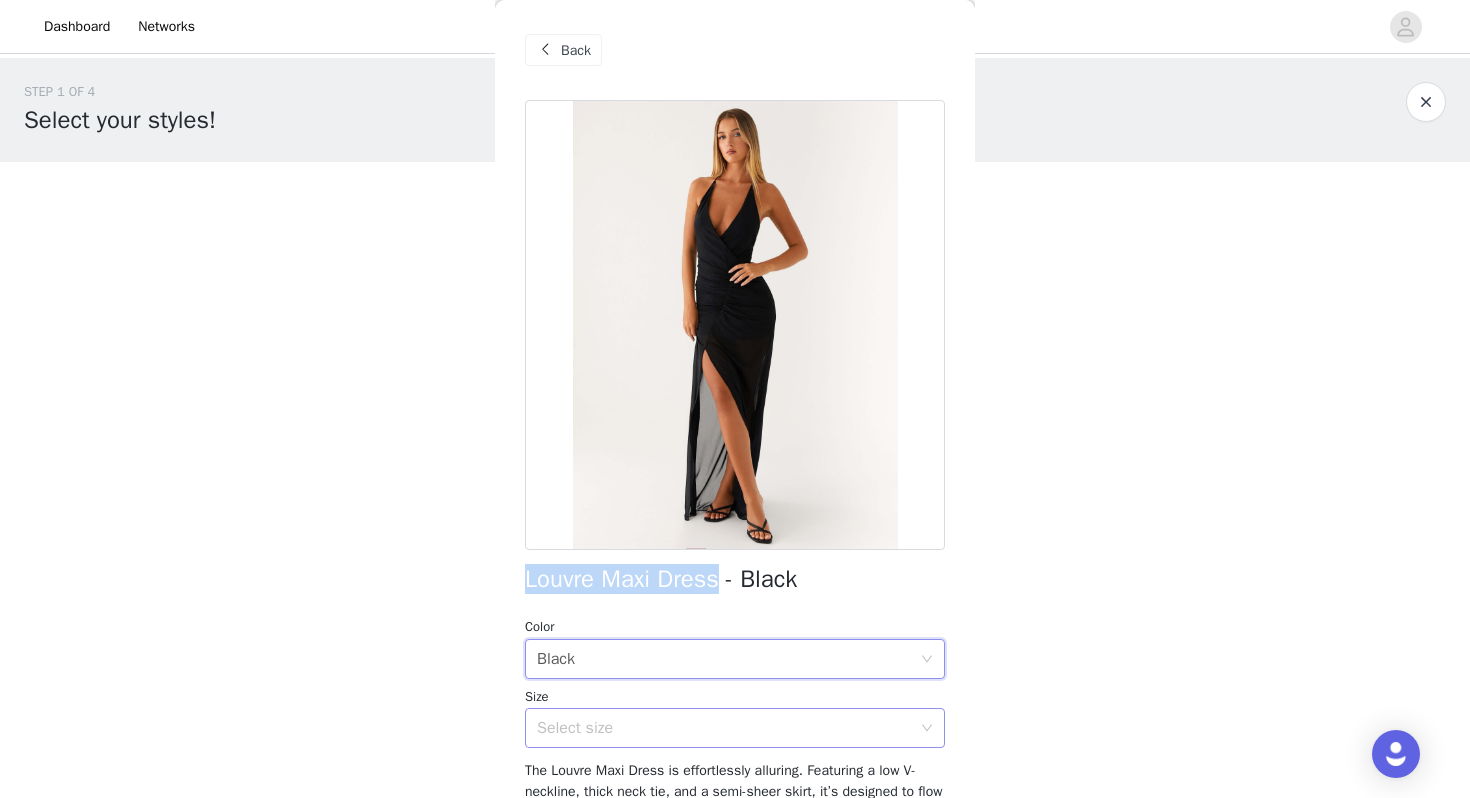 click on "Select size" at bounding box center [724, 728] 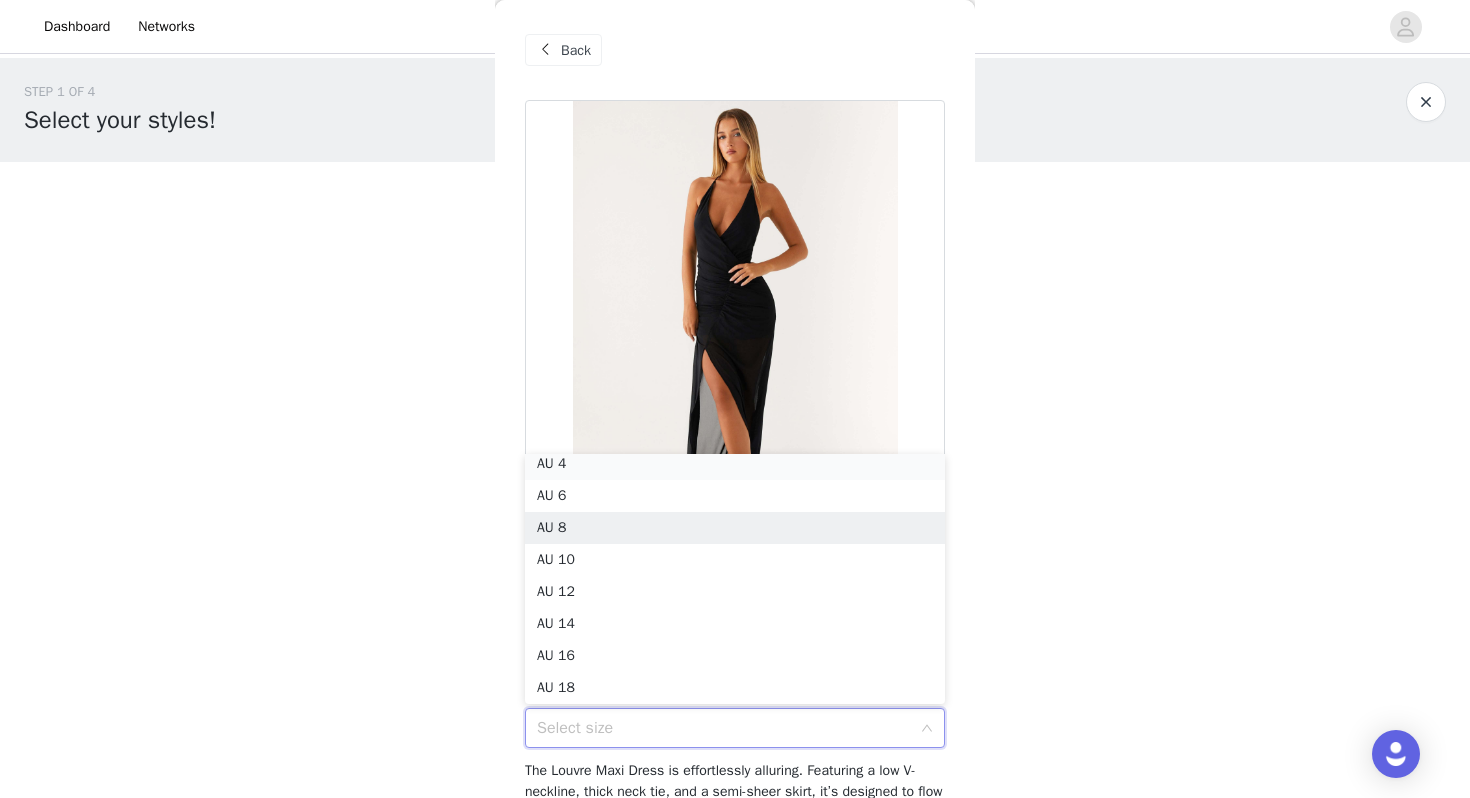 scroll, scrollTop: 4, scrollLeft: 0, axis: vertical 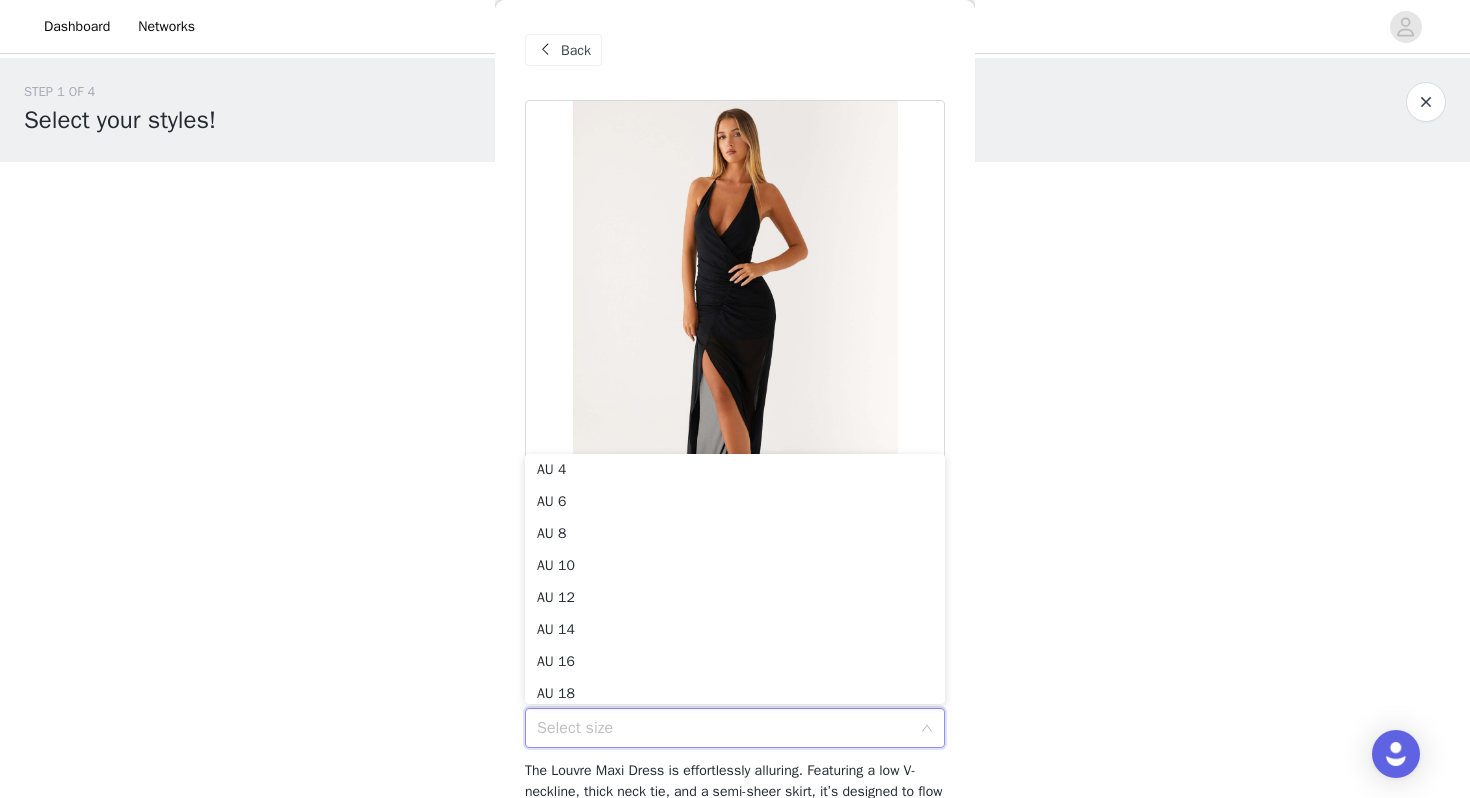click at bounding box center (735, 325) 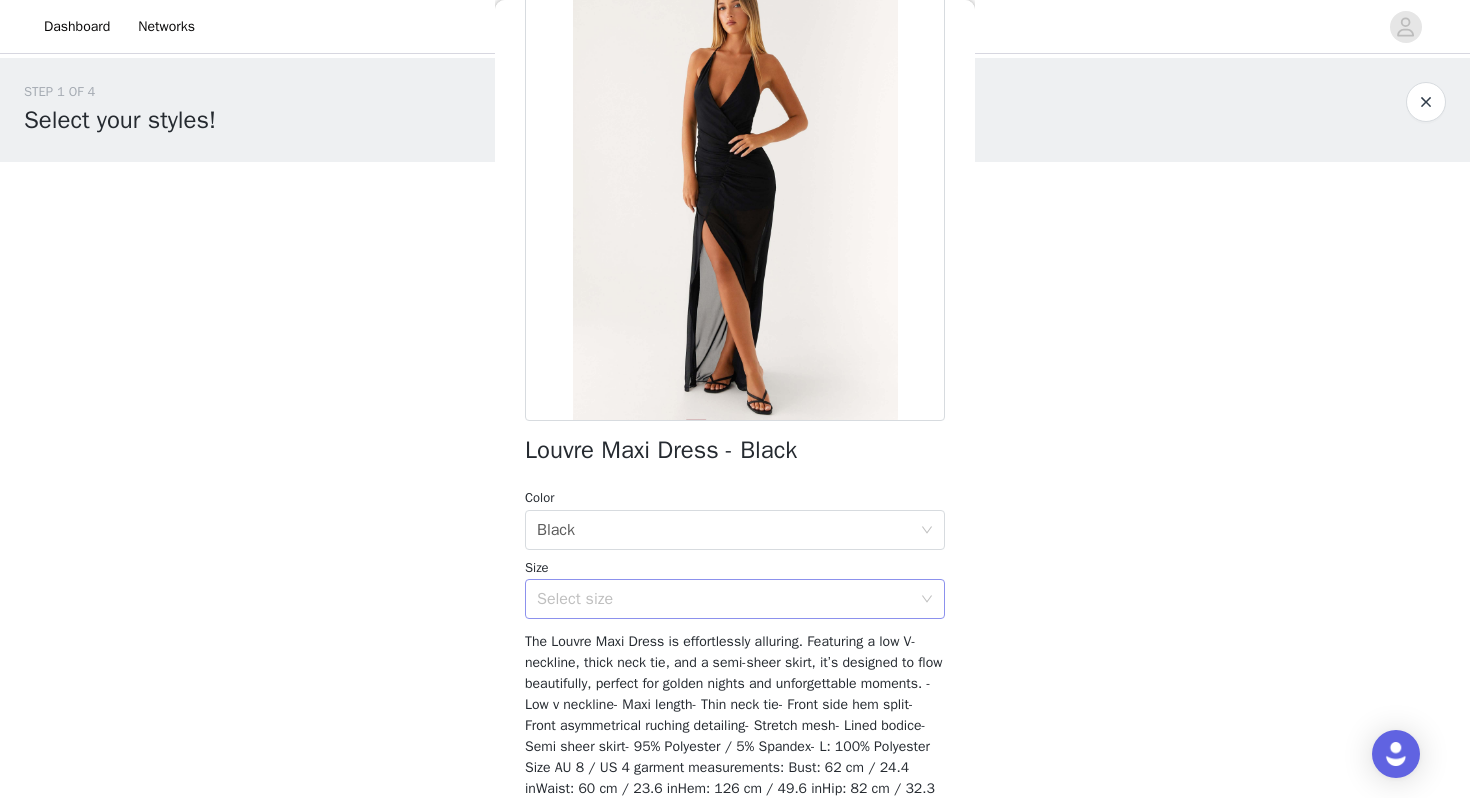 scroll, scrollTop: 130, scrollLeft: 0, axis: vertical 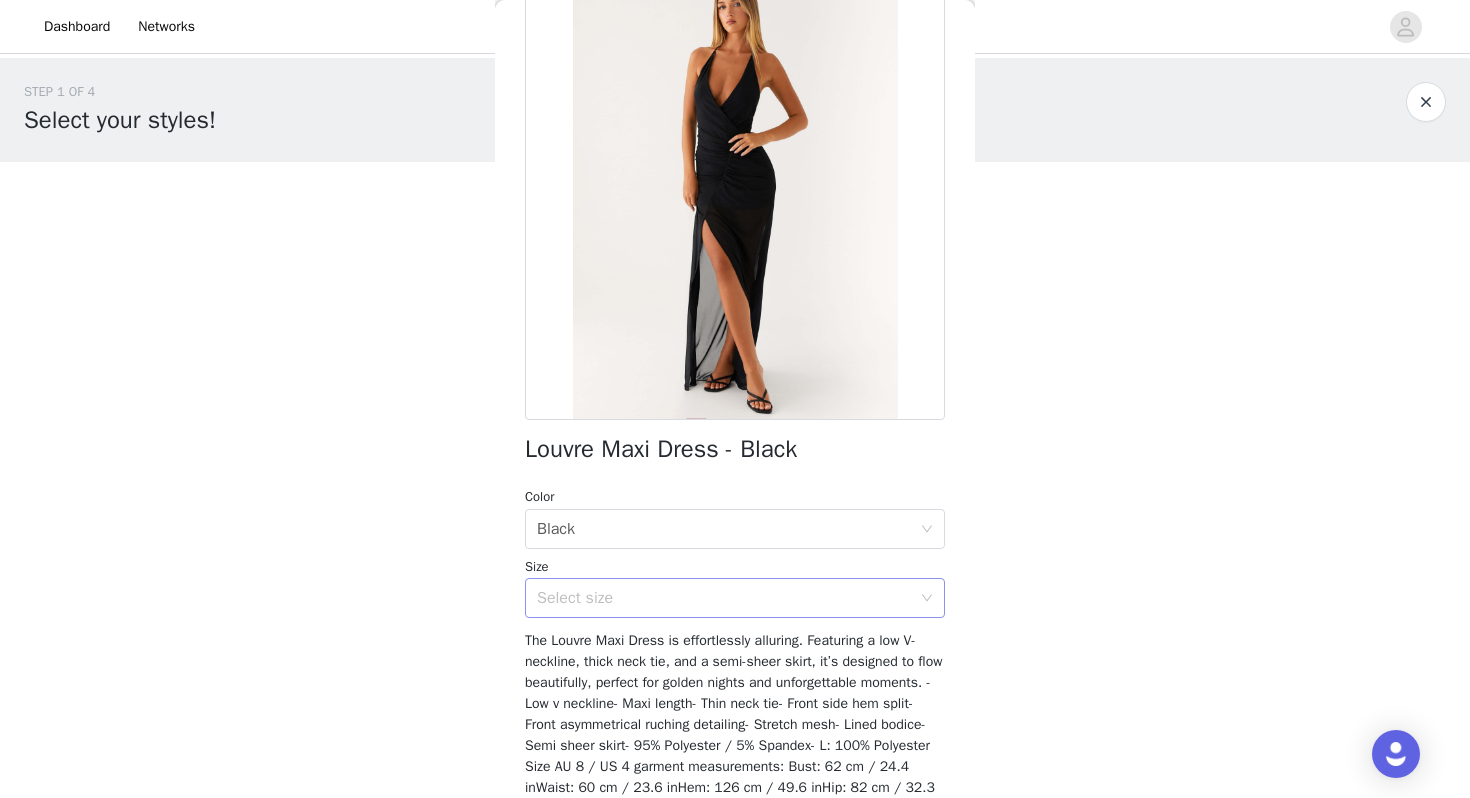 click on "Select size" at bounding box center (724, 598) 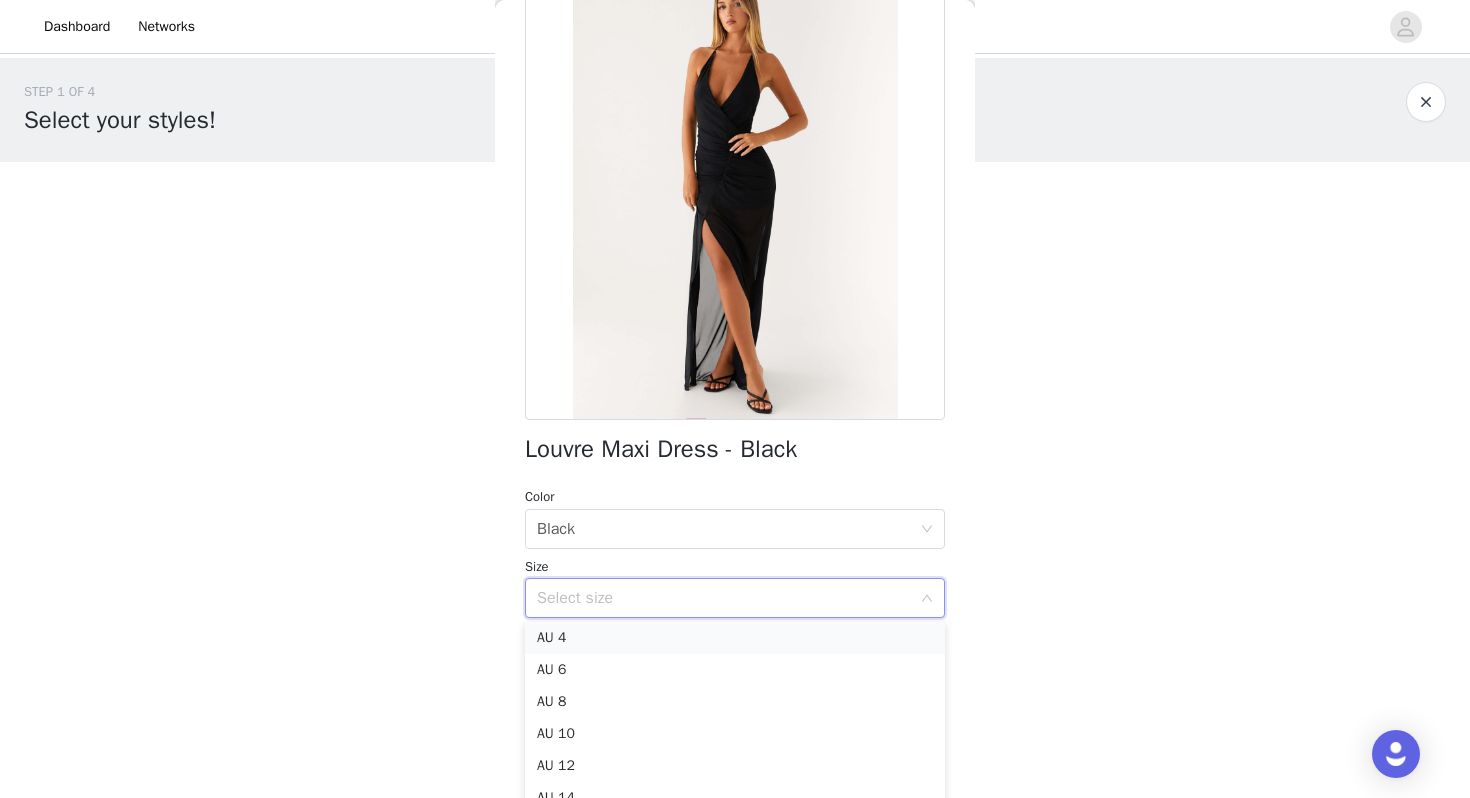 click on "AU 4" at bounding box center [735, 638] 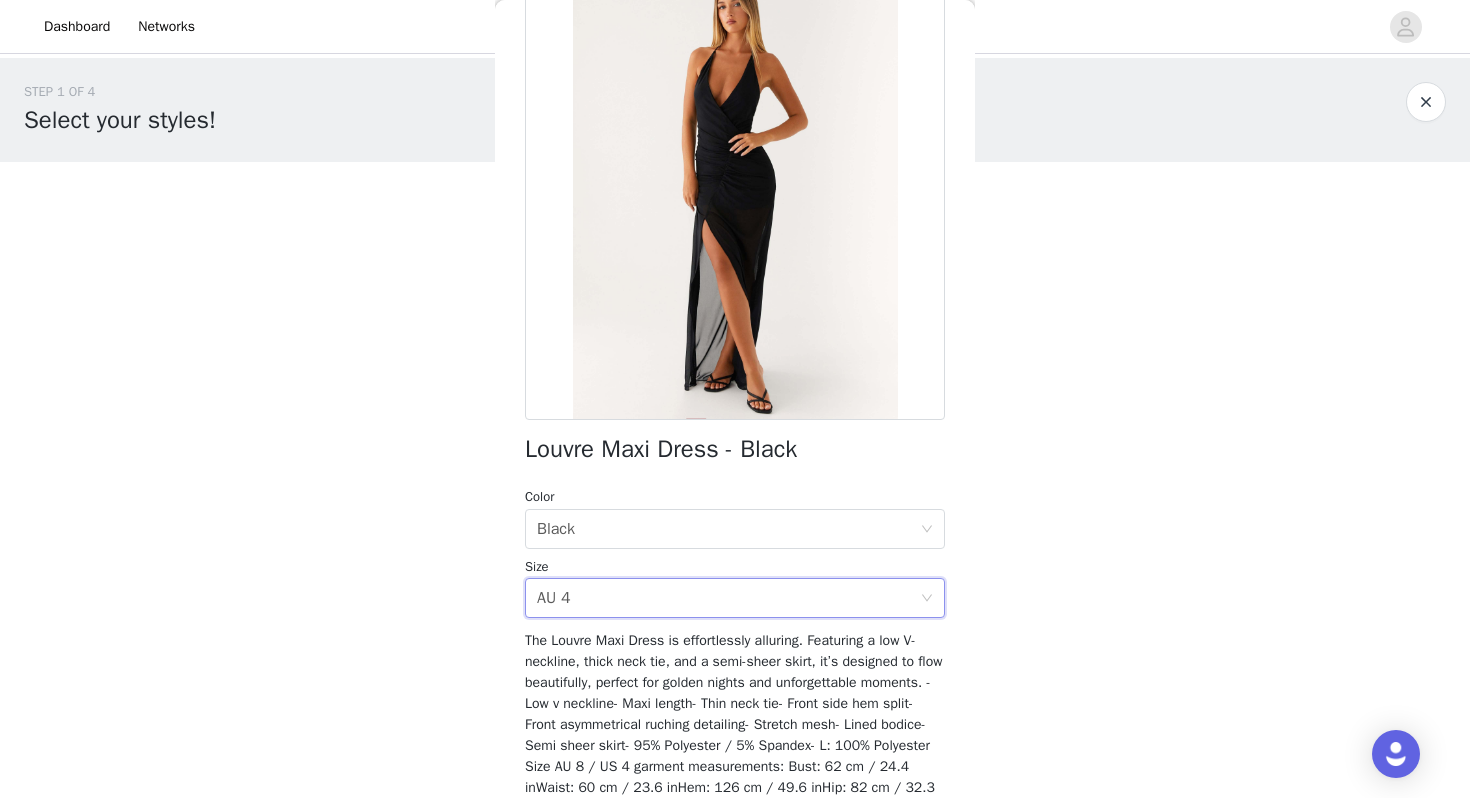 scroll, scrollTop: 256, scrollLeft: 0, axis: vertical 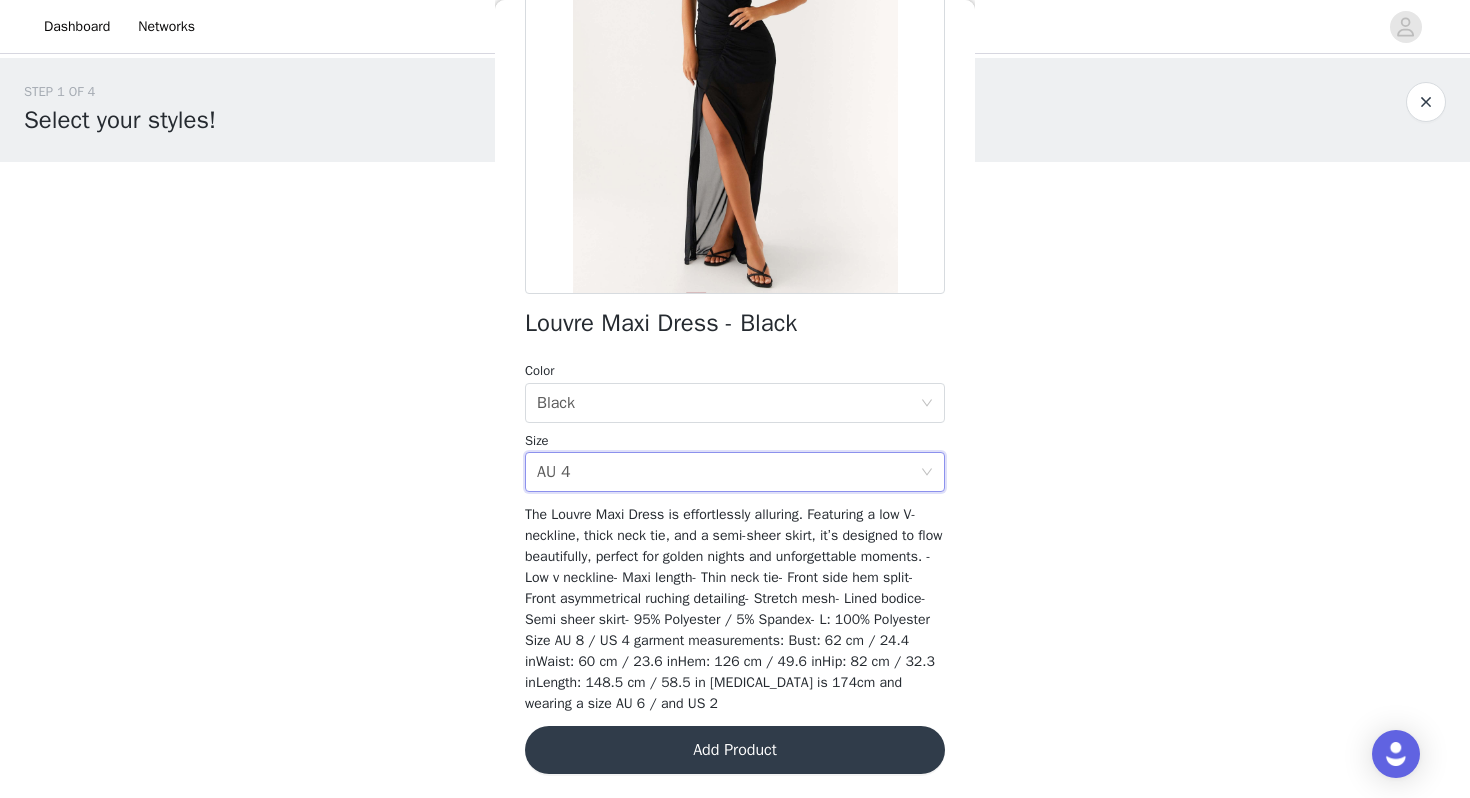 click on "Add Product" at bounding box center [735, 750] 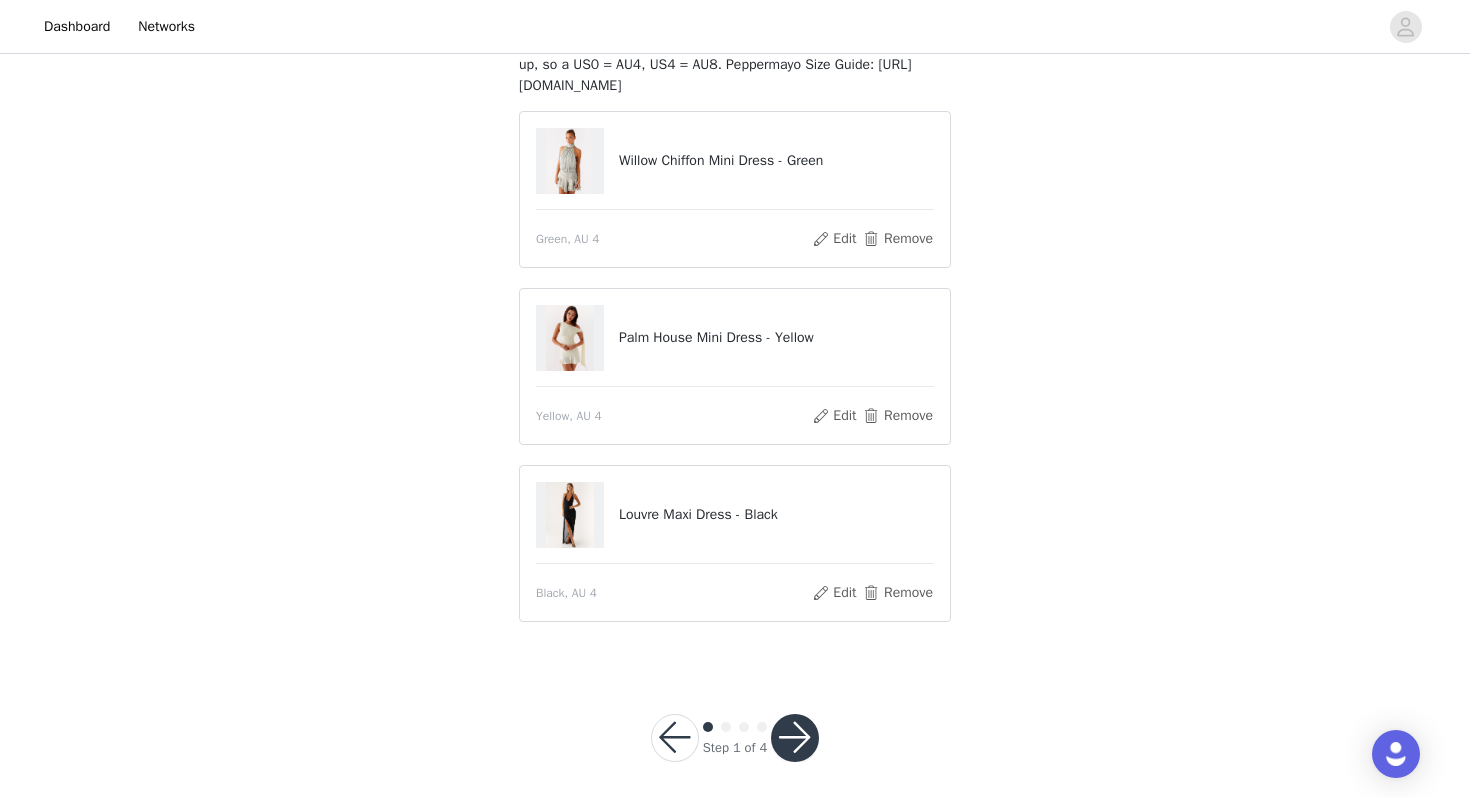 scroll, scrollTop: 164, scrollLeft: 0, axis: vertical 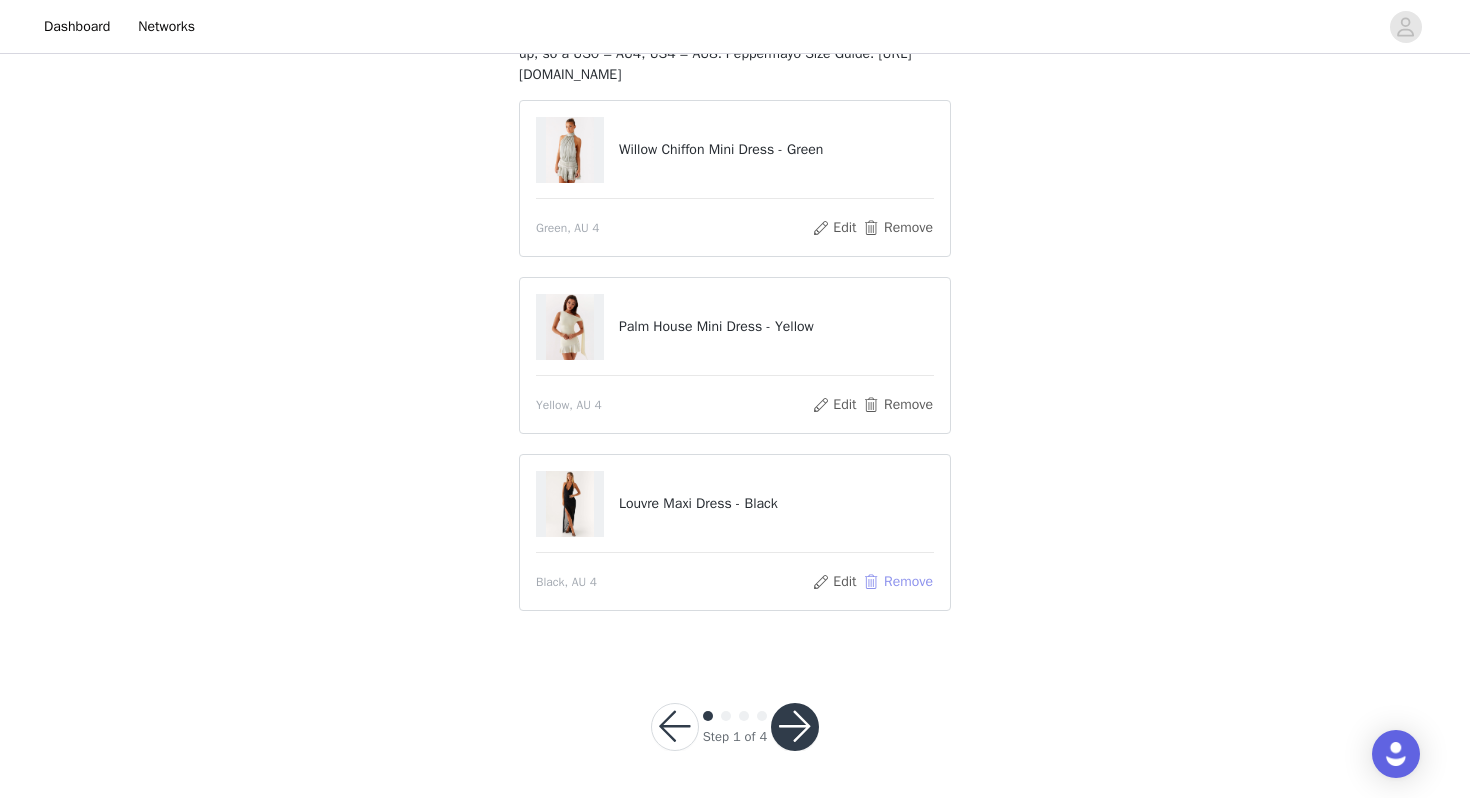 click on "Remove" at bounding box center (898, 582) 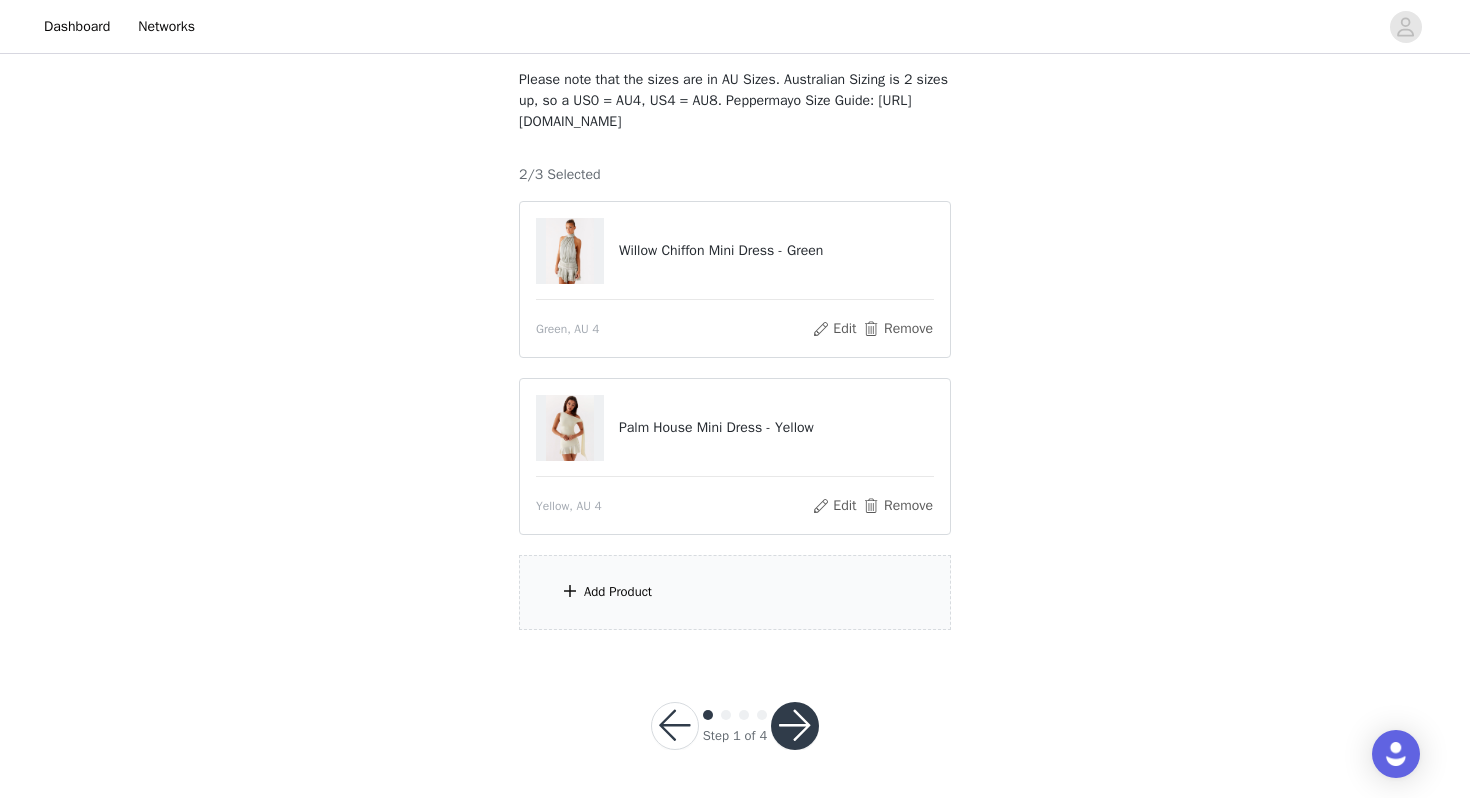 scroll, scrollTop: 116, scrollLeft: 0, axis: vertical 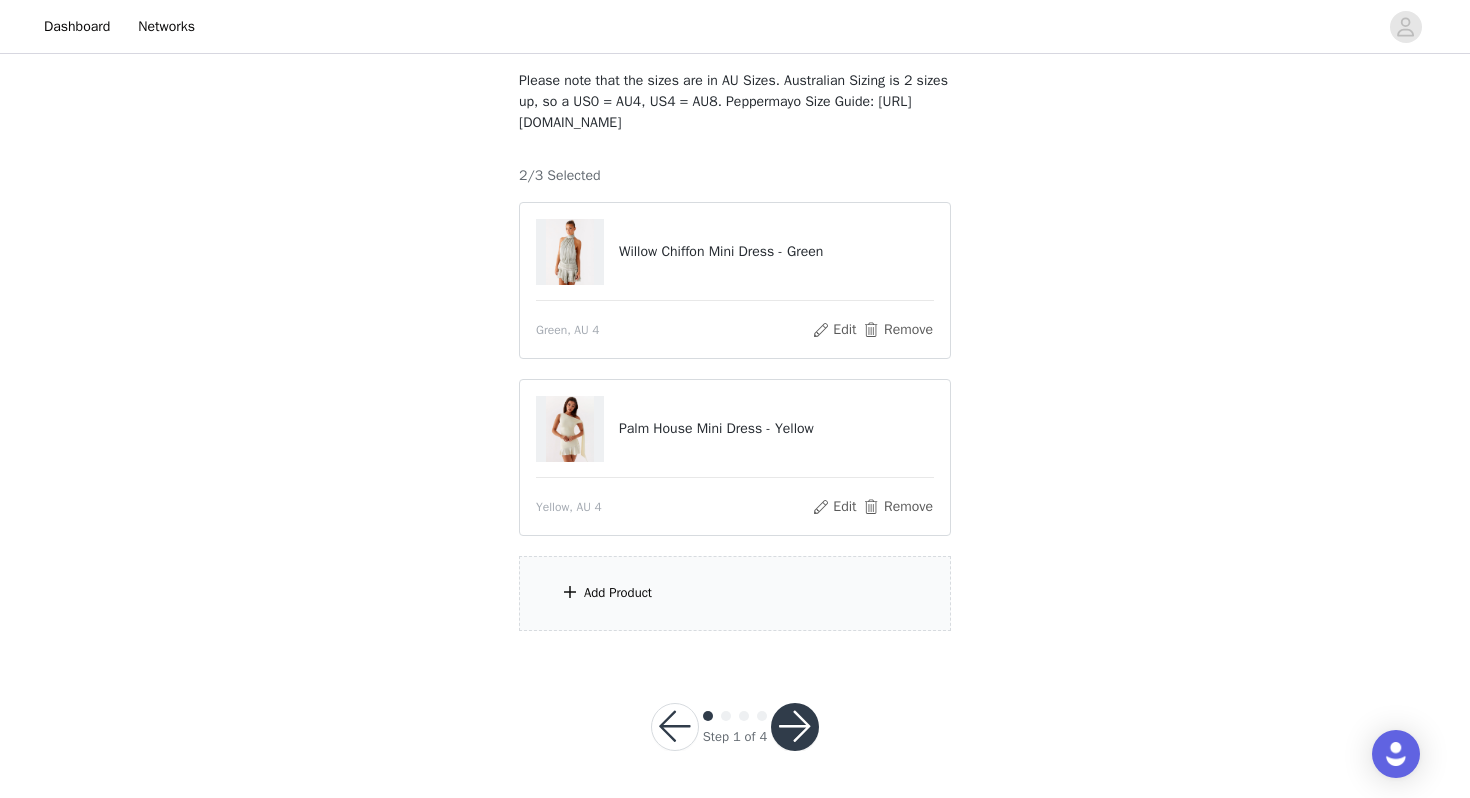 click on "Add Product" at bounding box center (735, 593) 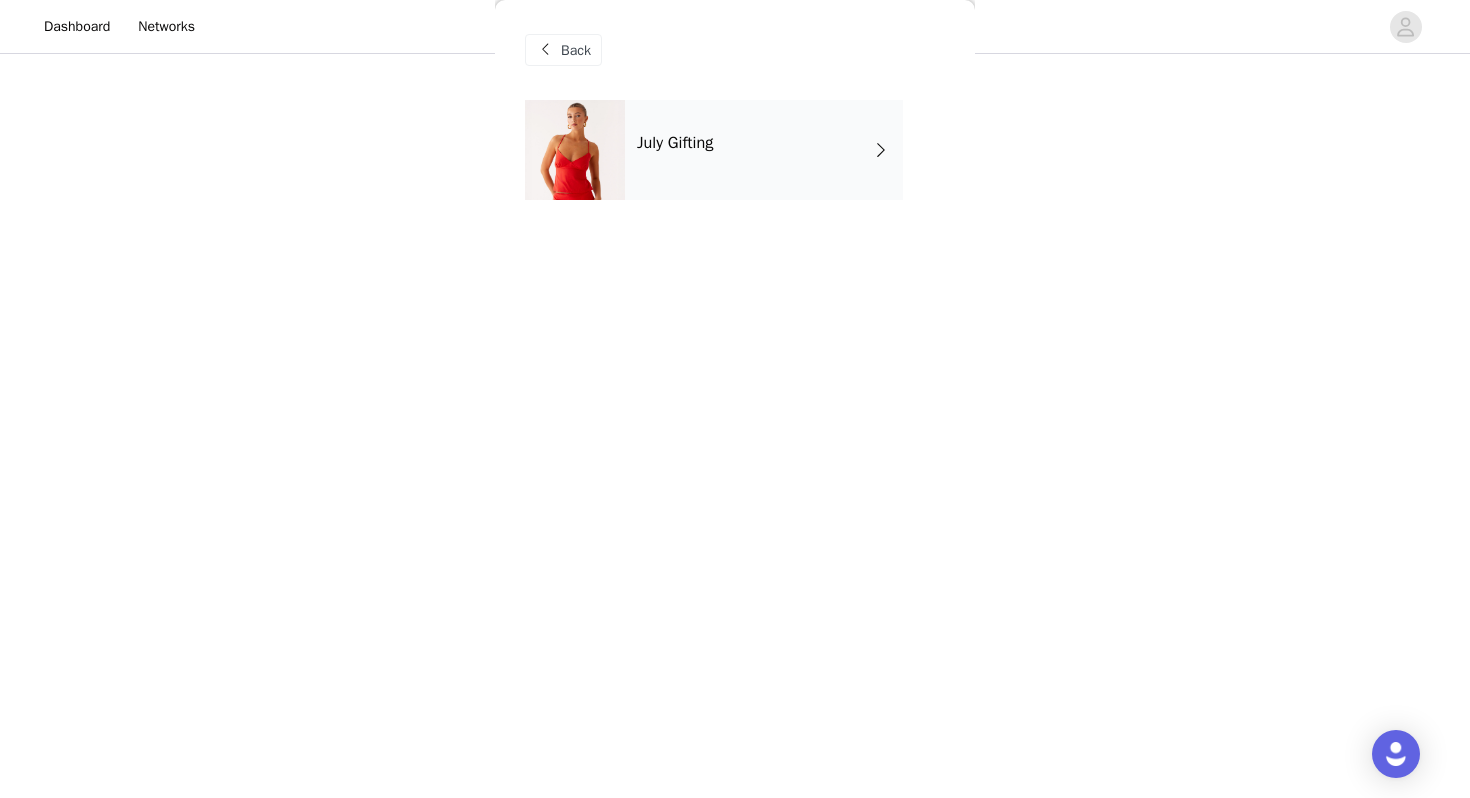 click on "July Gifting" at bounding box center [764, 150] 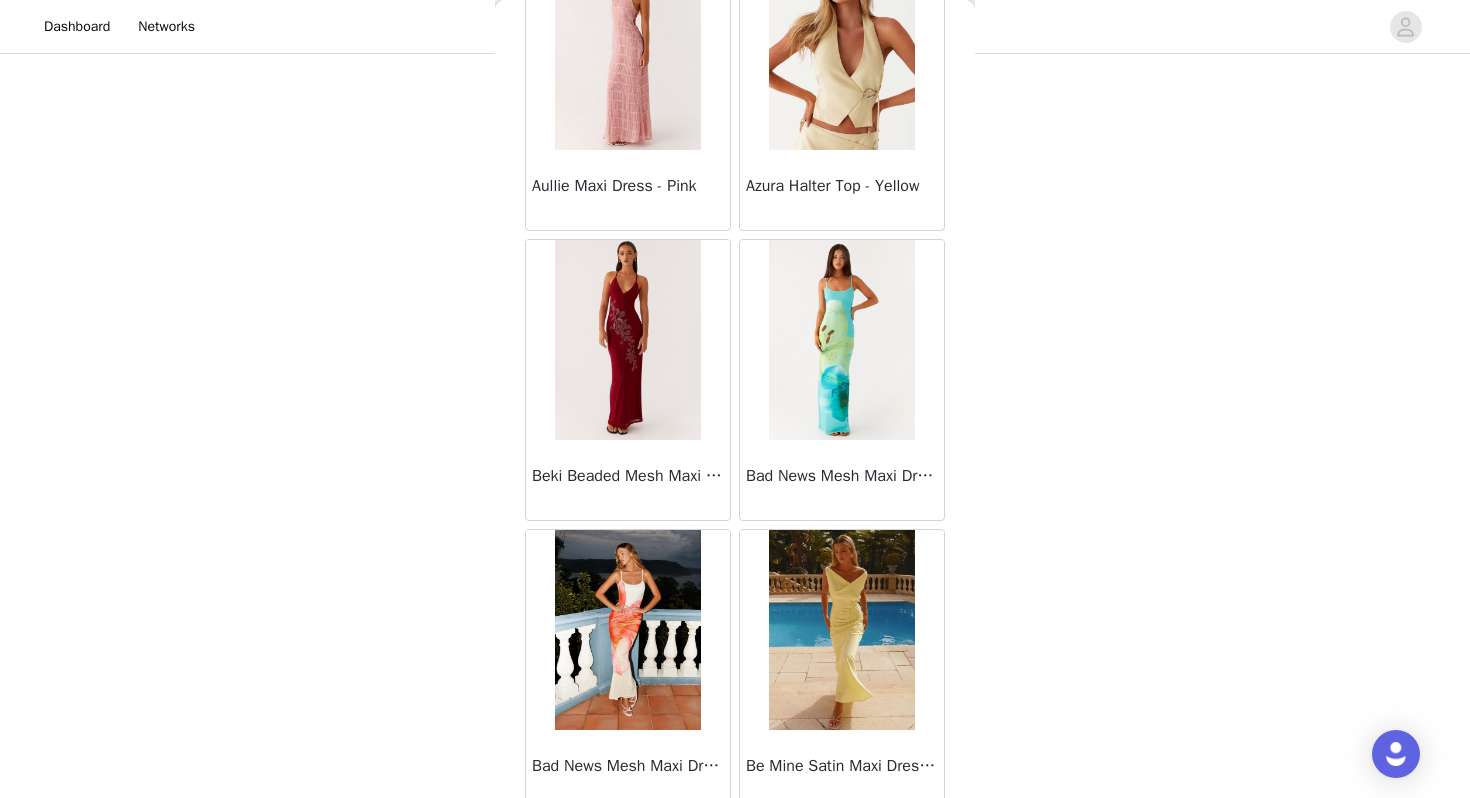 scroll, scrollTop: 2262, scrollLeft: 0, axis: vertical 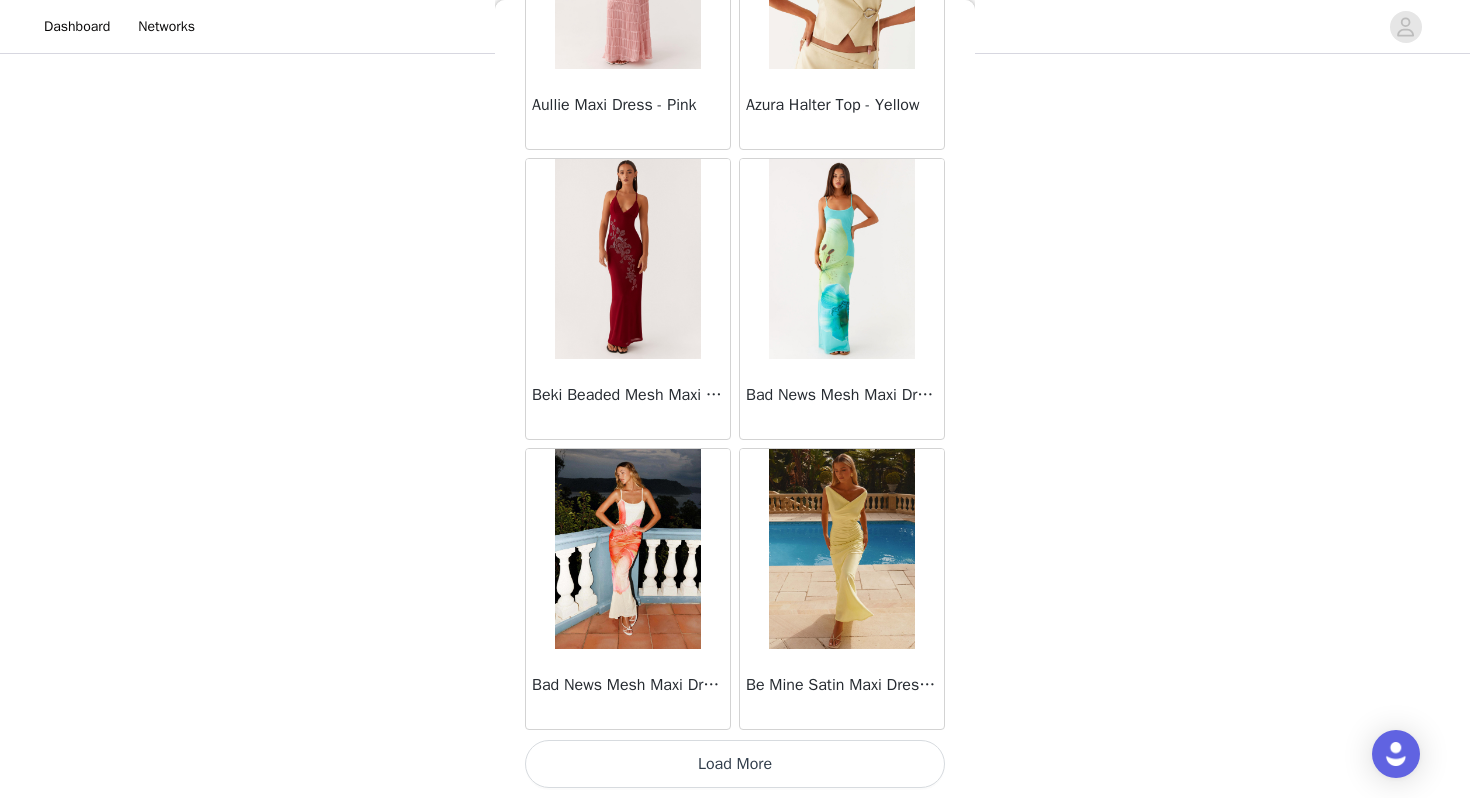 click on "Load More" at bounding box center (735, 764) 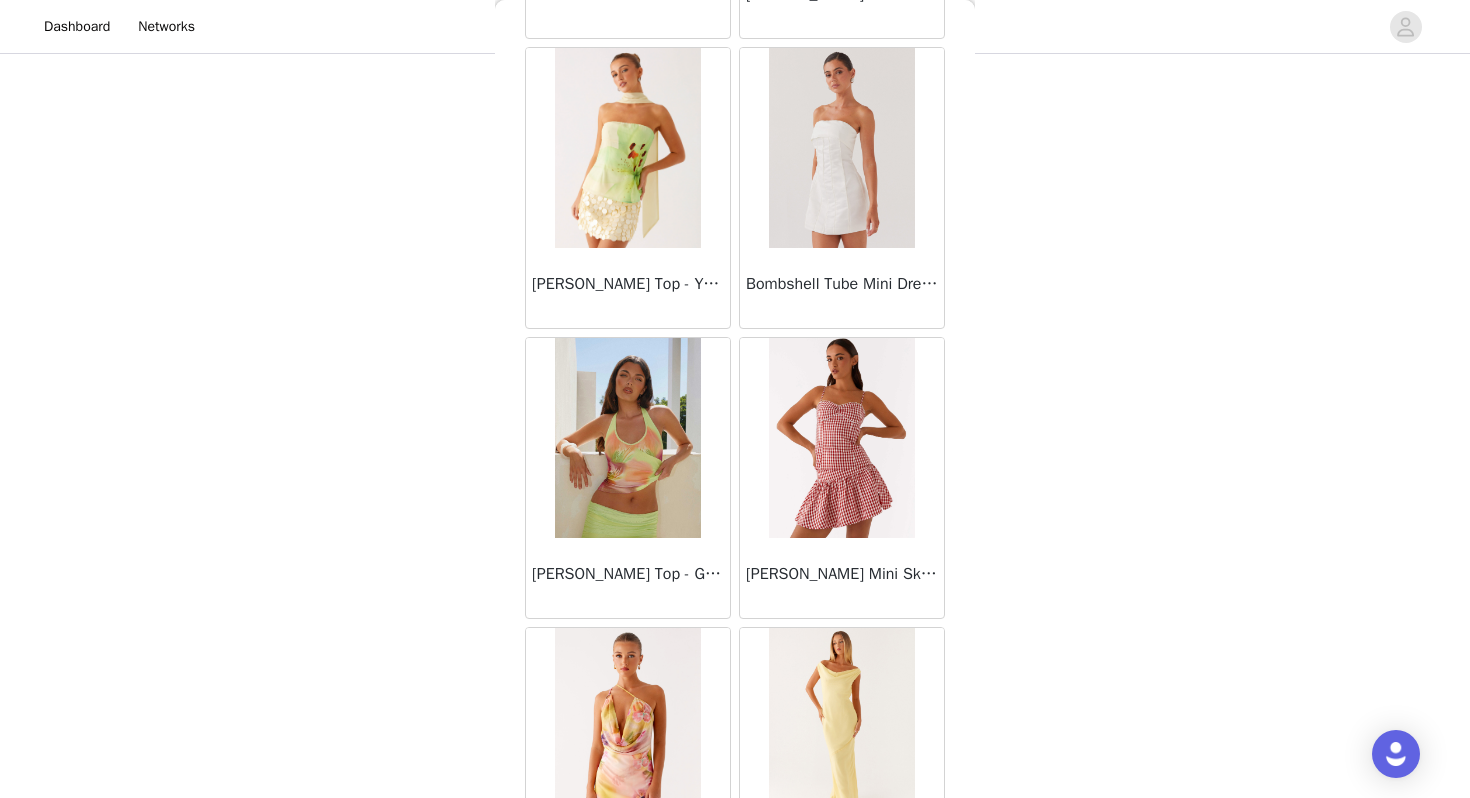 scroll, scrollTop: 5162, scrollLeft: 0, axis: vertical 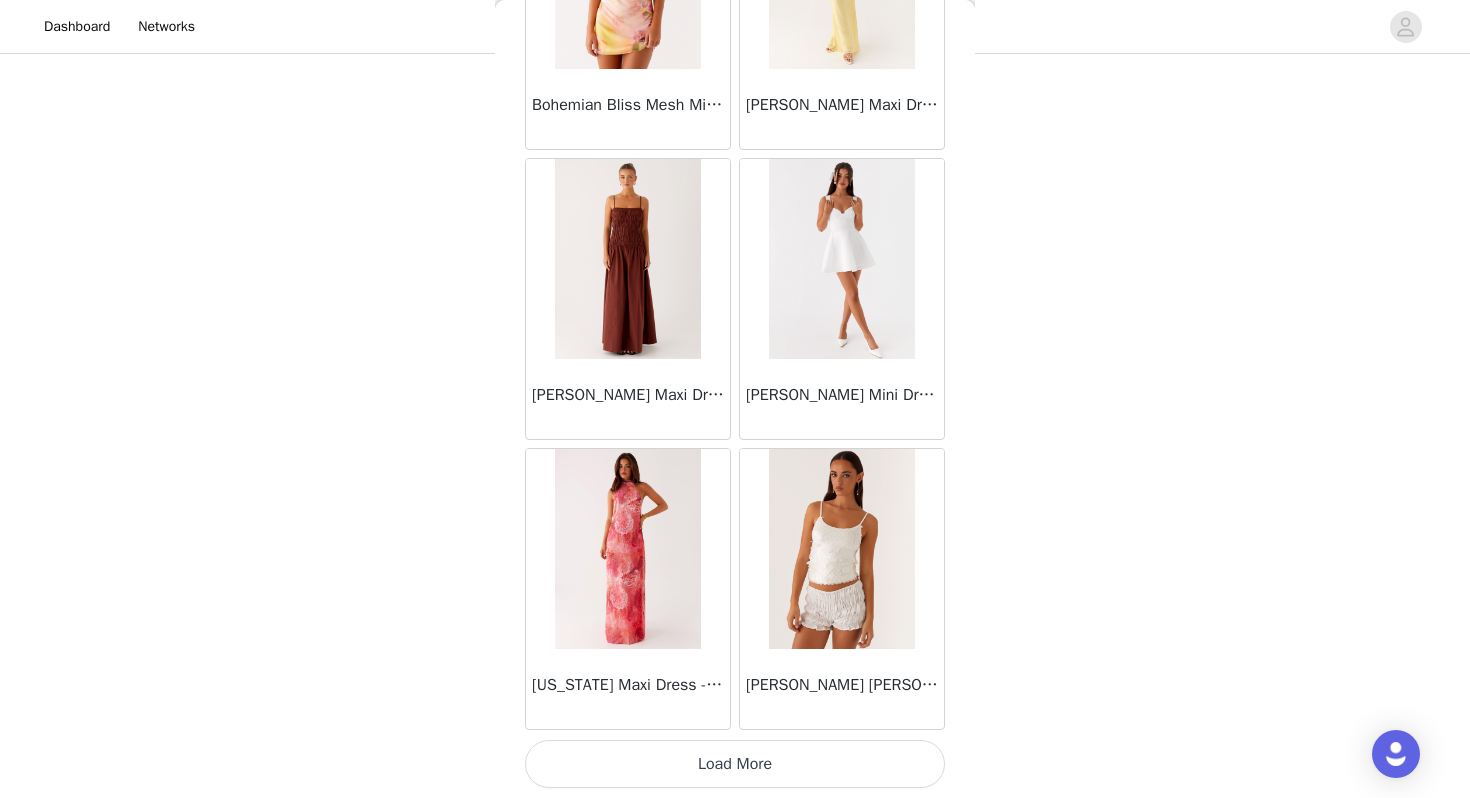 click on "Load More" at bounding box center (735, 764) 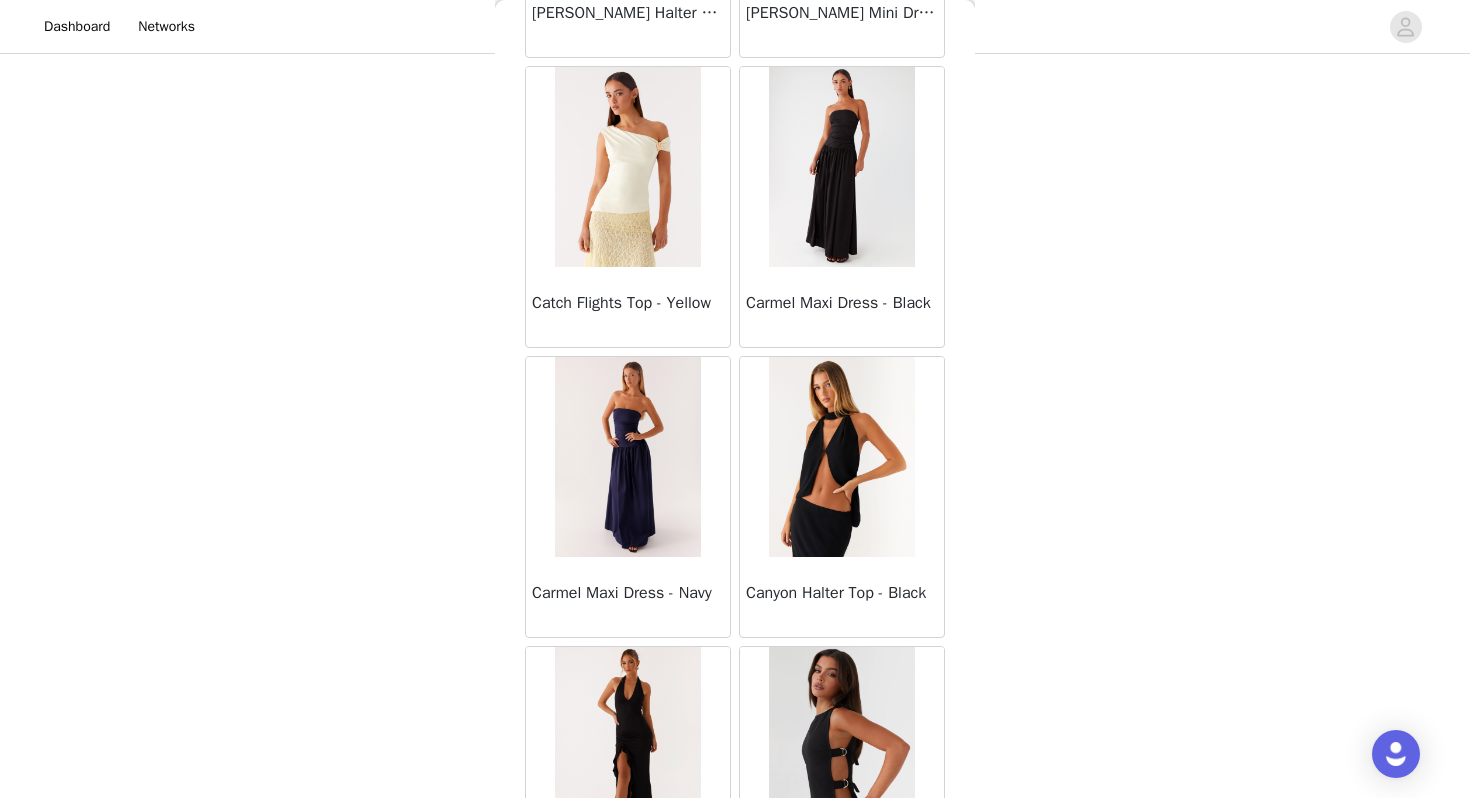 scroll, scrollTop: 8062, scrollLeft: 0, axis: vertical 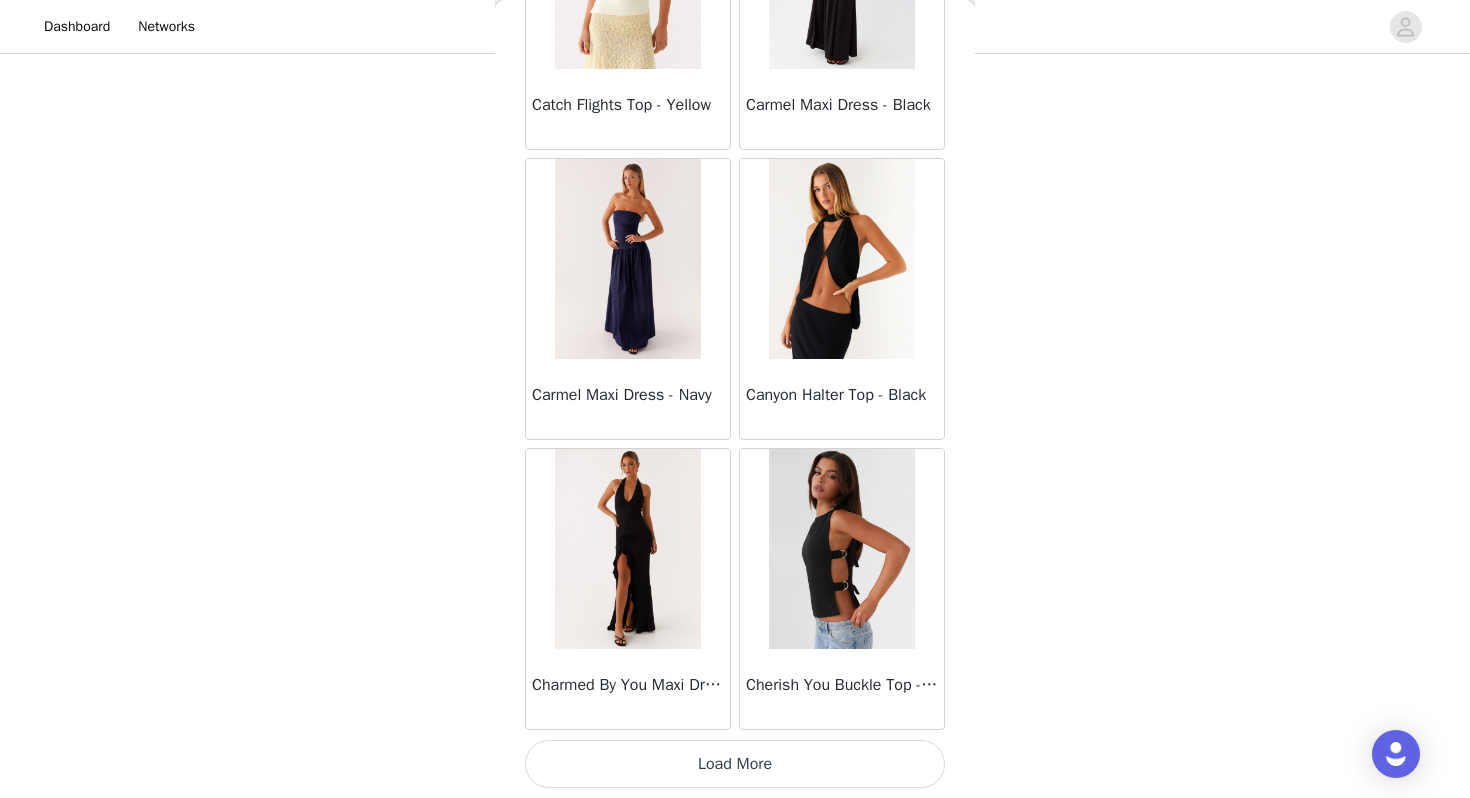 click on "Load More" at bounding box center (735, 764) 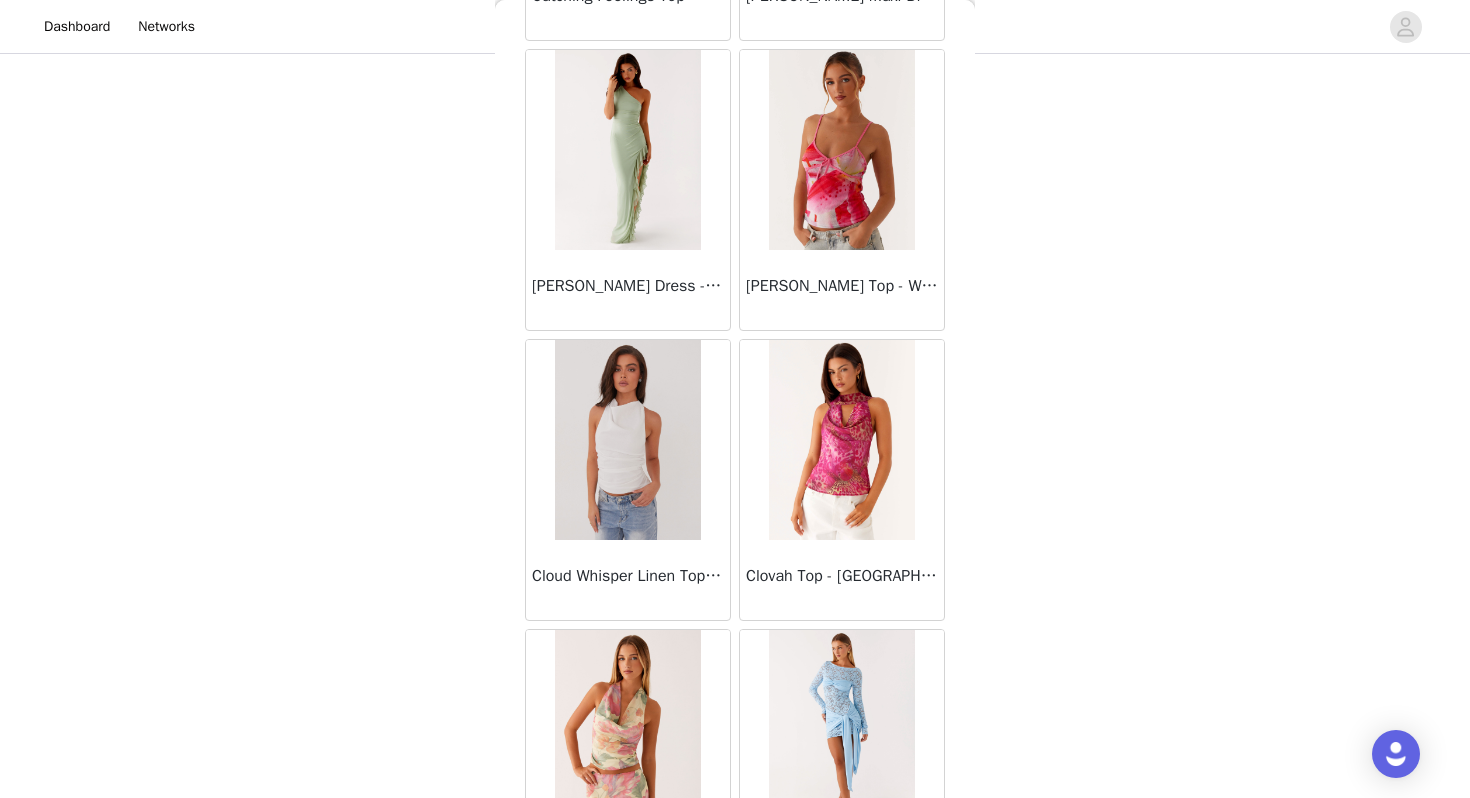 scroll, scrollTop: 10962, scrollLeft: 0, axis: vertical 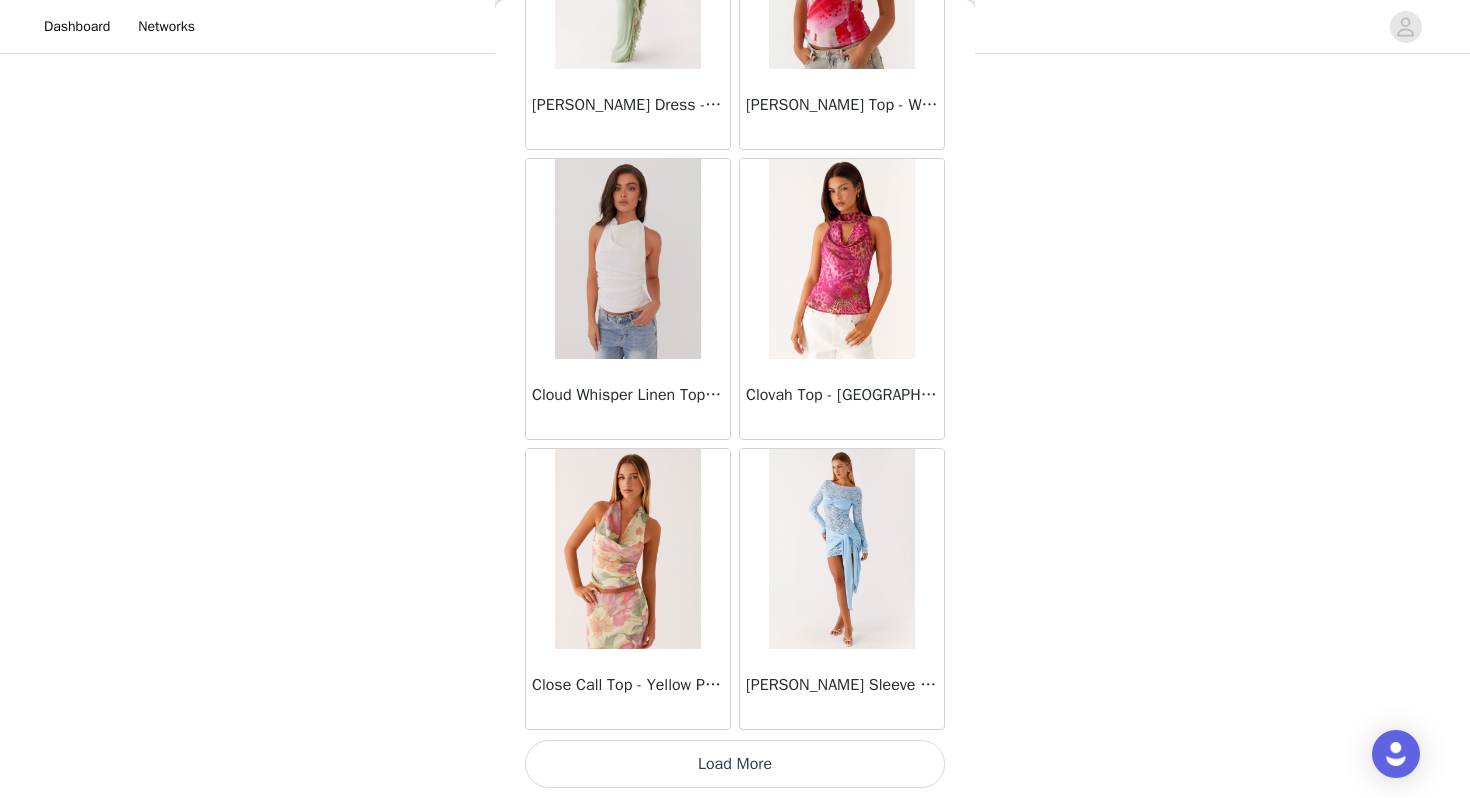 click on "Load More" at bounding box center (735, 764) 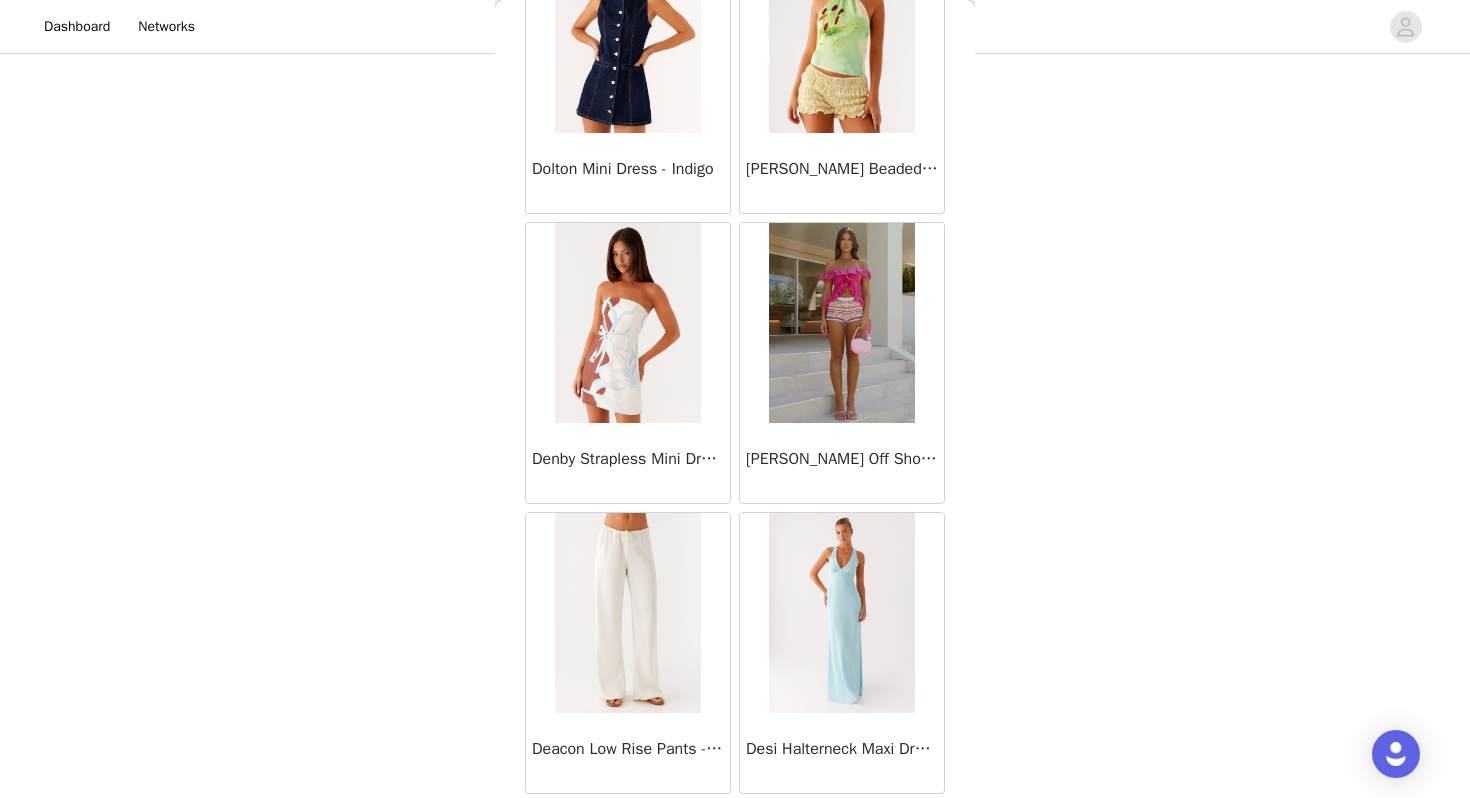 scroll, scrollTop: 13862, scrollLeft: 0, axis: vertical 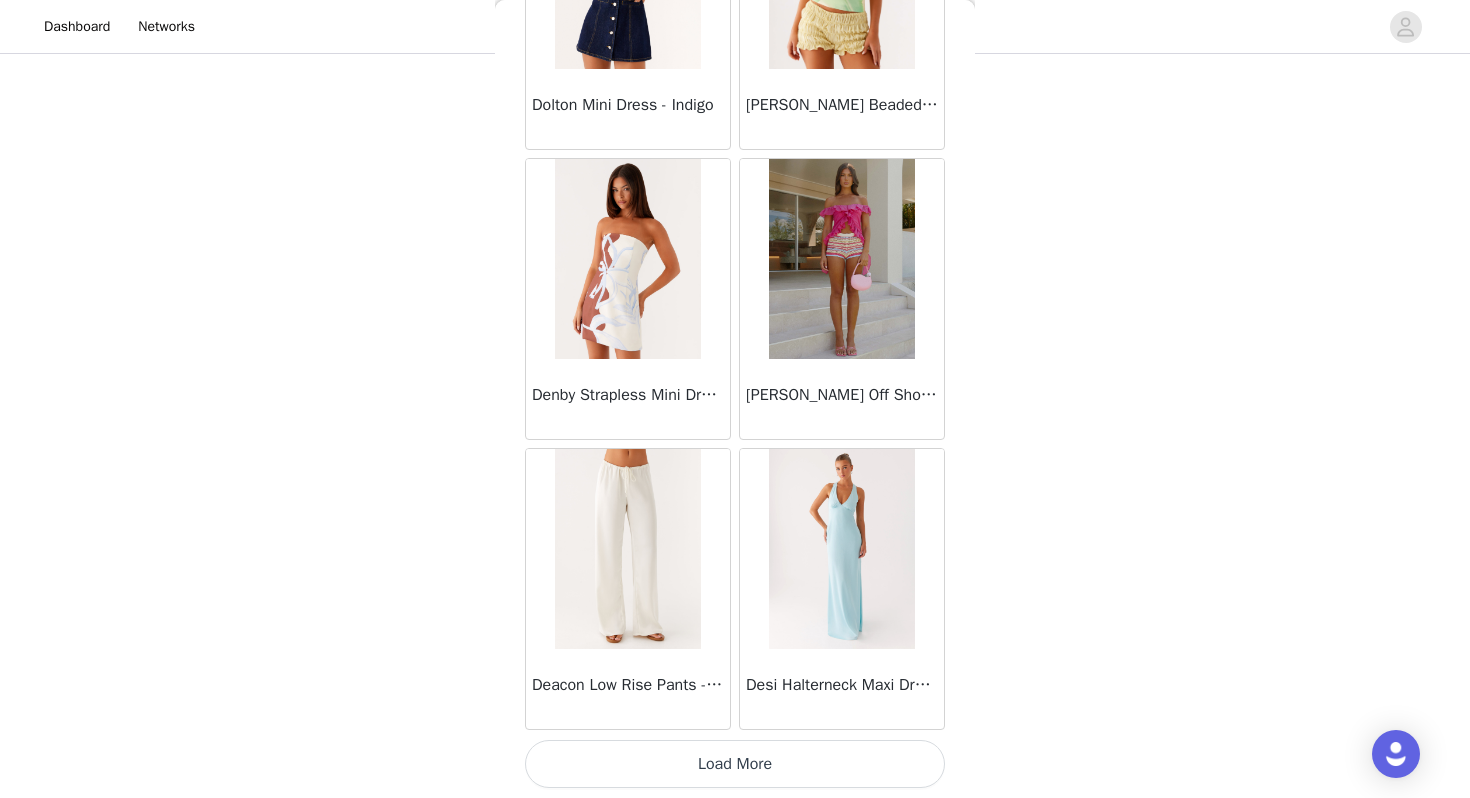 click on "Load More" at bounding box center [735, 764] 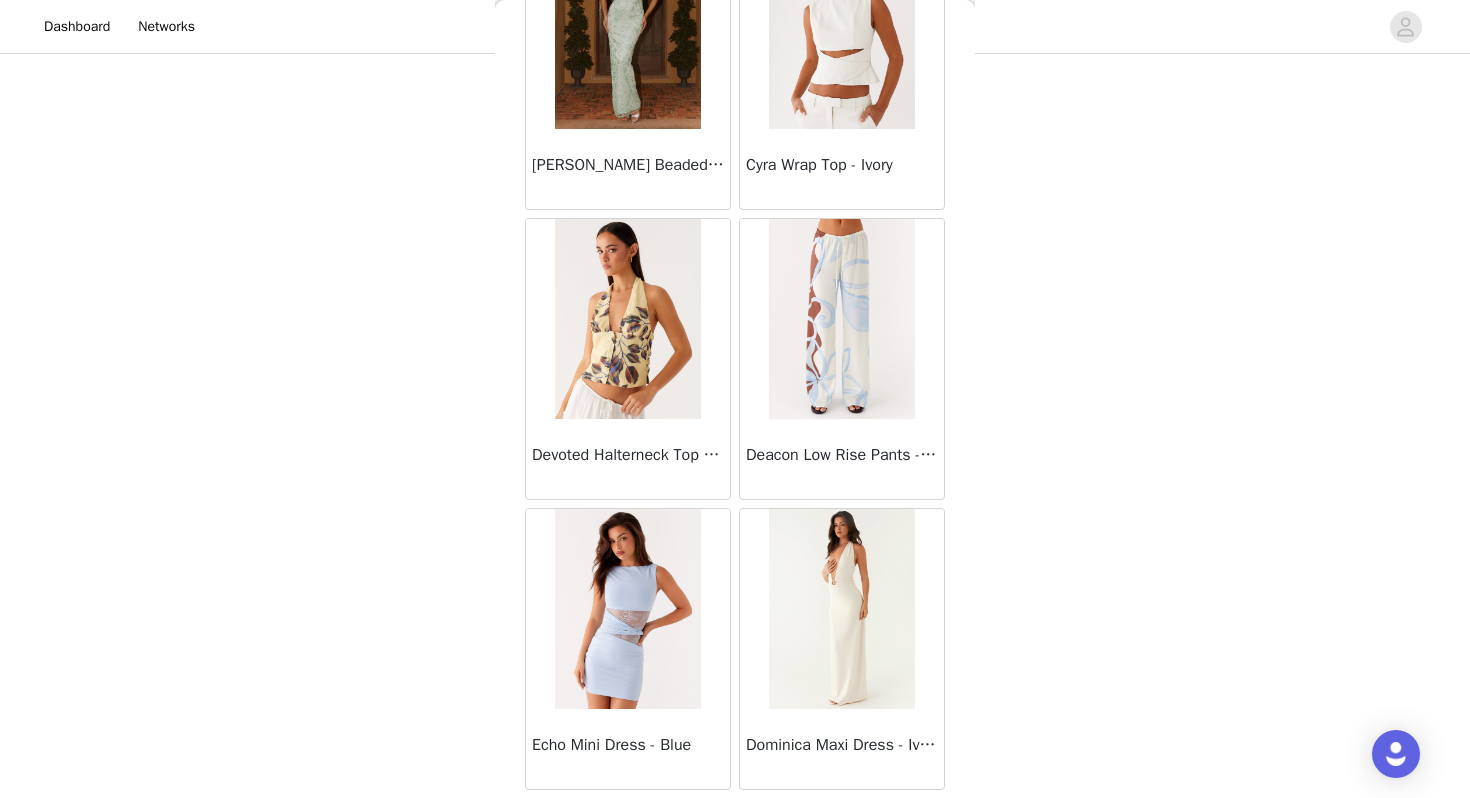 scroll, scrollTop: 16762, scrollLeft: 0, axis: vertical 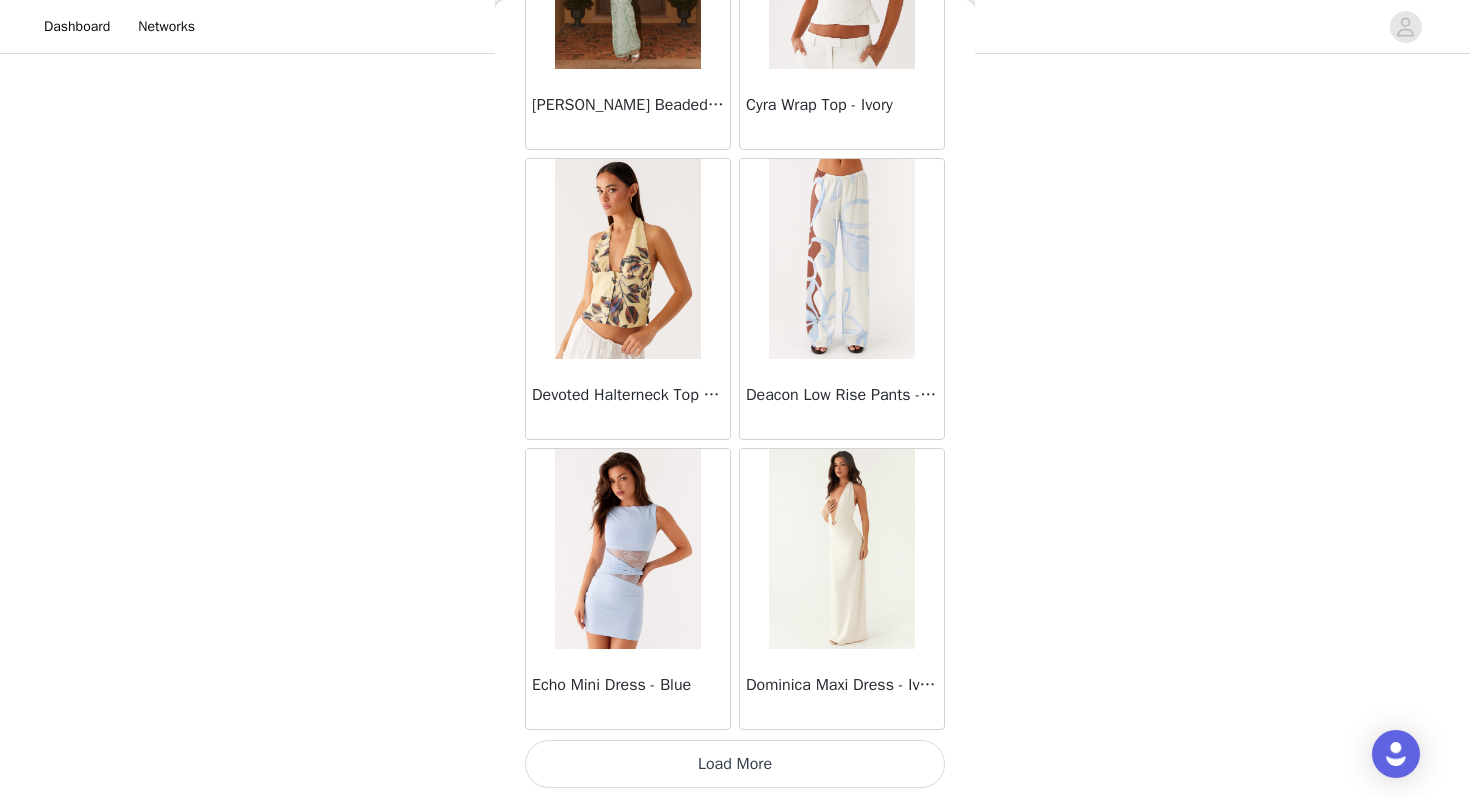 click on "Load More" at bounding box center (735, 764) 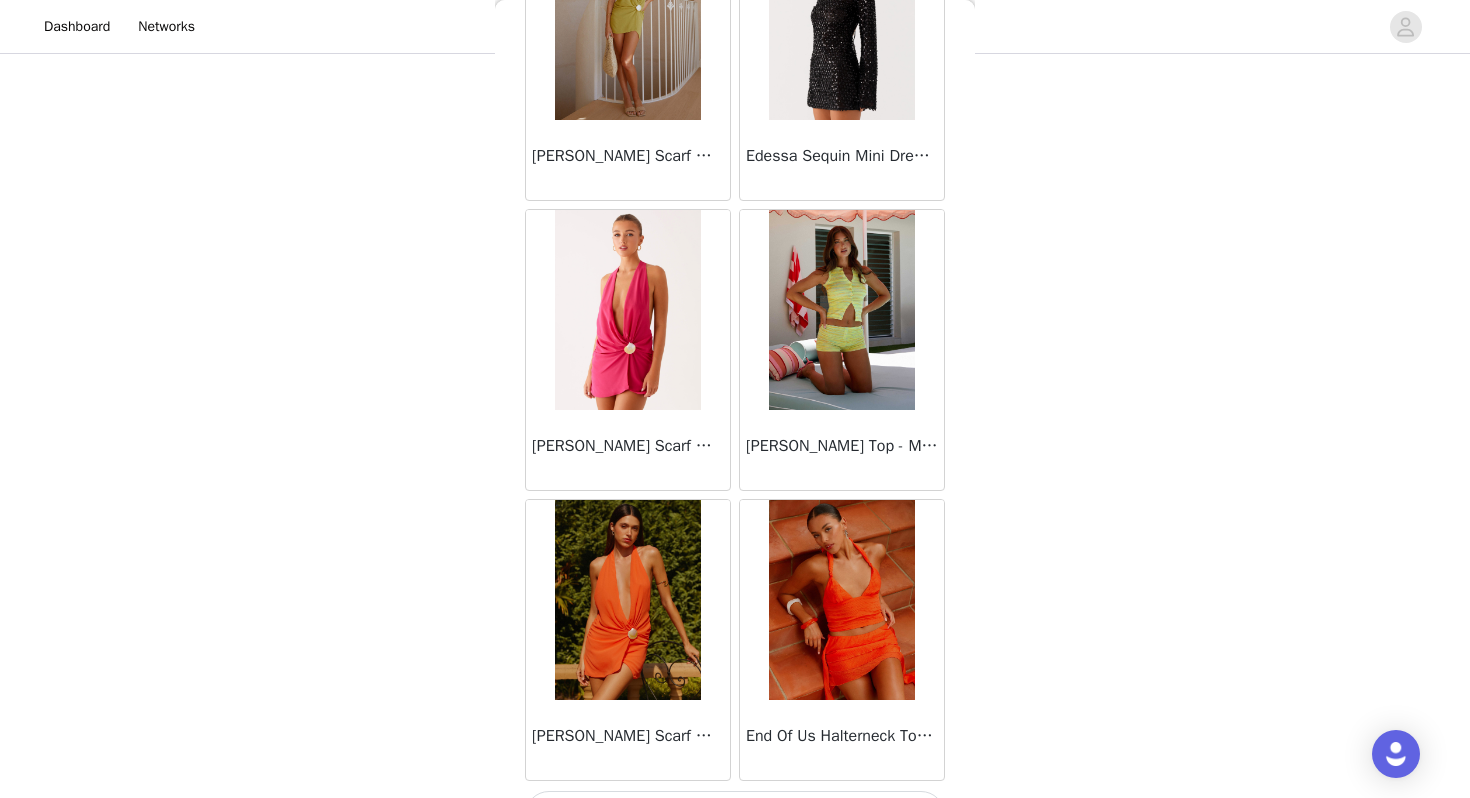 scroll, scrollTop: 19662, scrollLeft: 0, axis: vertical 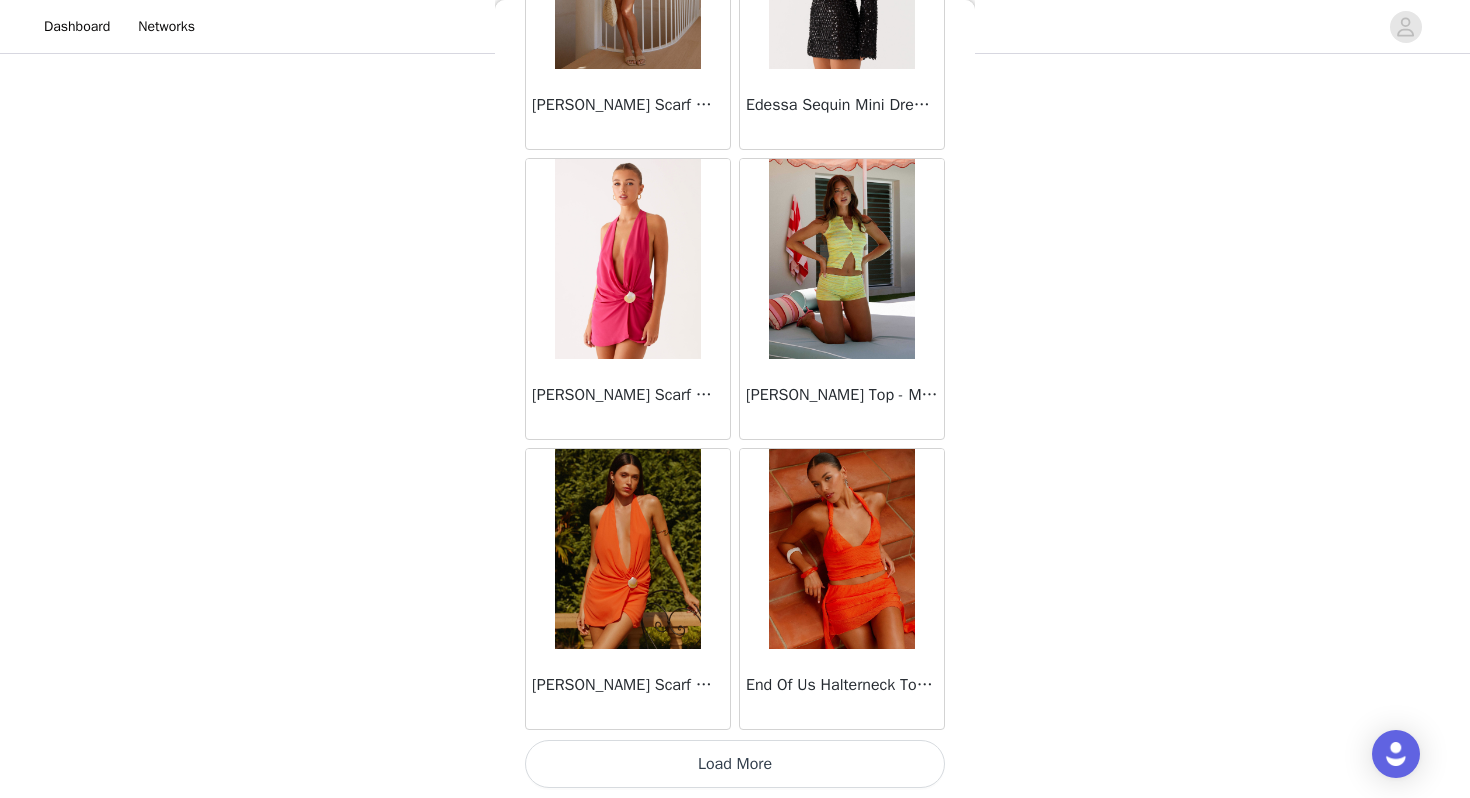 click on "Load More" at bounding box center (735, 764) 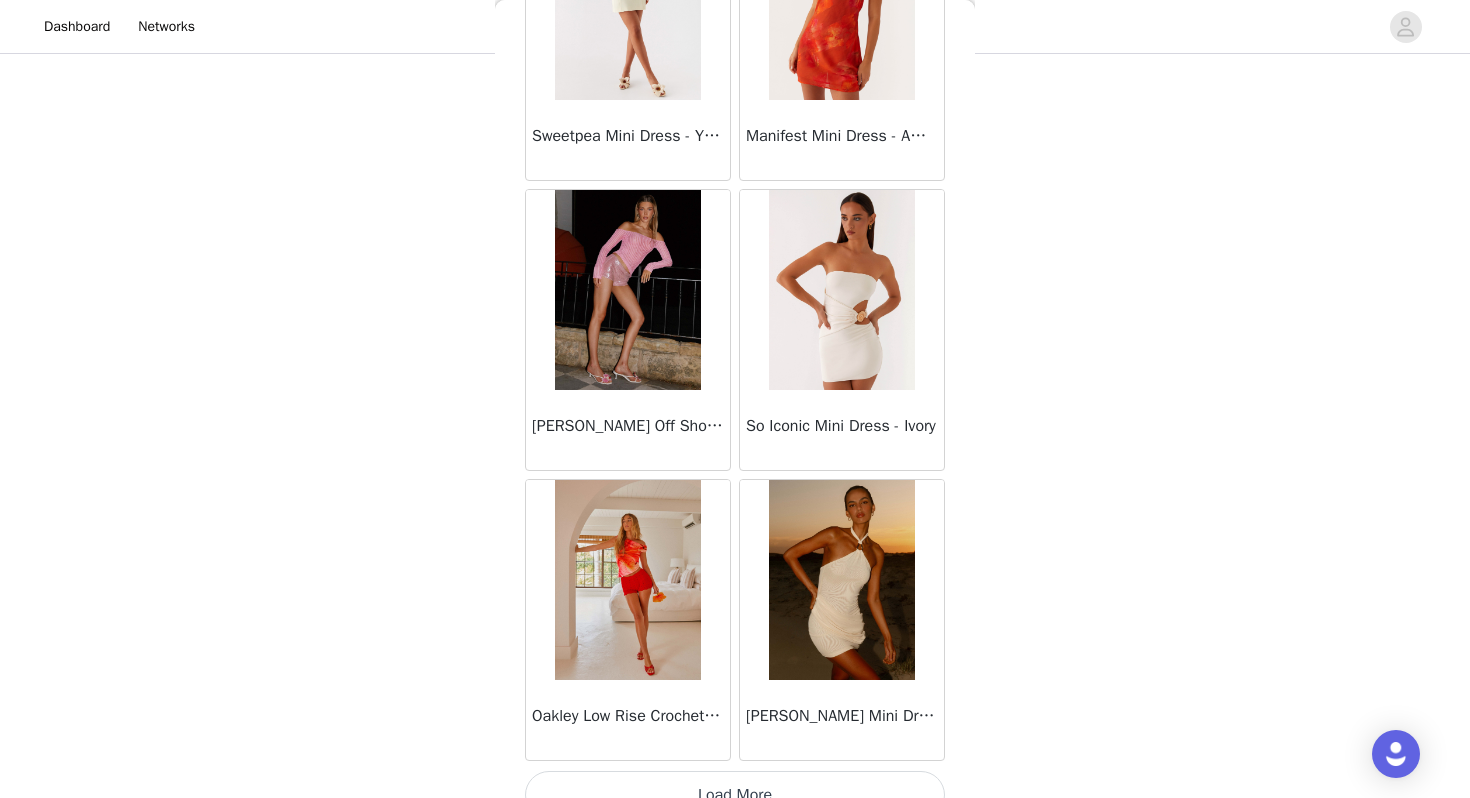scroll, scrollTop: 22562, scrollLeft: 0, axis: vertical 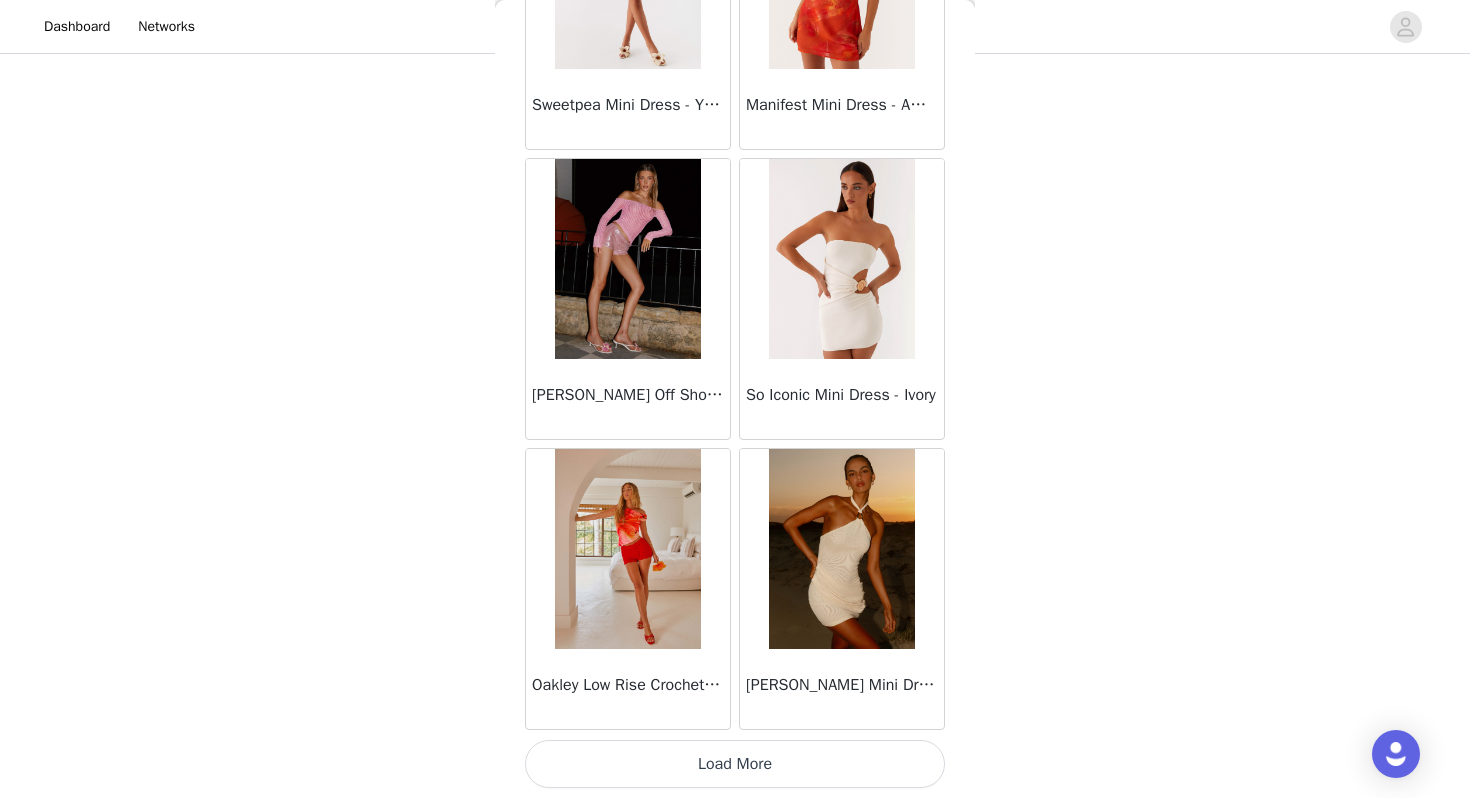 click on "Load More" at bounding box center (735, 764) 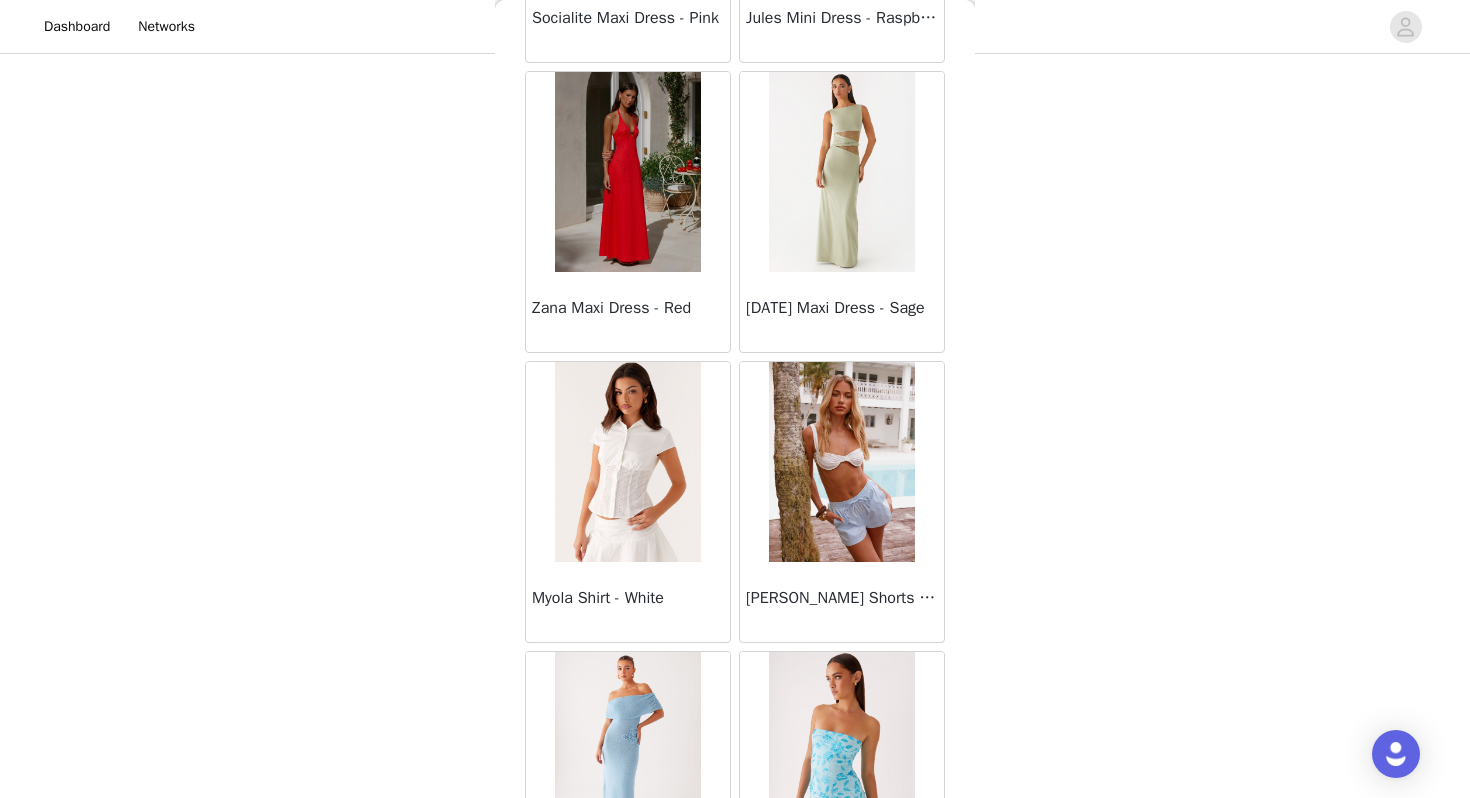scroll, scrollTop: 25462, scrollLeft: 0, axis: vertical 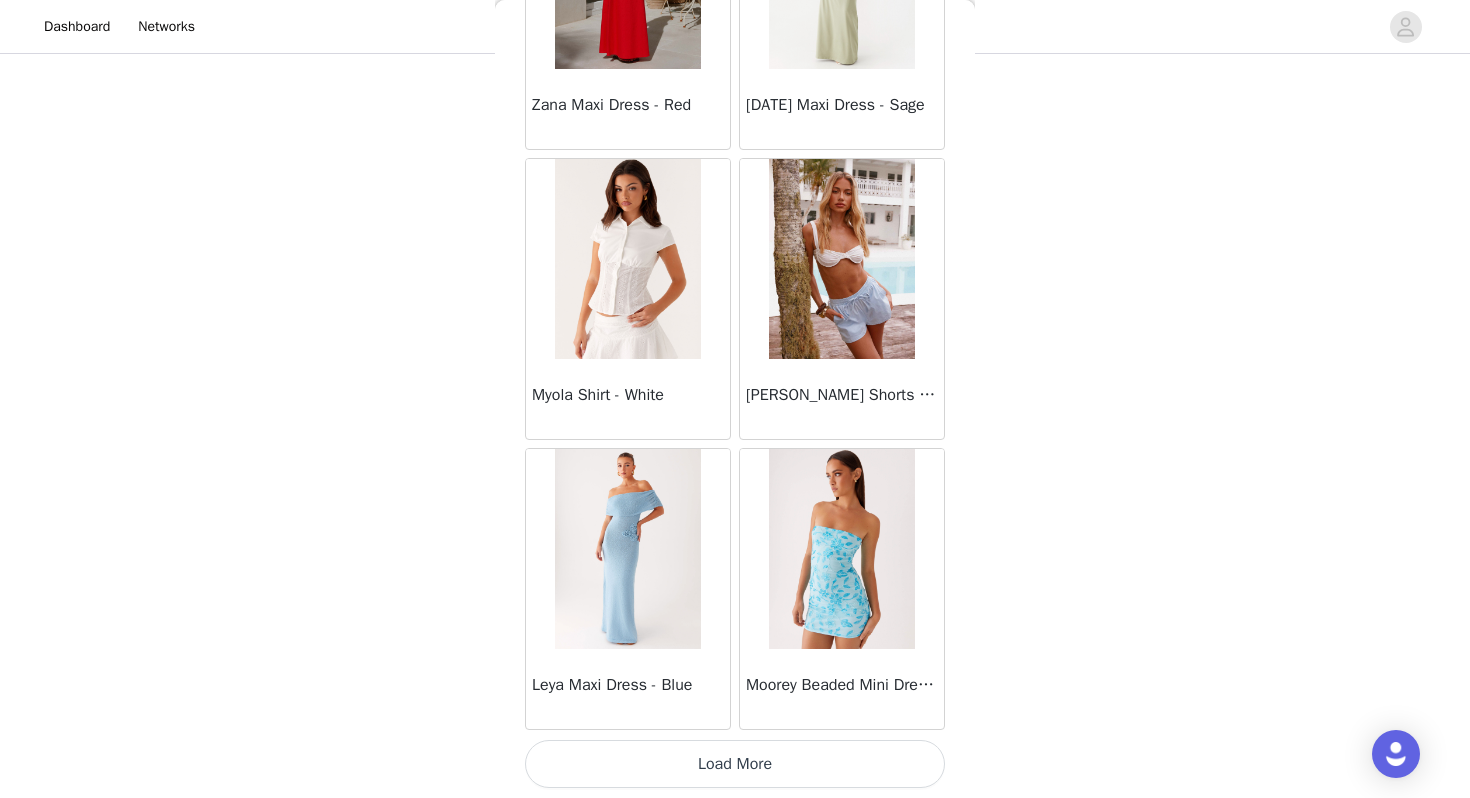 click on "Load More" at bounding box center [735, 764] 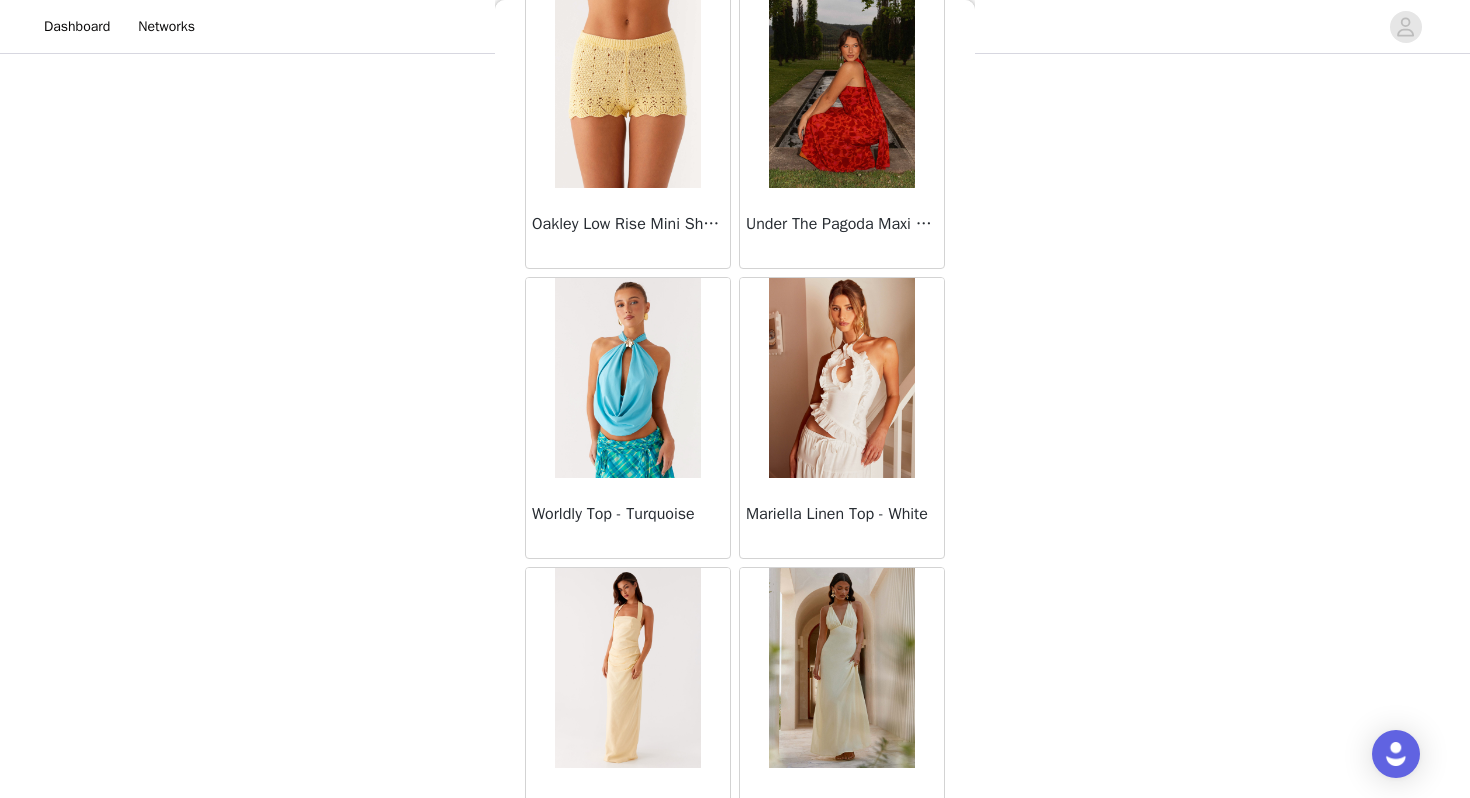 scroll, scrollTop: 28362, scrollLeft: 0, axis: vertical 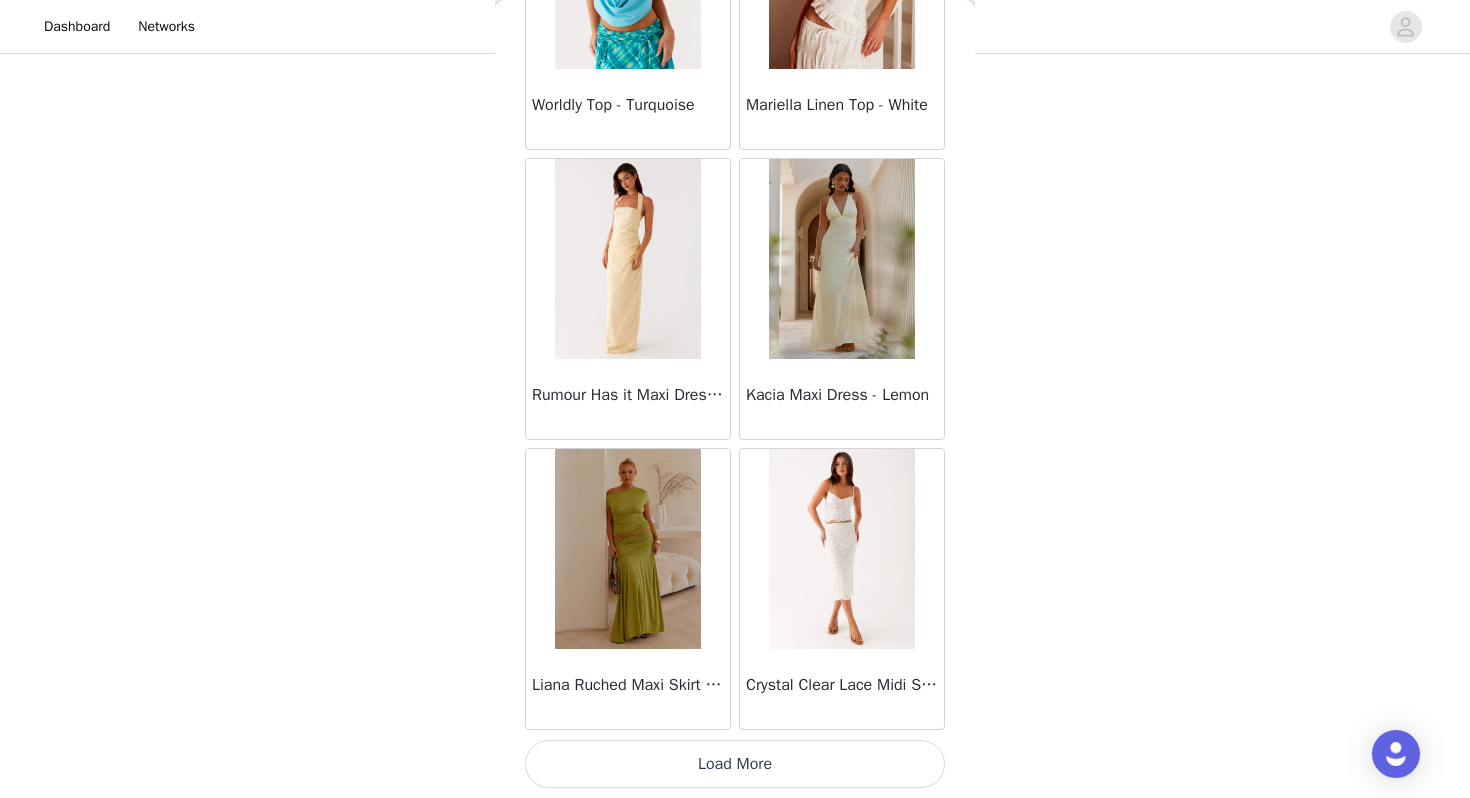 click on "Load More" at bounding box center (735, 764) 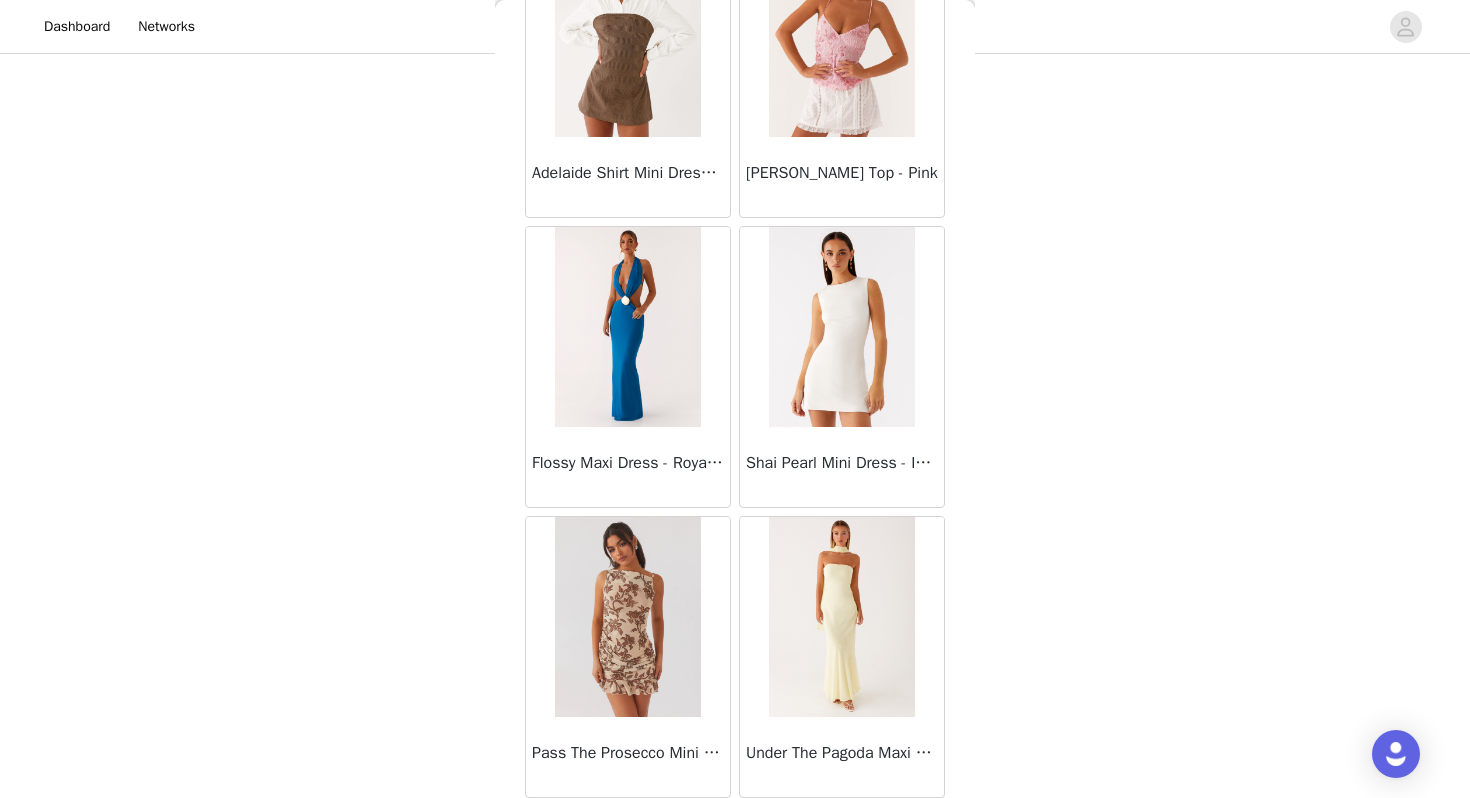 scroll, scrollTop: 31262, scrollLeft: 0, axis: vertical 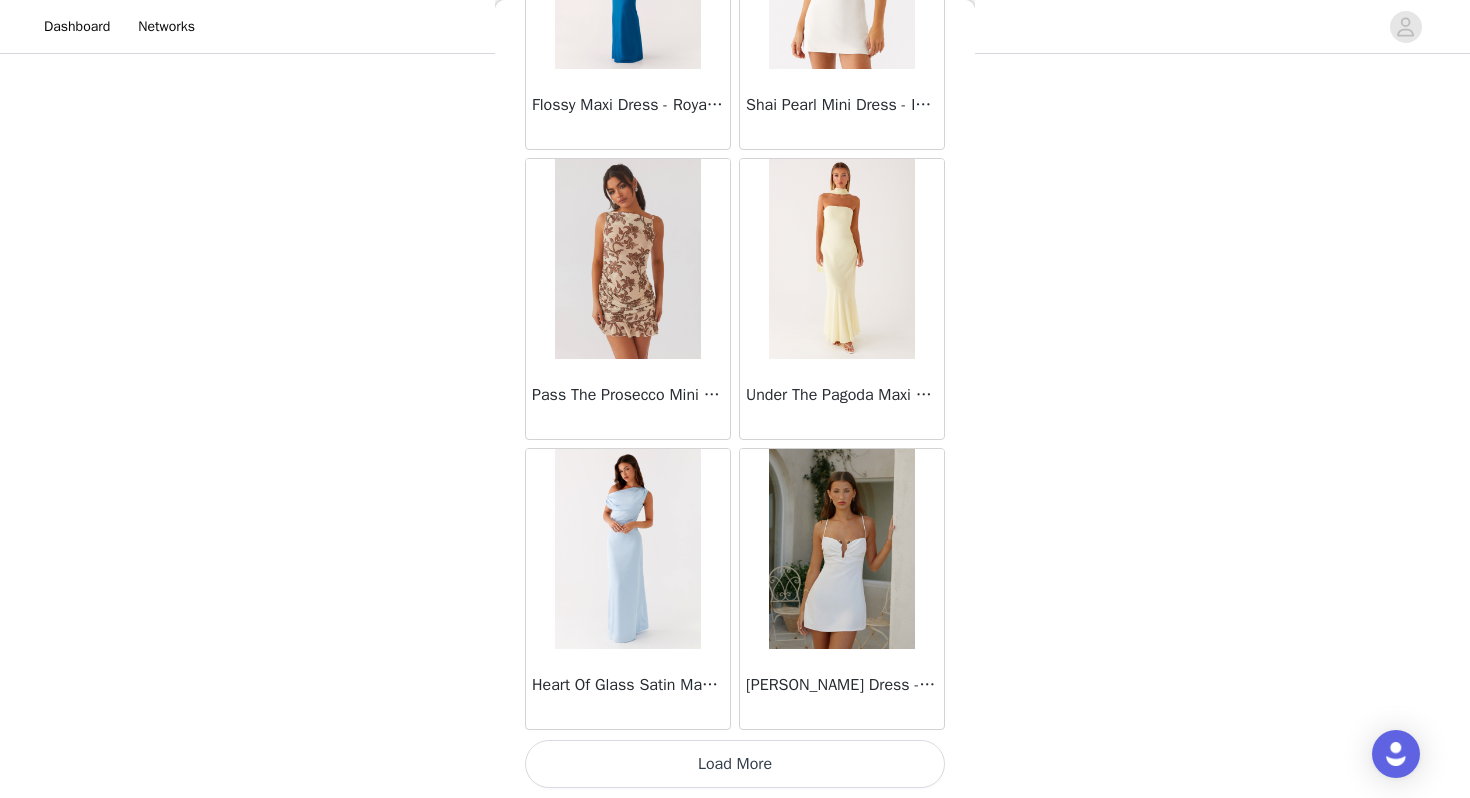 click on "Load More" at bounding box center (735, 764) 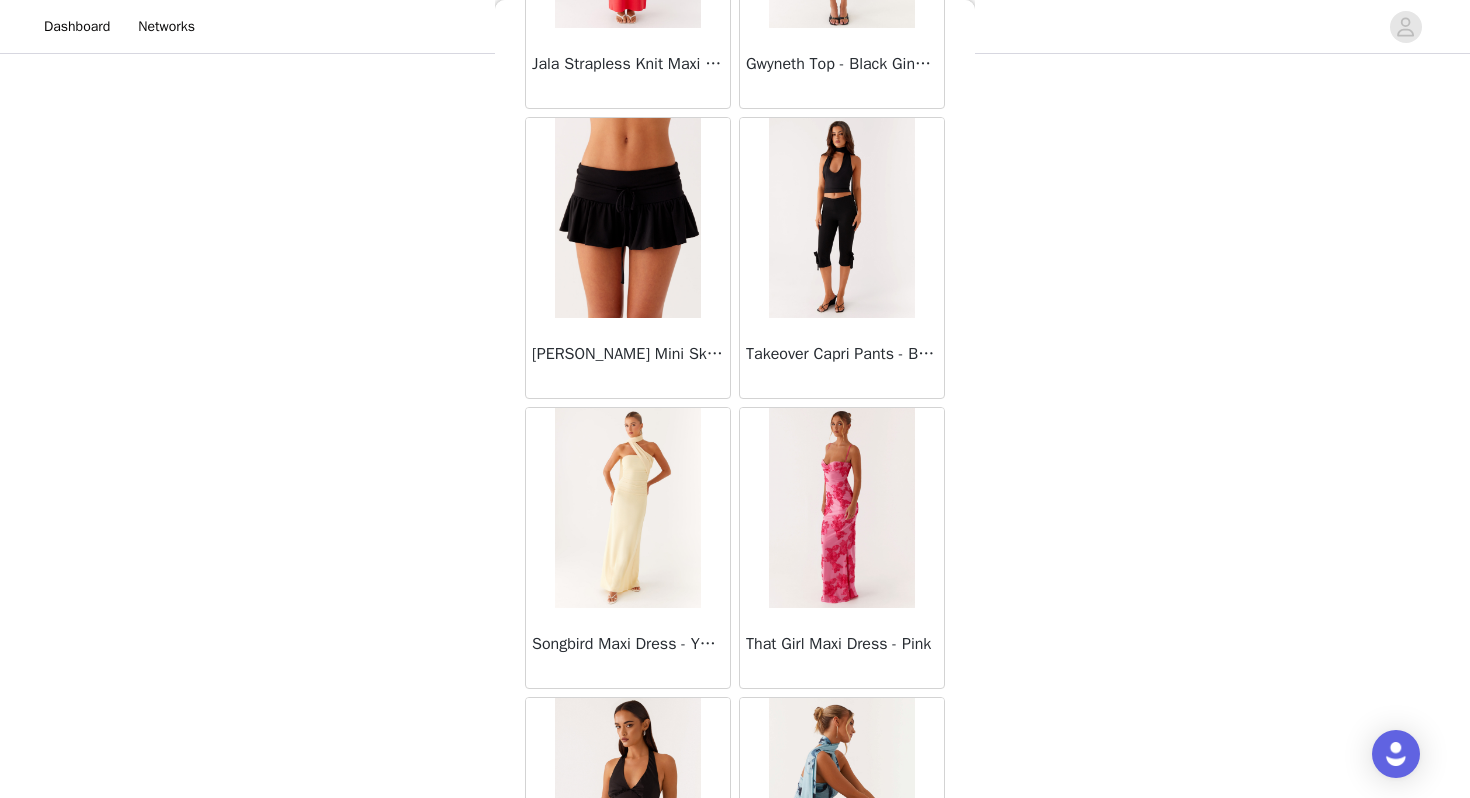 scroll, scrollTop: 34162, scrollLeft: 0, axis: vertical 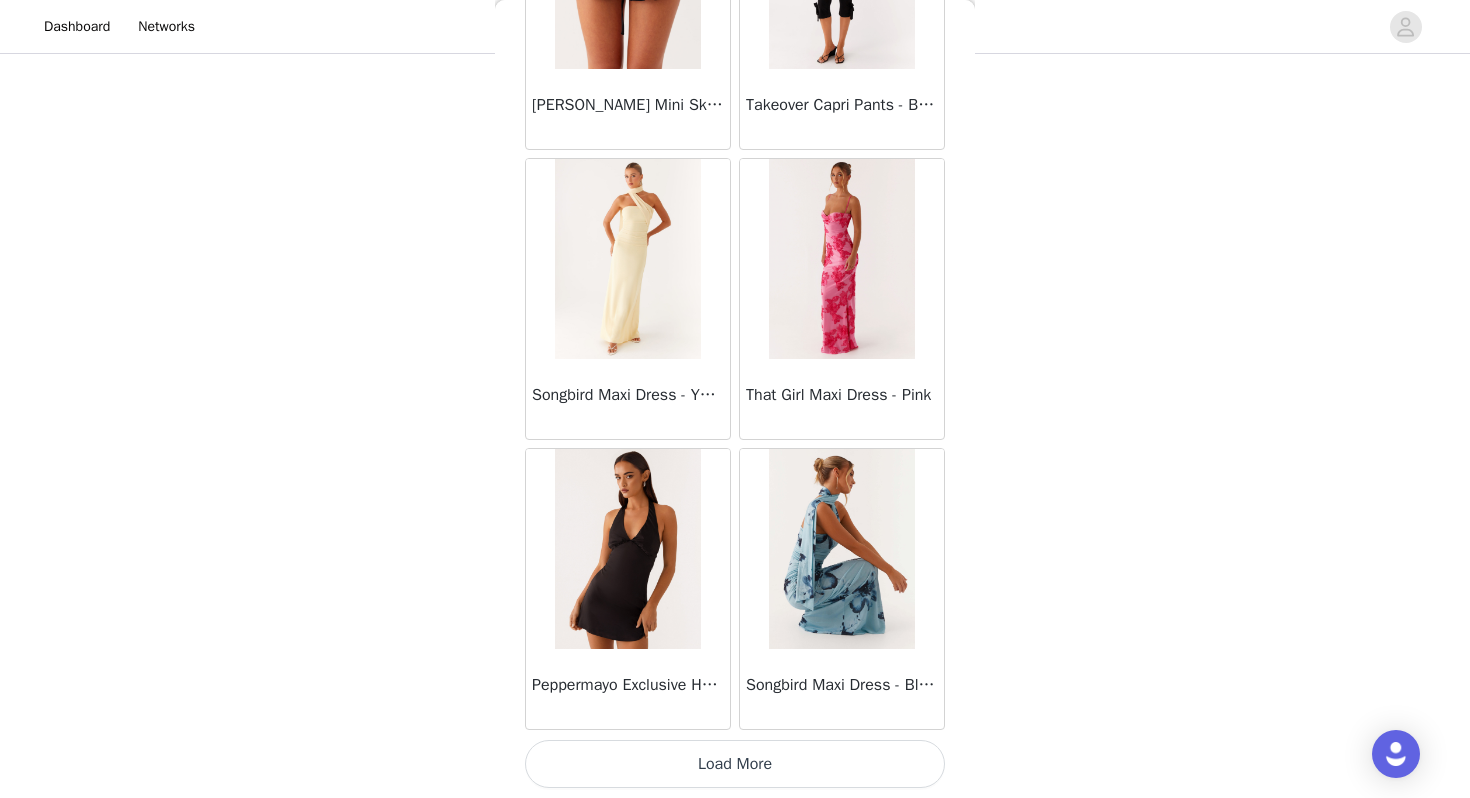 click on "Load More" at bounding box center (735, 764) 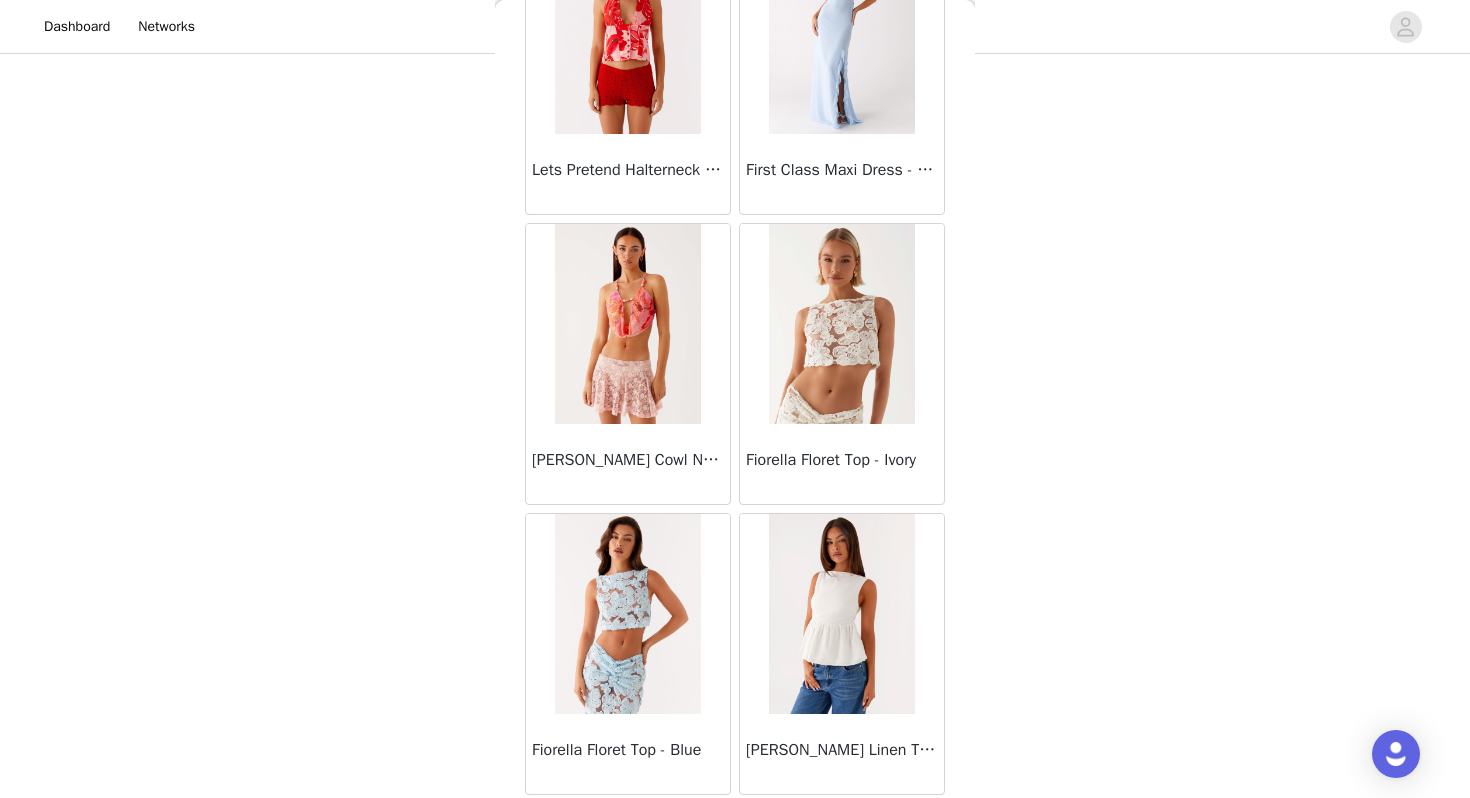 scroll, scrollTop: 37062, scrollLeft: 0, axis: vertical 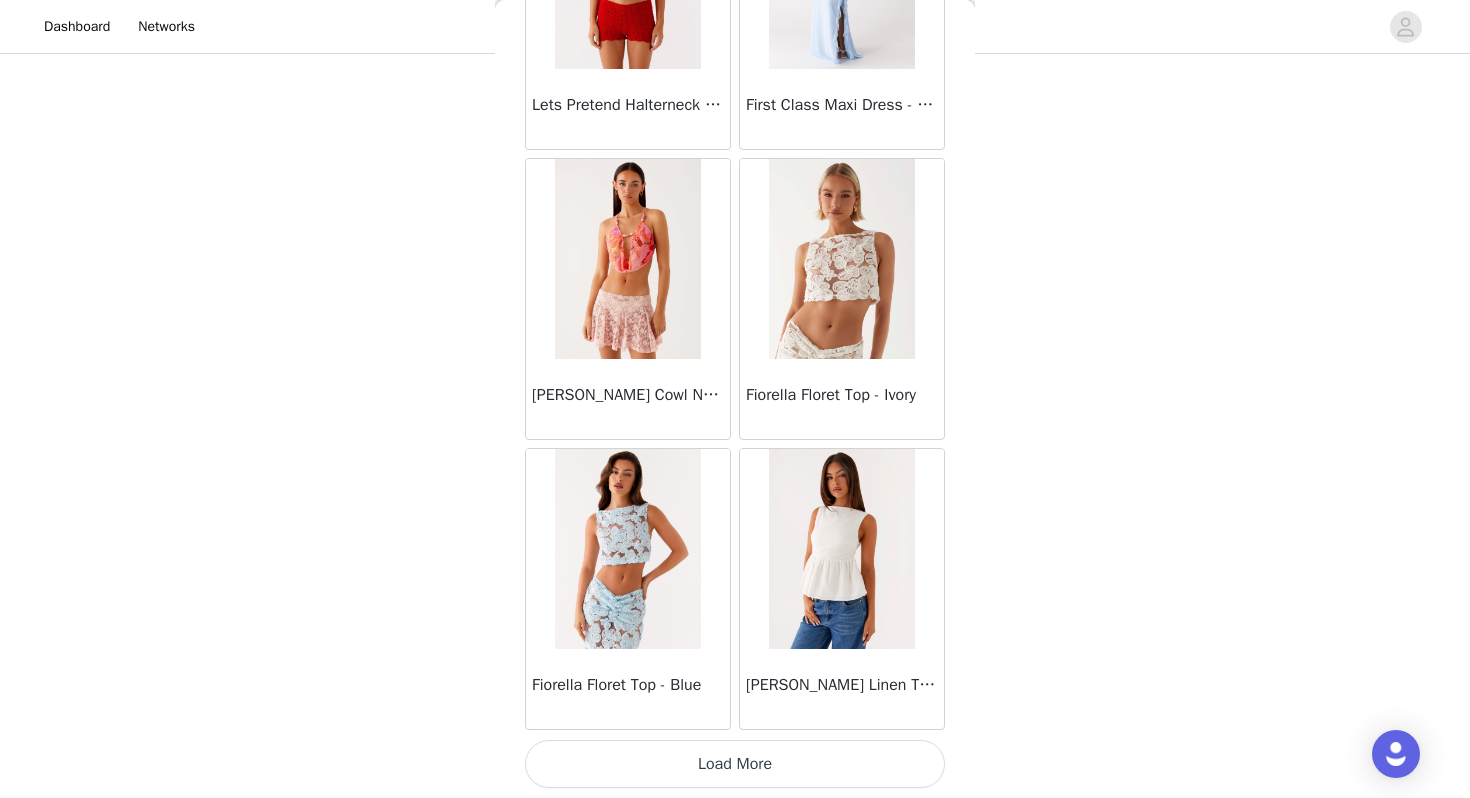 click on "Load More" at bounding box center (735, 764) 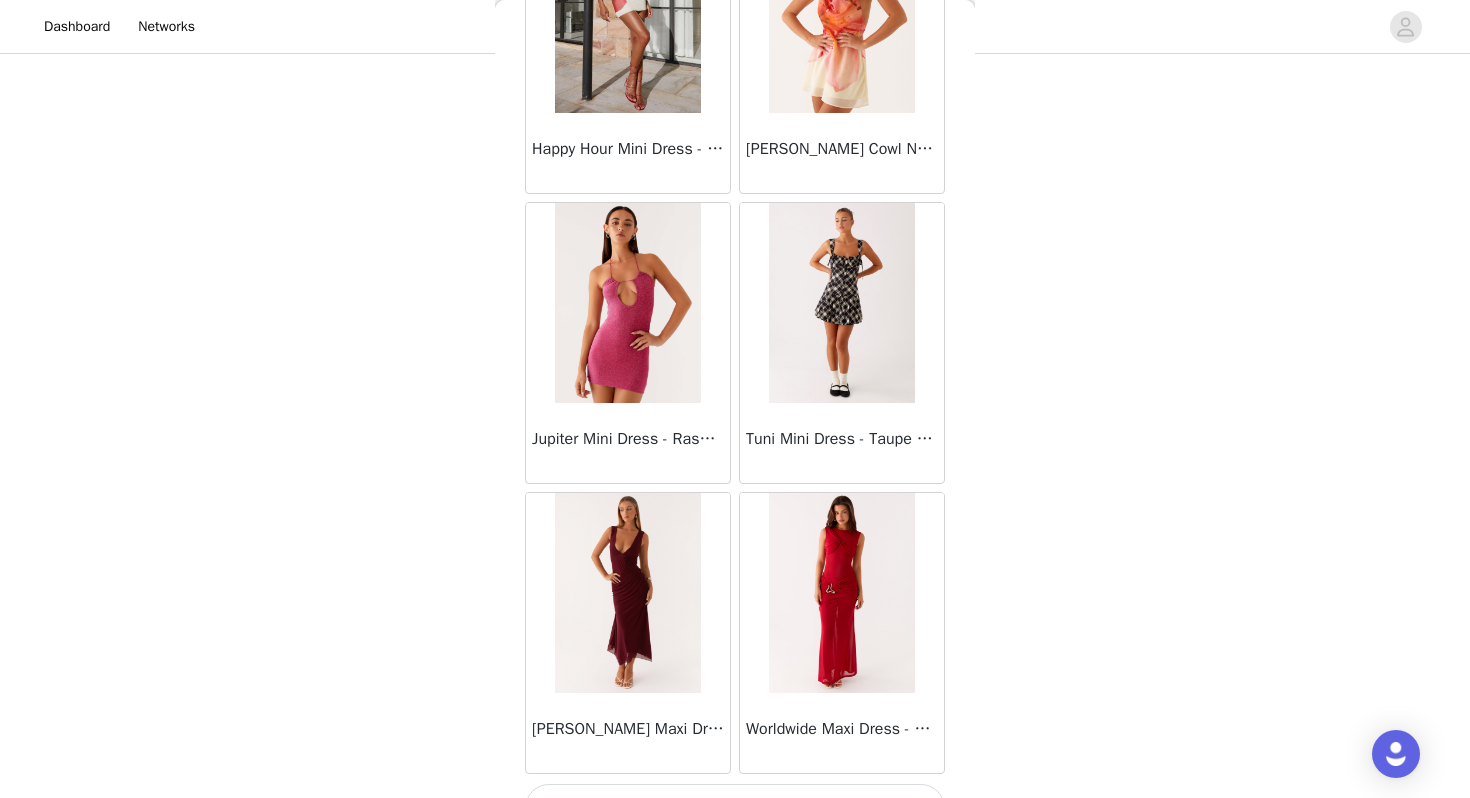 scroll, scrollTop: 39962, scrollLeft: 0, axis: vertical 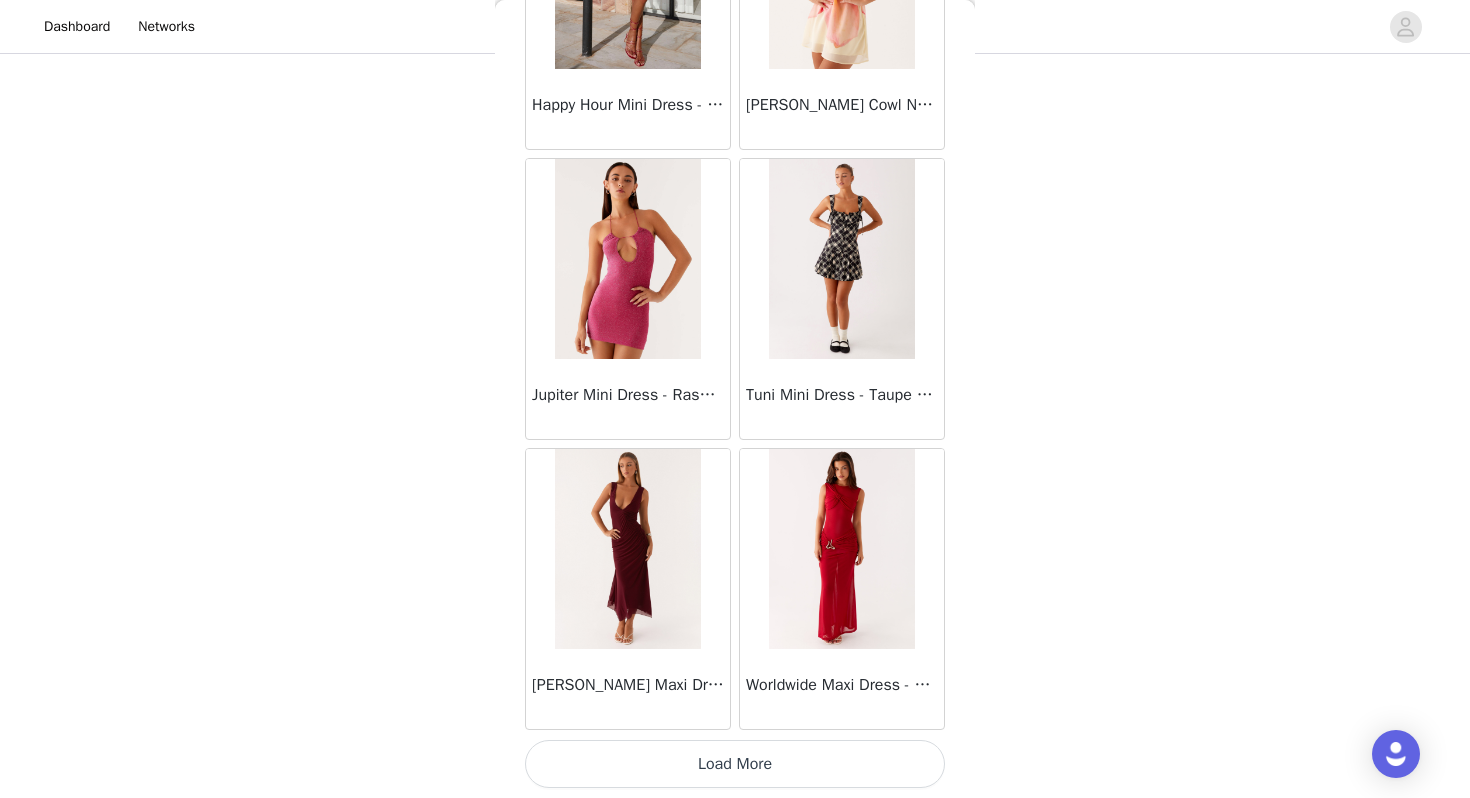 click on "Load More" at bounding box center (735, 764) 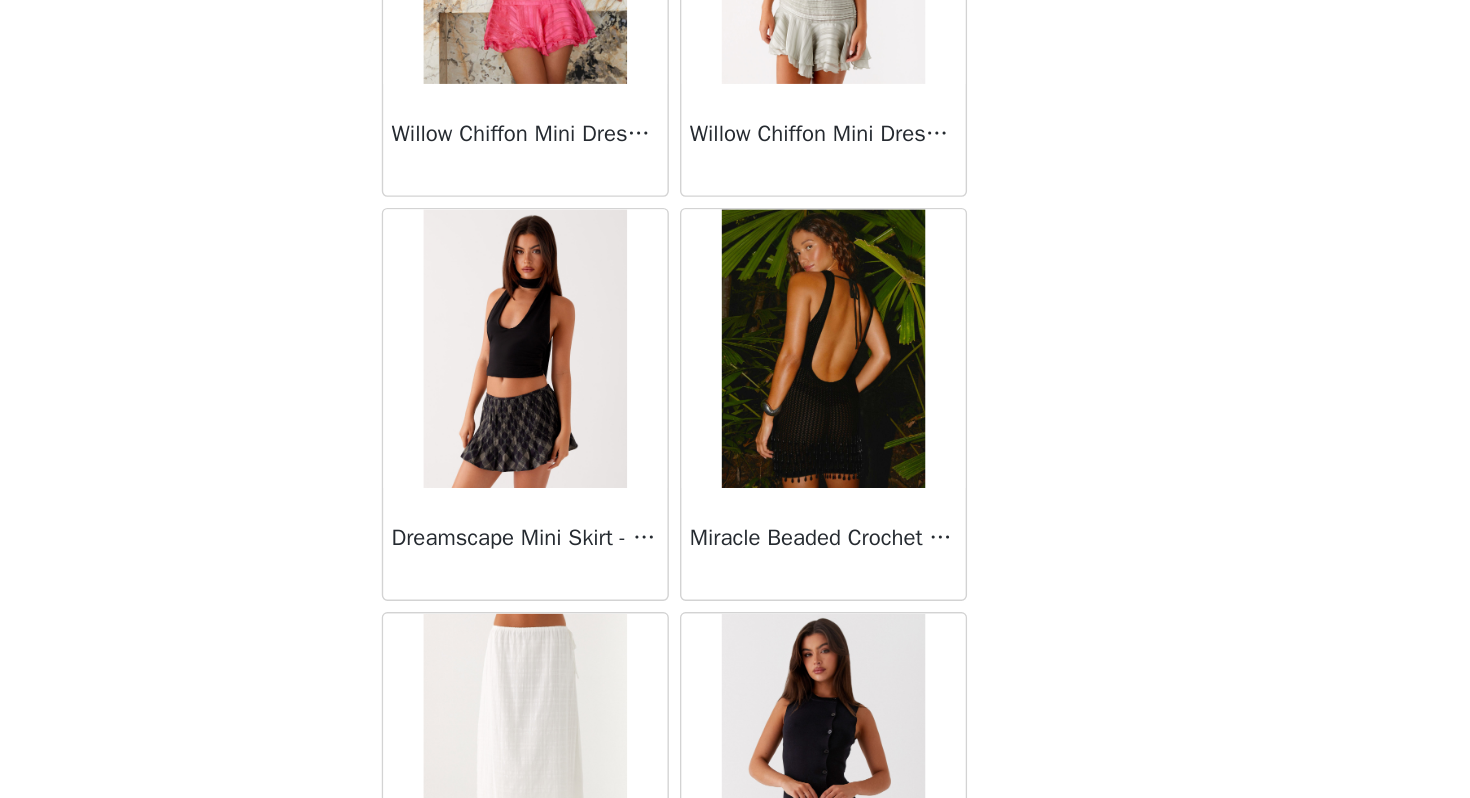 scroll, scrollTop: 42862, scrollLeft: 0, axis: vertical 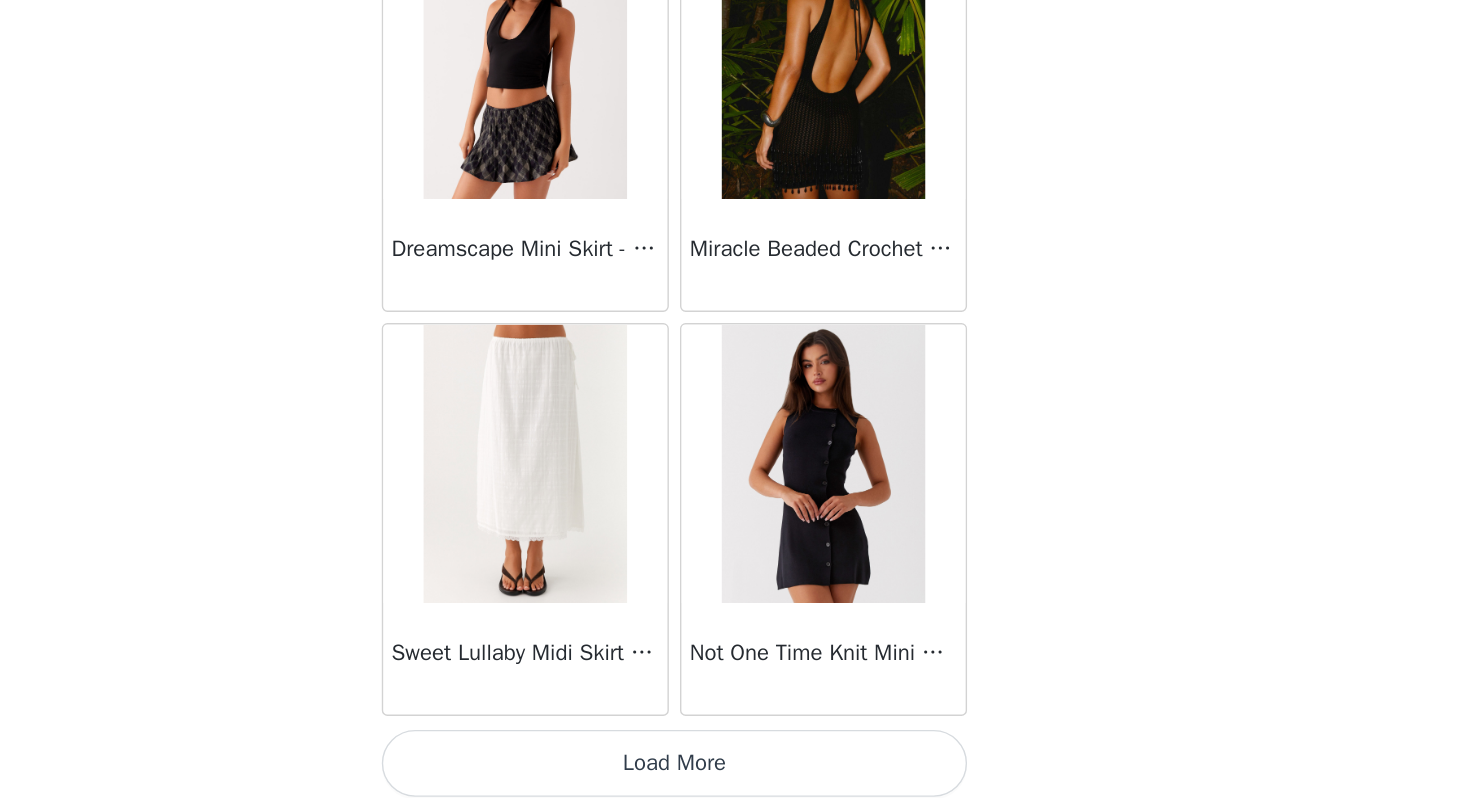 click on "Load More" at bounding box center [735, 764] 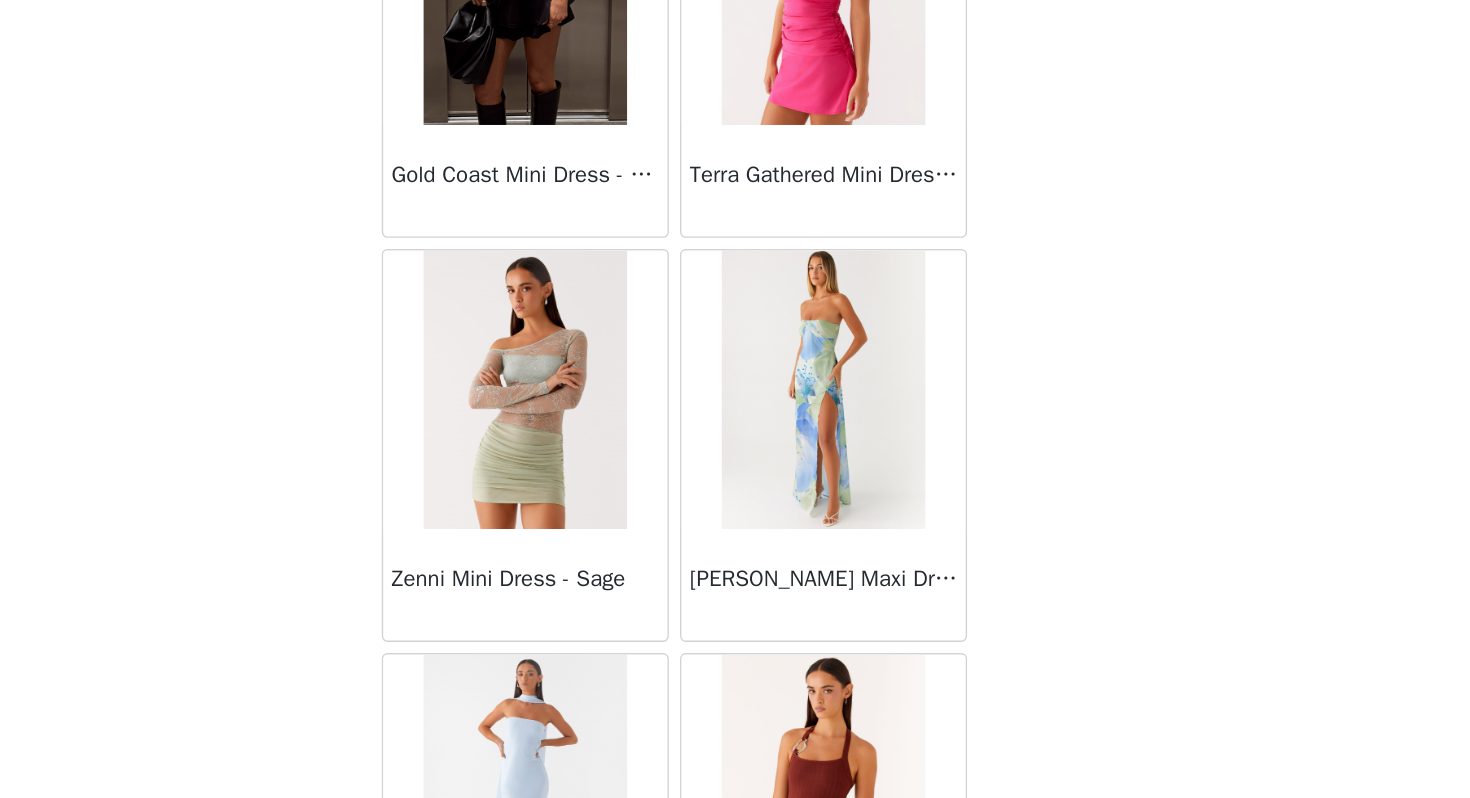 scroll, scrollTop: 45762, scrollLeft: 0, axis: vertical 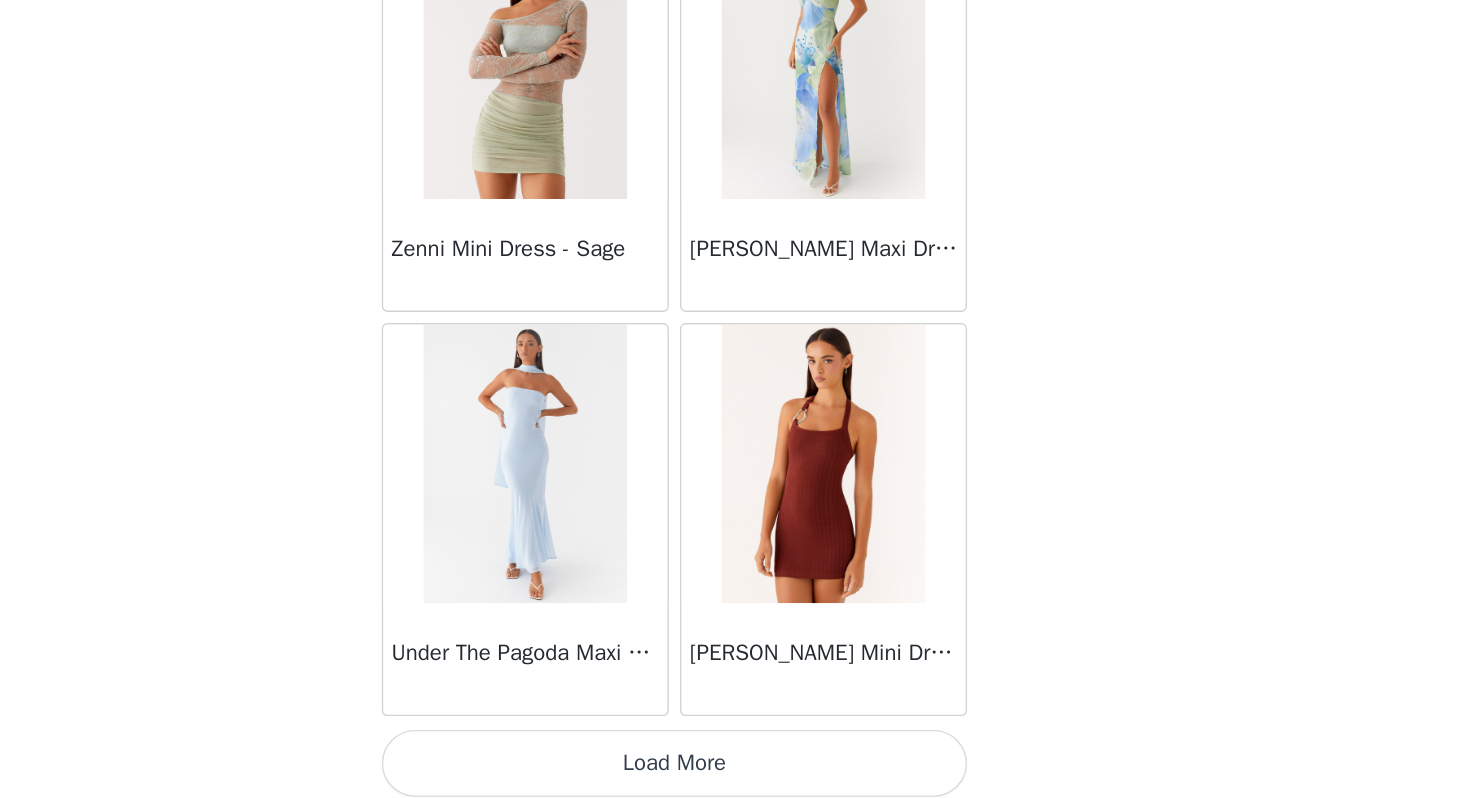 click on "Load More" at bounding box center (735, 764) 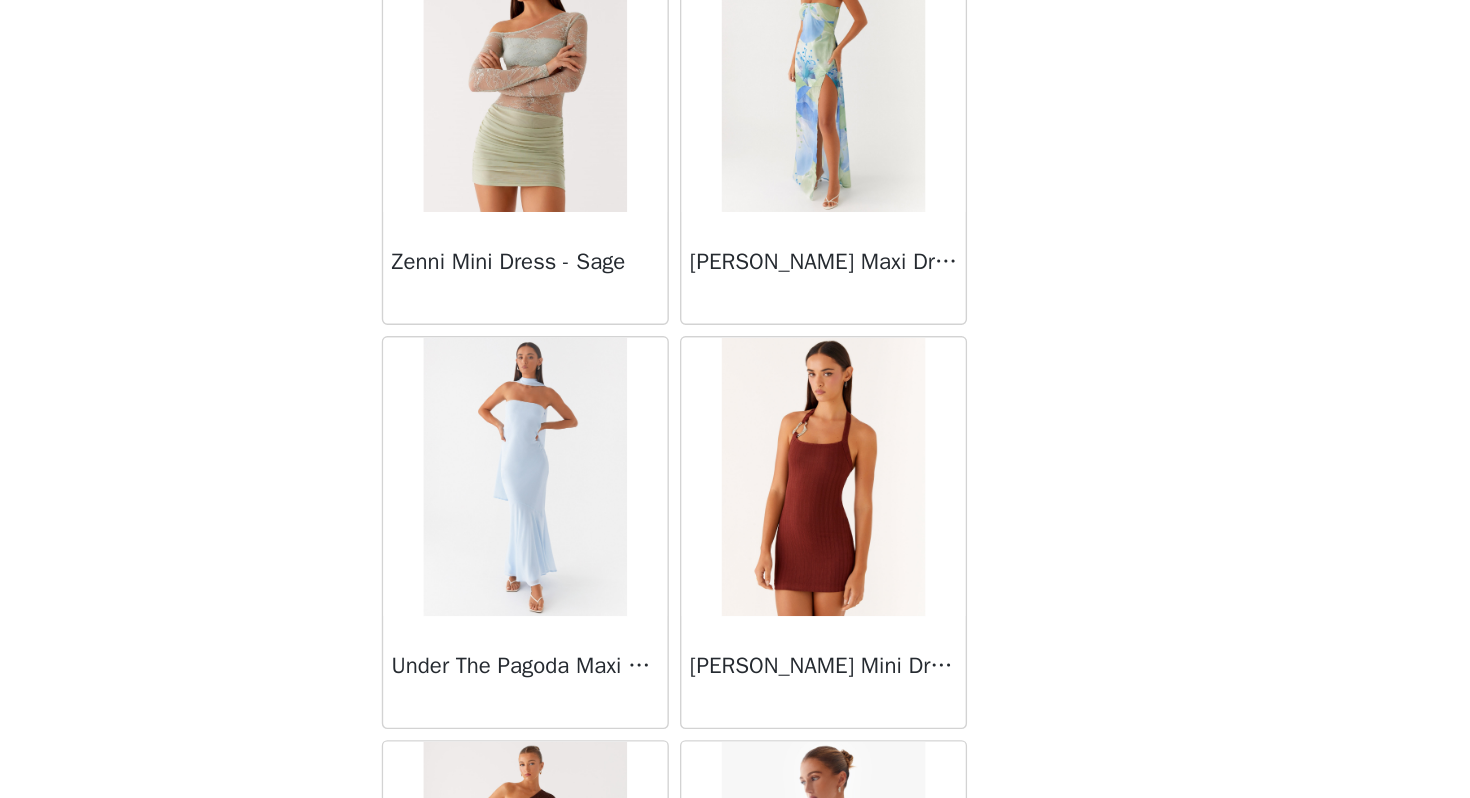 scroll, scrollTop: 45762, scrollLeft: 0, axis: vertical 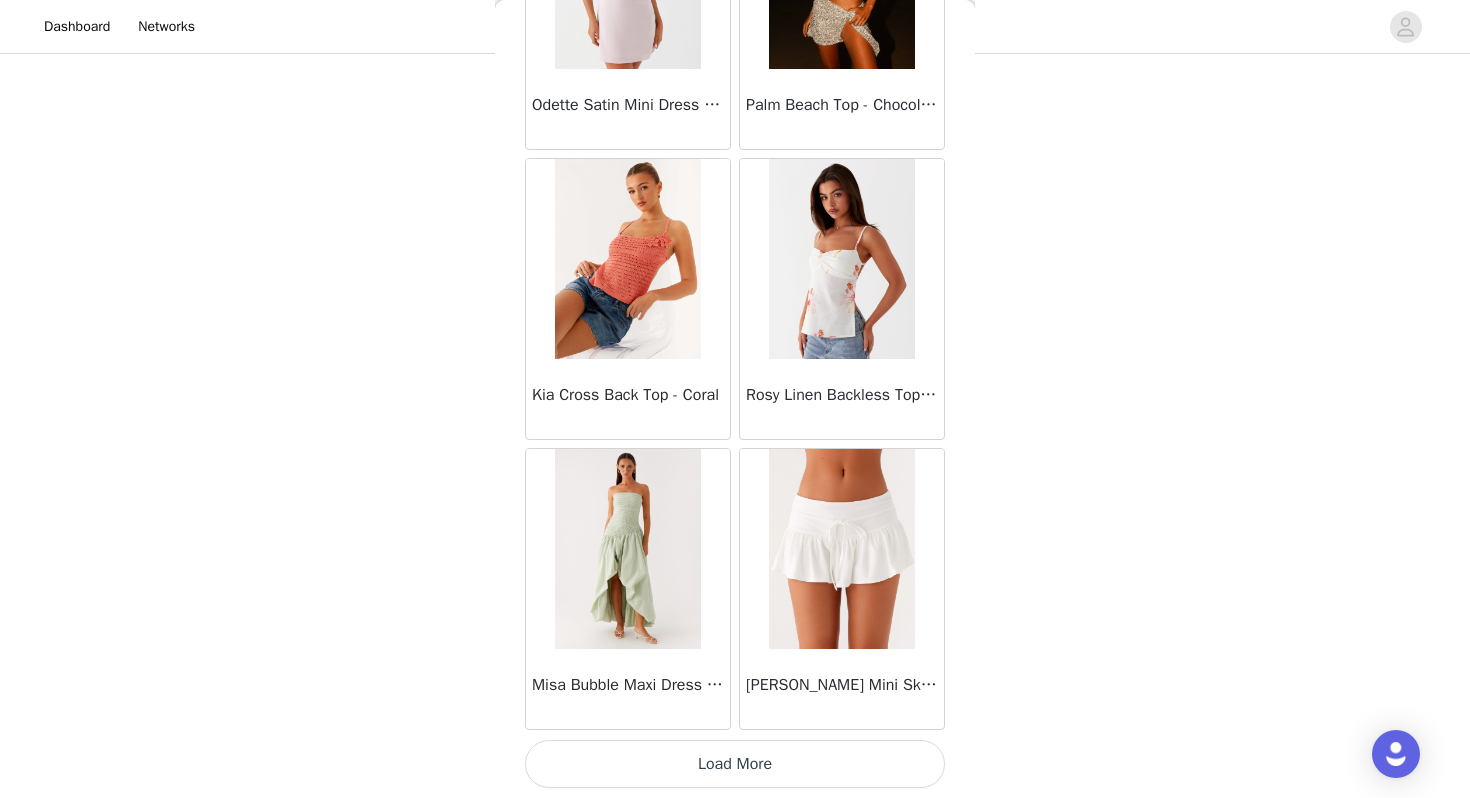 click on "Load More" at bounding box center [735, 764] 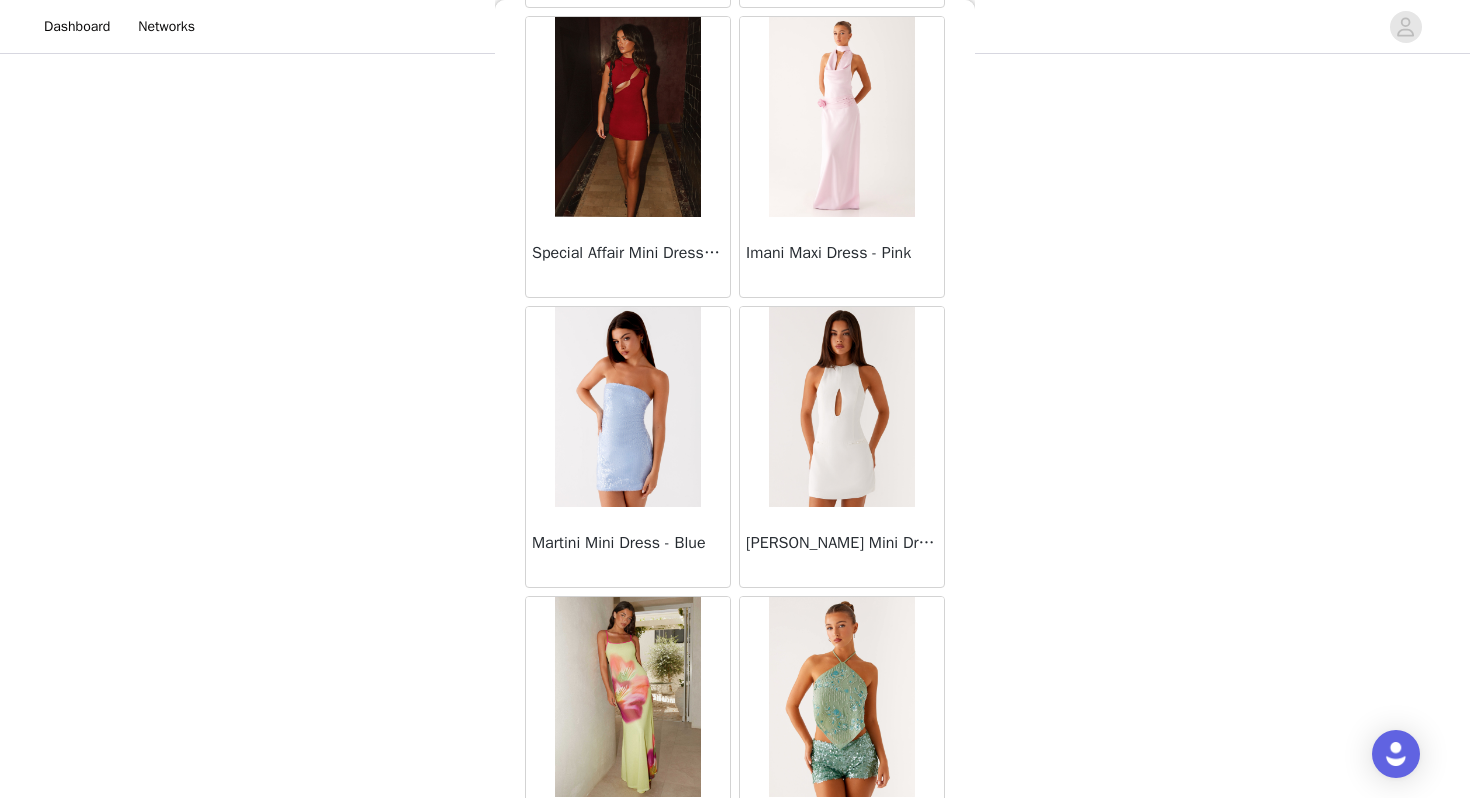 scroll, scrollTop: 51562, scrollLeft: 0, axis: vertical 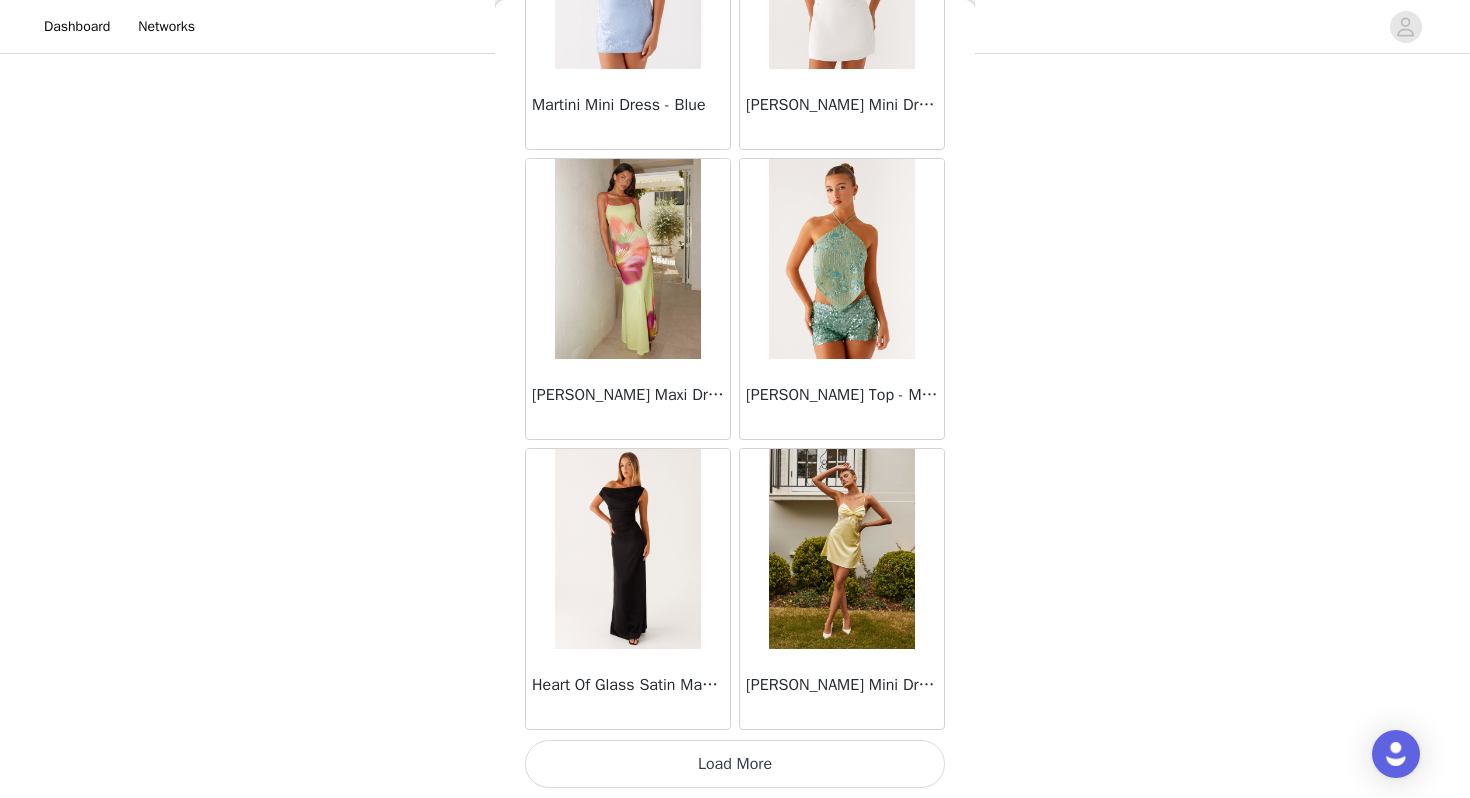 click on "Load More" at bounding box center (735, 764) 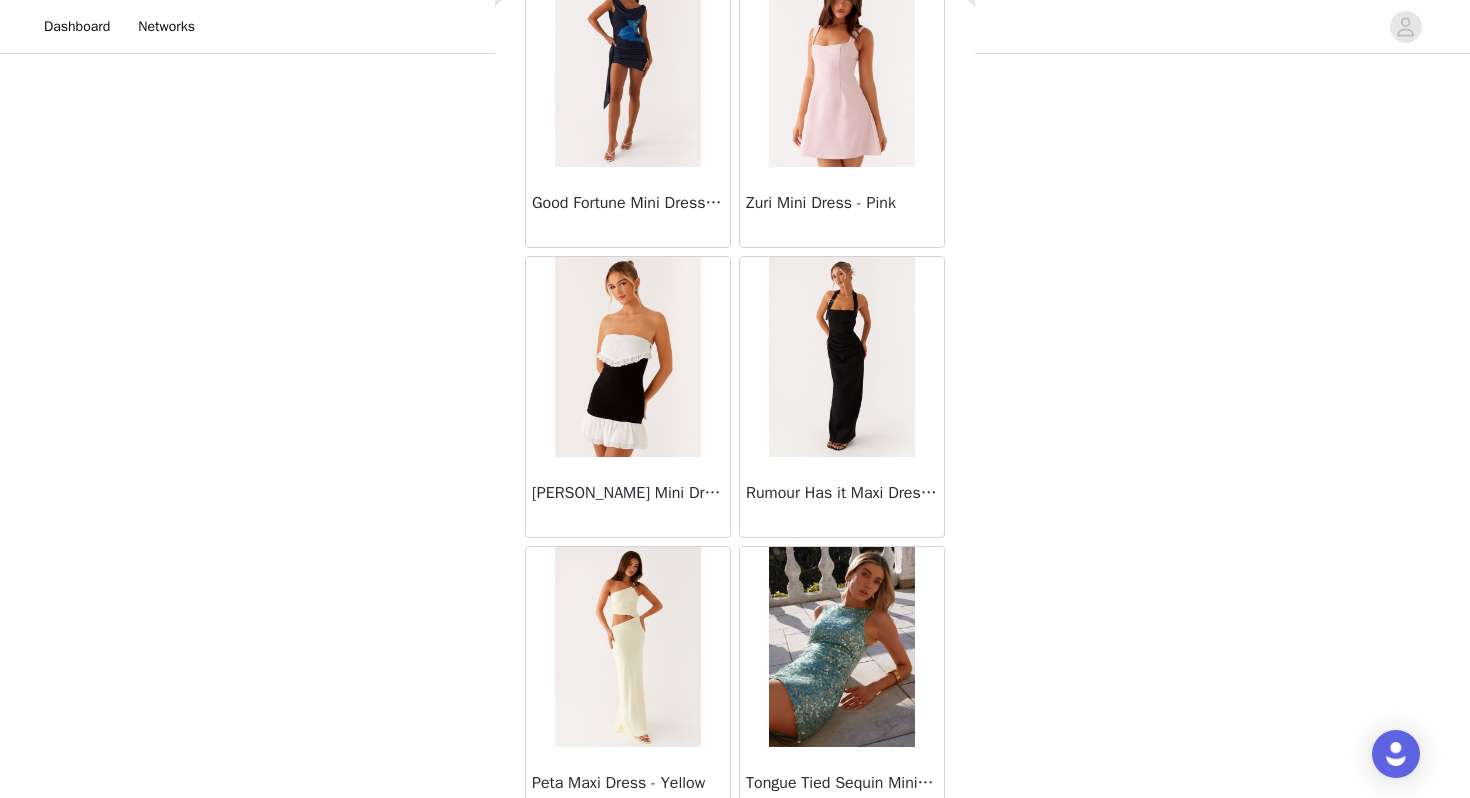 scroll, scrollTop: 54462, scrollLeft: 0, axis: vertical 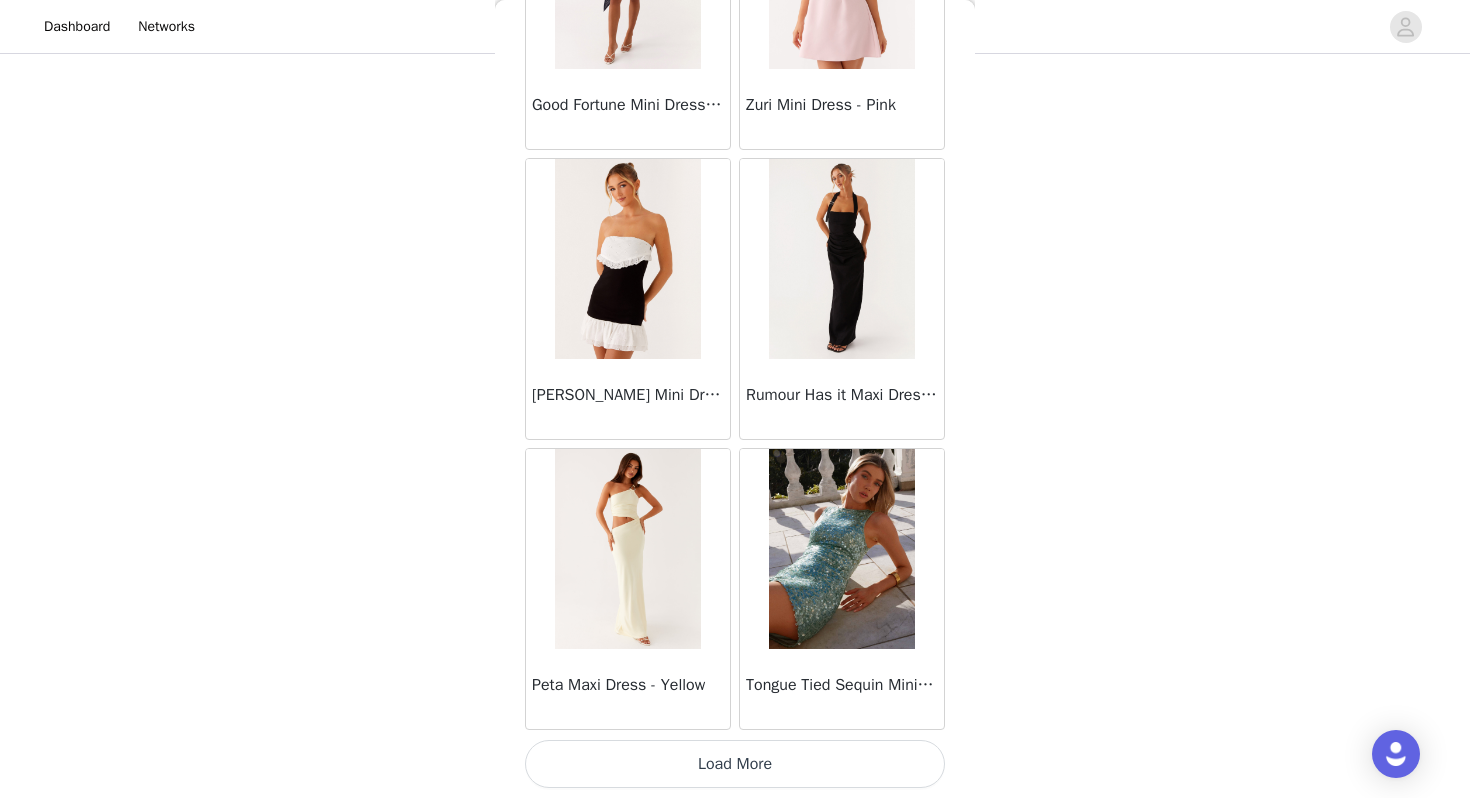 click on "Load More" at bounding box center [735, 764] 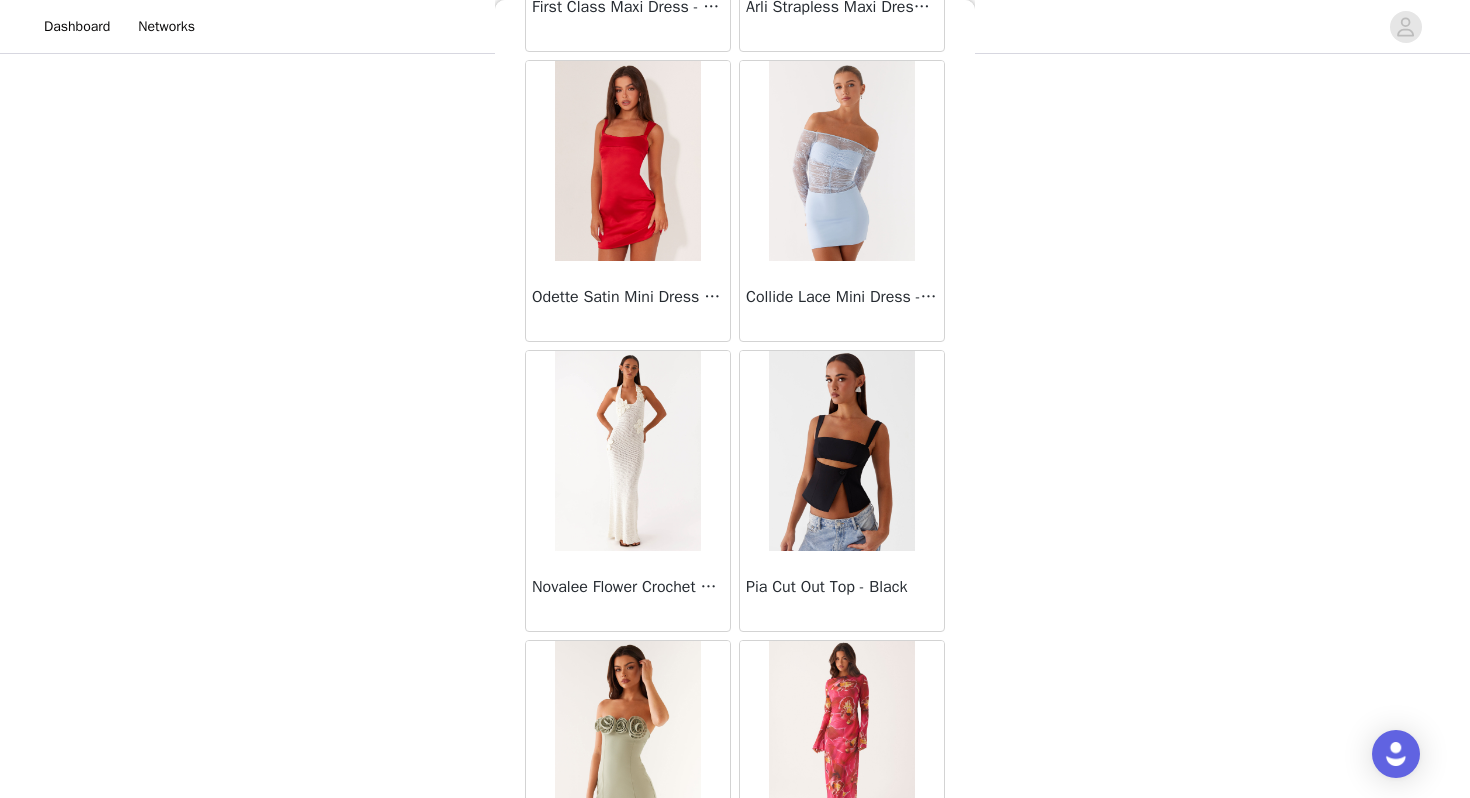 scroll, scrollTop: 57362, scrollLeft: 0, axis: vertical 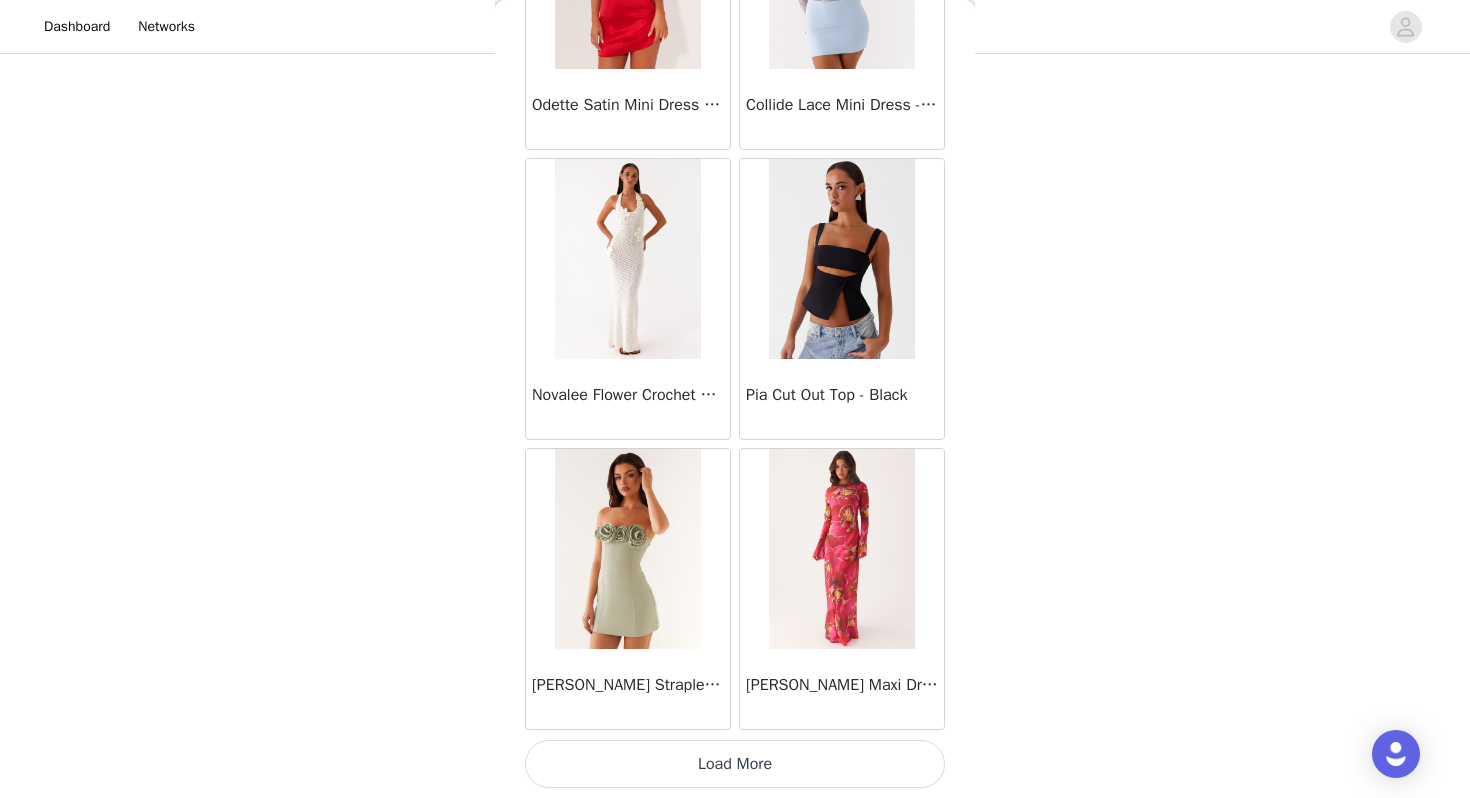 click on "Load More" at bounding box center (735, 764) 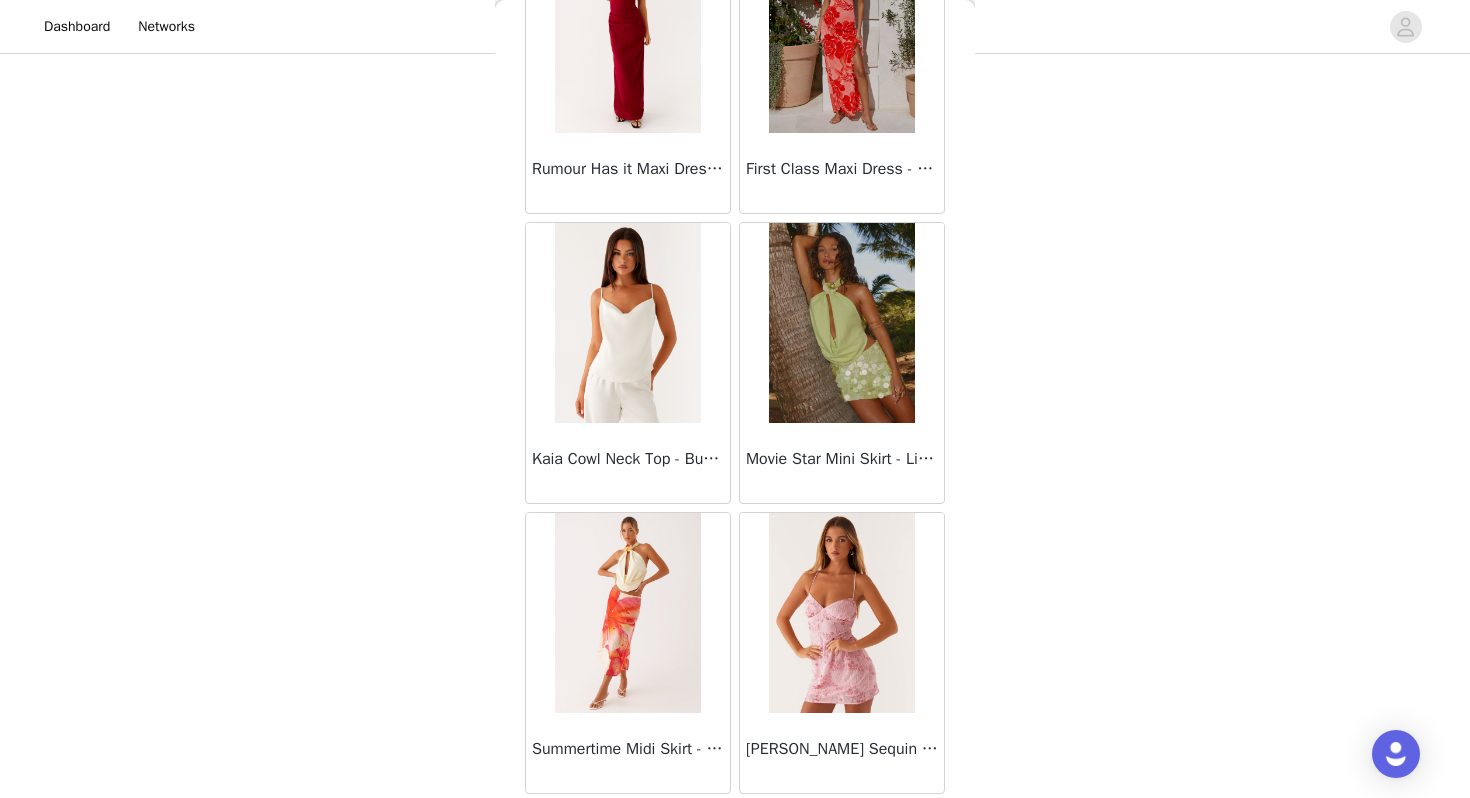 scroll, scrollTop: 60262, scrollLeft: 0, axis: vertical 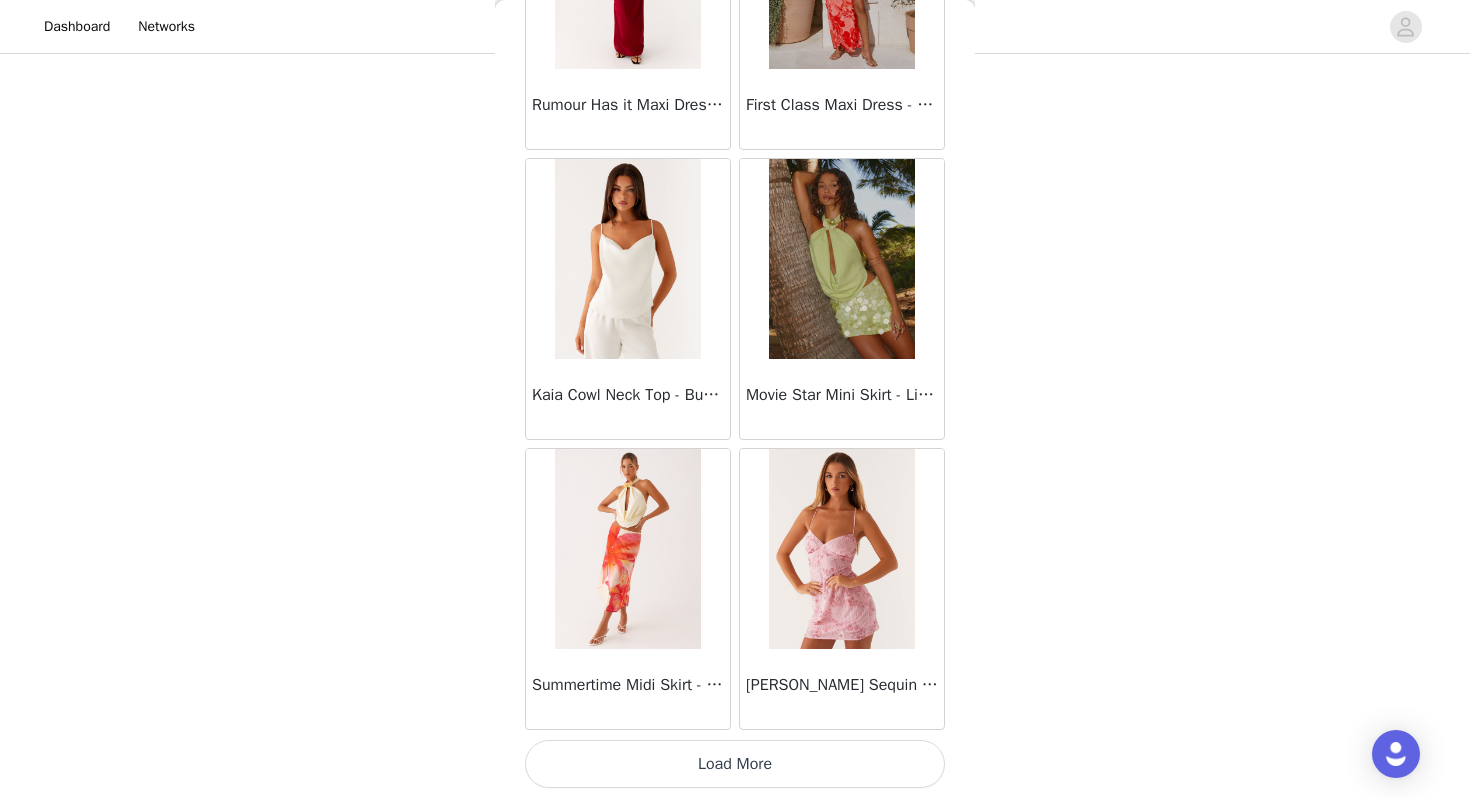 click on "Load More" at bounding box center (735, 764) 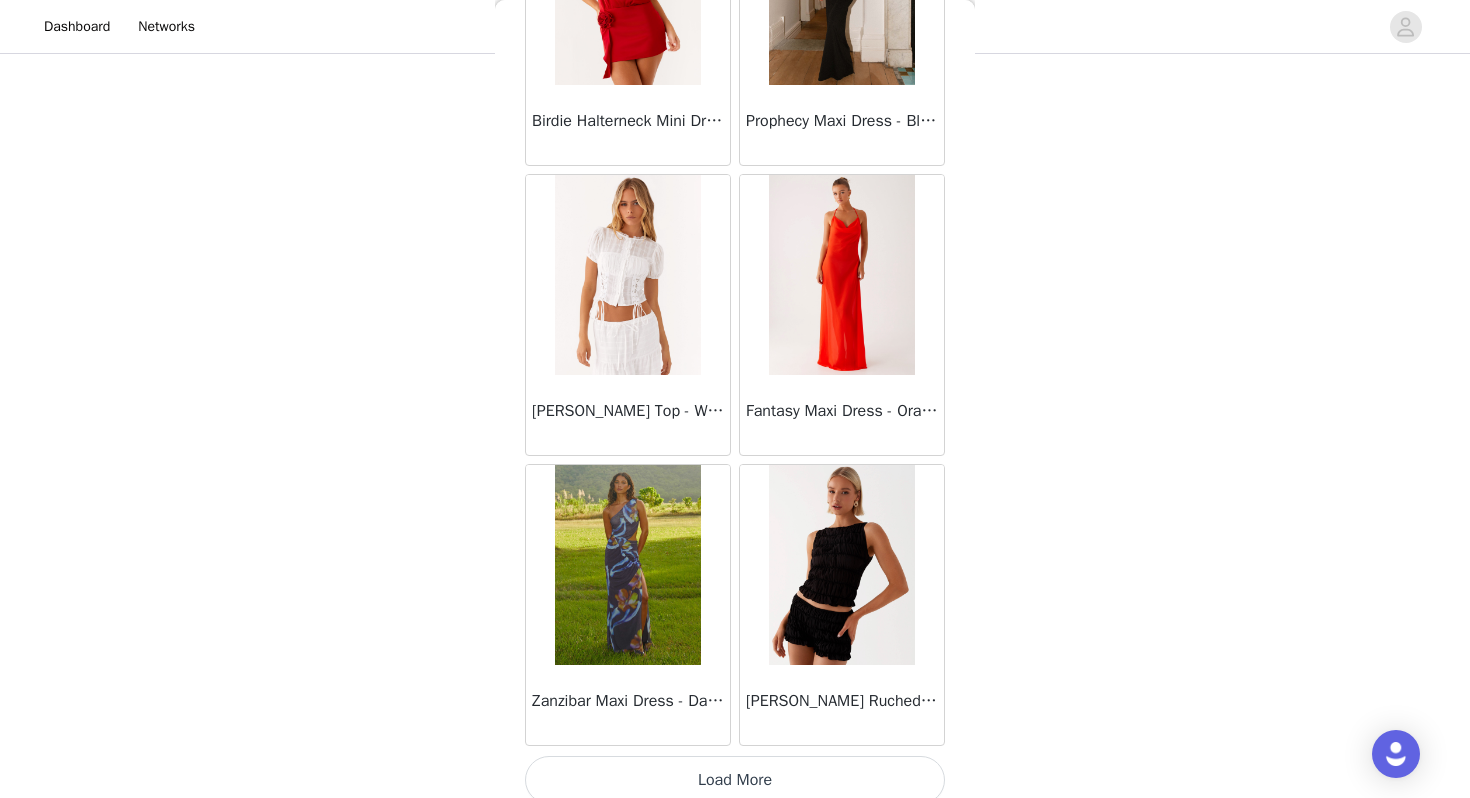 scroll, scrollTop: 63162, scrollLeft: 0, axis: vertical 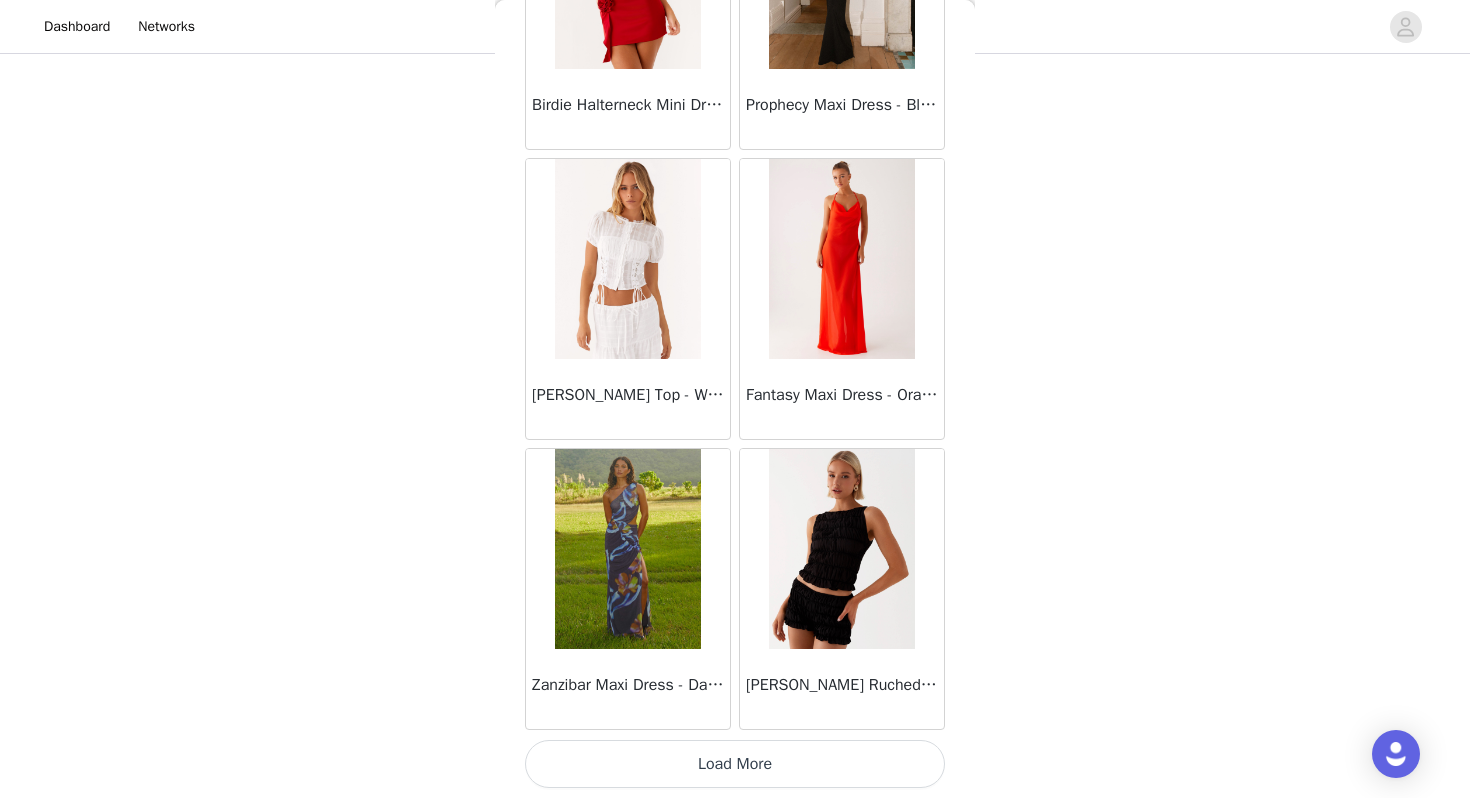 click on "Load More" at bounding box center [735, 764] 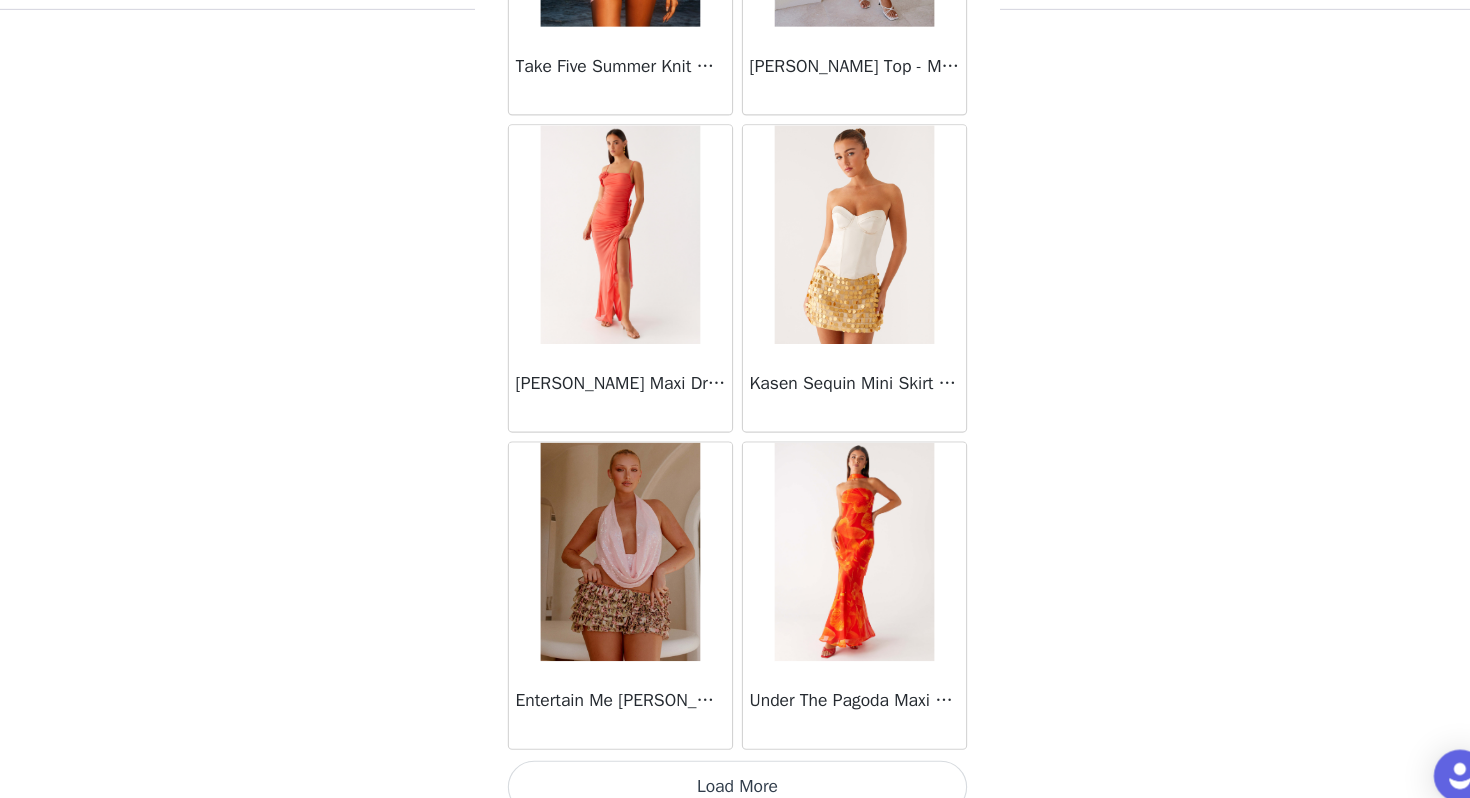 scroll, scrollTop: 66061, scrollLeft: 0, axis: vertical 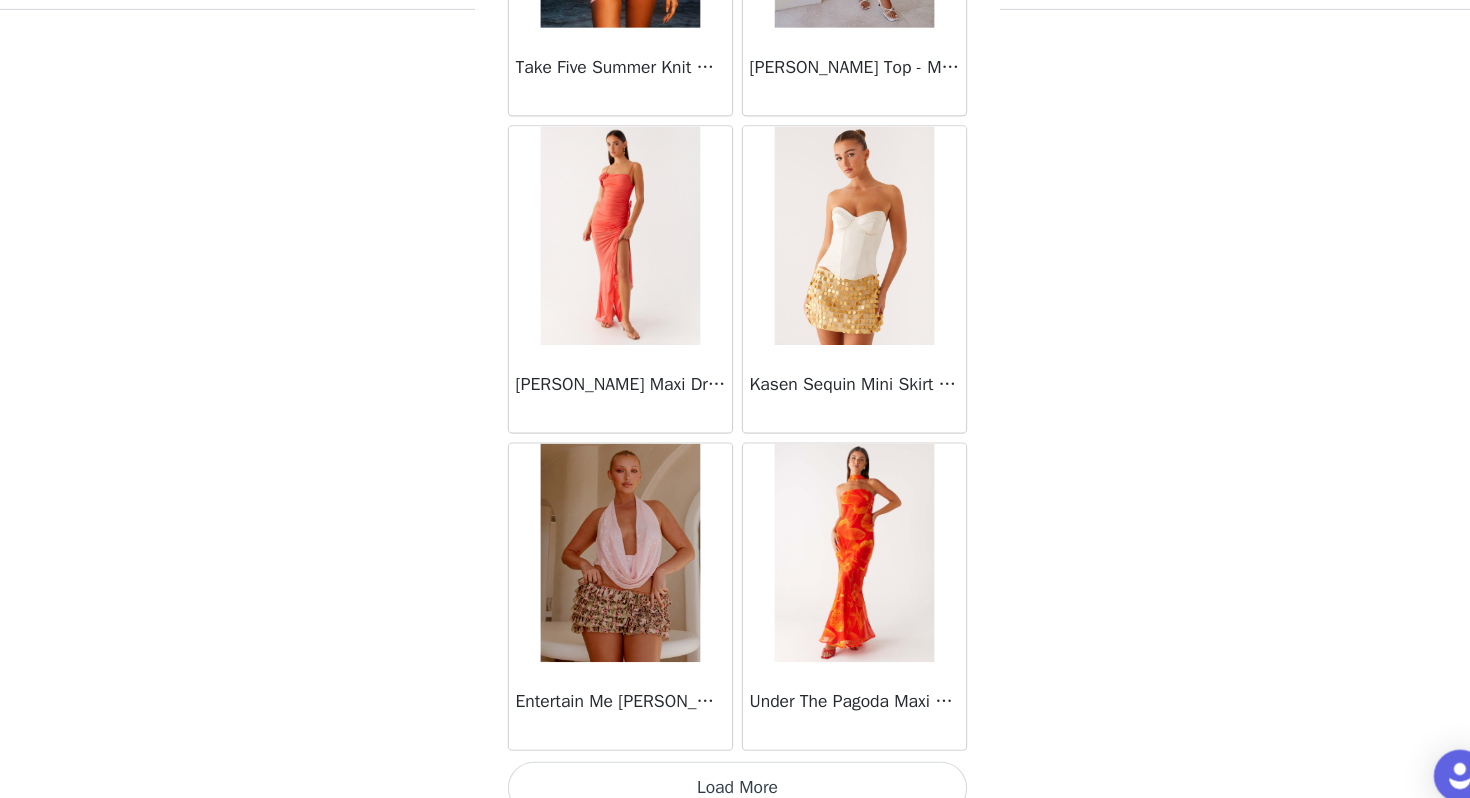 click on "Load More" at bounding box center (735, 765) 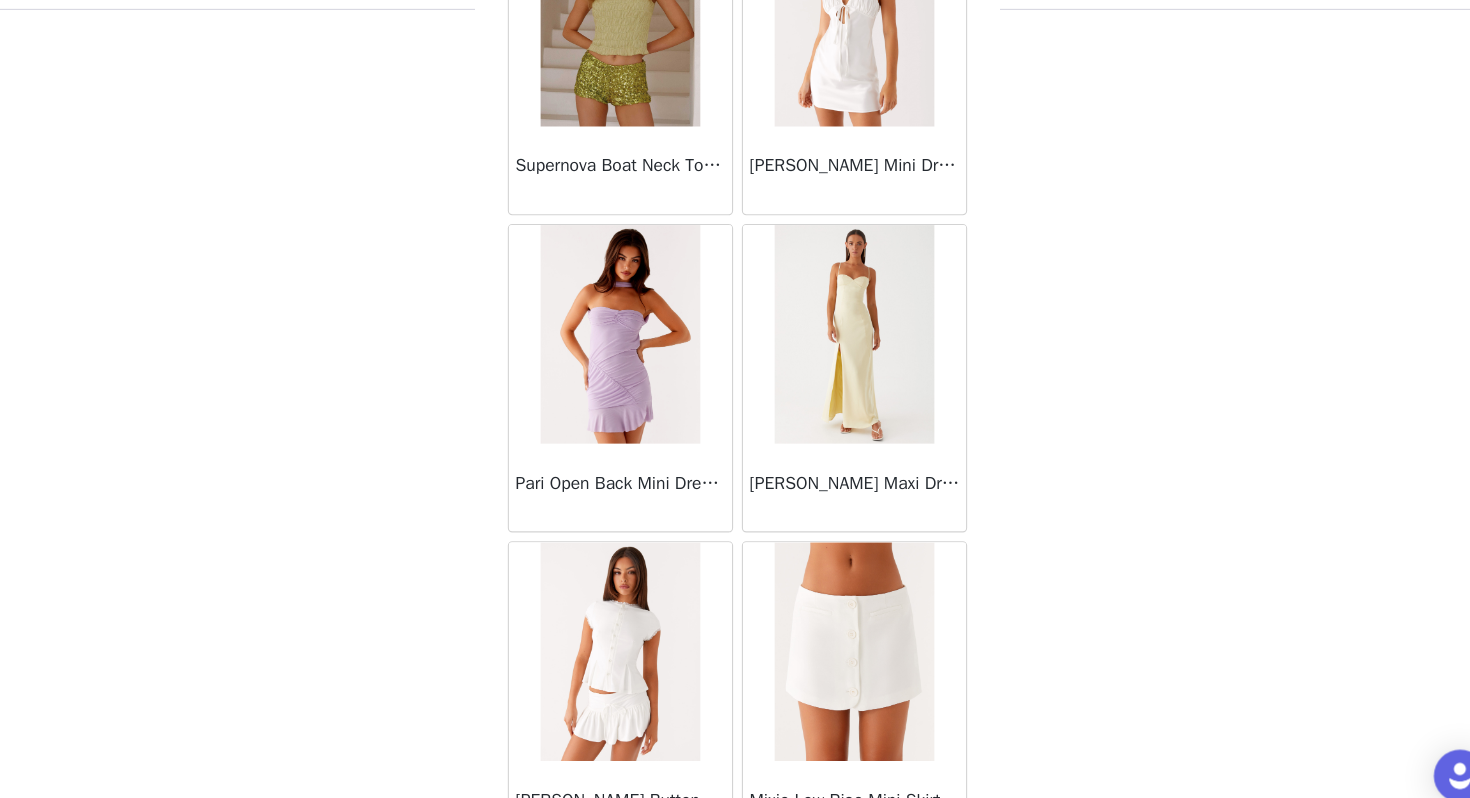 scroll, scrollTop: 68962, scrollLeft: 0, axis: vertical 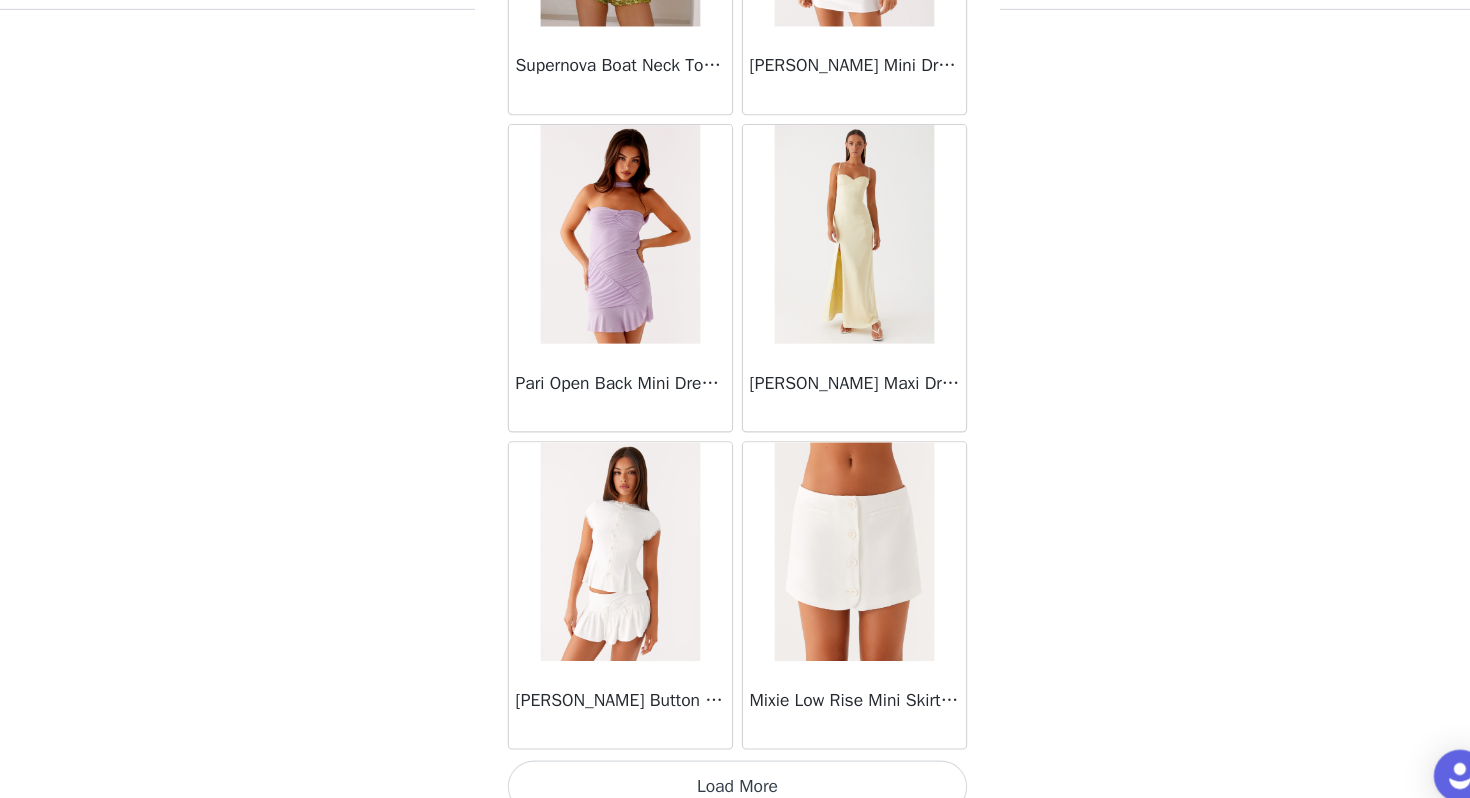click on "Load More" at bounding box center (735, 764) 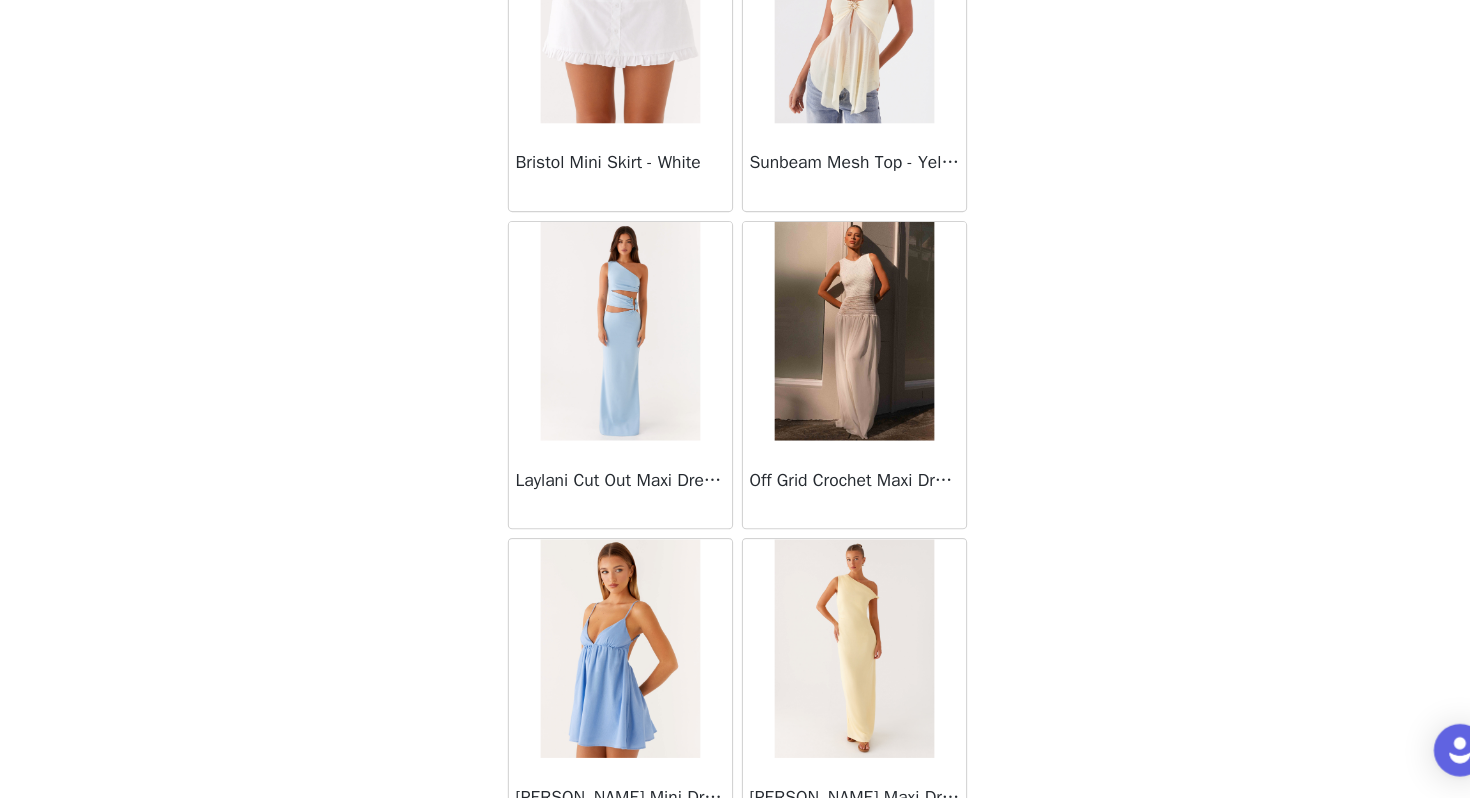 scroll, scrollTop: 70454, scrollLeft: 0, axis: vertical 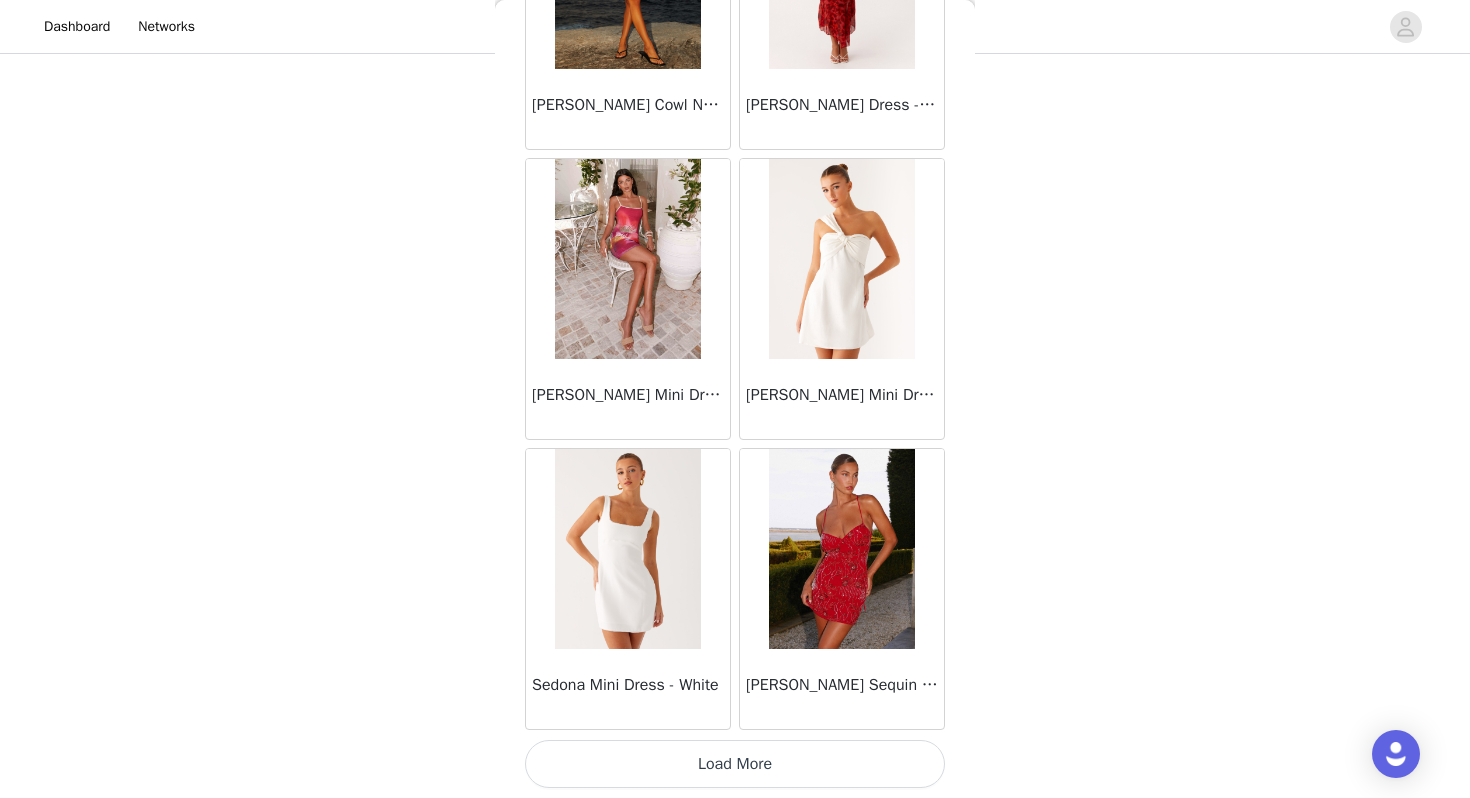 click on "Load More" at bounding box center [735, 764] 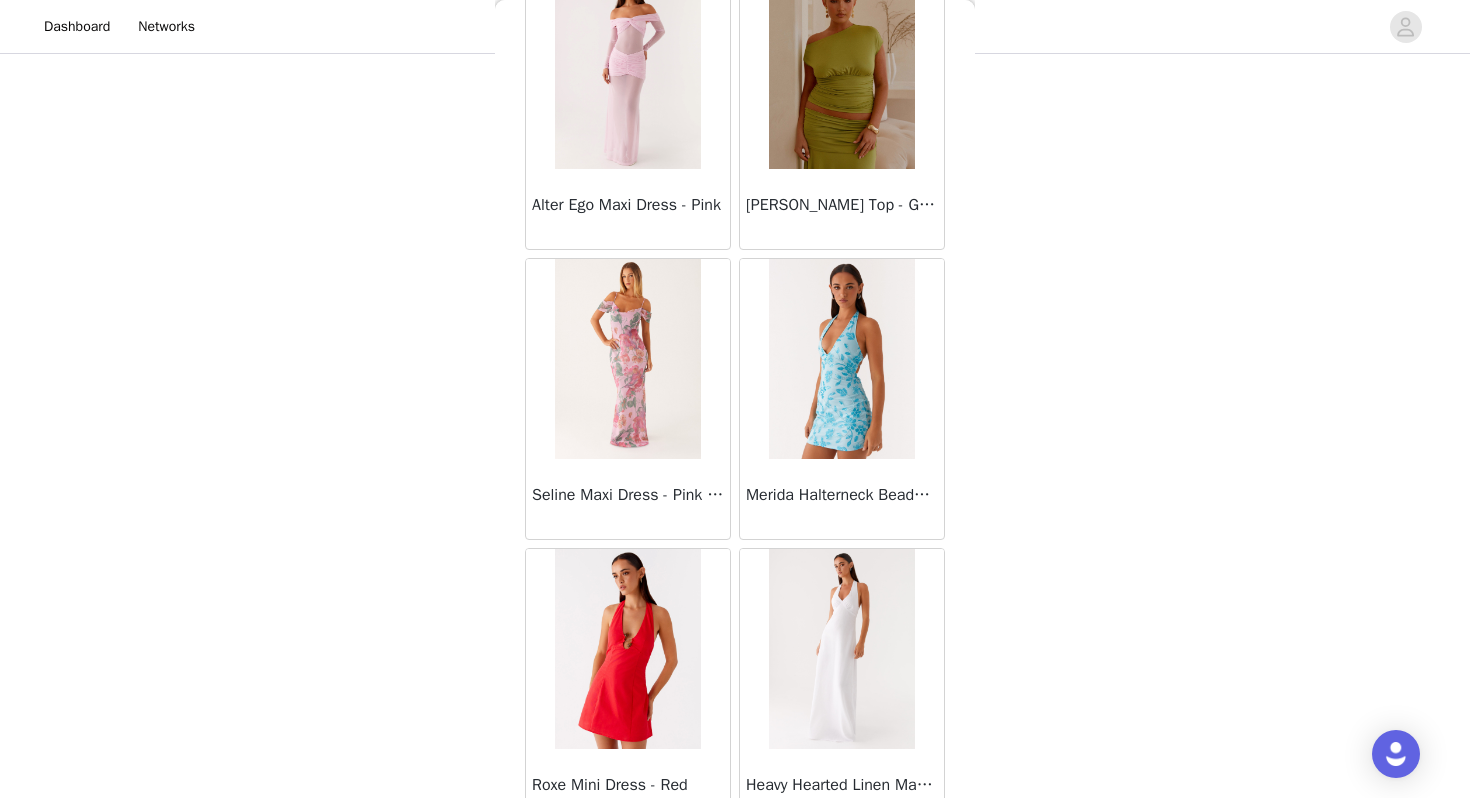 scroll, scrollTop: 74762, scrollLeft: 0, axis: vertical 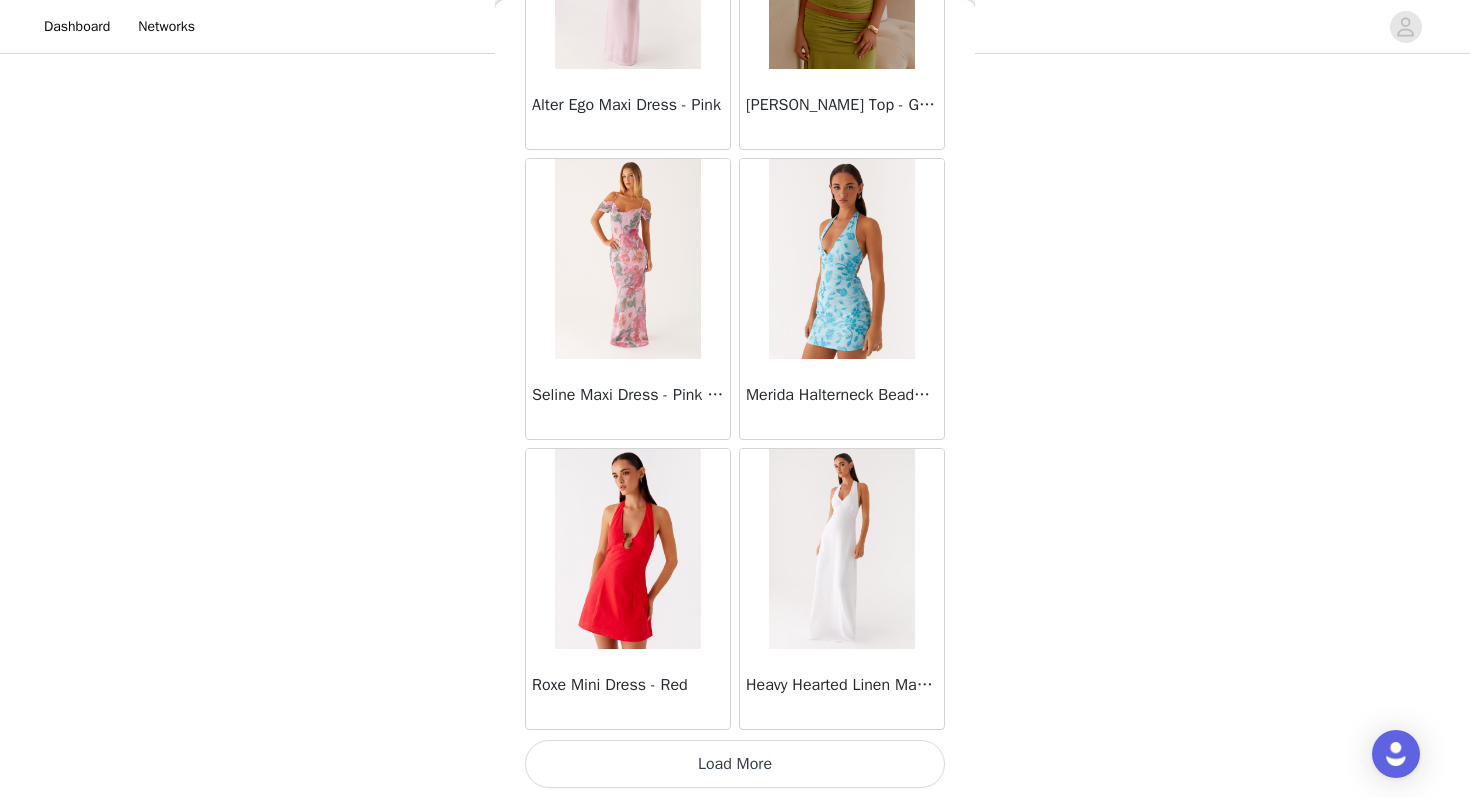 click on "[PERSON_NAME] Strapless Mini Dress - Yellow       [PERSON_NAME] Maxi Dress - Orange Blue Floral       Avenue Mini Dress - Plum       Aullie Maxi Dress - Yellow       Aullie Maxi Dress - Ivory       Aullie Mini Dress - Black       Avalia Backless Scarf Mini Dress - White Polka Dot       Aullie Maxi Dress - Blue       [PERSON_NAME] Maxi Dress - Bloom Wave Print       Athens One Shoulder Top - Floral       Aullie Mini Dress - Blue       Aullie Maxi Dress - [PERSON_NAME] Strapless Mini Dress - Cobalt       Atlantic Midi Dress - Yellow       Aullie Maxi Dress - Pink       Azura Halter Top - Yellow       Beki Beaded Mesh Maxi Dress - Deep Red       Bad News Mesh Maxi Dress - Turquoise Floral       Bad News Mesh Maxi Dress - Yellow Floral       Be Mine Satin Maxi Dress - Canary       Belize Maxi Dress - Yellow       [PERSON_NAME] Off Shoulder Knit Top - Mint       [PERSON_NAME] Tube Top - Blue       [PERSON_NAME] Top - Red Gingham       Breaking News Mini Dress - Black       Bodie Maxi Dress - Pastel Yellow" at bounding box center (735, -36934) 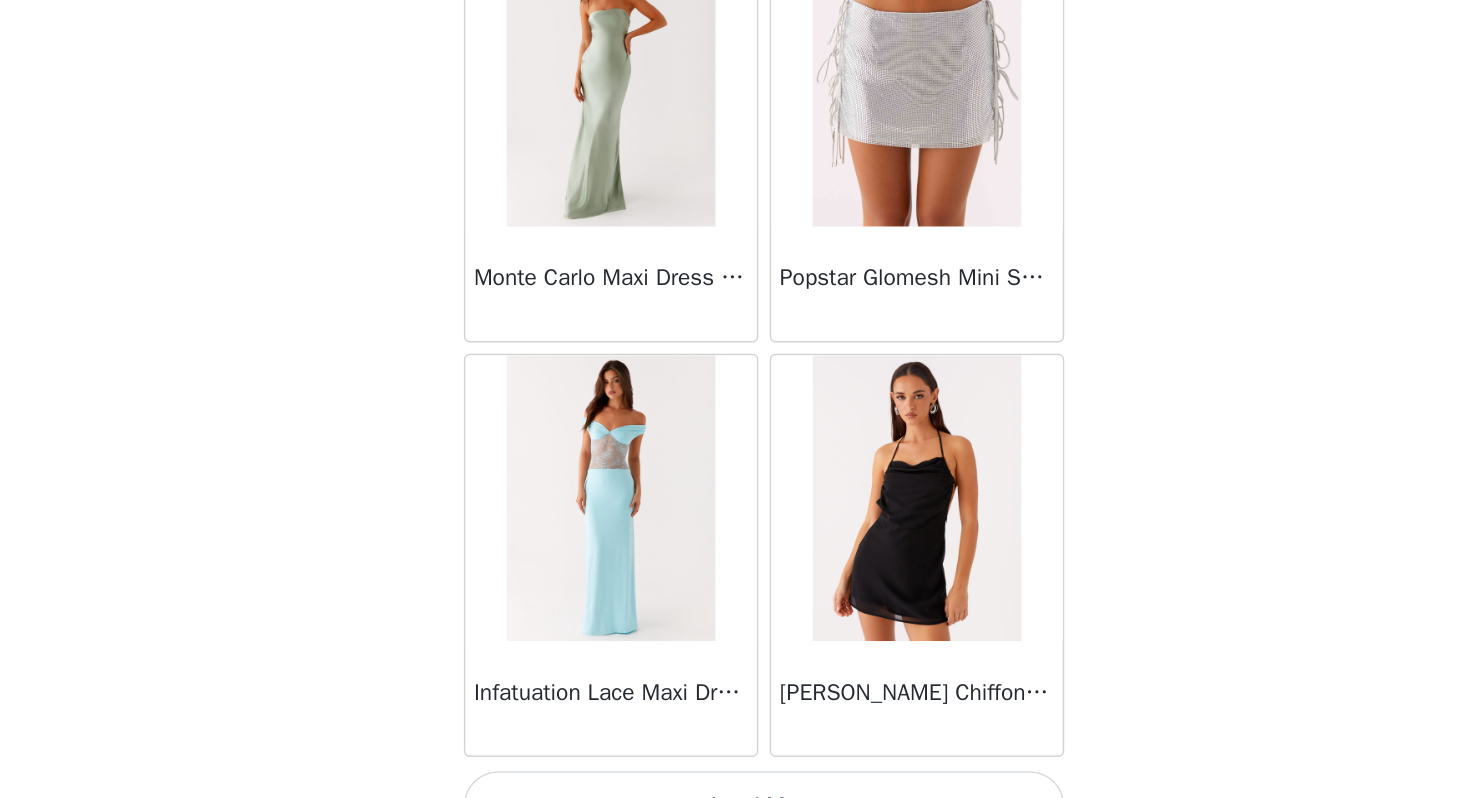 scroll, scrollTop: 77662, scrollLeft: 0, axis: vertical 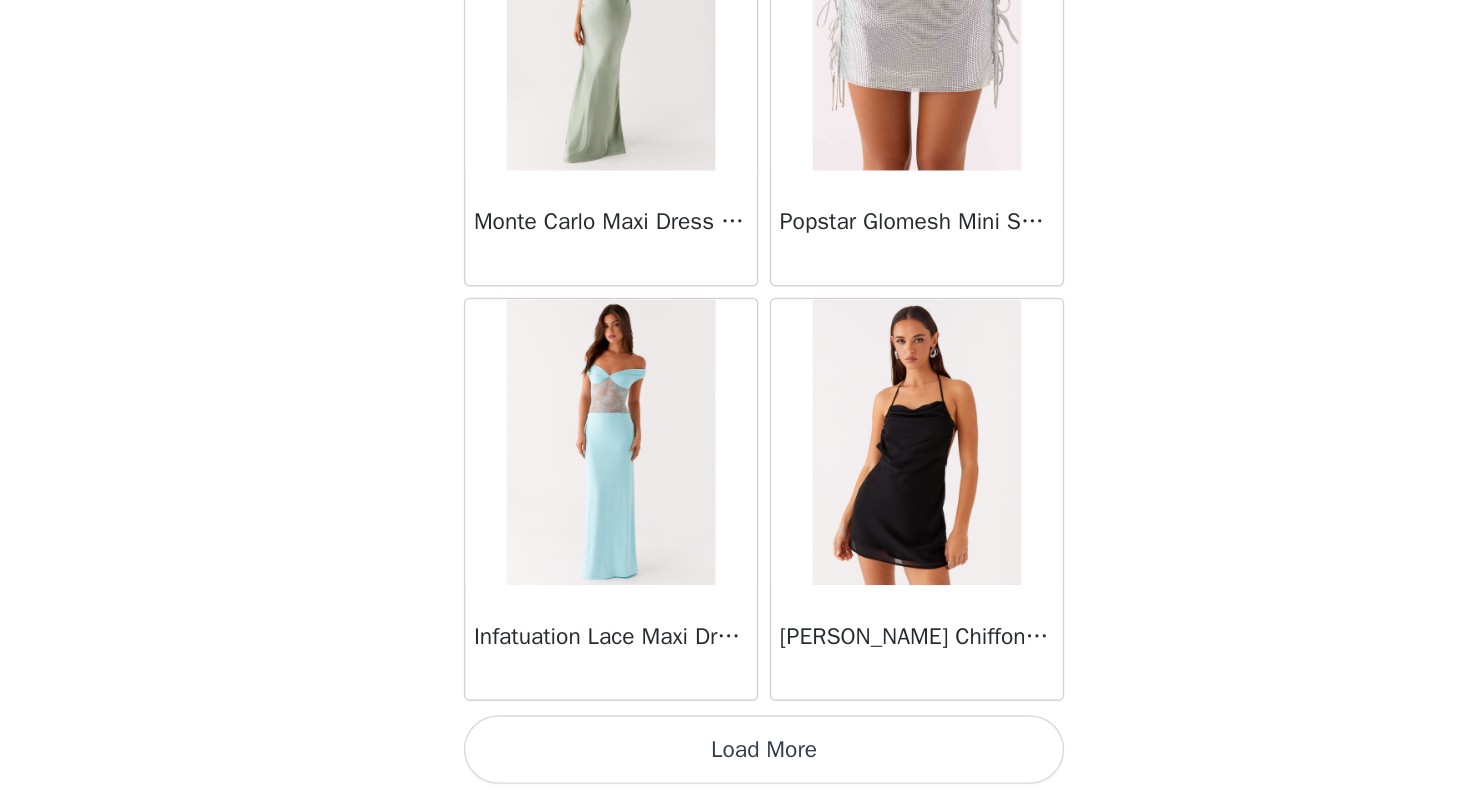 click on "Load More" at bounding box center [735, 764] 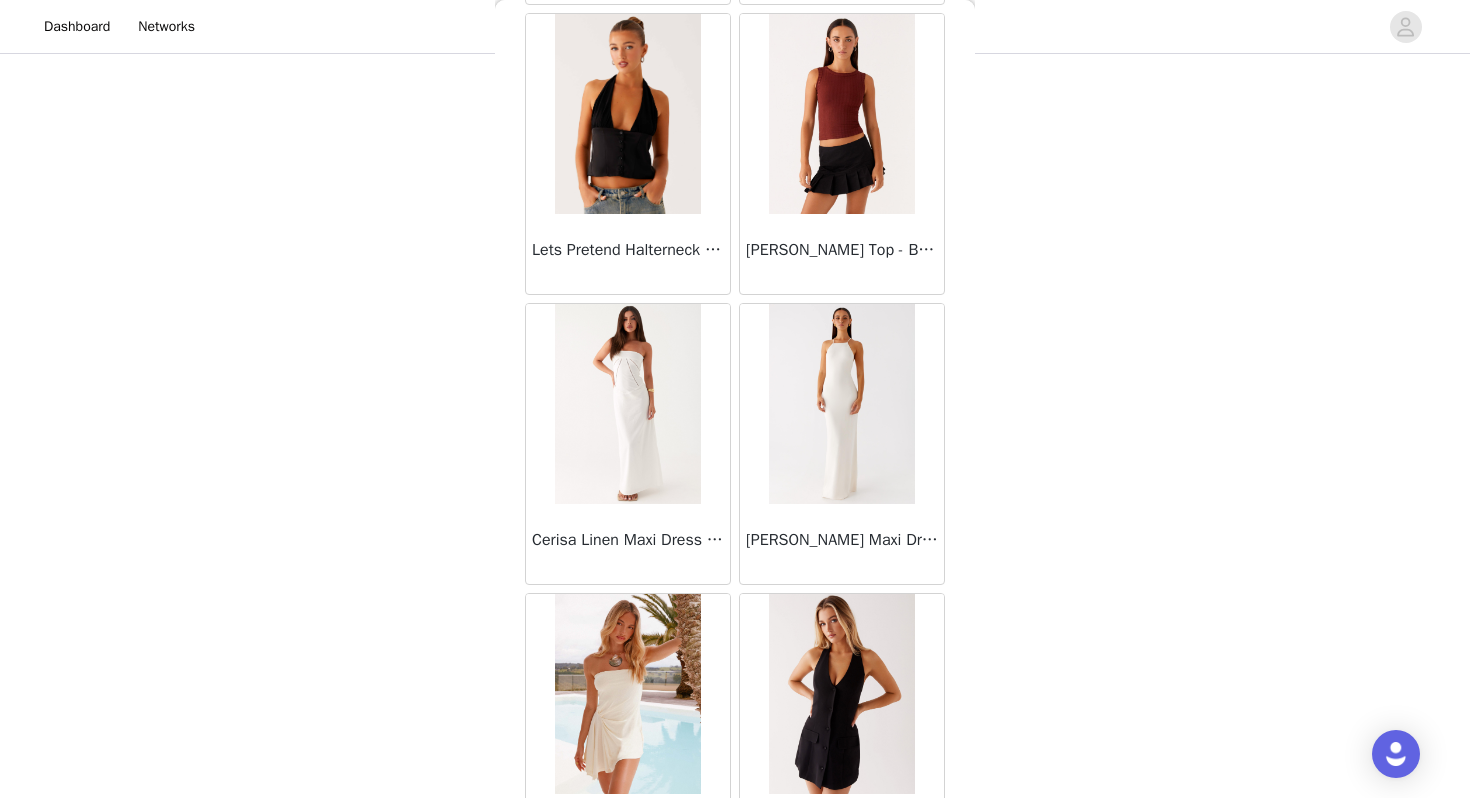 scroll, scrollTop: 79956, scrollLeft: 0, axis: vertical 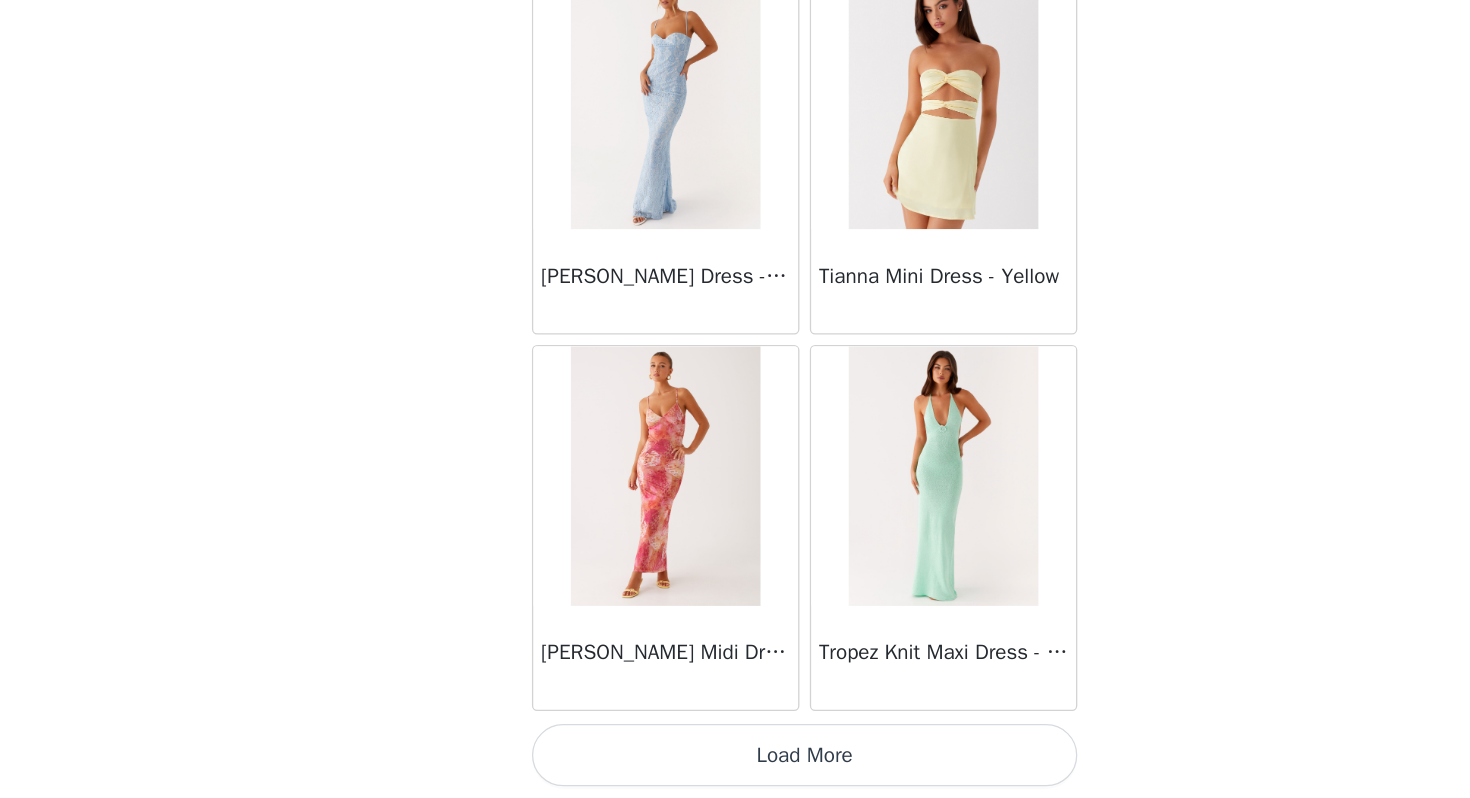 click on "Load More" at bounding box center [735, 764] 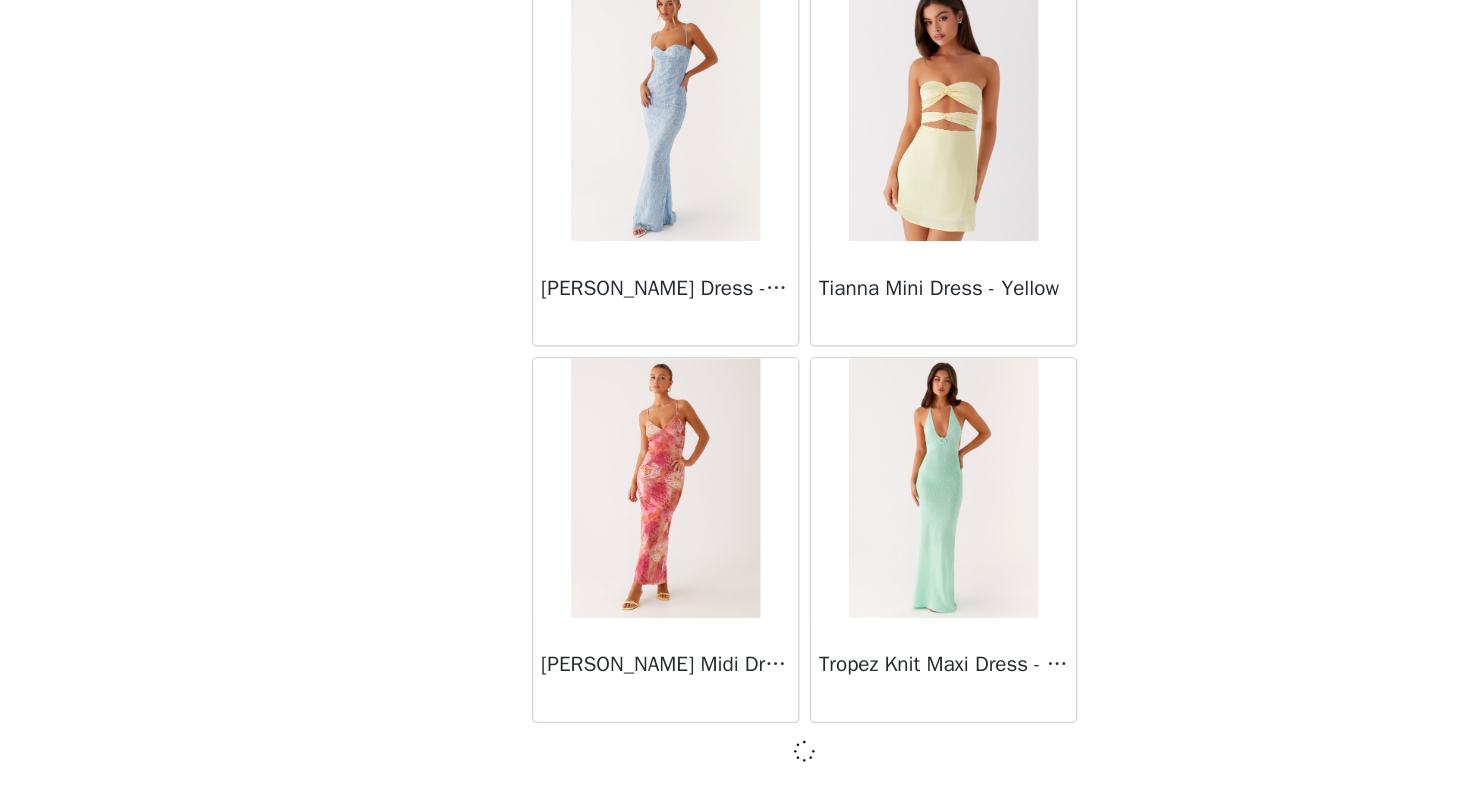 scroll, scrollTop: 80553, scrollLeft: 0, axis: vertical 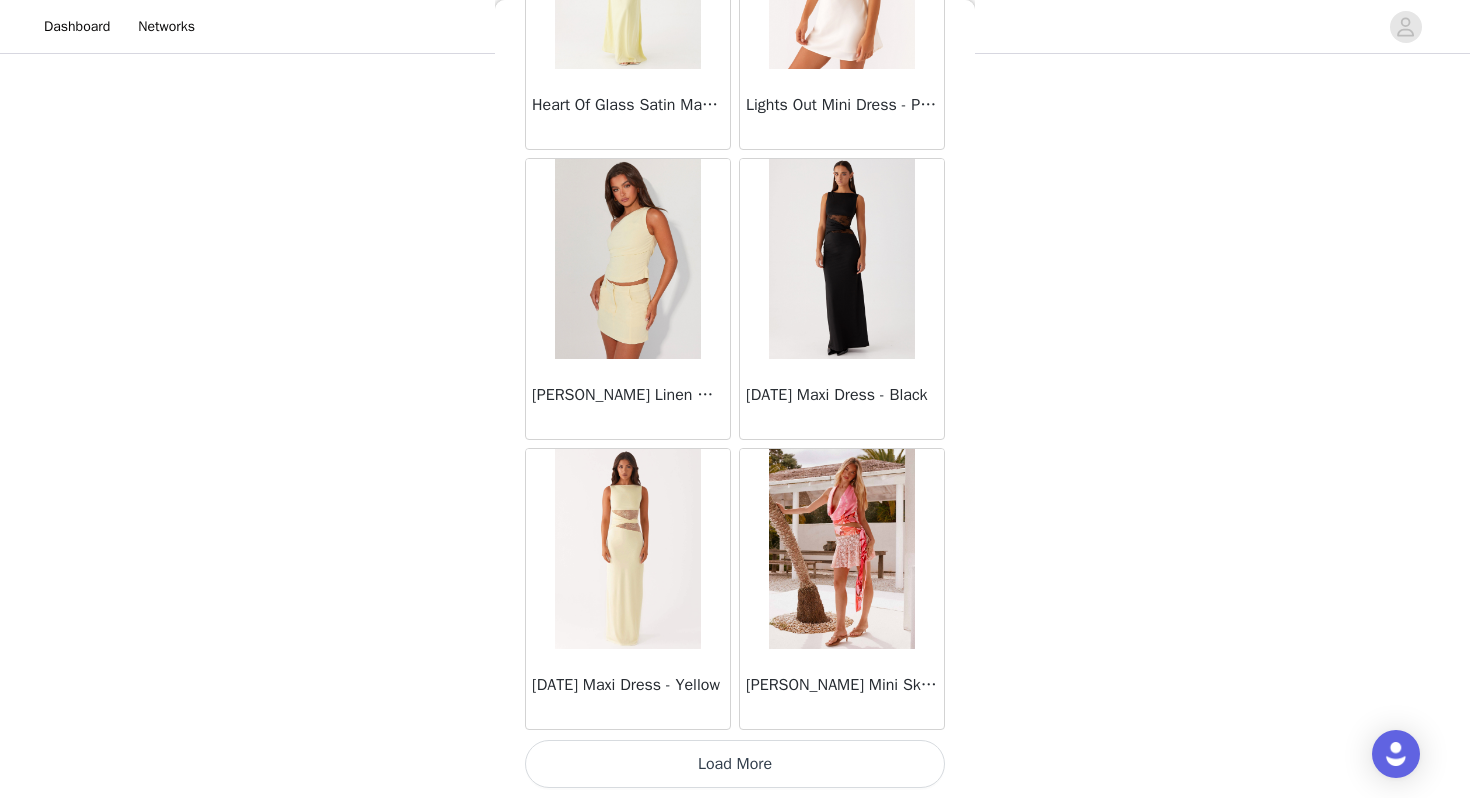 click on "Load More" at bounding box center [735, 764] 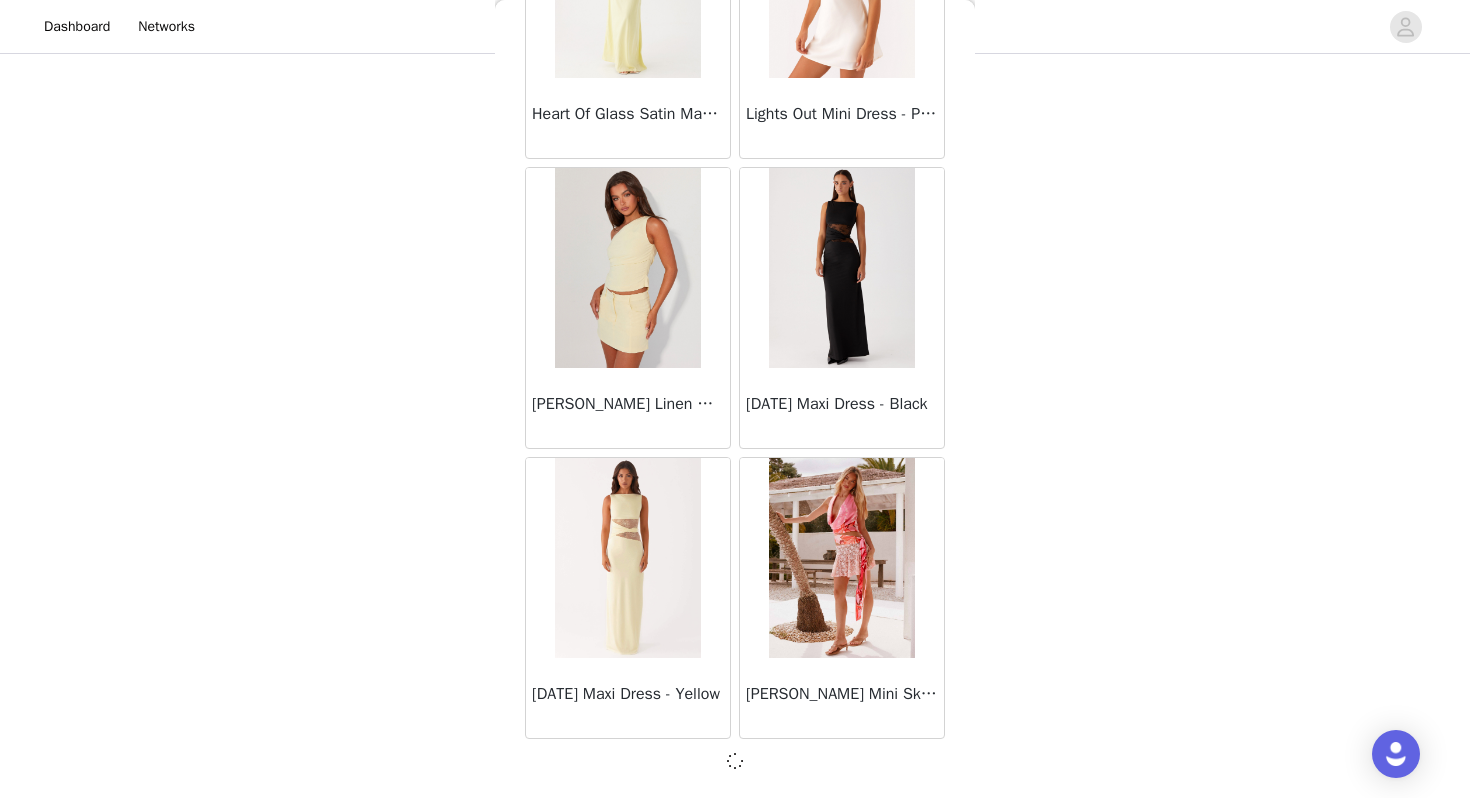 scroll, scrollTop: 116, scrollLeft: 0, axis: vertical 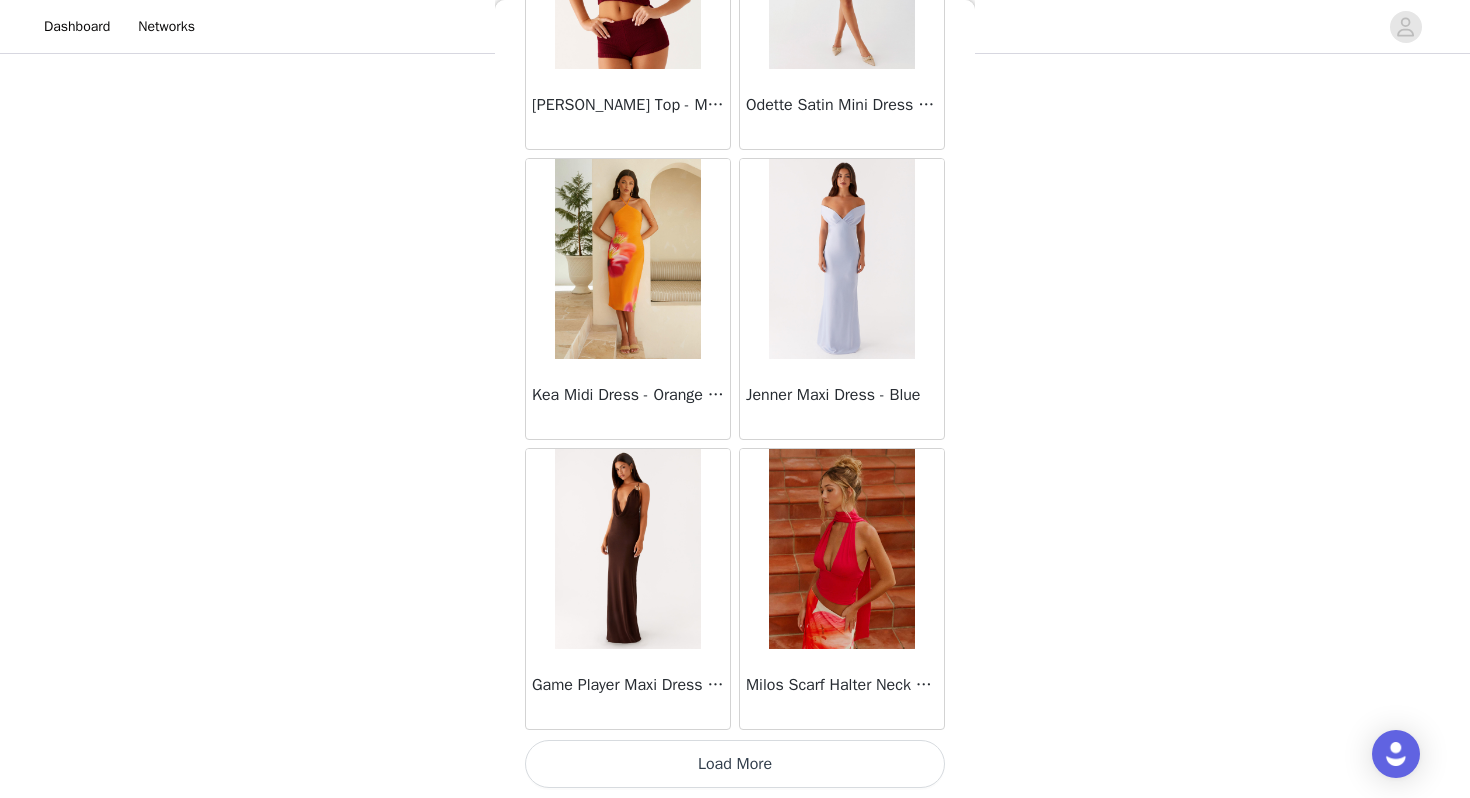 click on "Load More" at bounding box center (735, 764) 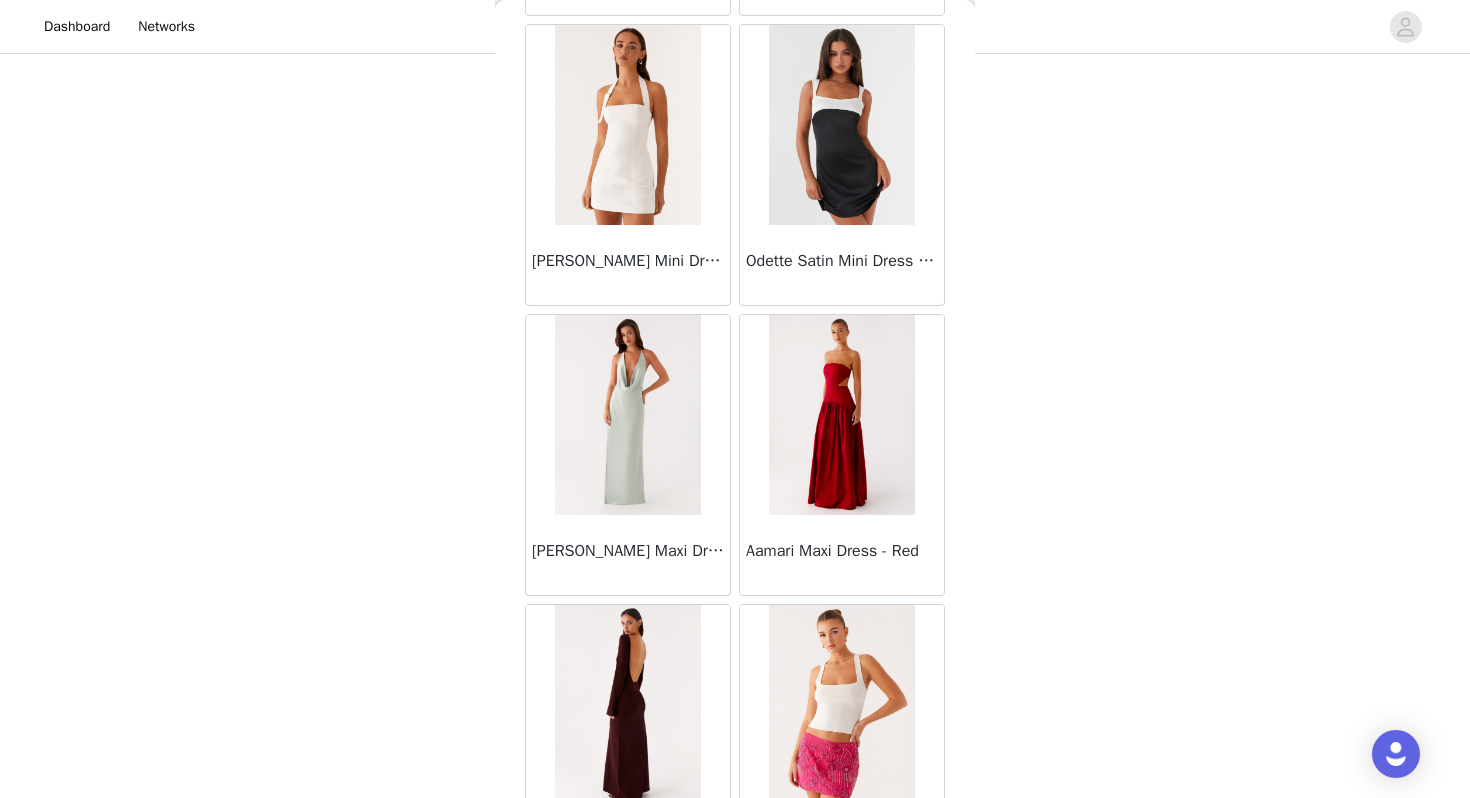scroll, scrollTop: 88288, scrollLeft: 0, axis: vertical 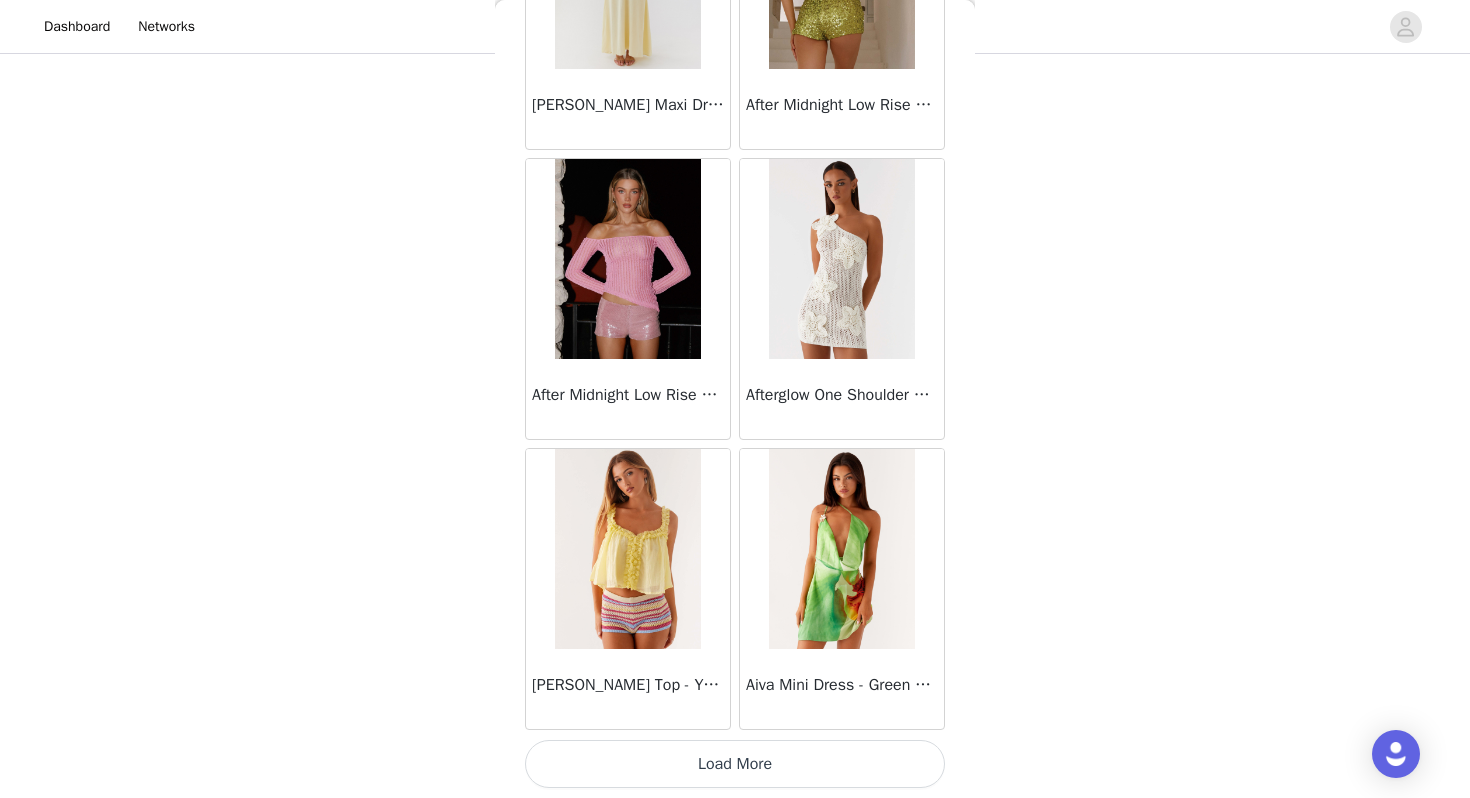 click on "Load More" at bounding box center [735, 764] 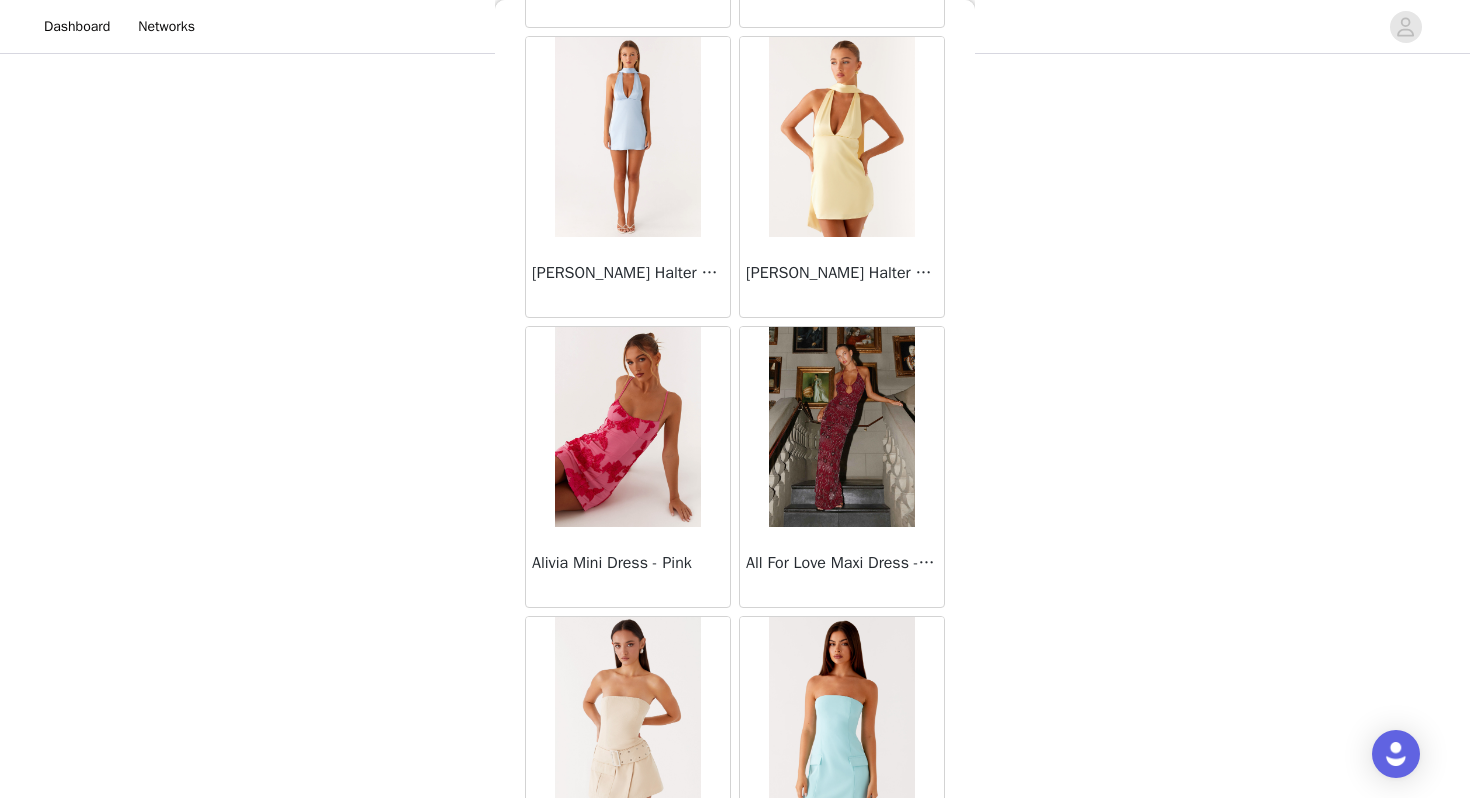 scroll, scrollTop: 91735, scrollLeft: 0, axis: vertical 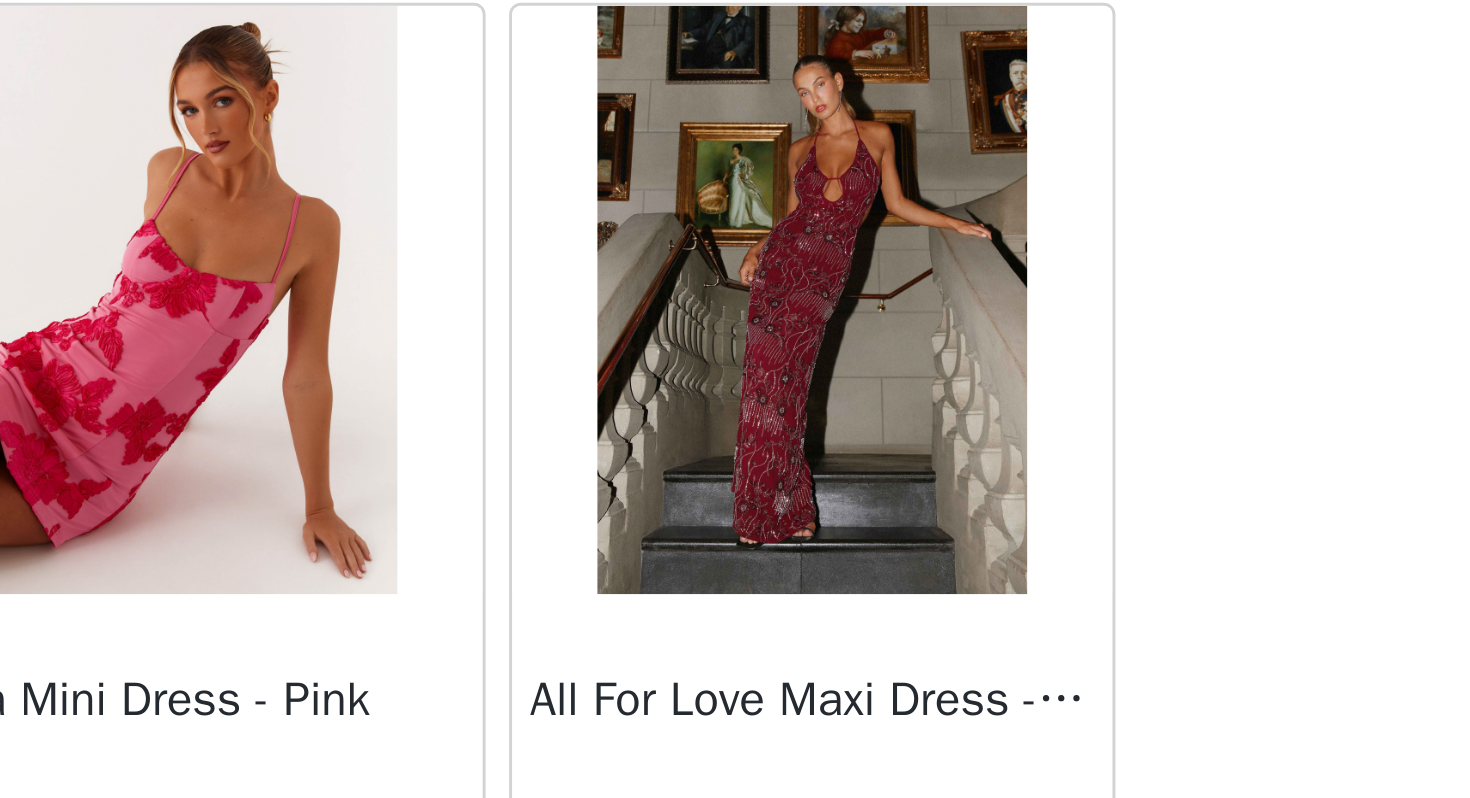 click at bounding box center (841, 396) 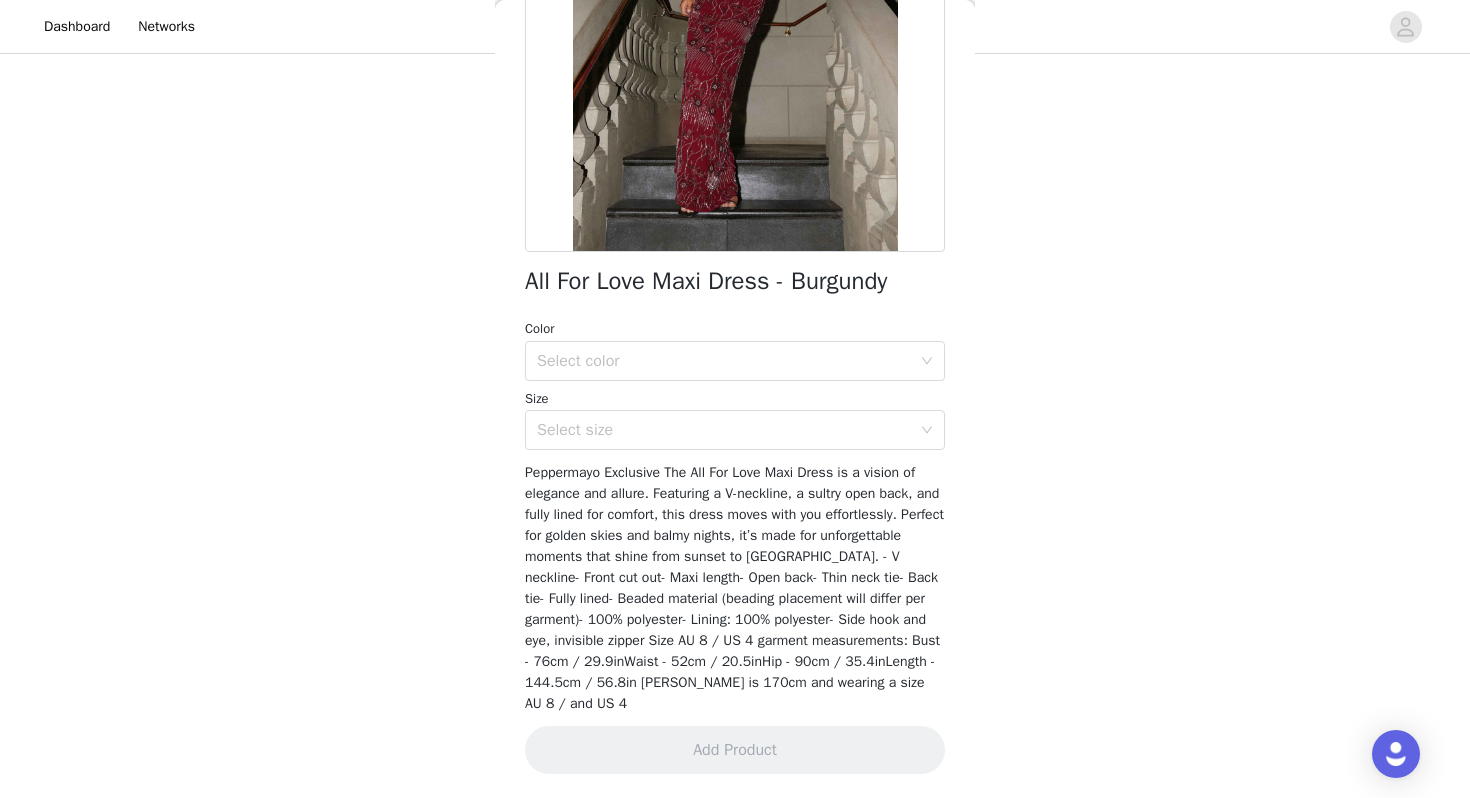 scroll, scrollTop: 298, scrollLeft: 0, axis: vertical 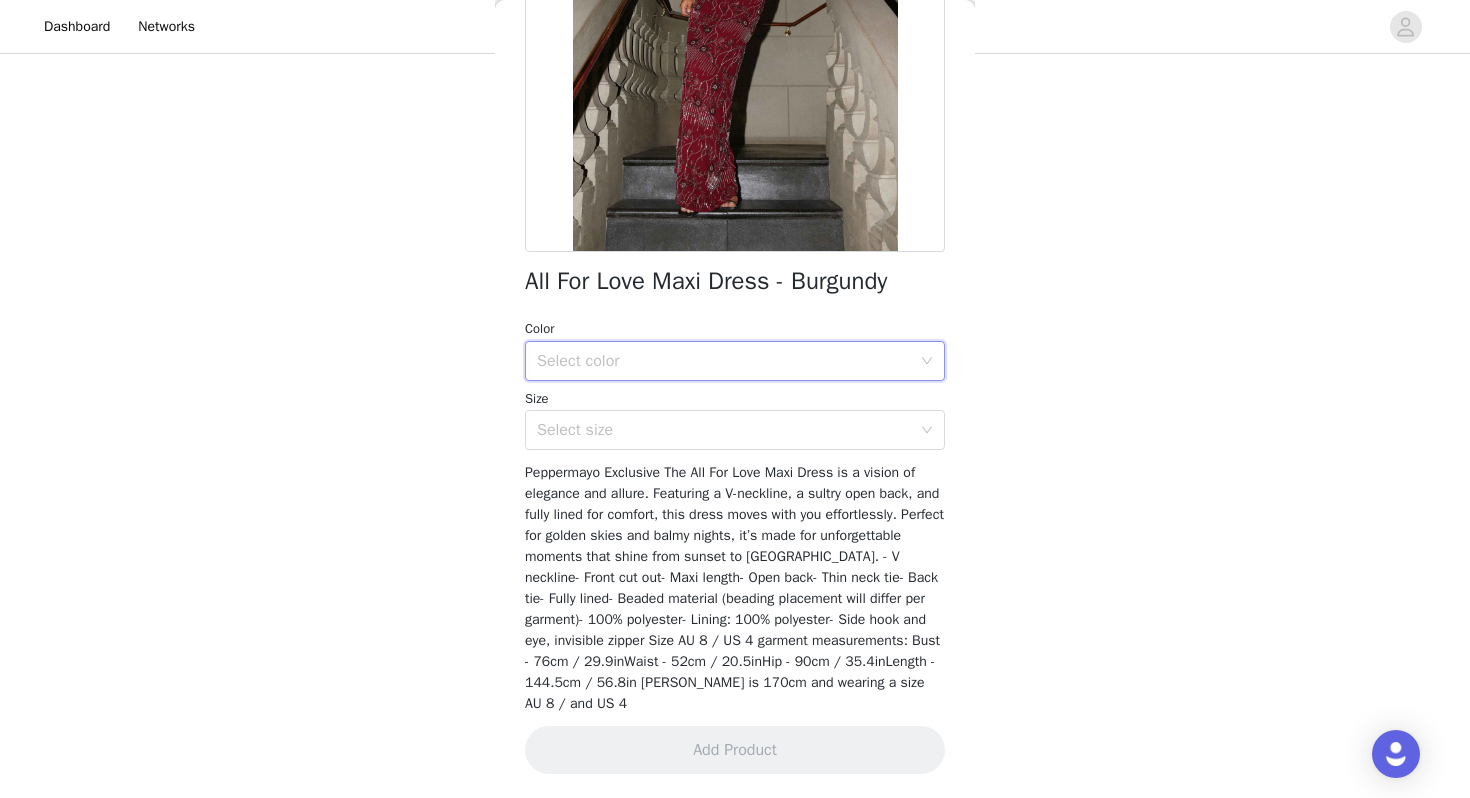 click on "Select color" at bounding box center (728, 361) 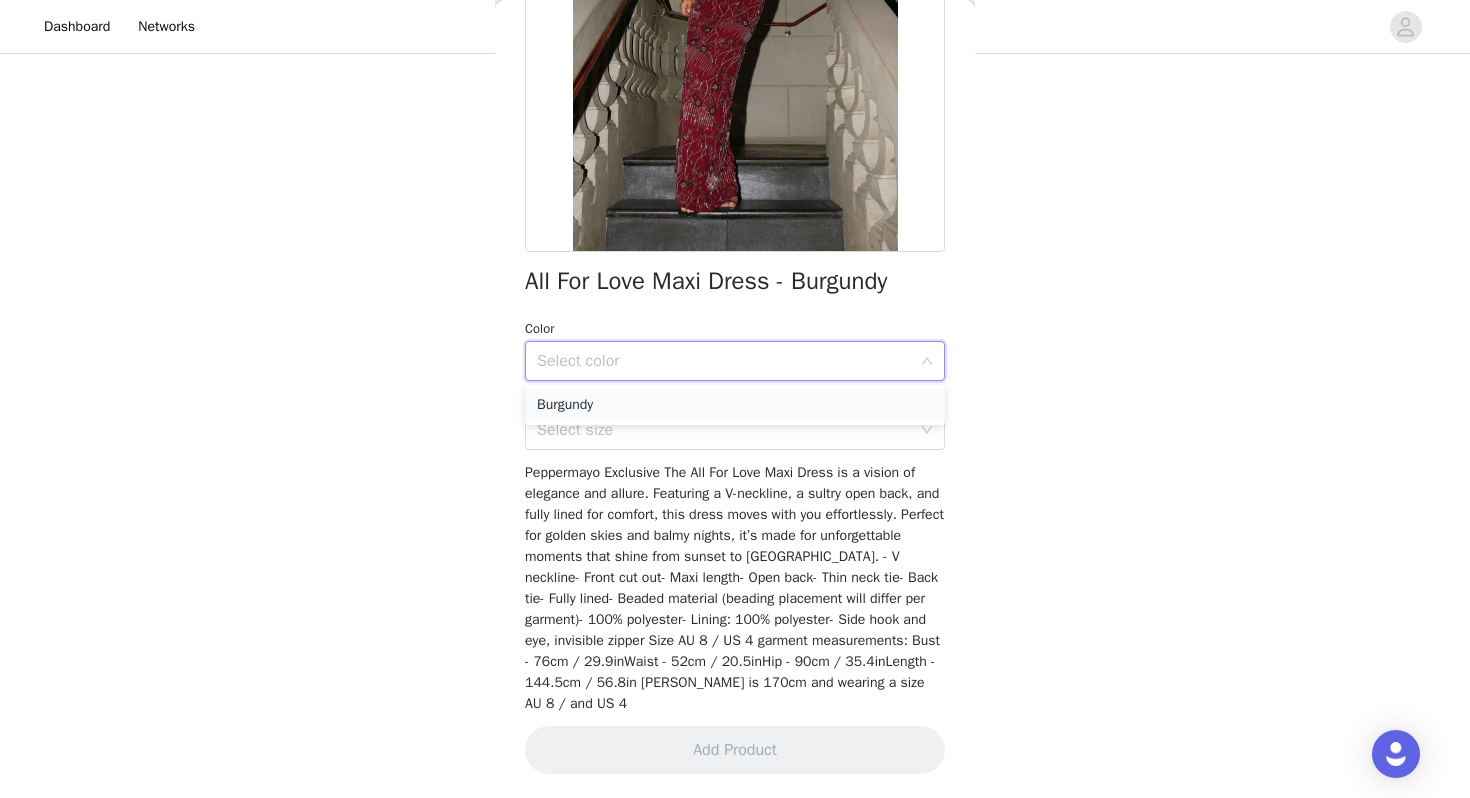 click on "Burgundy" at bounding box center (735, 405) 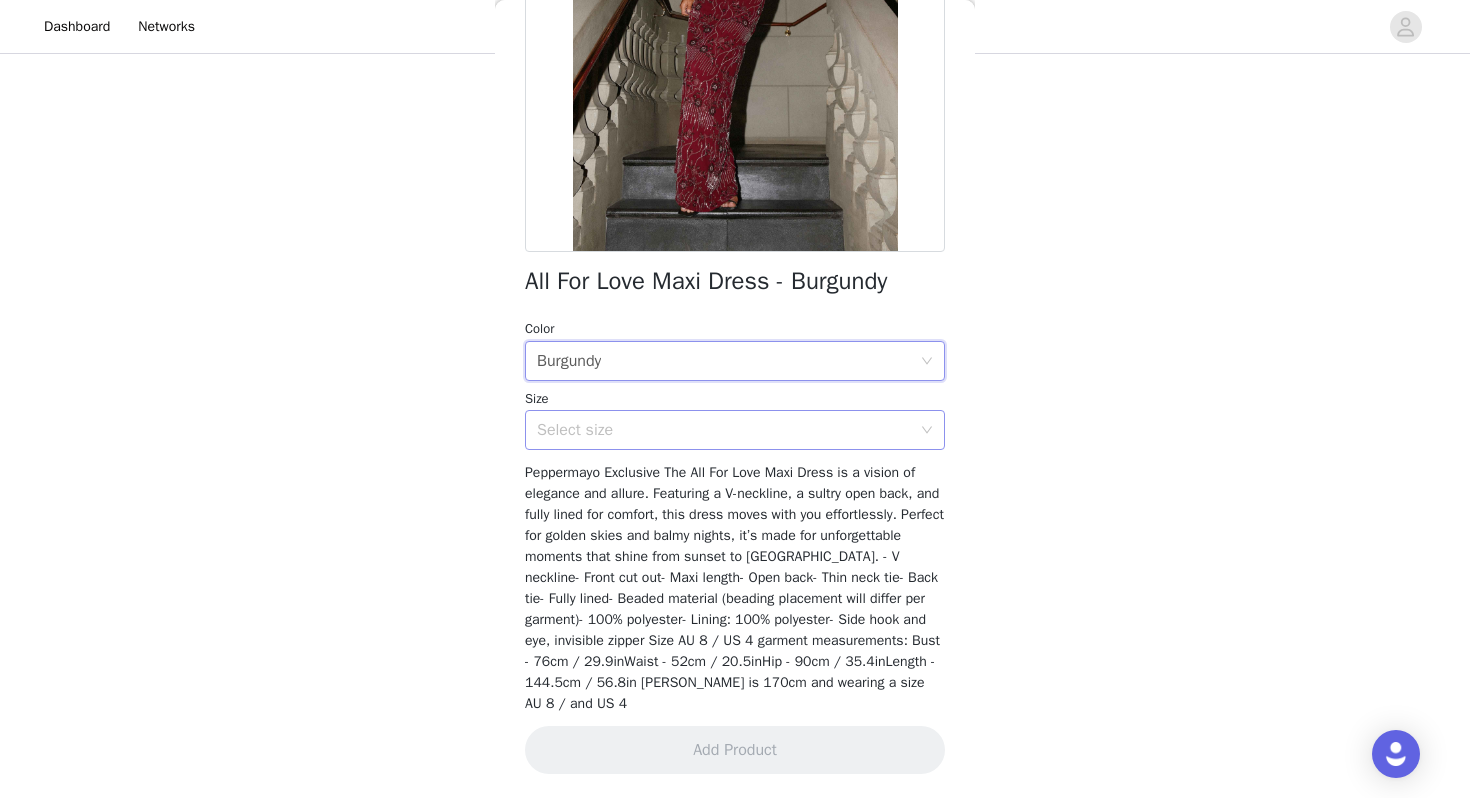click on "Select size" at bounding box center (724, 430) 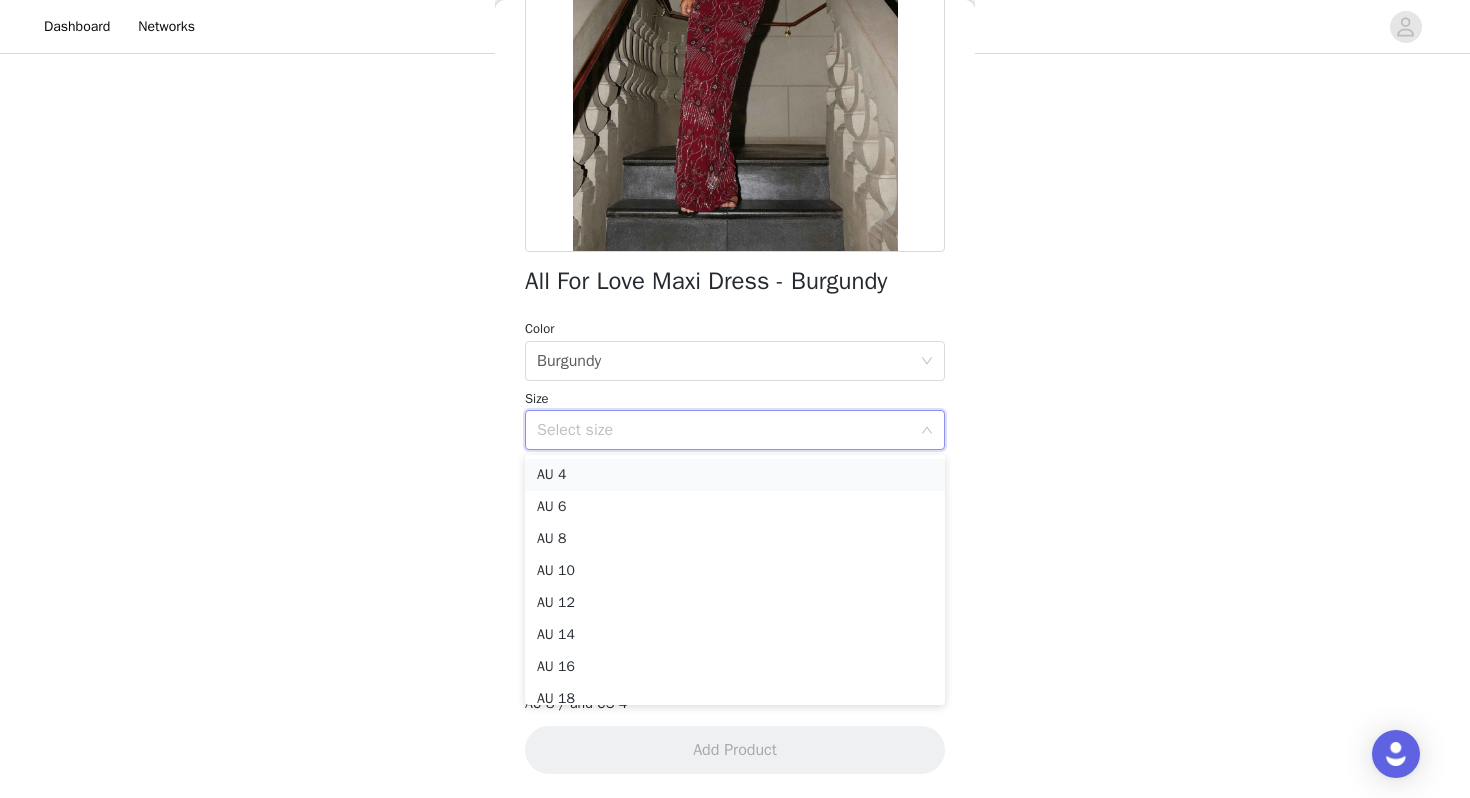 click on "AU 4" at bounding box center [735, 475] 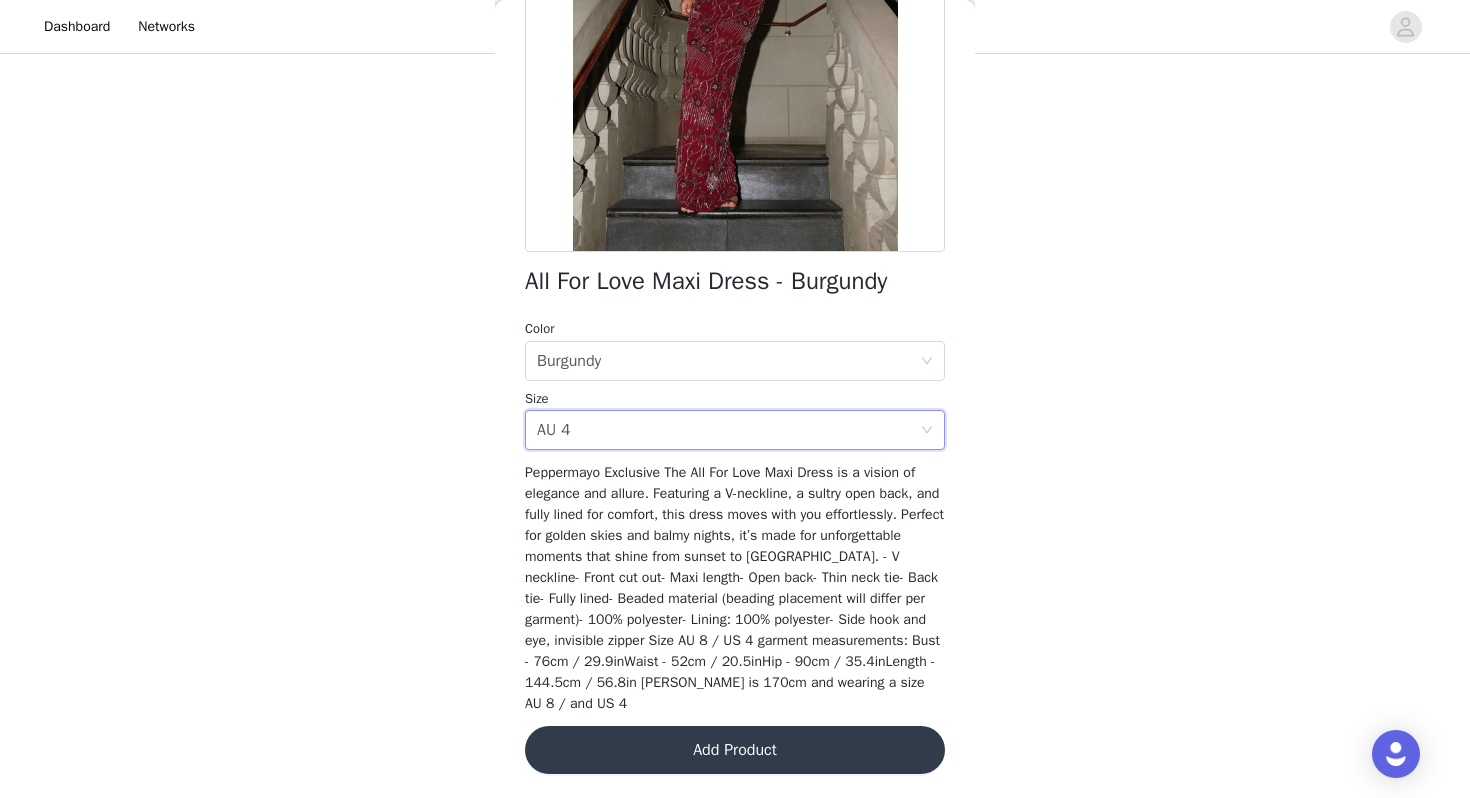 click on "Add Product" at bounding box center (735, 750) 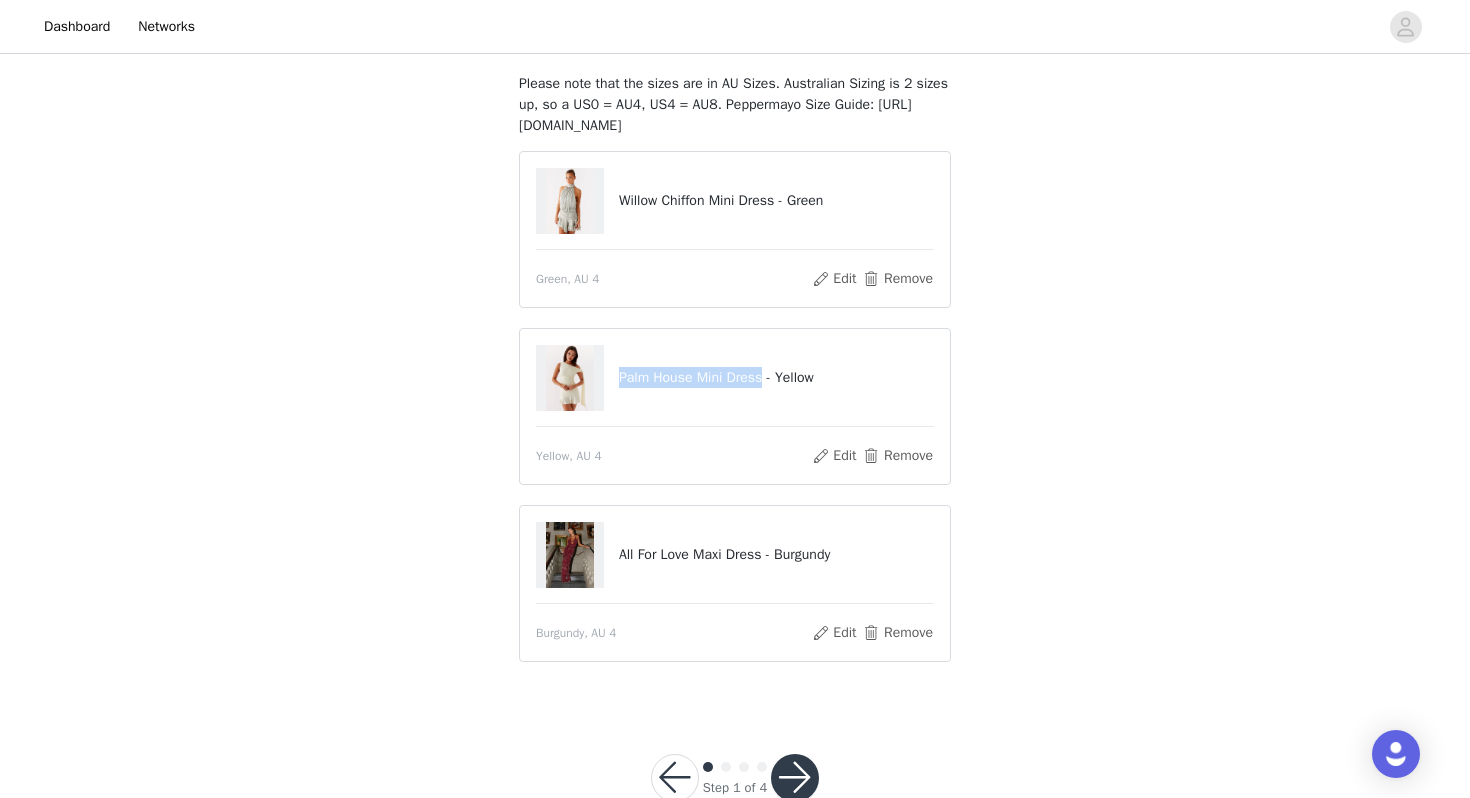 drag, startPoint x: 620, startPoint y: 375, endPoint x: 771, endPoint y: 387, distance: 151.47607 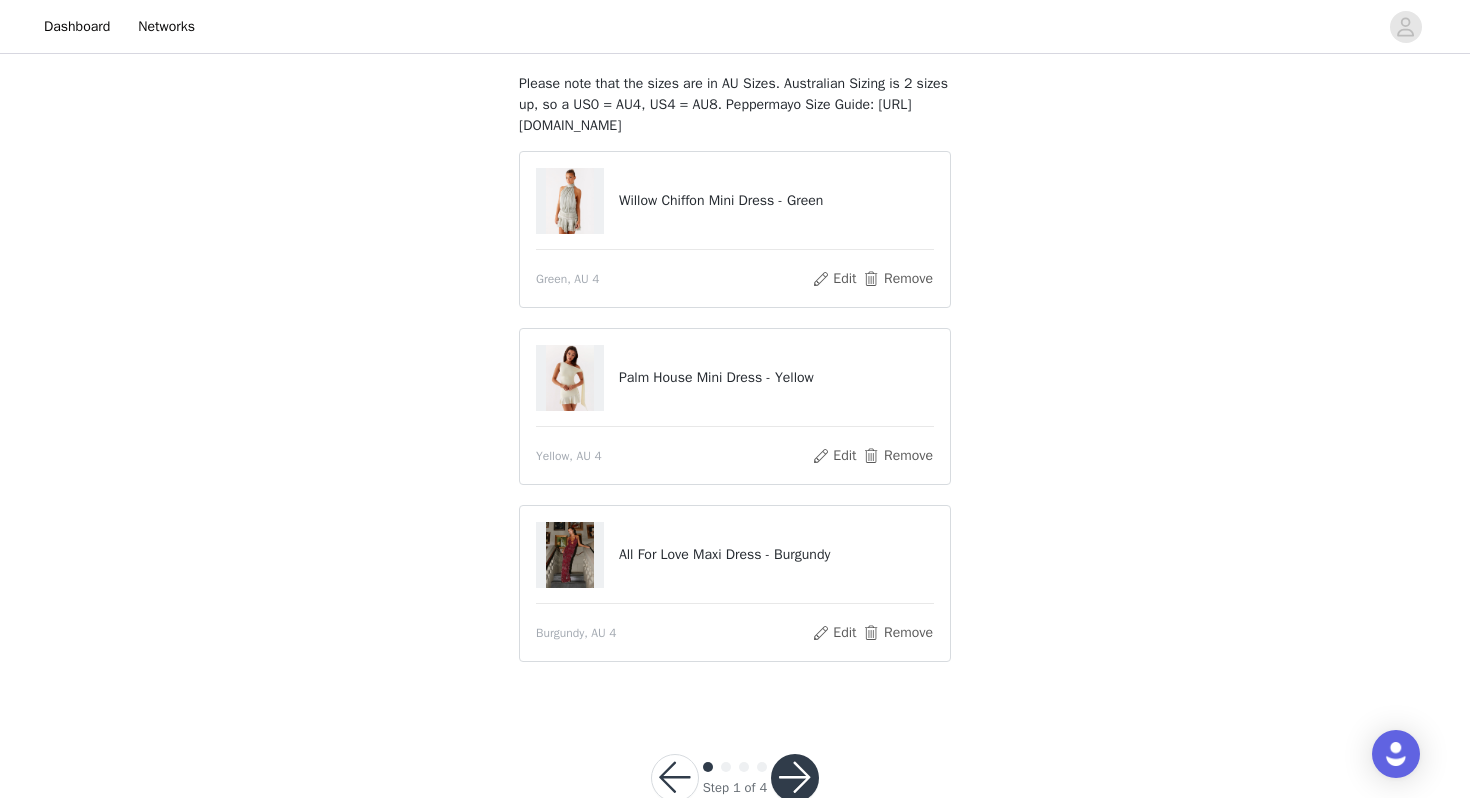 click on "STEP 1 OF 4
Select your styles!
Please note that the sizes are in AU Sizes. Australian Sizing is 2 sizes up, so a US0 = AU4, US4 = AU8. Peppermayo Size Guide: [URL][DOMAIN_NAME]                 Willow Chiffon Mini Dress - Green           Green, AU 4       Edit   Remove     Palm House Mini Dress - Yellow           Yellow, AU 4       Edit   Remove     All For Love Maxi Dress - Burgundy           Burgundy, AU 4       Edit   Remove" at bounding box center [735, 325] 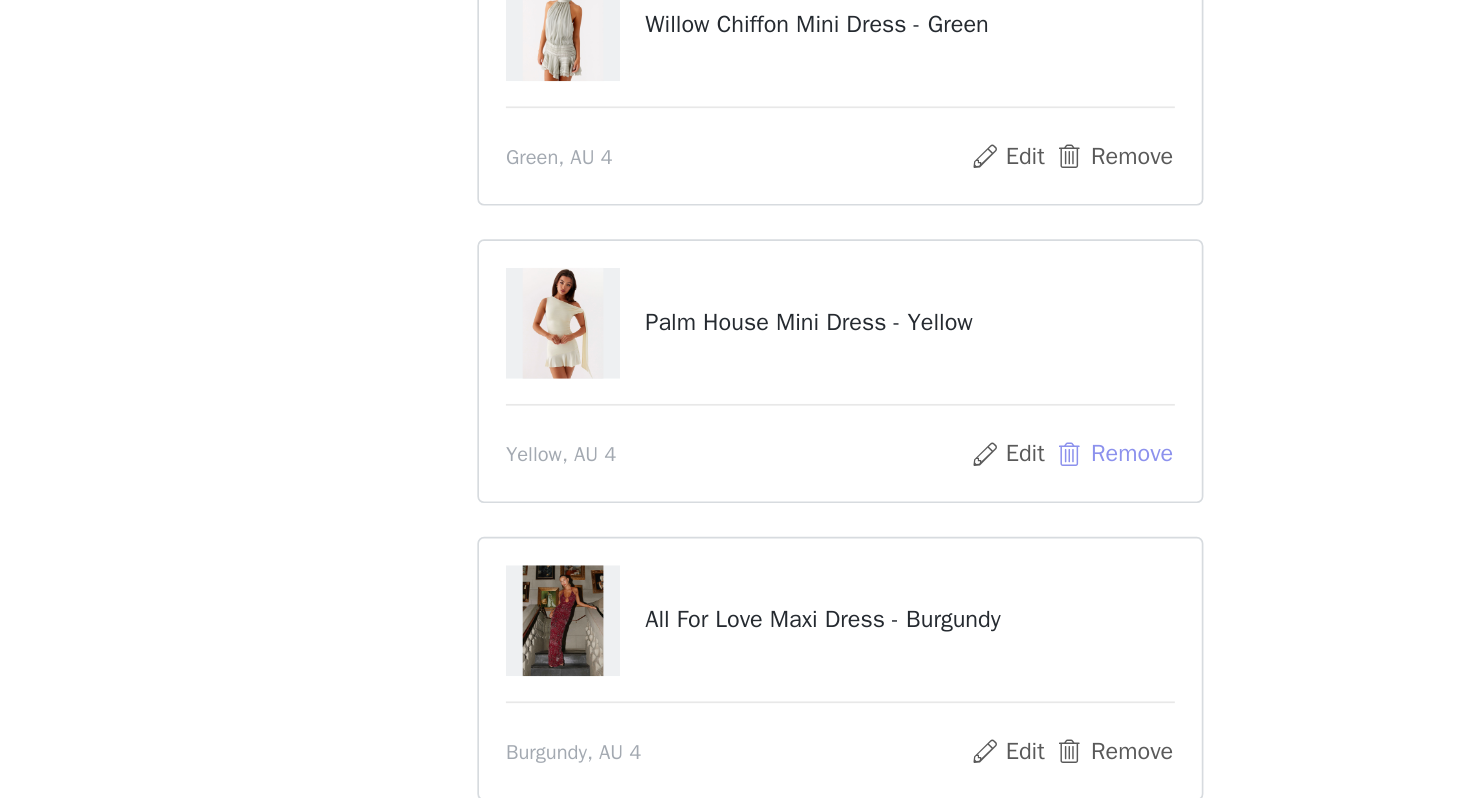 click on "Remove" at bounding box center [898, 456] 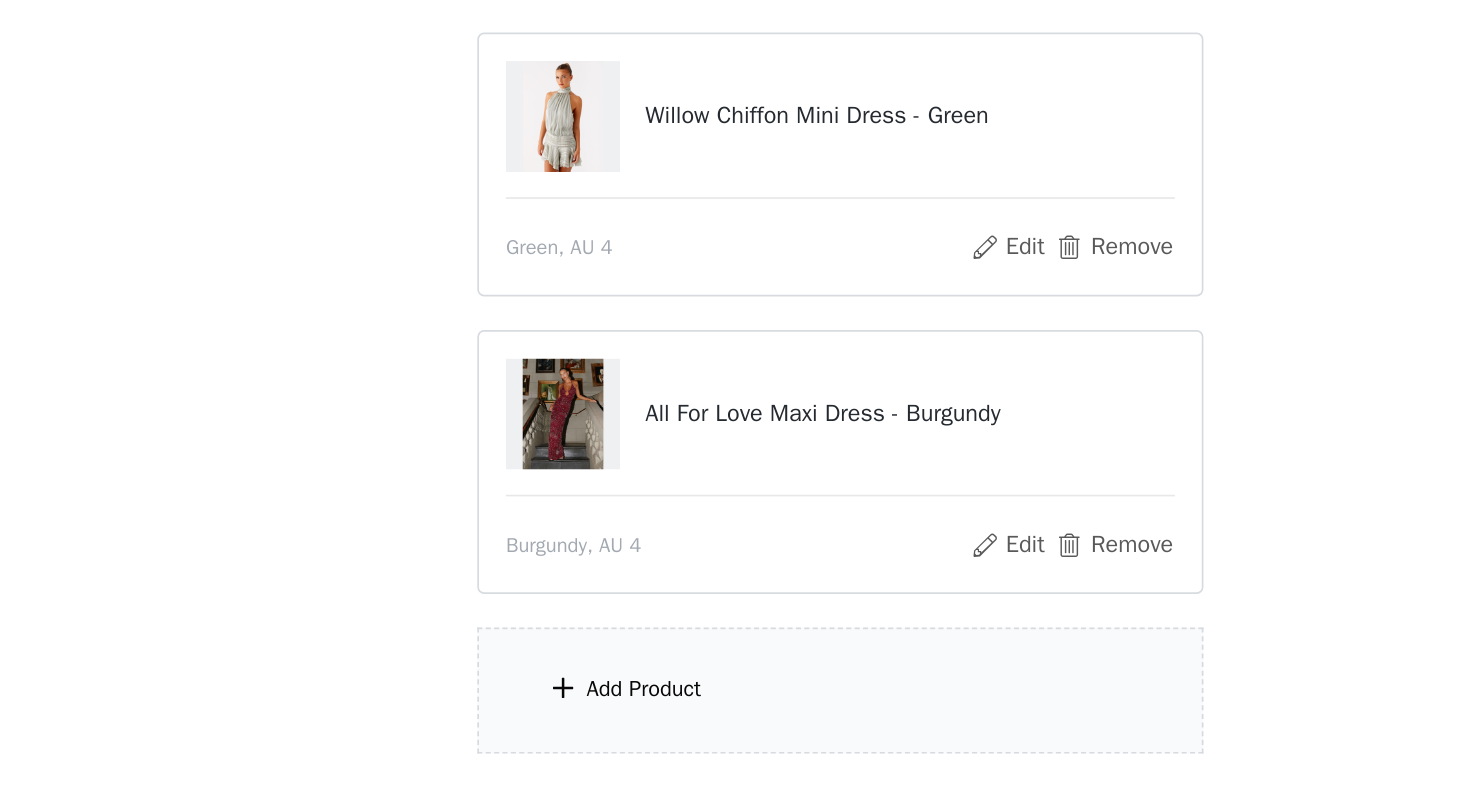 click on "Add Product" at bounding box center [735, 596] 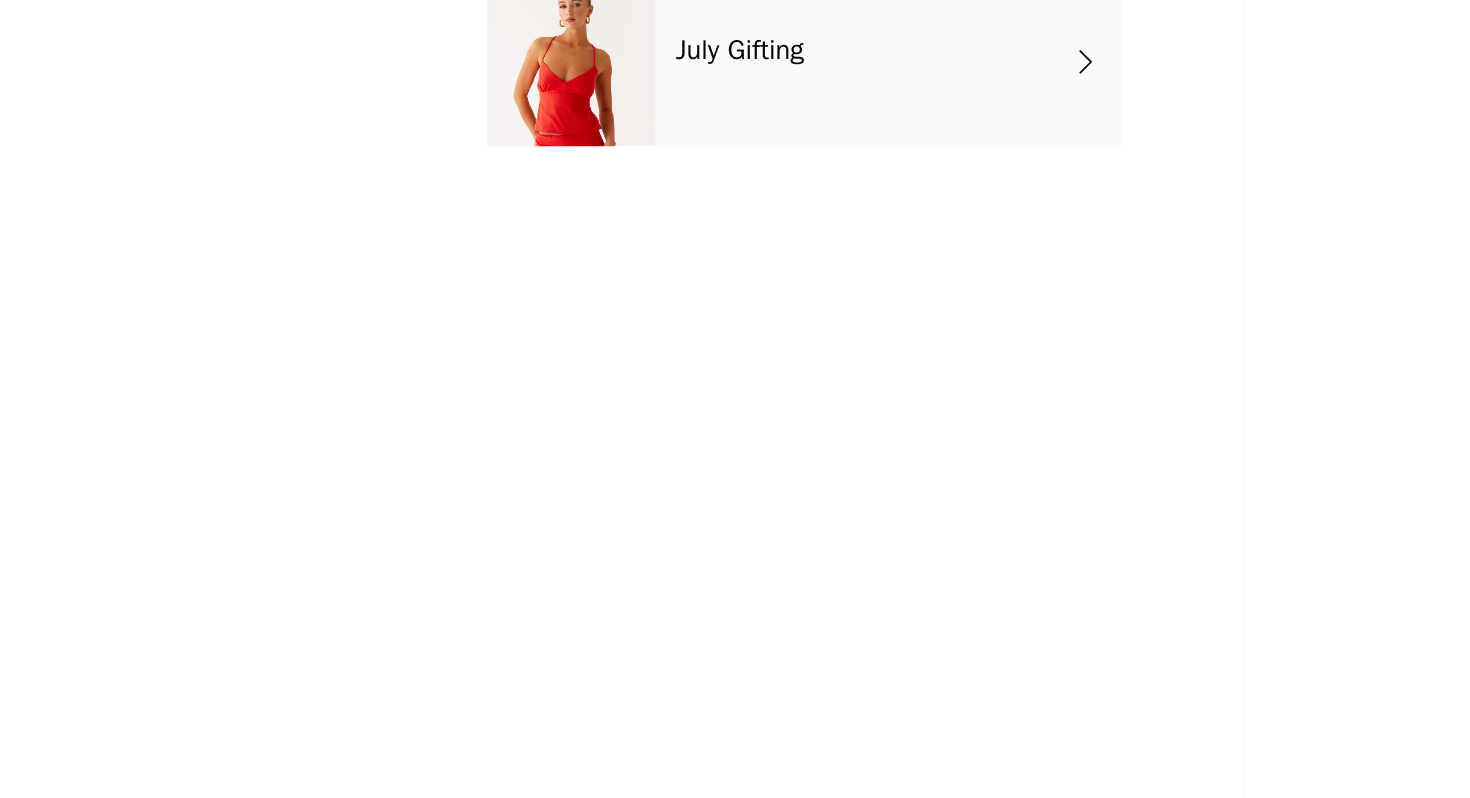 scroll, scrollTop: 18, scrollLeft: 0, axis: vertical 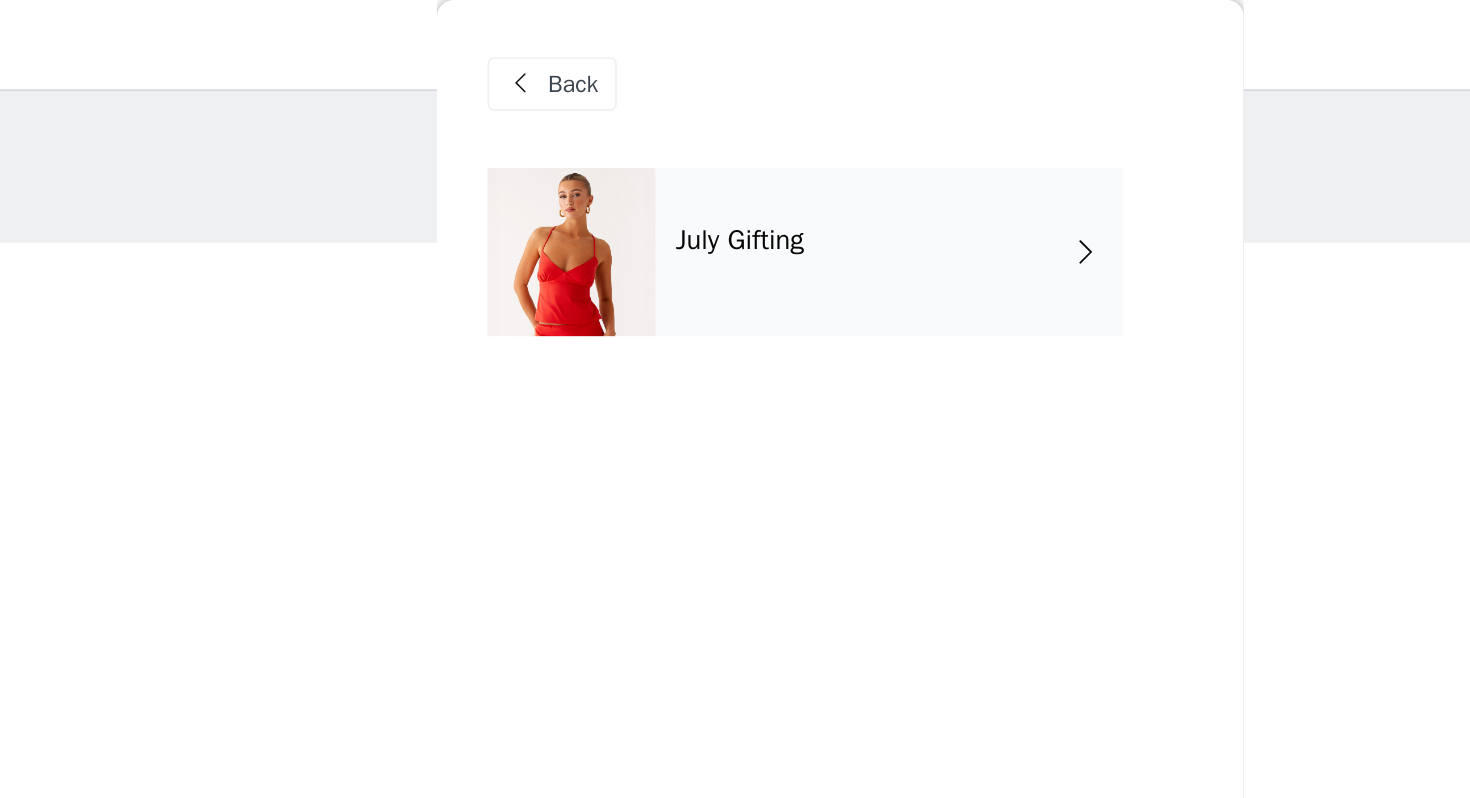 click on "July Gifting" at bounding box center (764, 150) 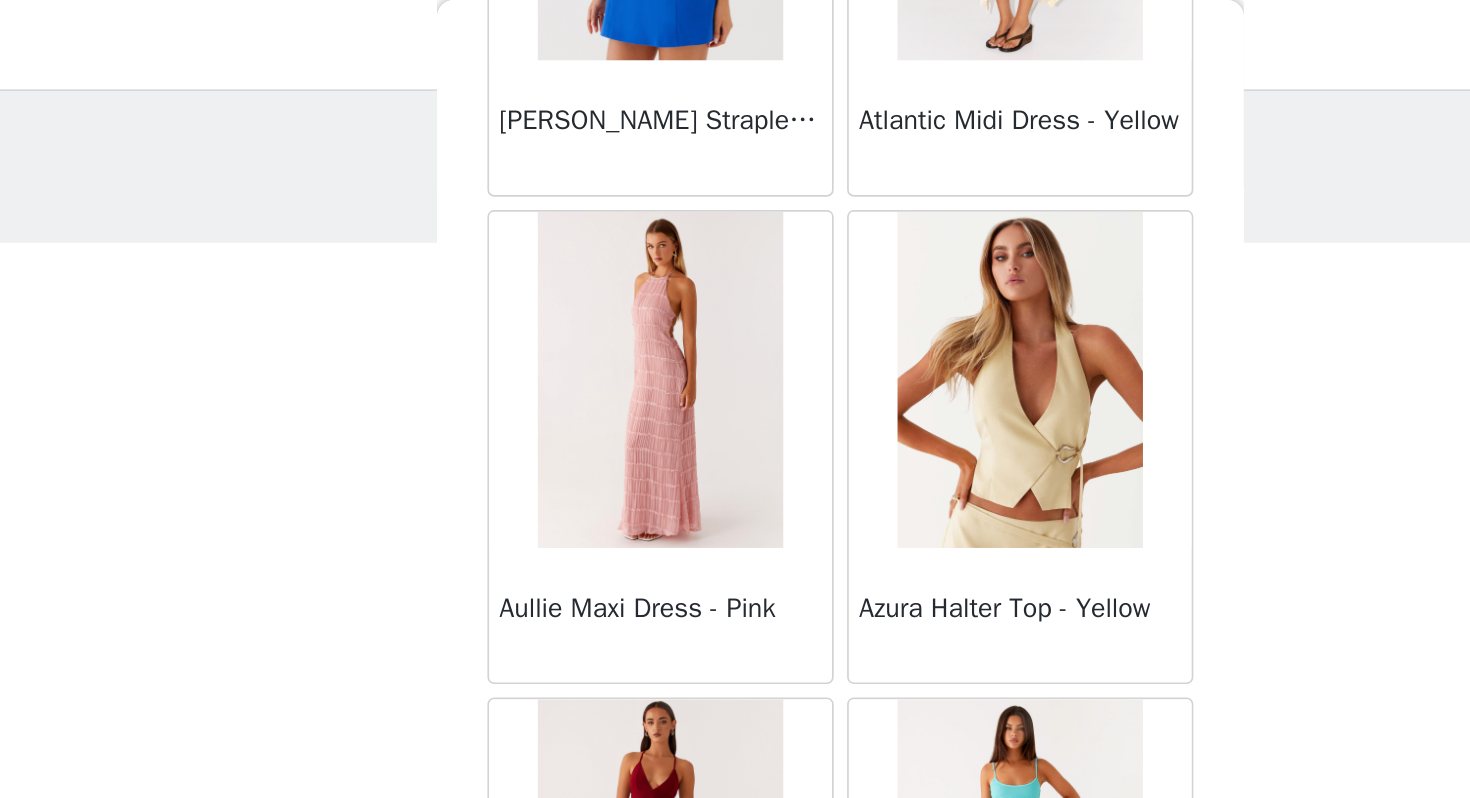 scroll, scrollTop: 2262, scrollLeft: 0, axis: vertical 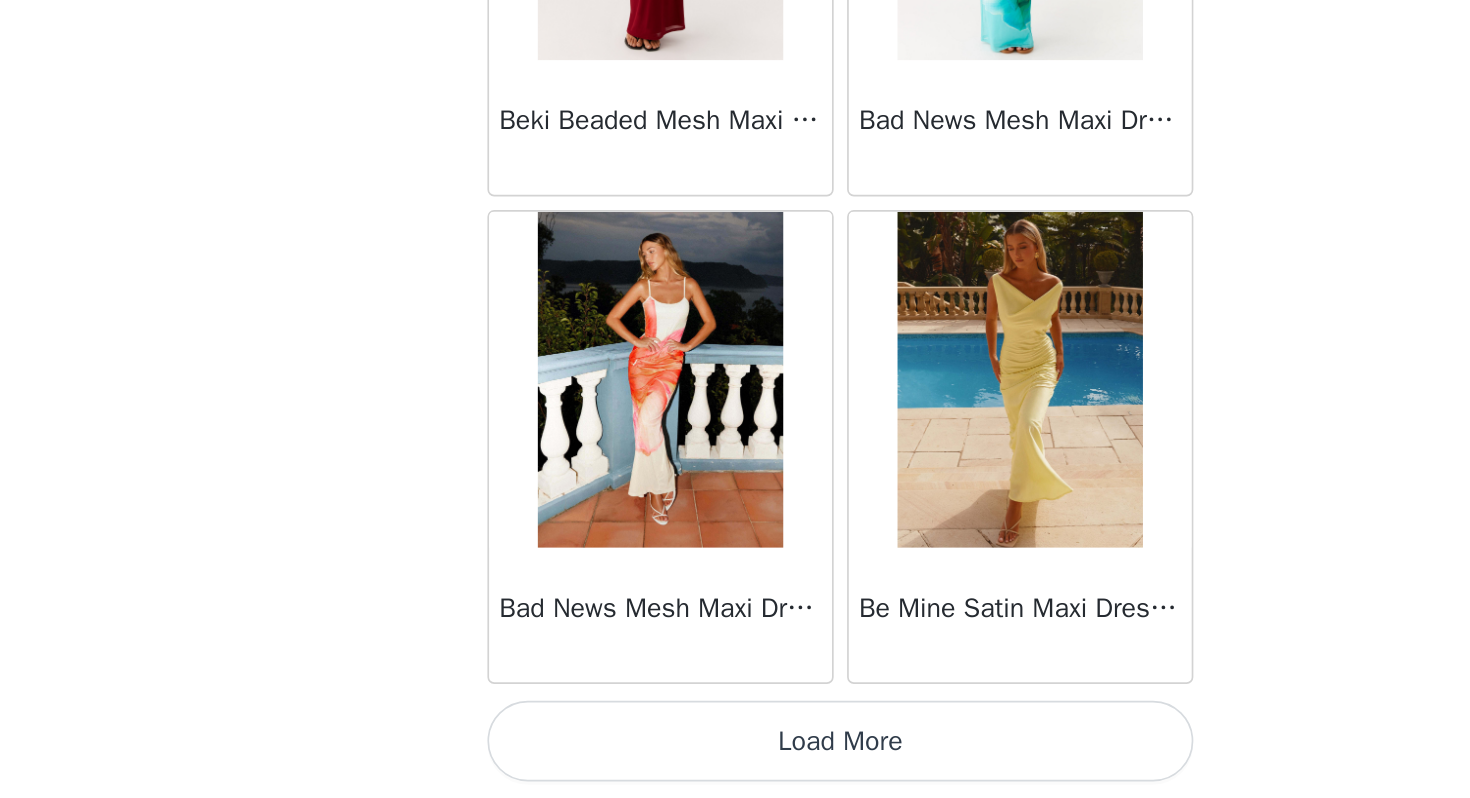 click on "Load More" at bounding box center (735, 764) 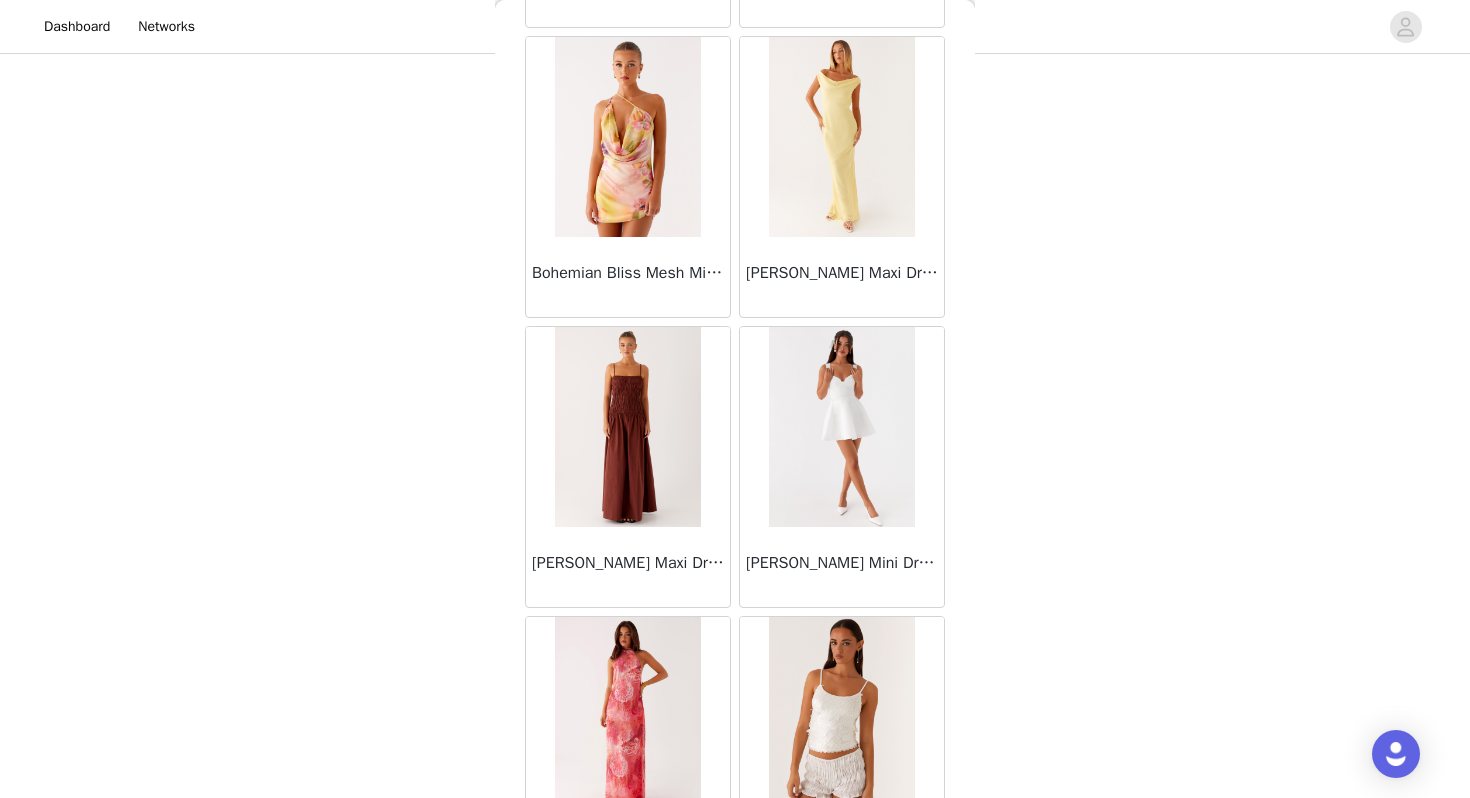 scroll, scrollTop: 5162, scrollLeft: 0, axis: vertical 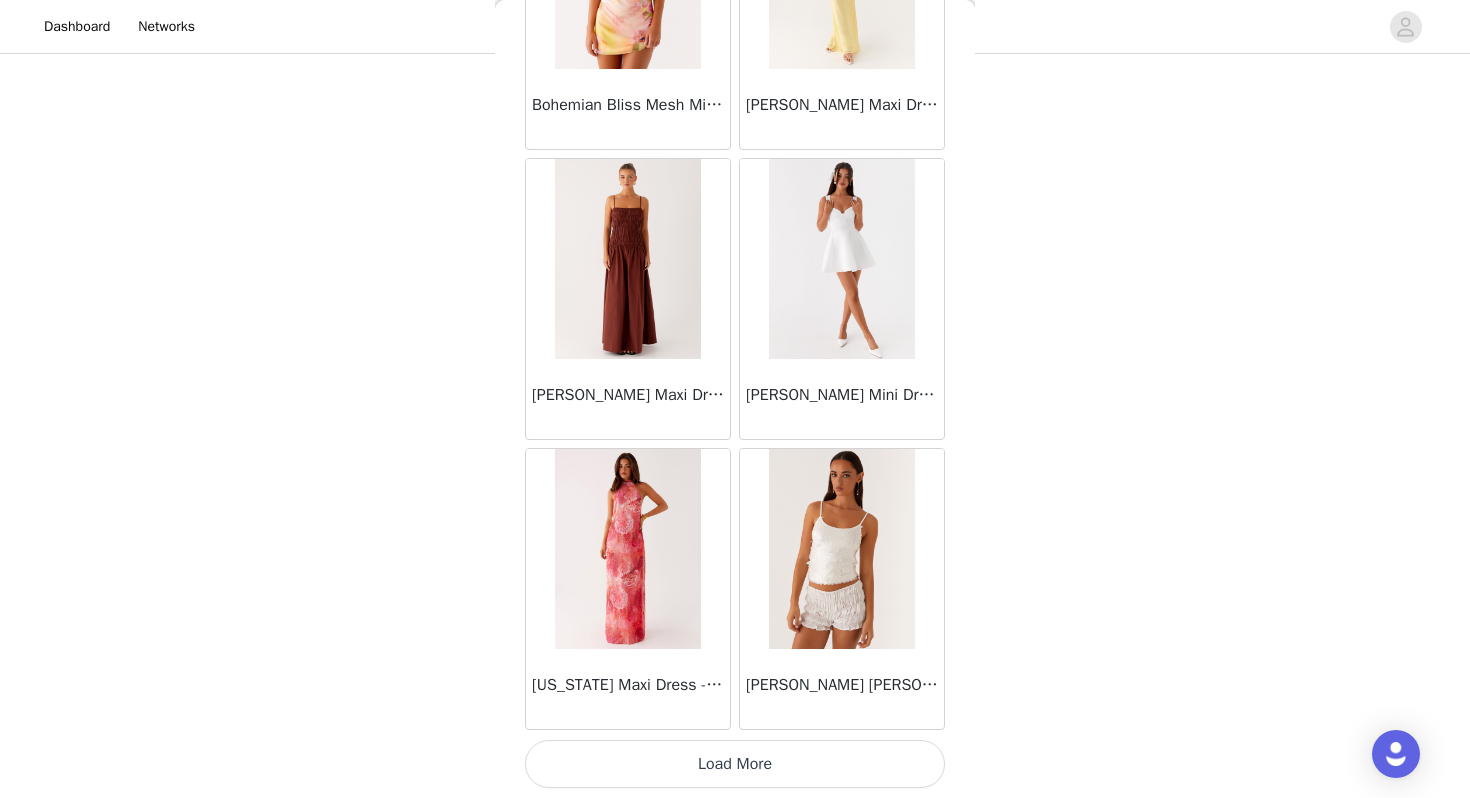 click on "Load More" at bounding box center [735, 764] 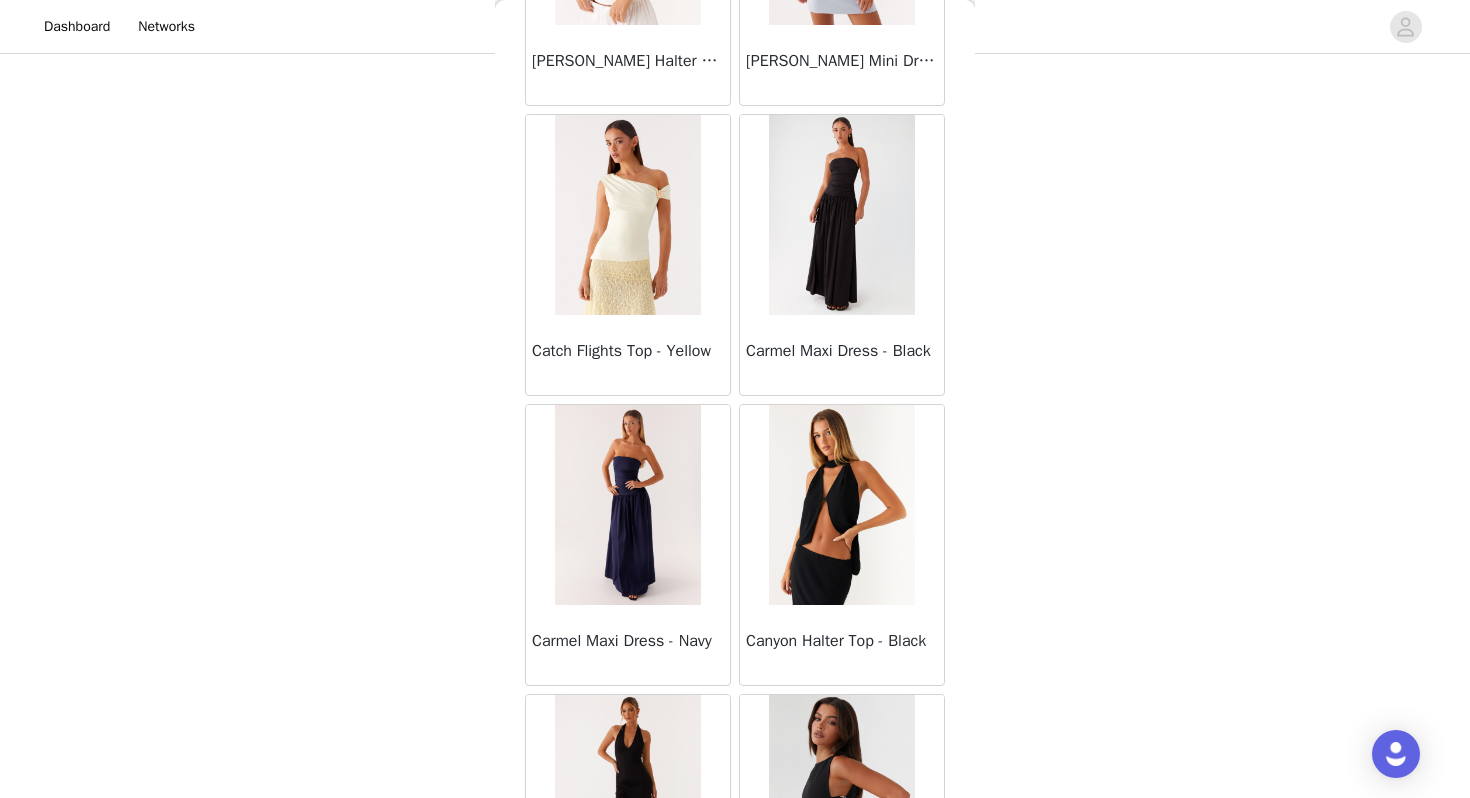 scroll, scrollTop: 8062, scrollLeft: 0, axis: vertical 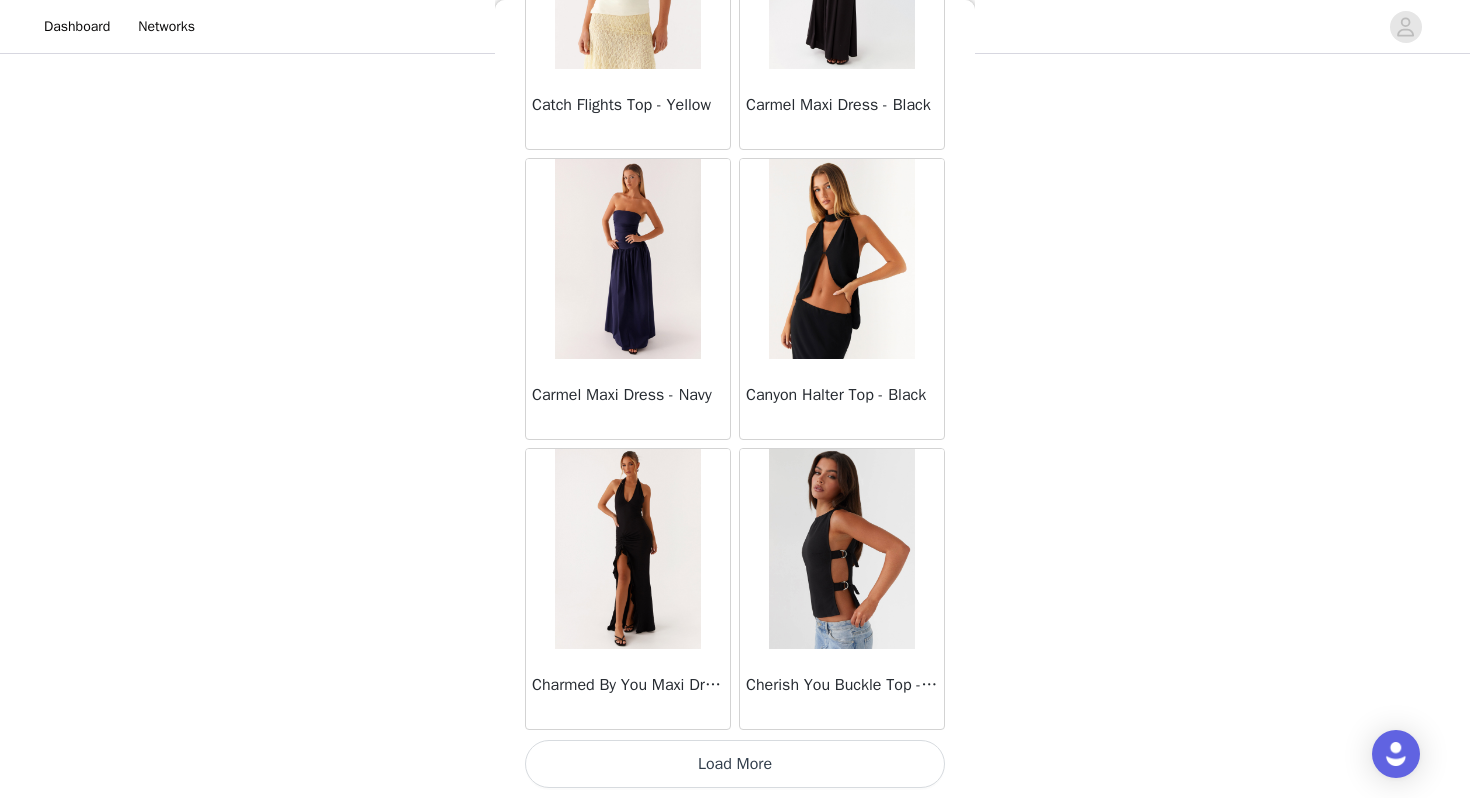 click on "Load More" at bounding box center (735, 764) 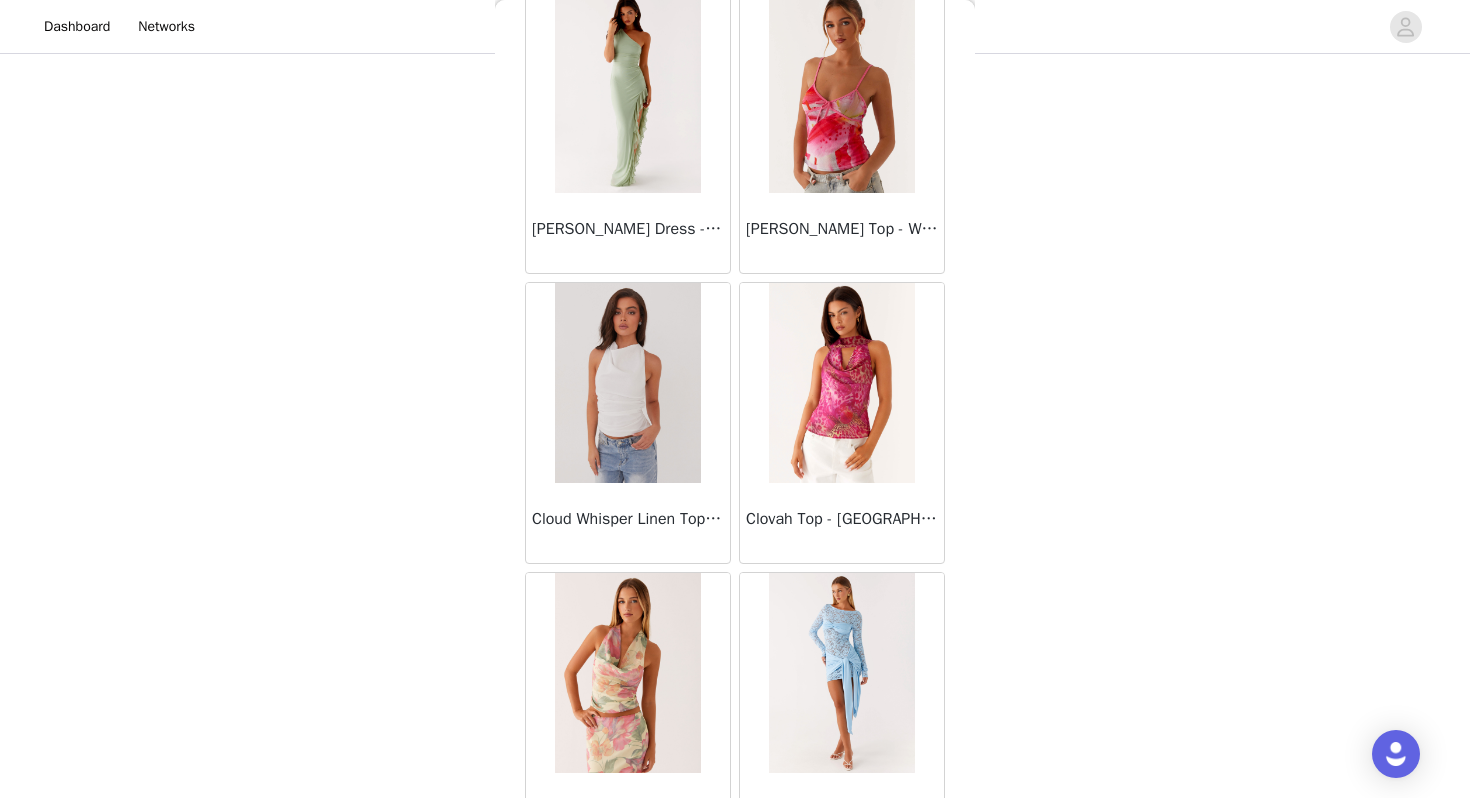 scroll, scrollTop: 10962, scrollLeft: 0, axis: vertical 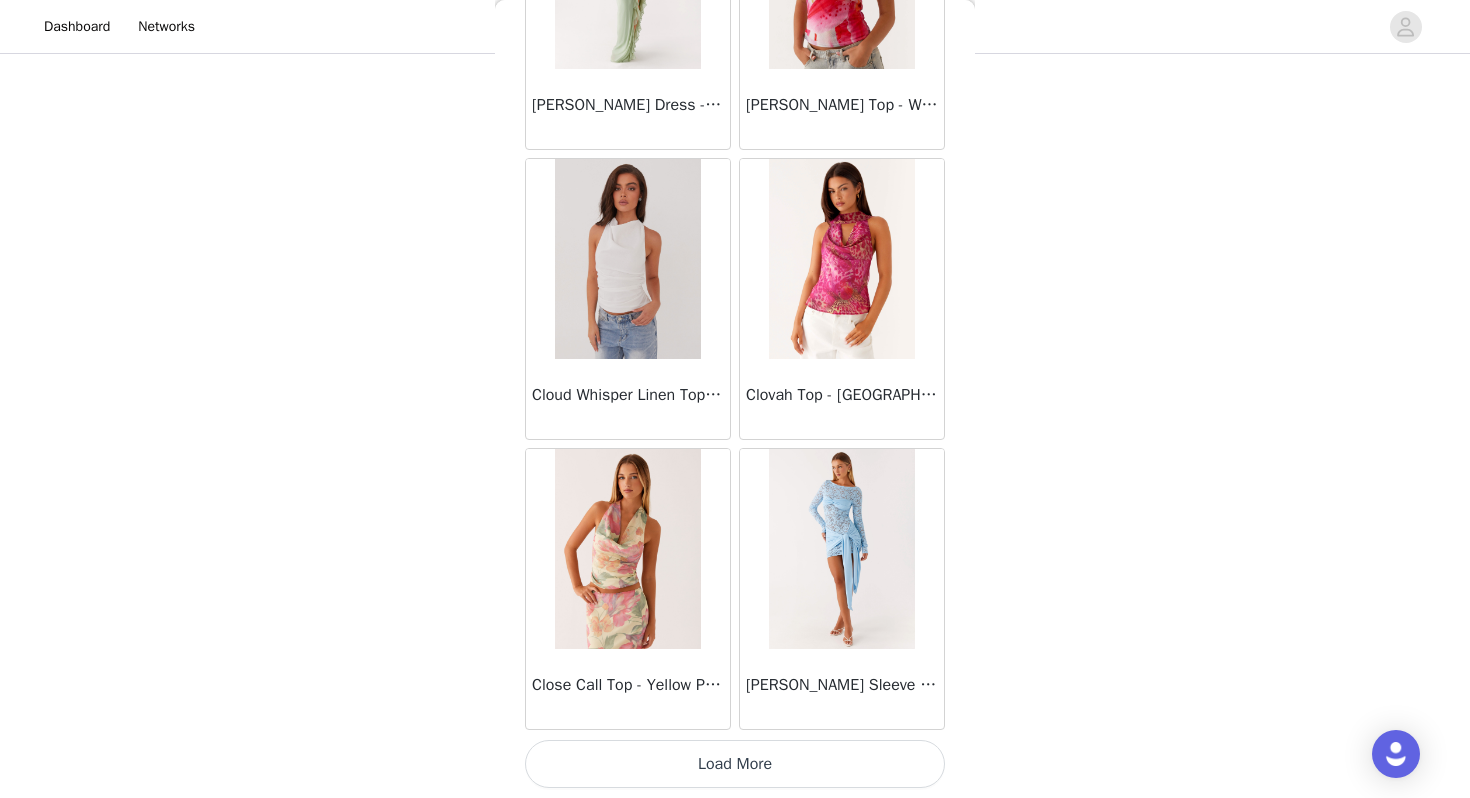 click on "Load More" at bounding box center [735, 764] 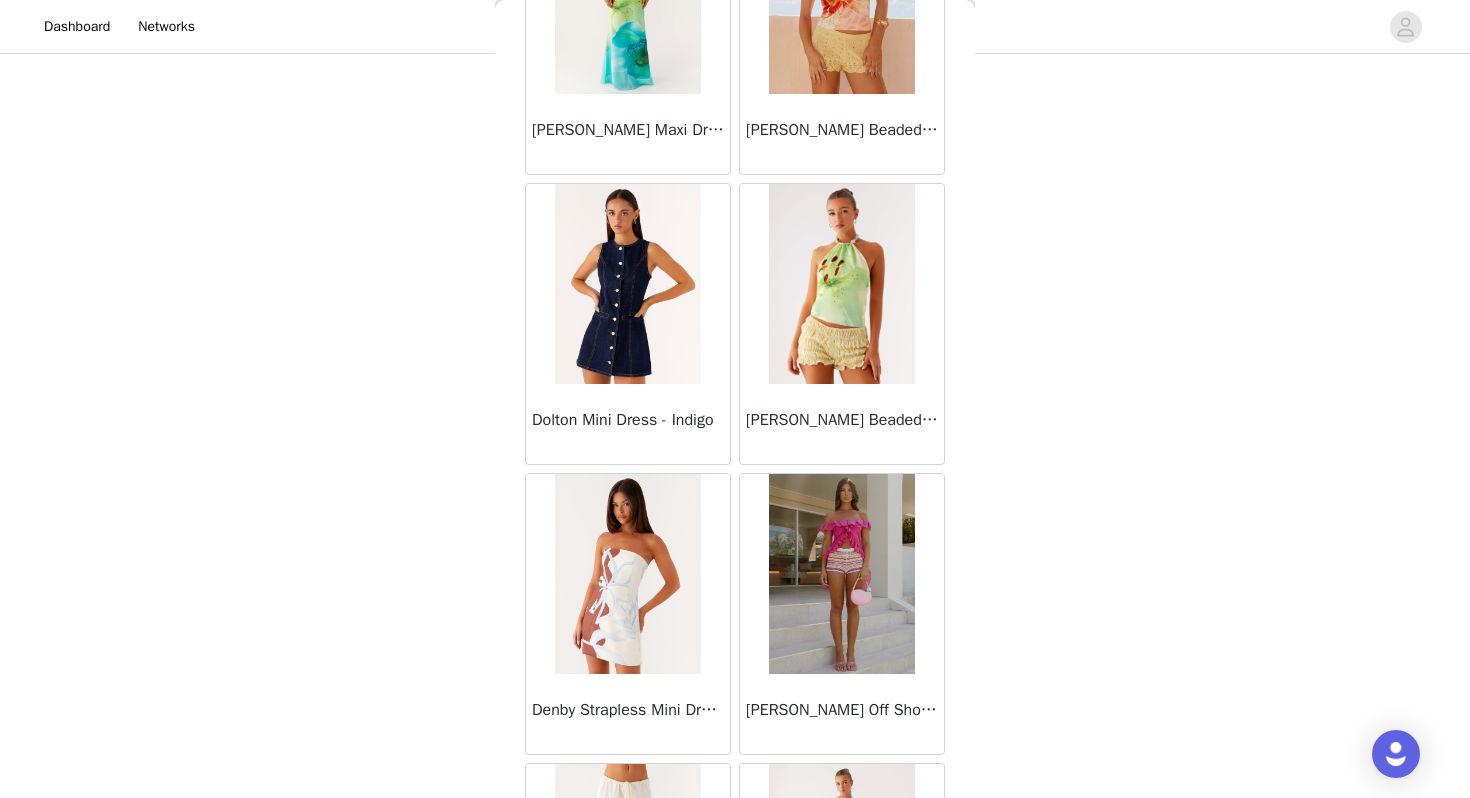 scroll, scrollTop: 13862, scrollLeft: 0, axis: vertical 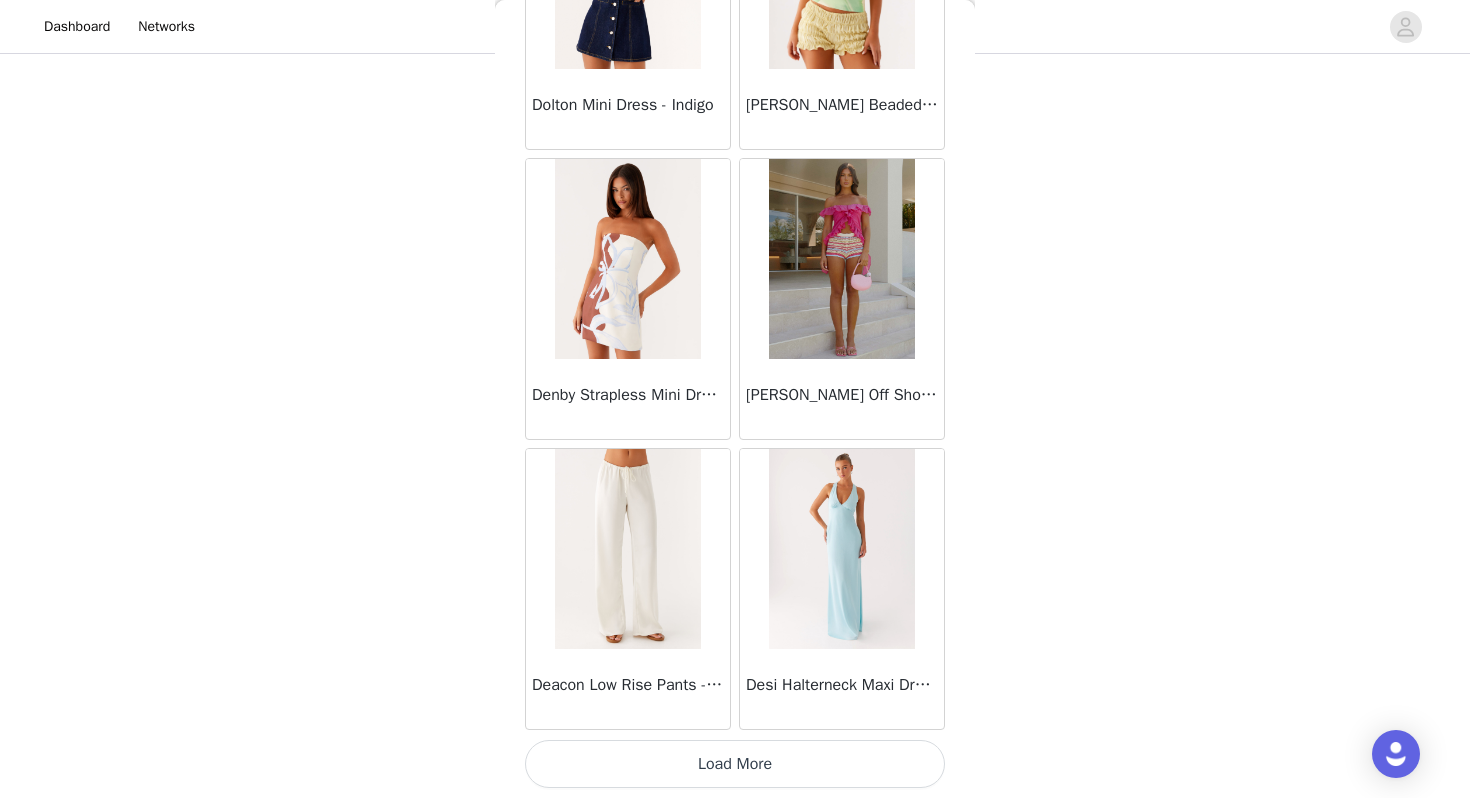 click on "Load More" at bounding box center (735, 764) 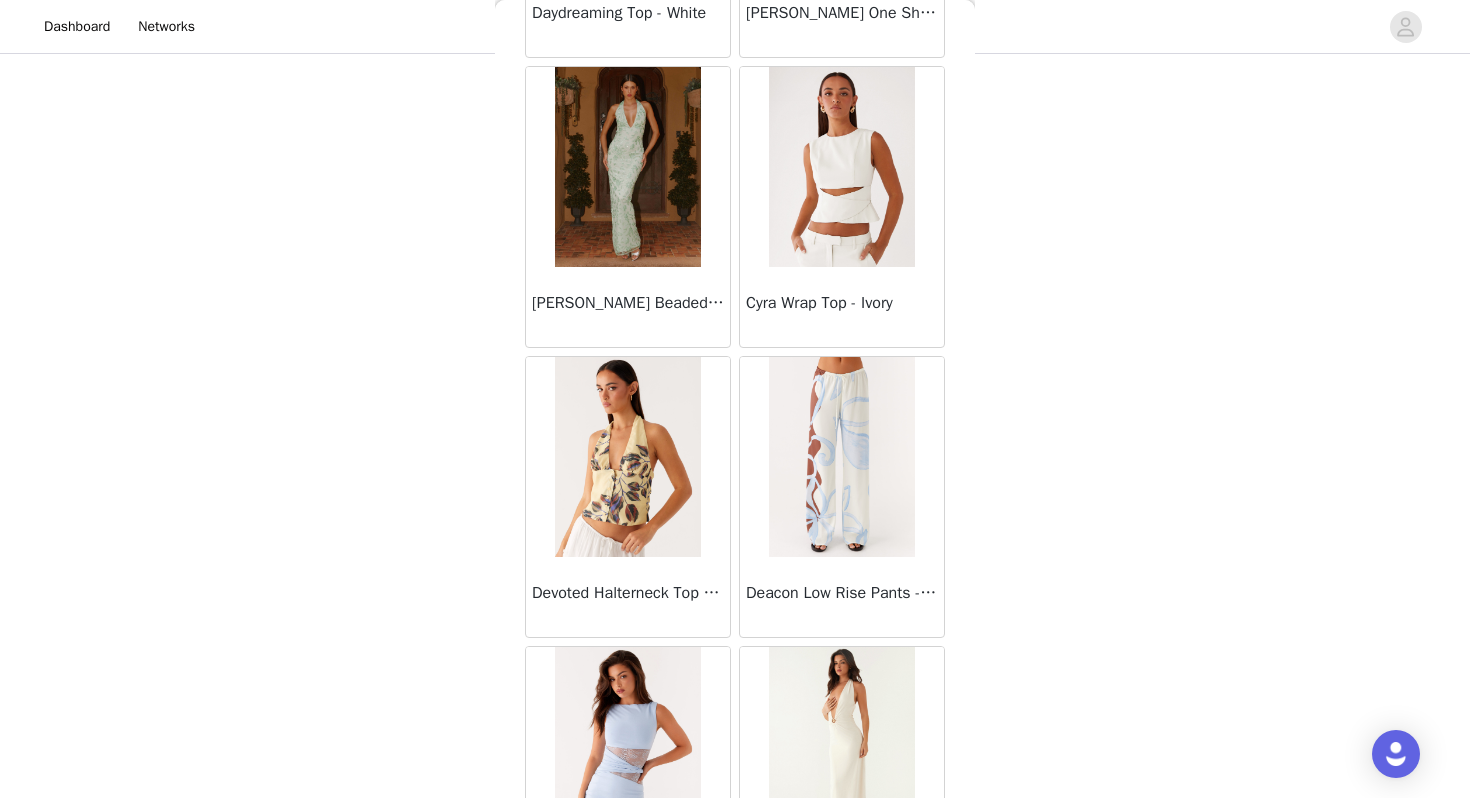 scroll, scrollTop: 16762, scrollLeft: 0, axis: vertical 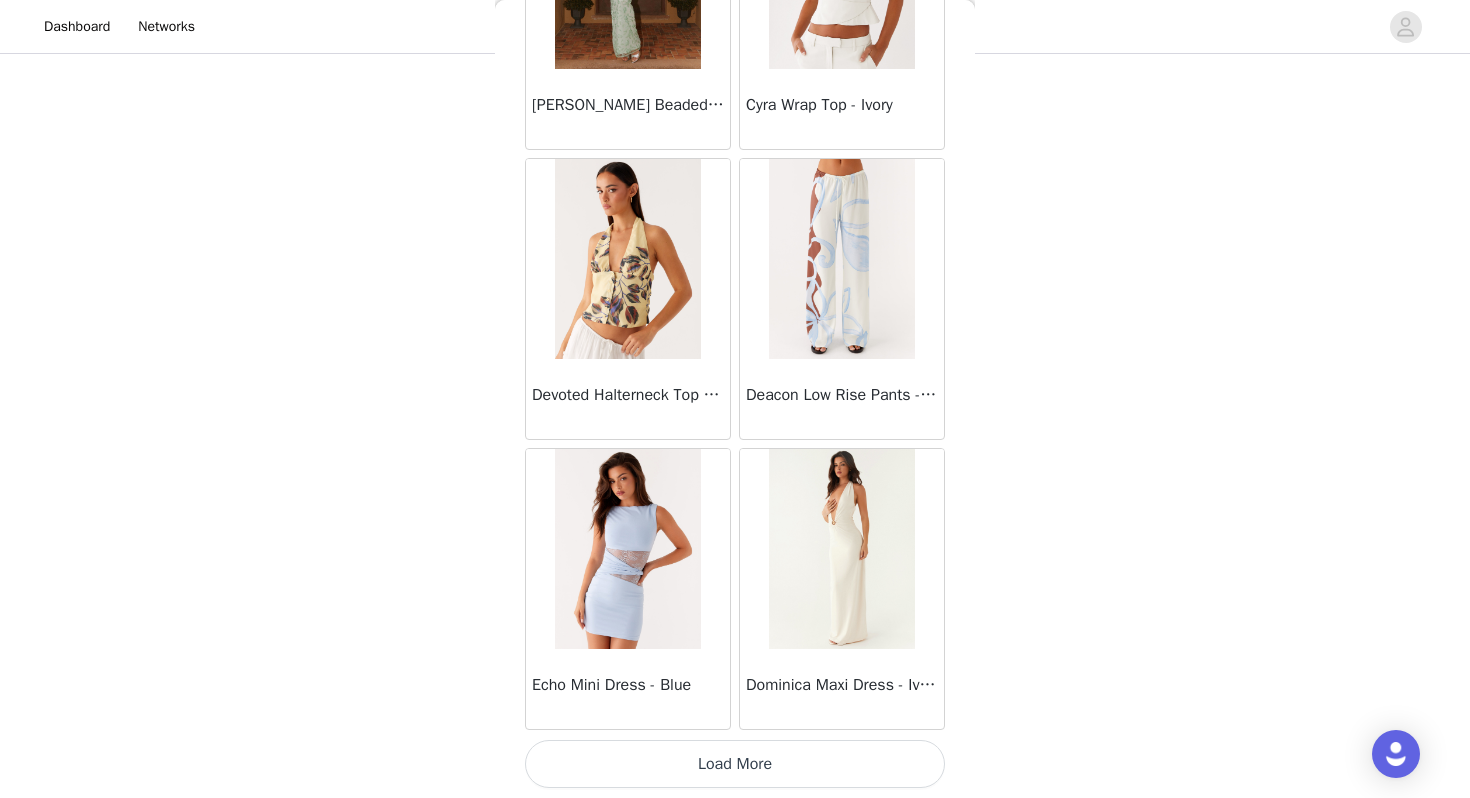 click on "Load More" at bounding box center (735, 764) 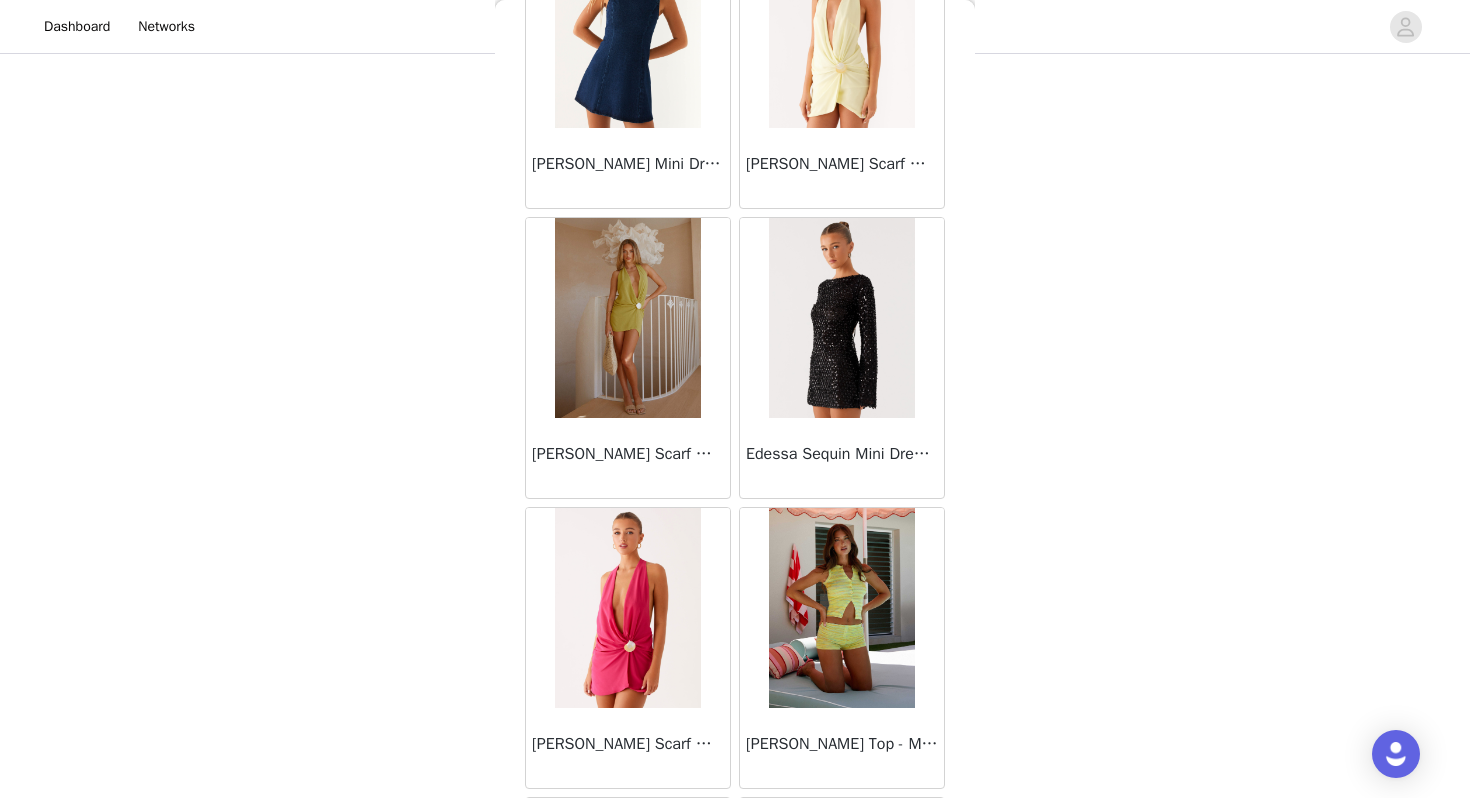 scroll, scrollTop: 19662, scrollLeft: 0, axis: vertical 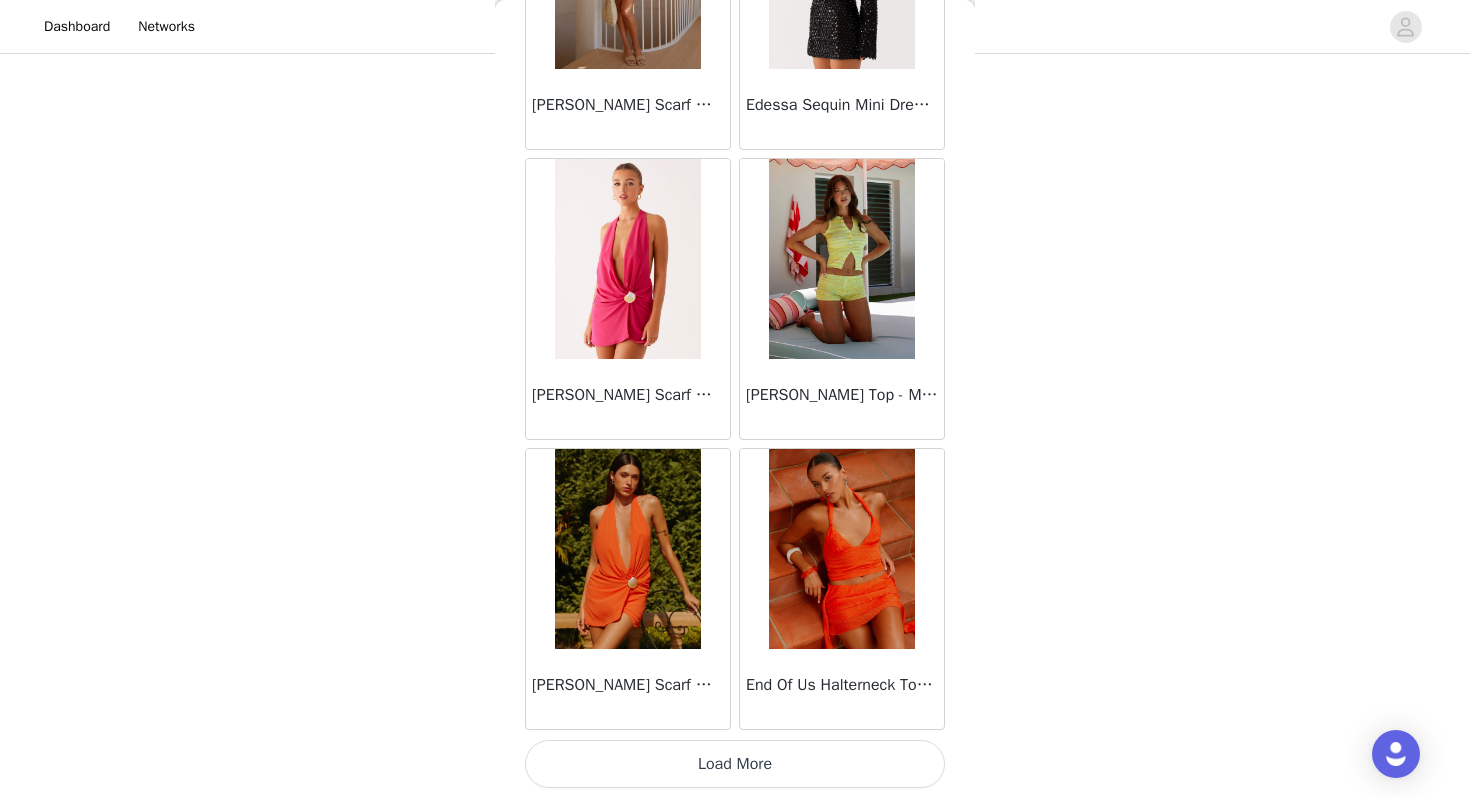 click on "Load More" at bounding box center (735, 764) 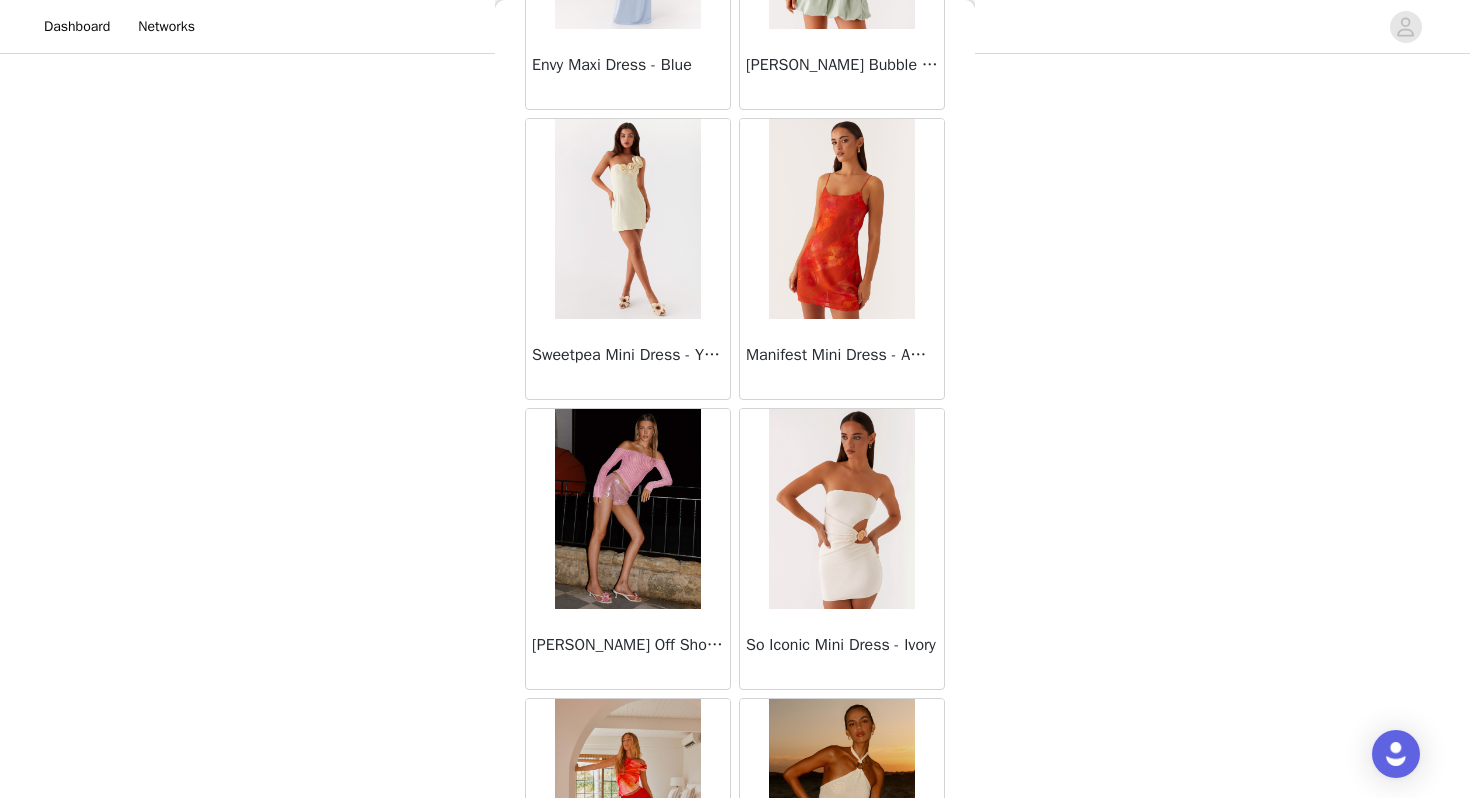 scroll, scrollTop: 22562, scrollLeft: 0, axis: vertical 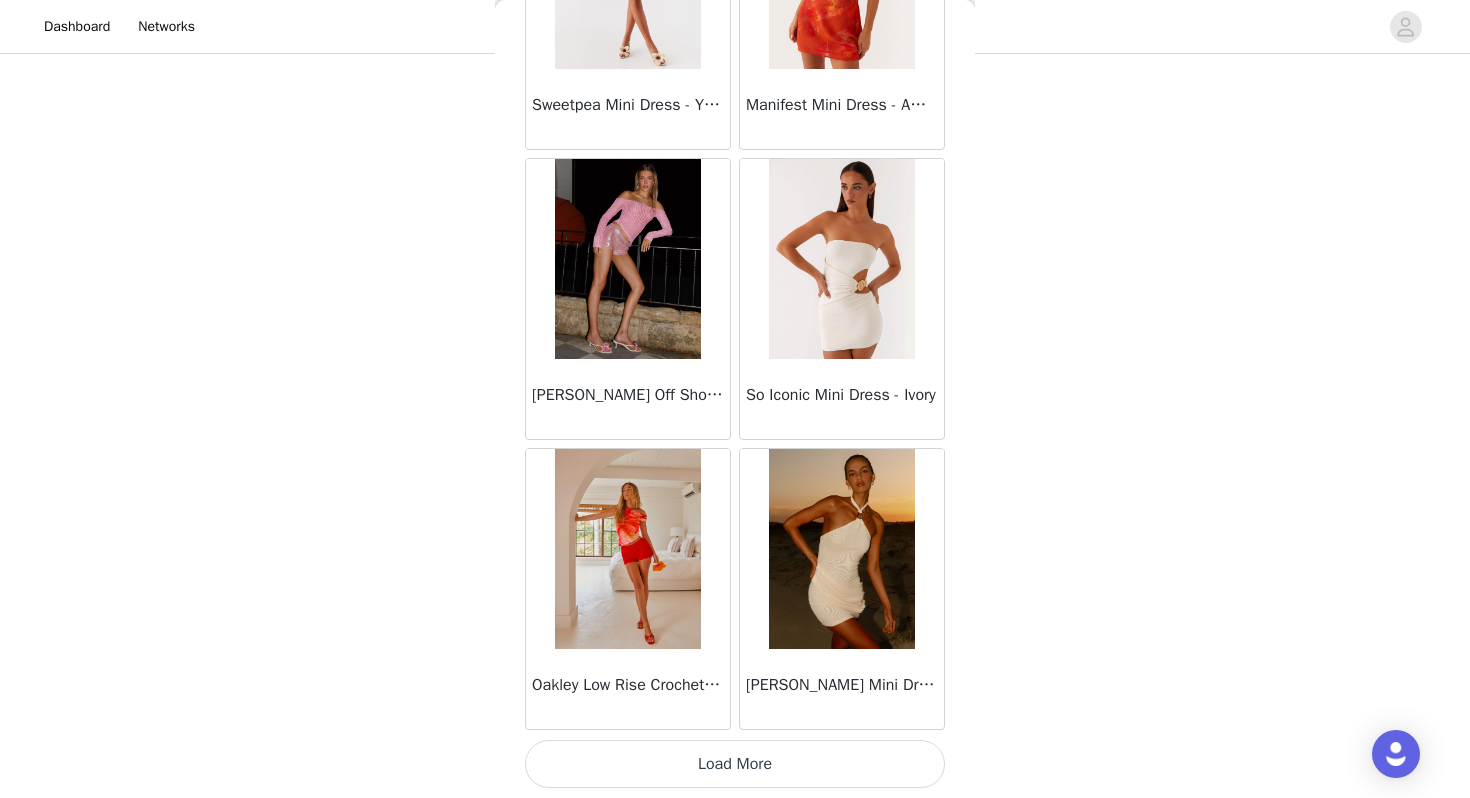 click on "Load More" at bounding box center (735, 764) 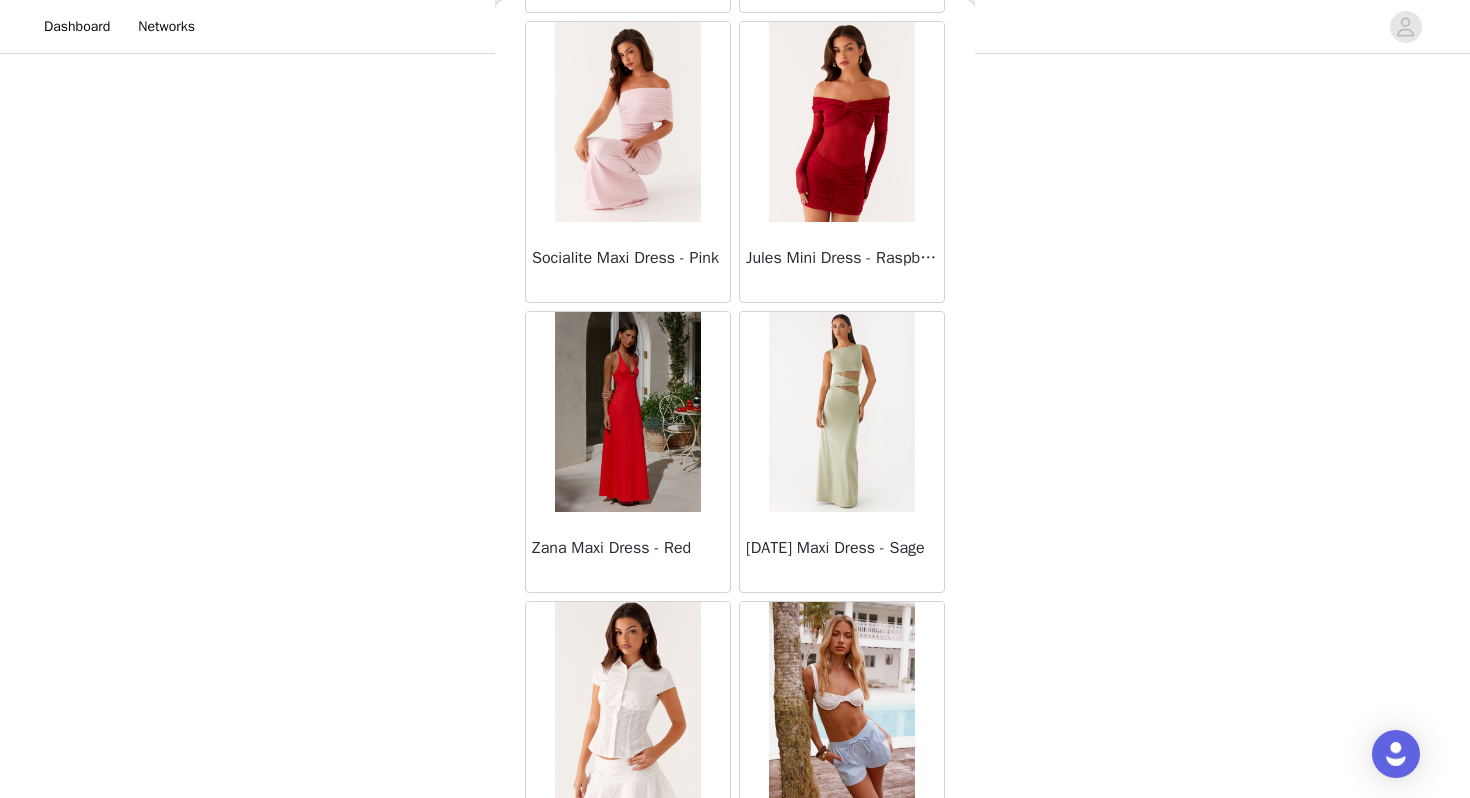 scroll, scrollTop: 25462, scrollLeft: 0, axis: vertical 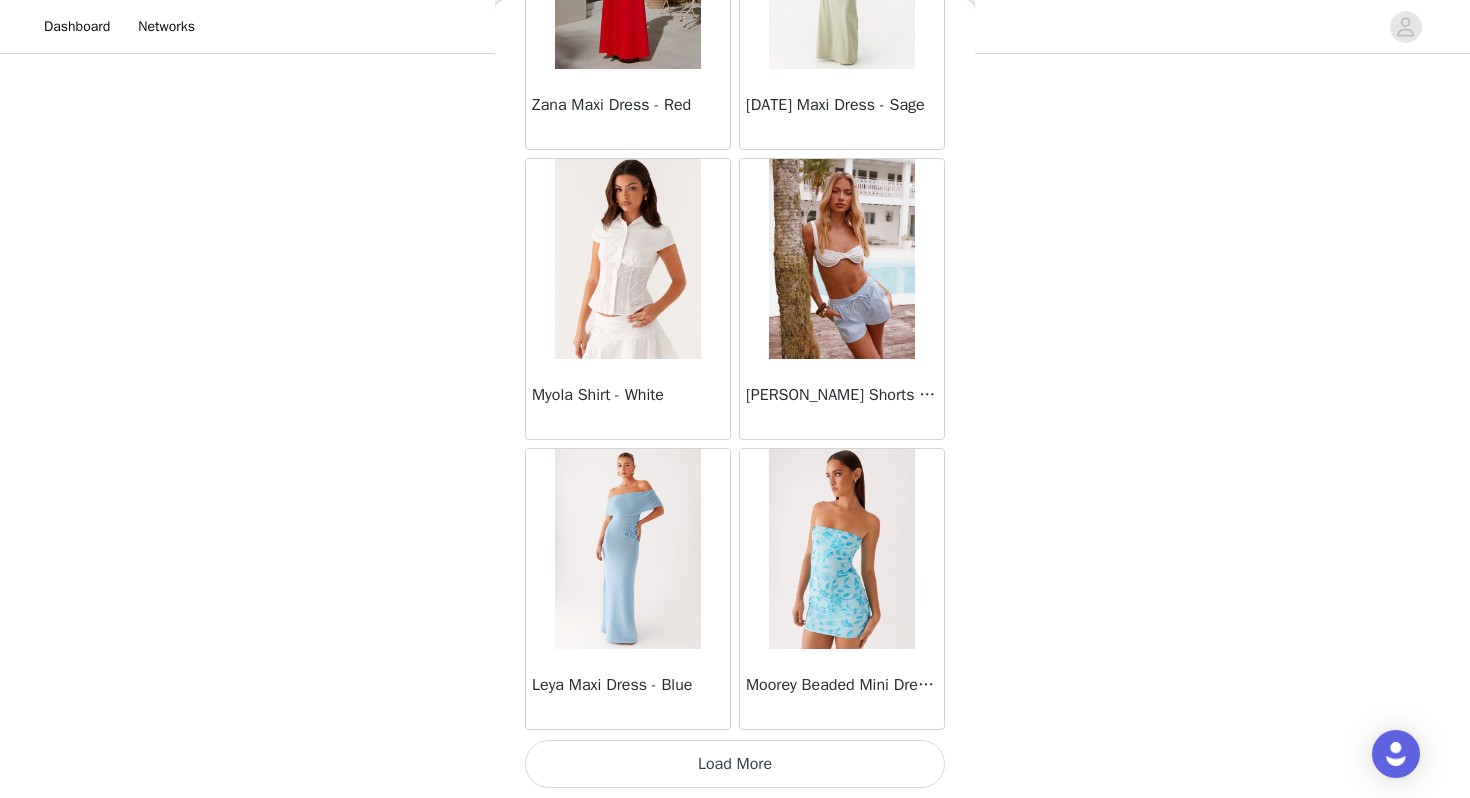 click on "Load More" at bounding box center [735, 764] 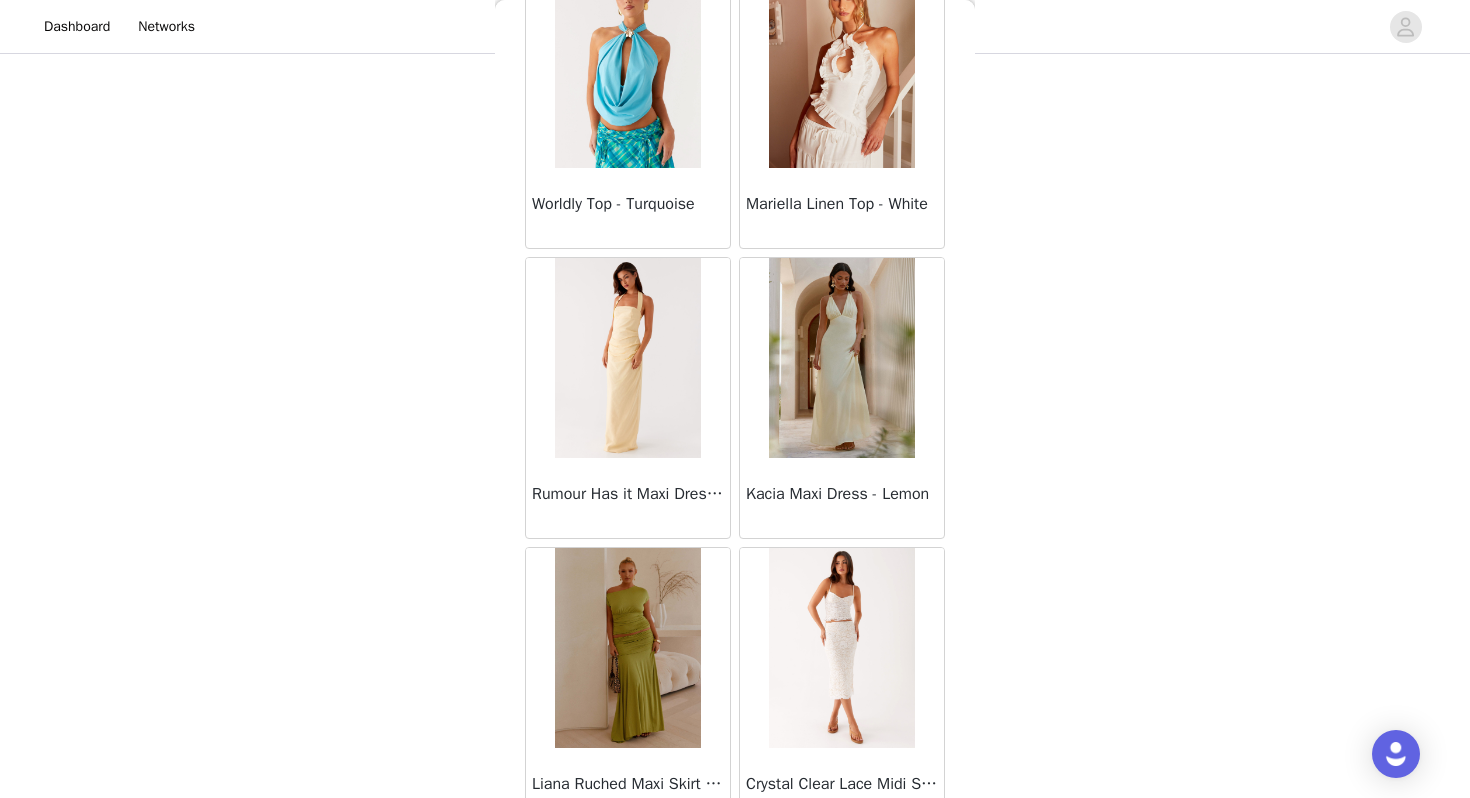 scroll, scrollTop: 28362, scrollLeft: 0, axis: vertical 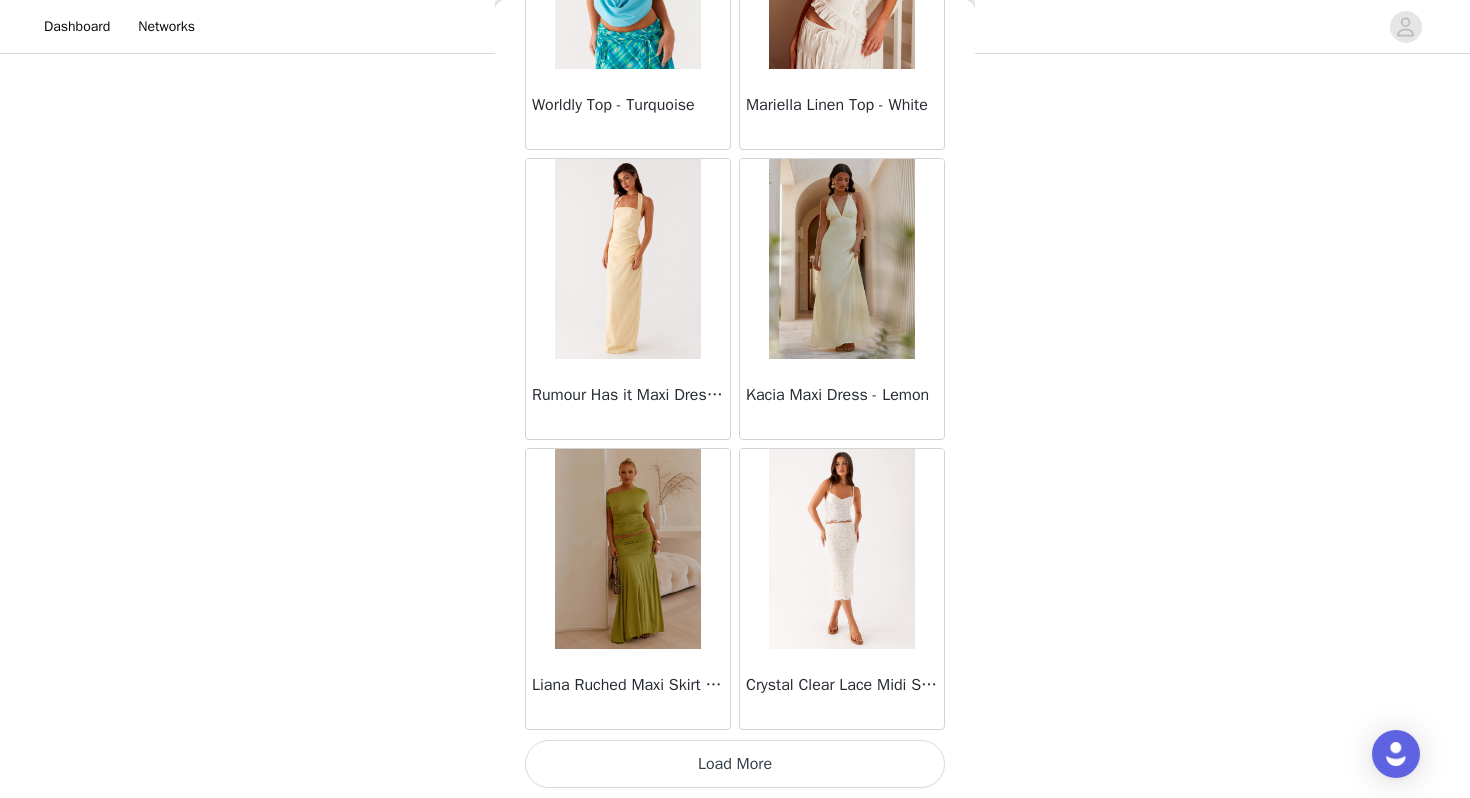 click on "Load More" at bounding box center (735, 764) 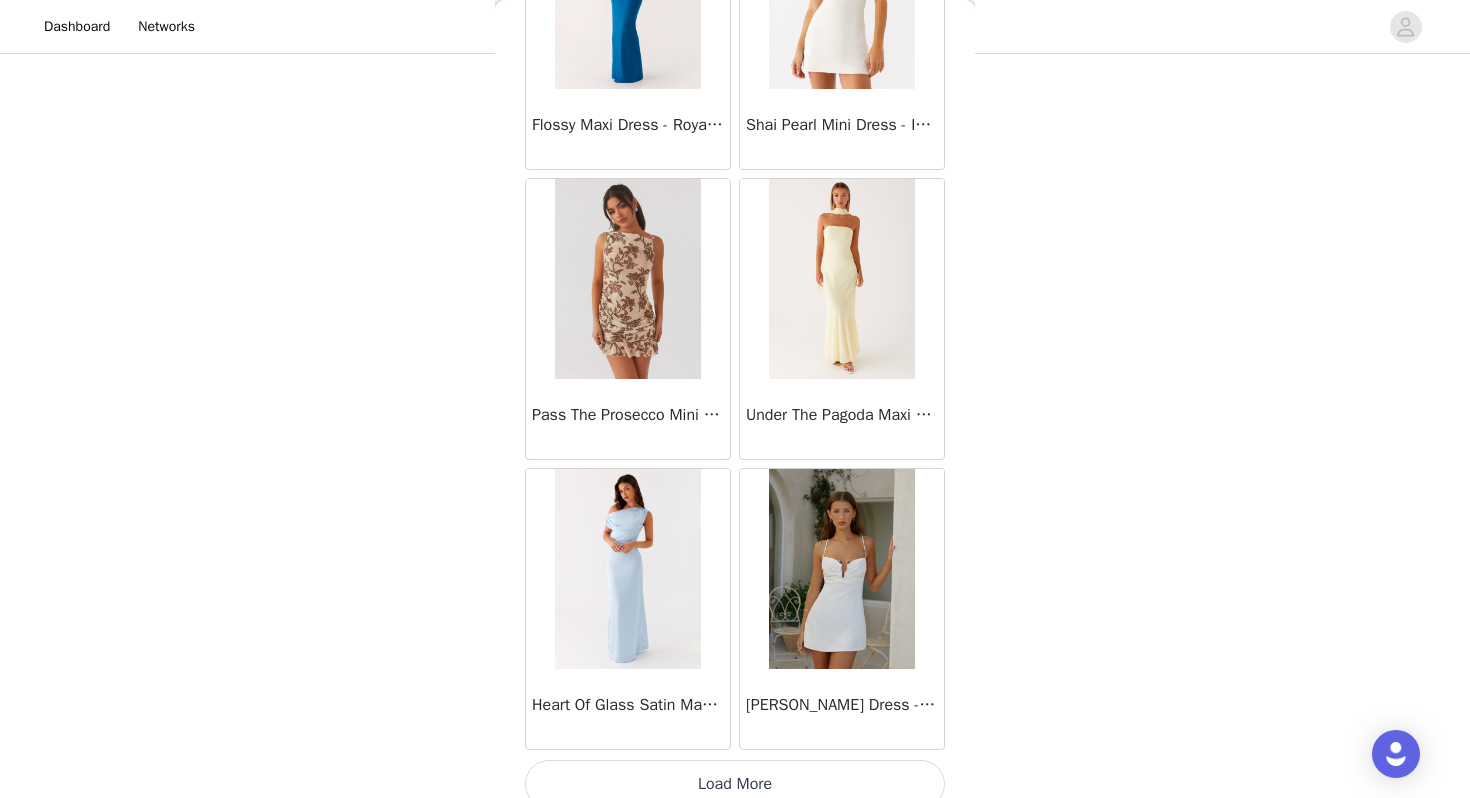scroll, scrollTop: 31262, scrollLeft: 0, axis: vertical 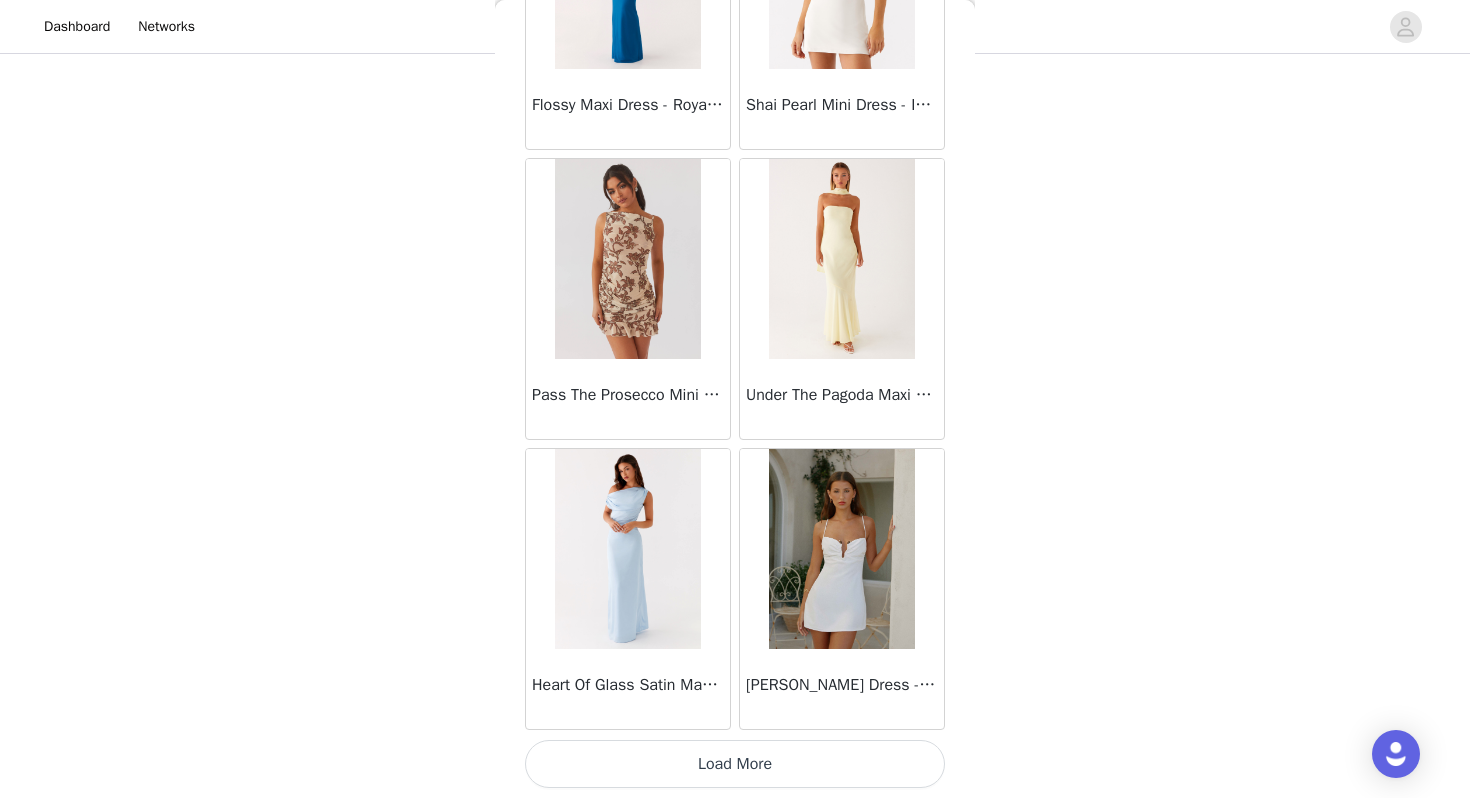 click on "Load More" at bounding box center [735, 764] 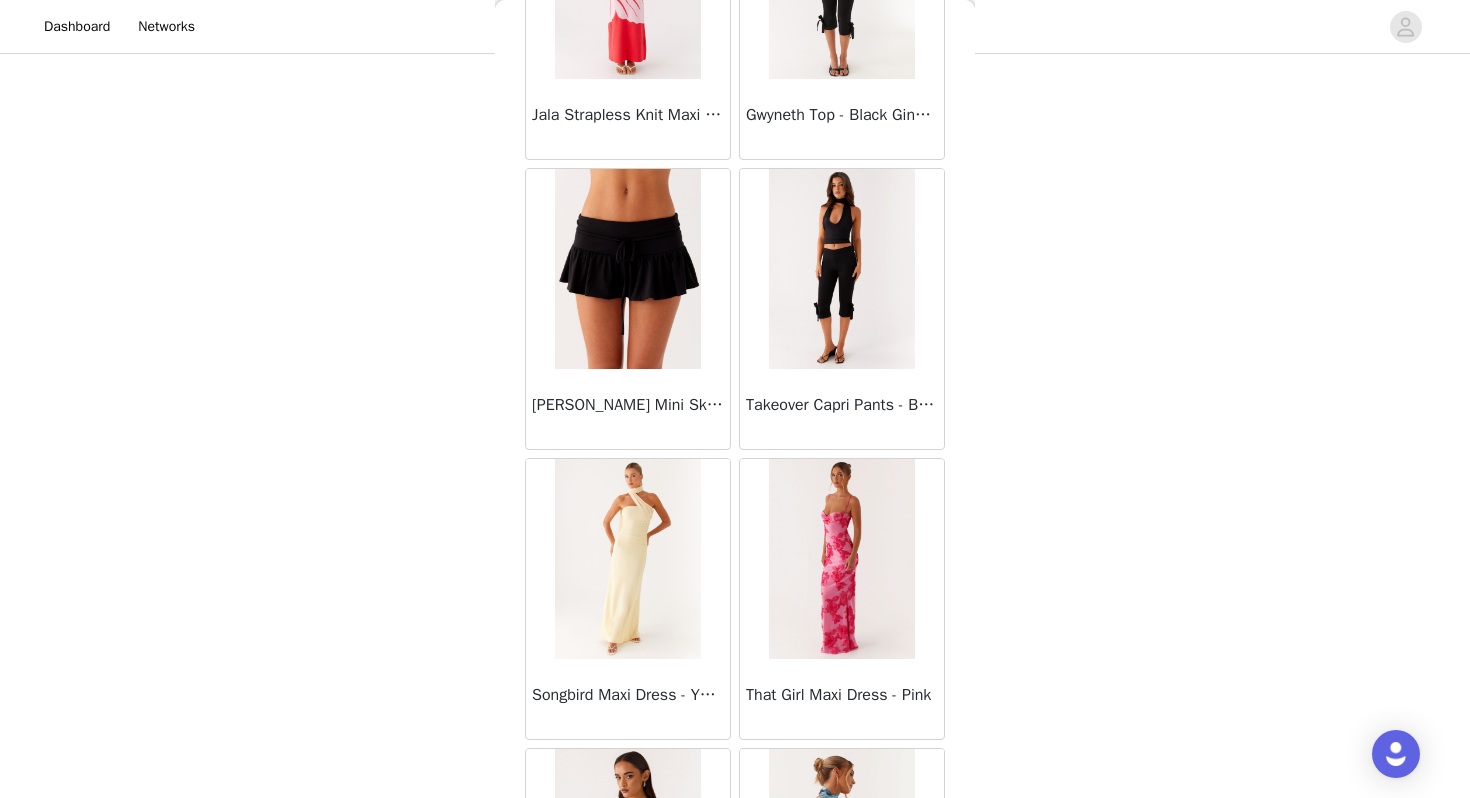 scroll, scrollTop: 34162, scrollLeft: 0, axis: vertical 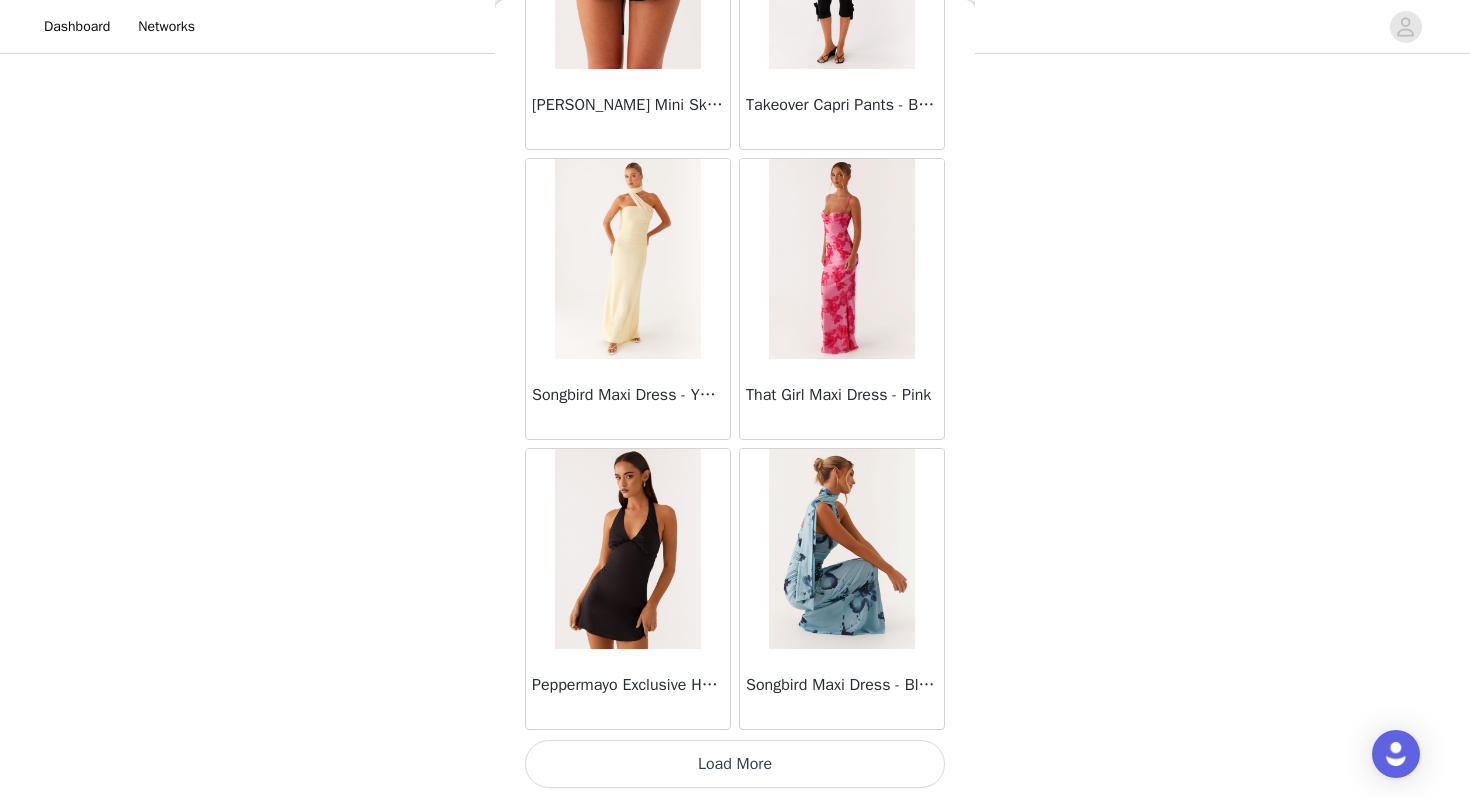 click on "Load More" at bounding box center (735, 764) 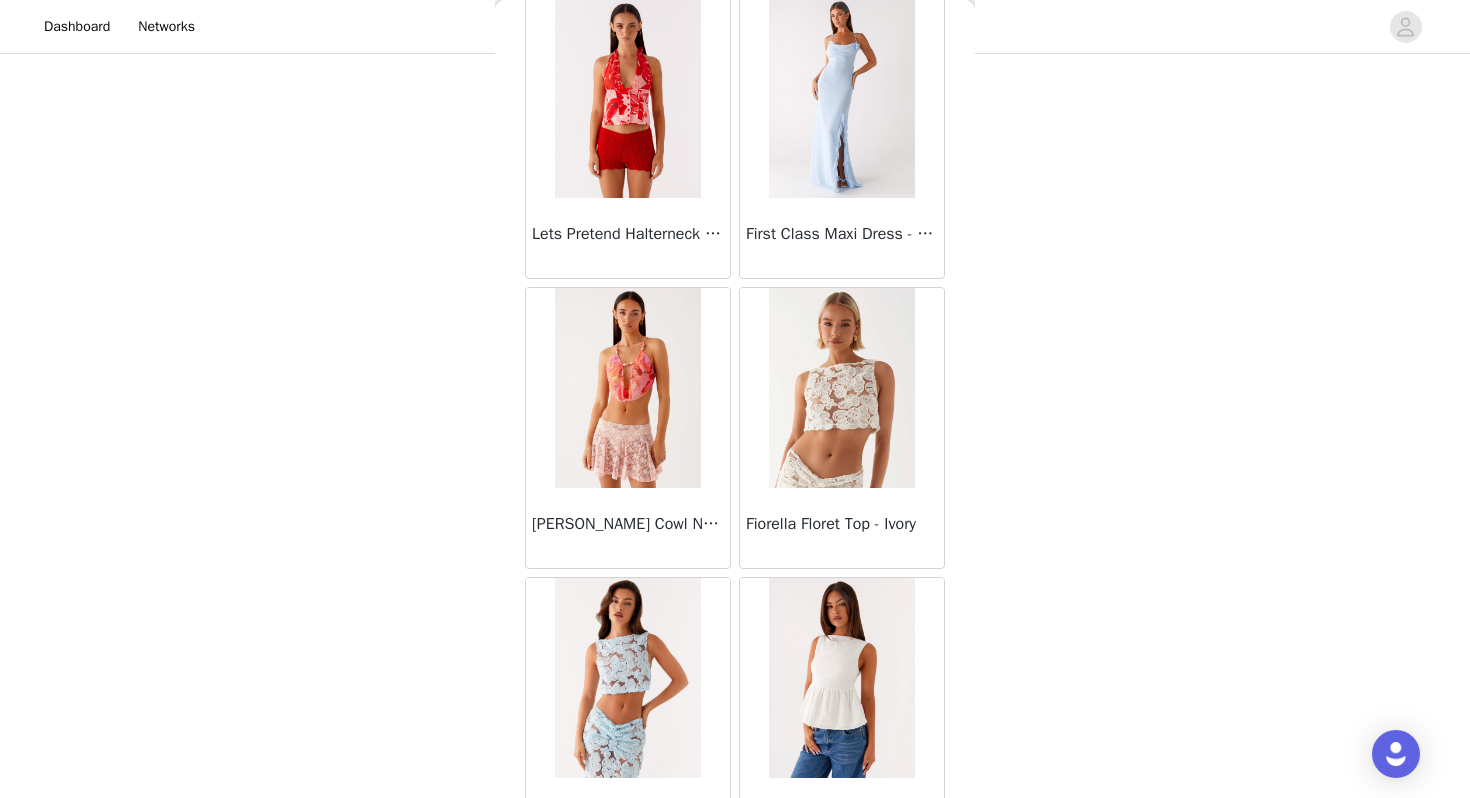 scroll, scrollTop: 37062, scrollLeft: 0, axis: vertical 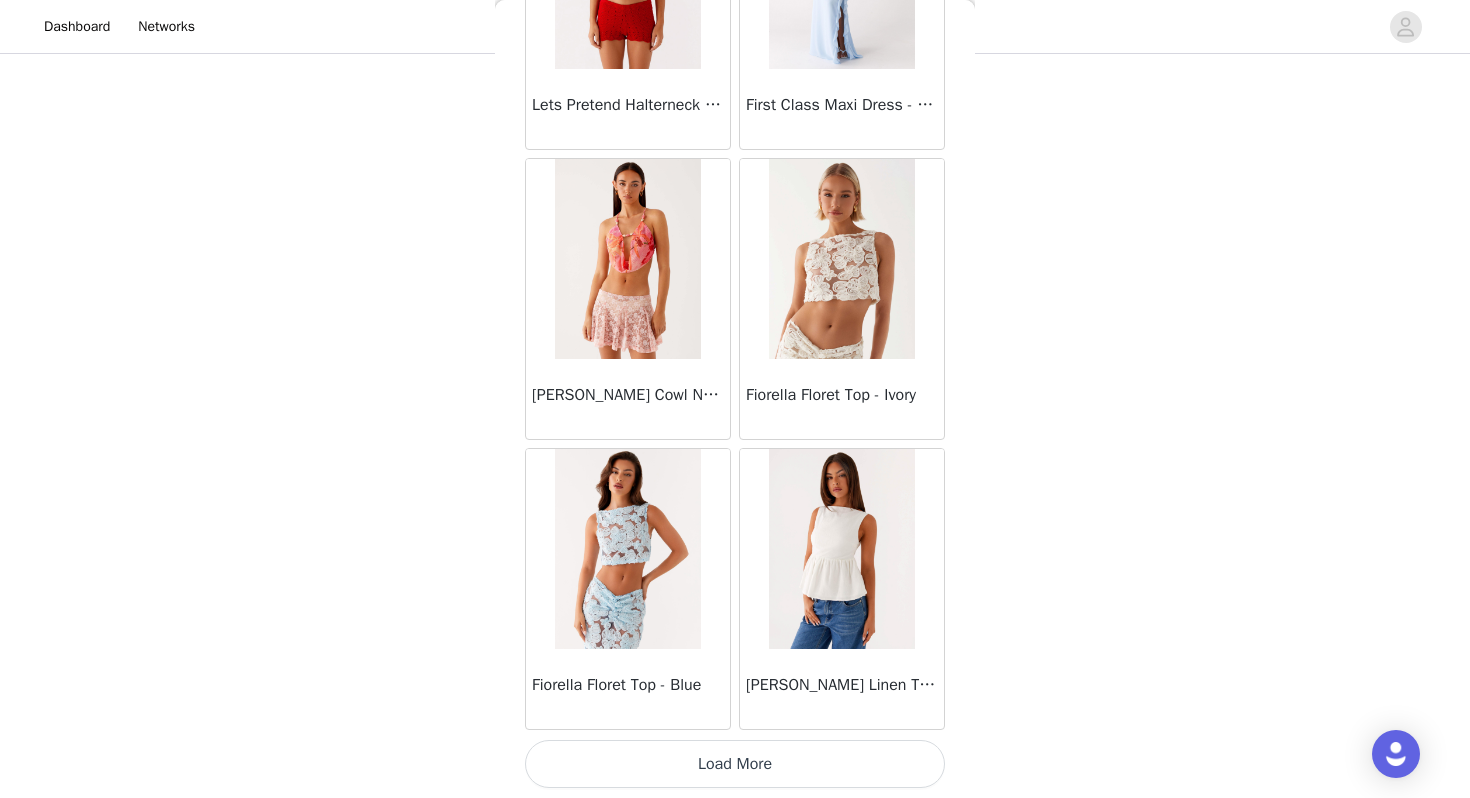 click on "Load More" at bounding box center [735, 764] 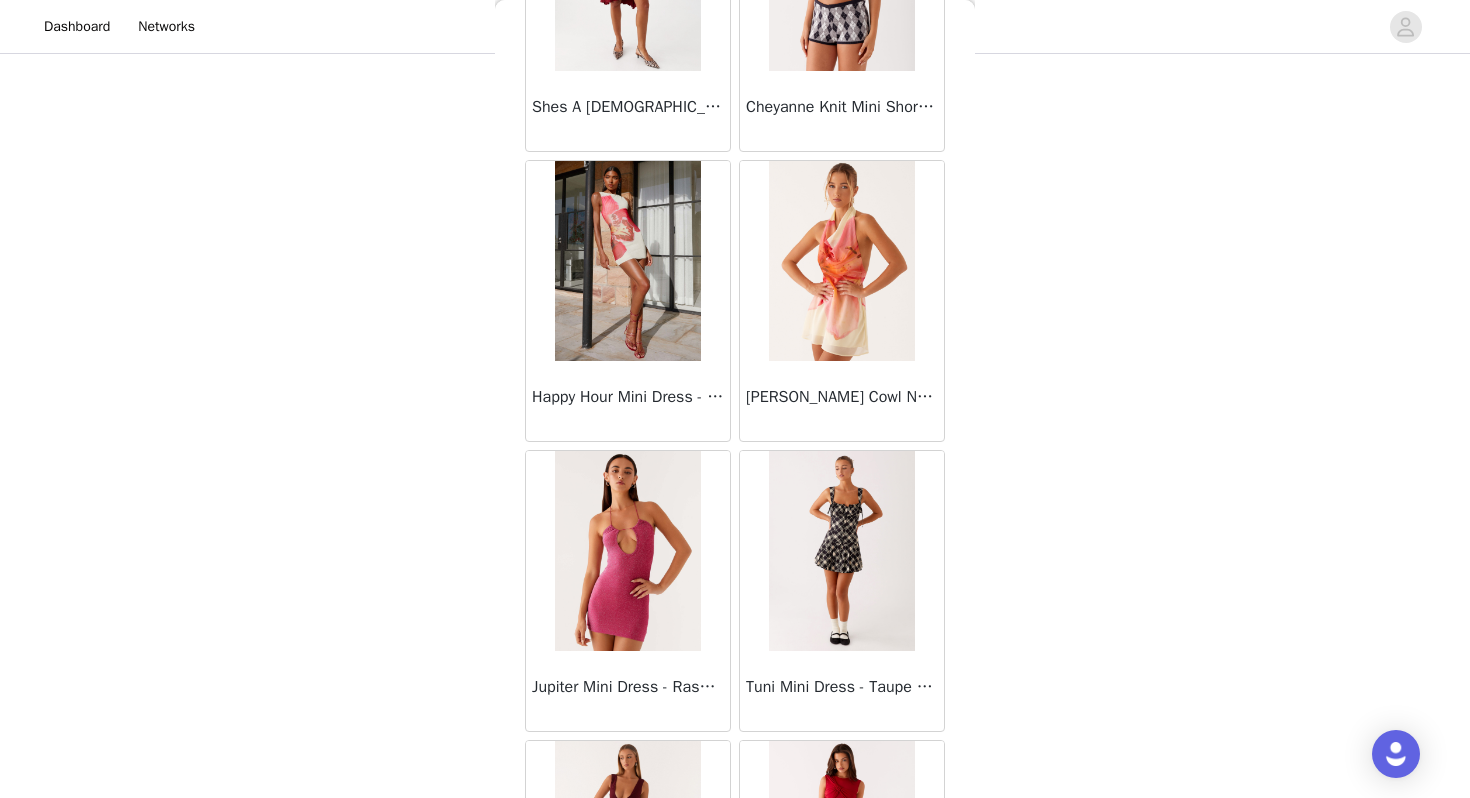 scroll, scrollTop: 39962, scrollLeft: 0, axis: vertical 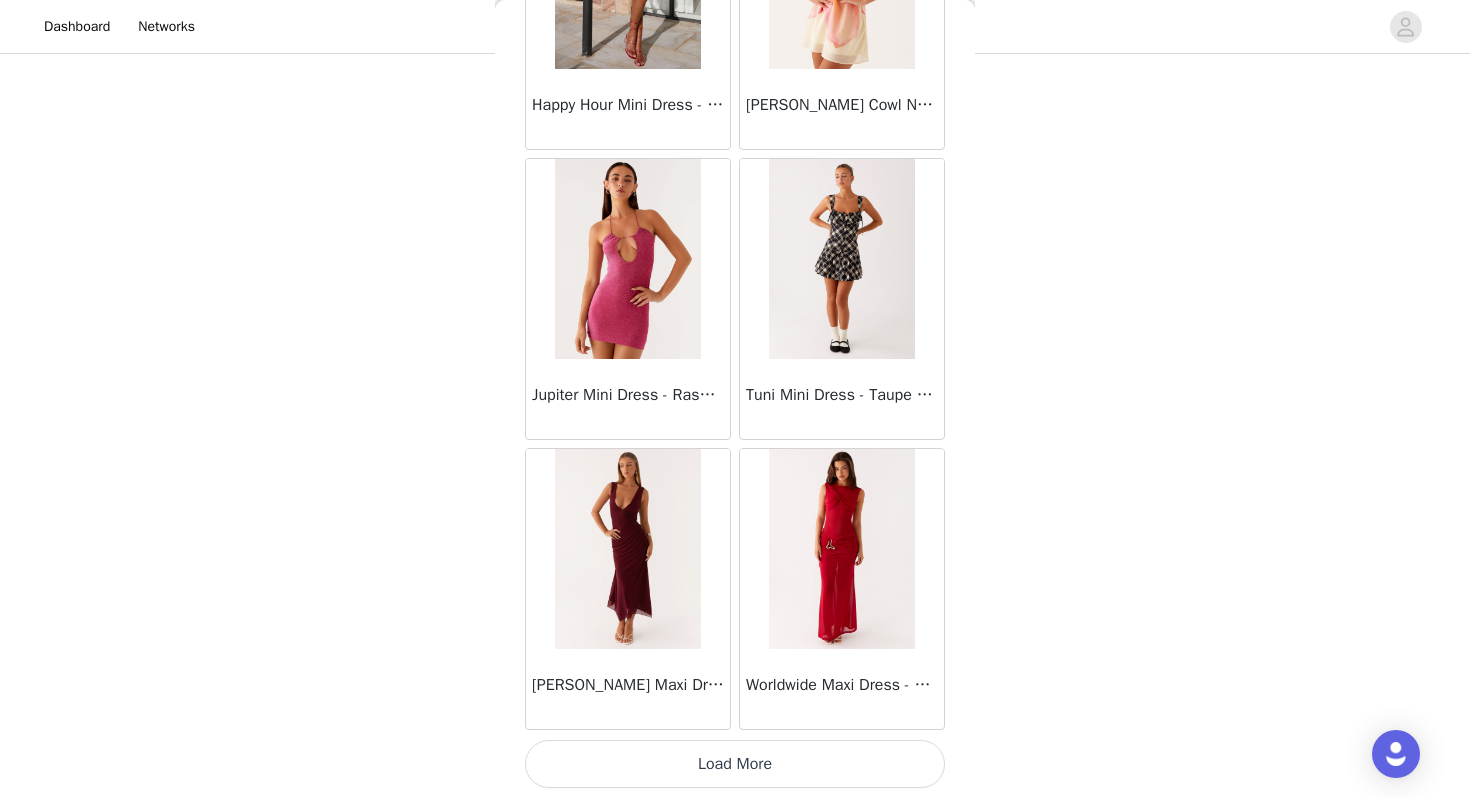 click on "Load More" at bounding box center [735, 764] 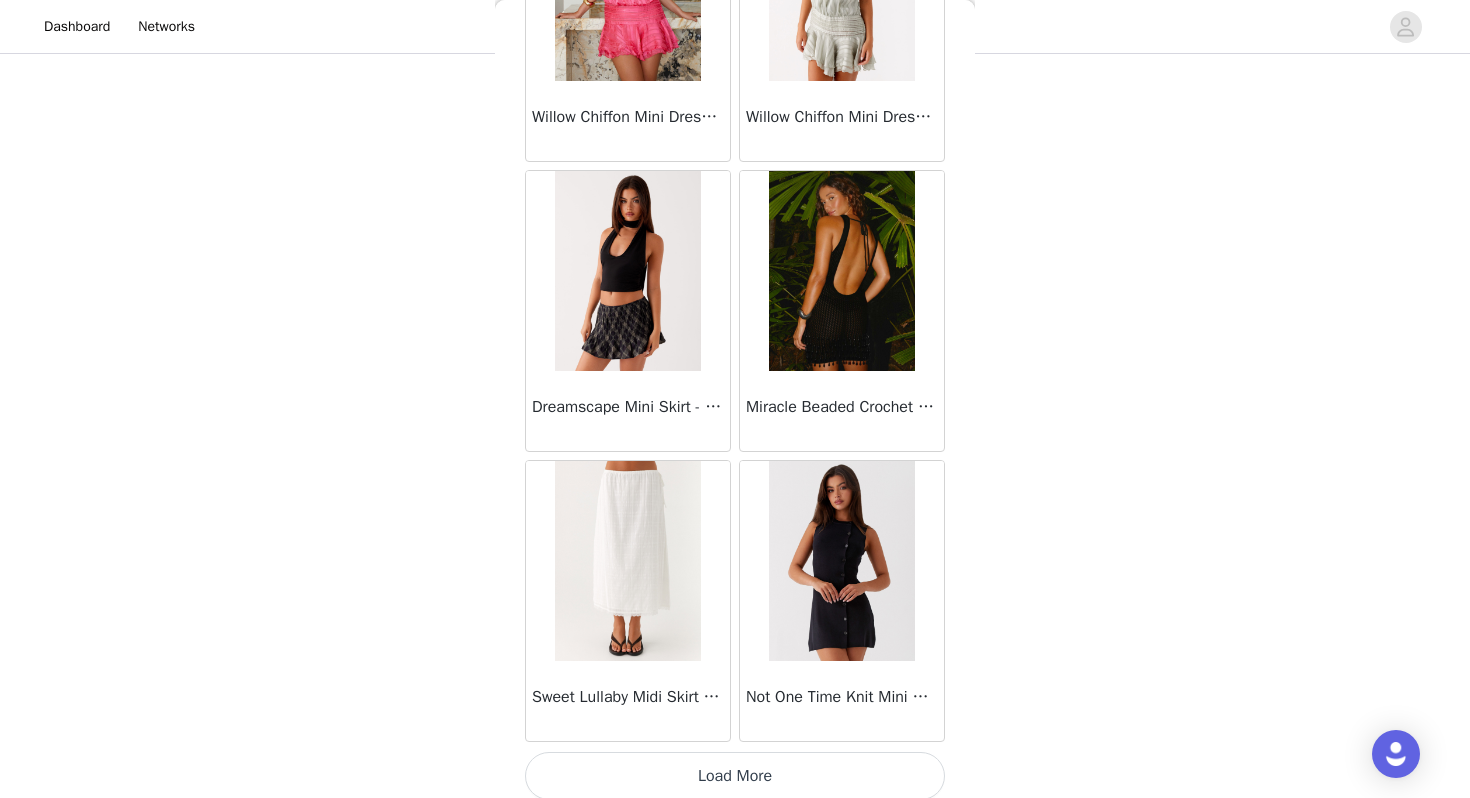 scroll, scrollTop: 42862, scrollLeft: 0, axis: vertical 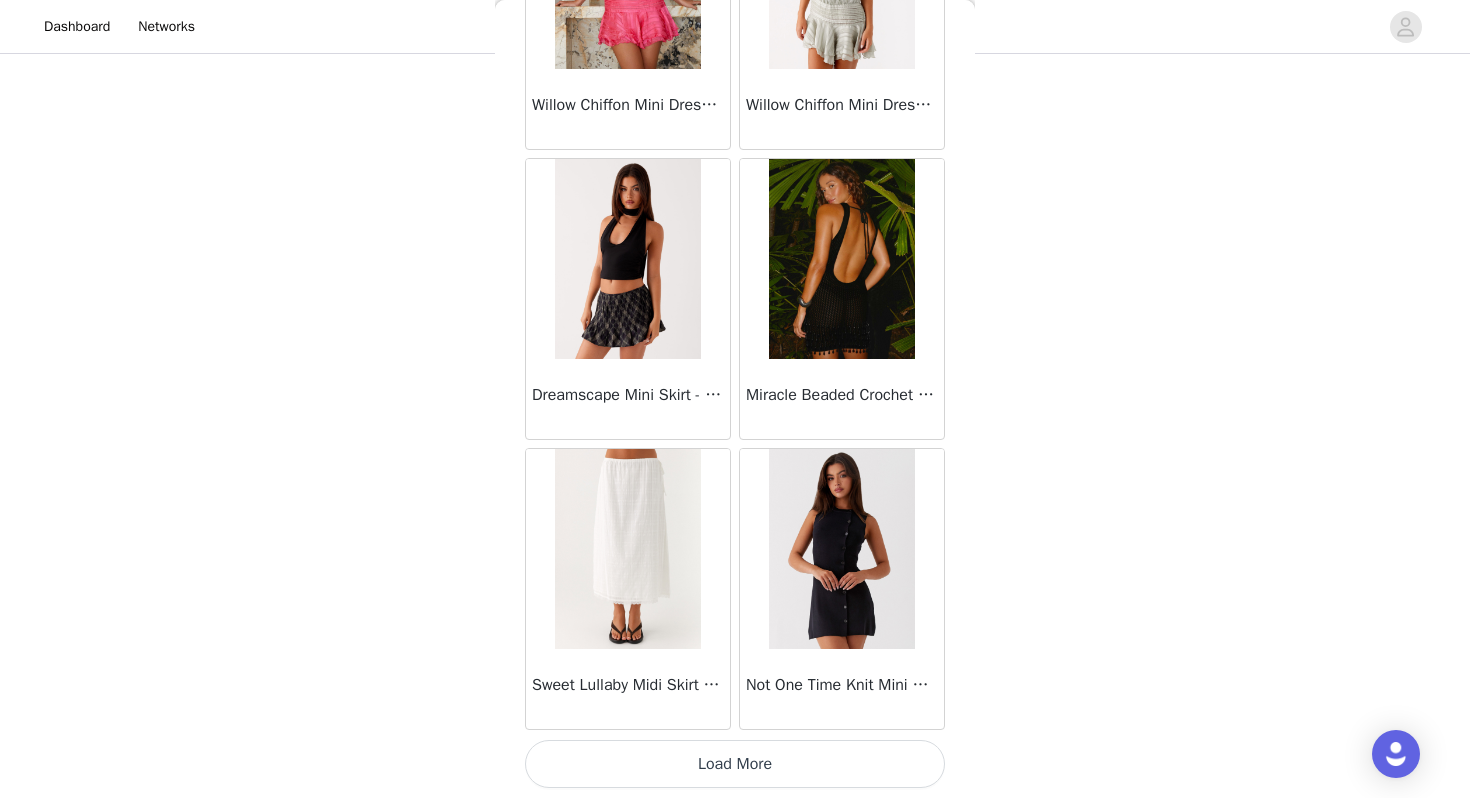click on "Load More" at bounding box center [735, 764] 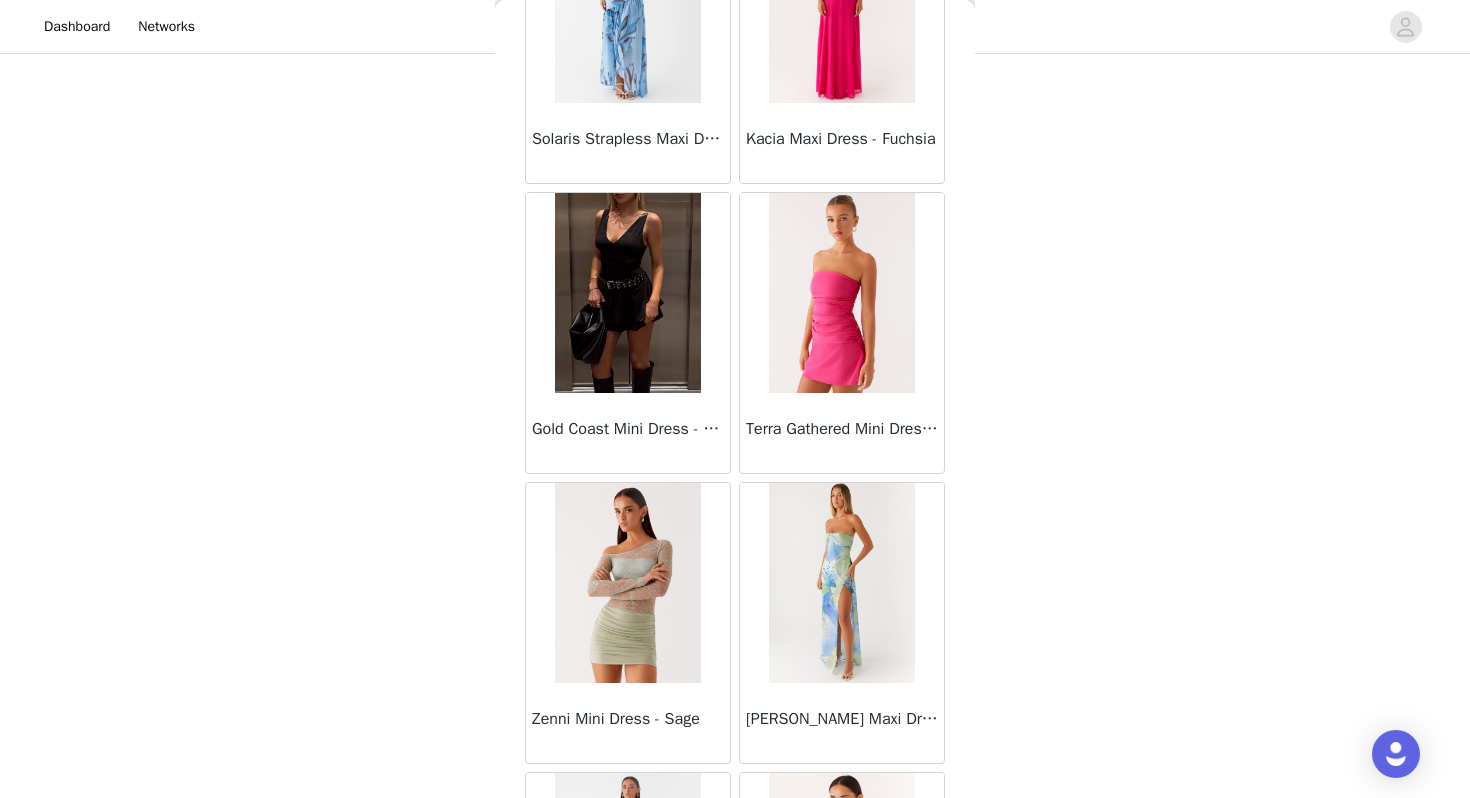 scroll, scrollTop: 45762, scrollLeft: 0, axis: vertical 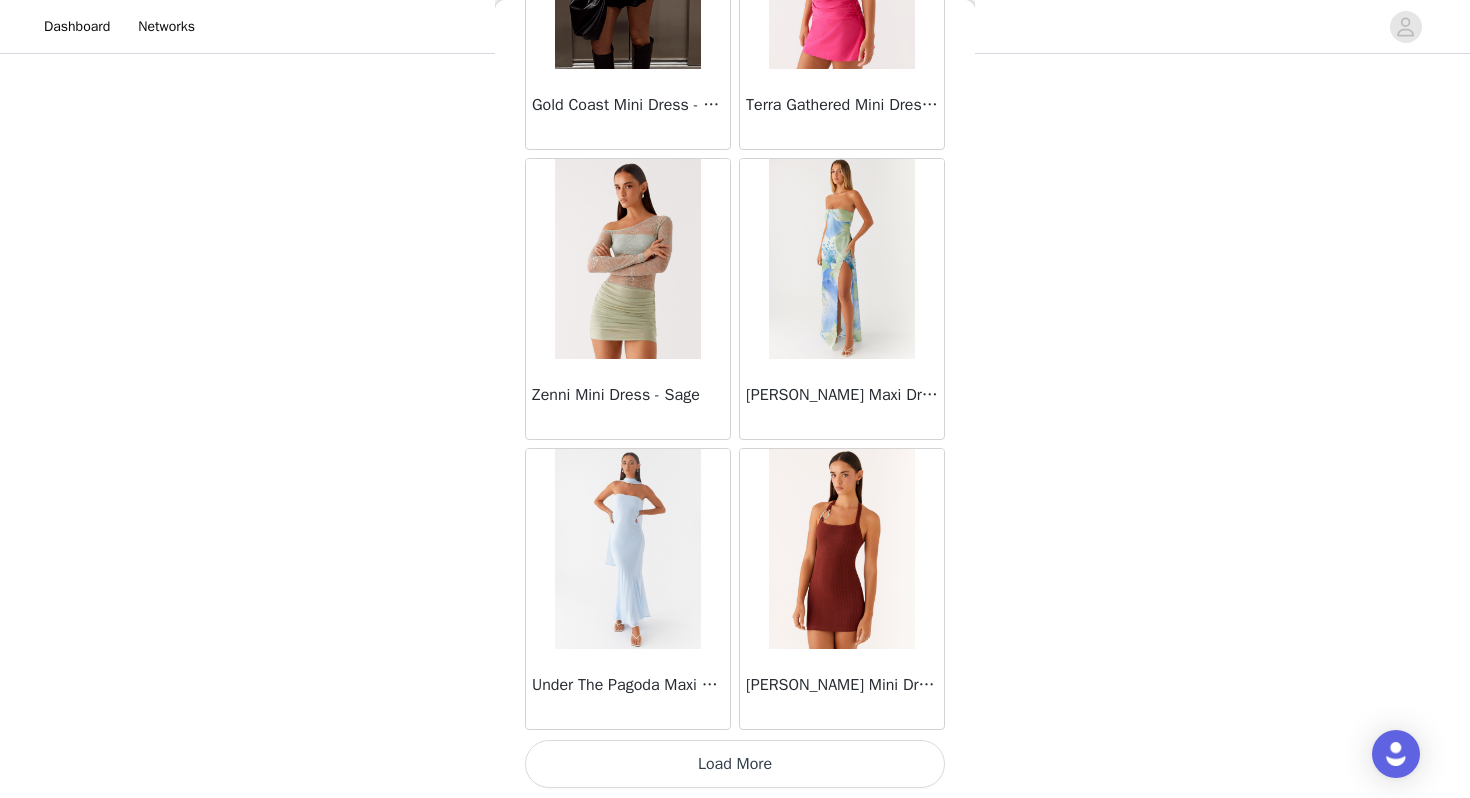 click on "Load More" at bounding box center (735, 764) 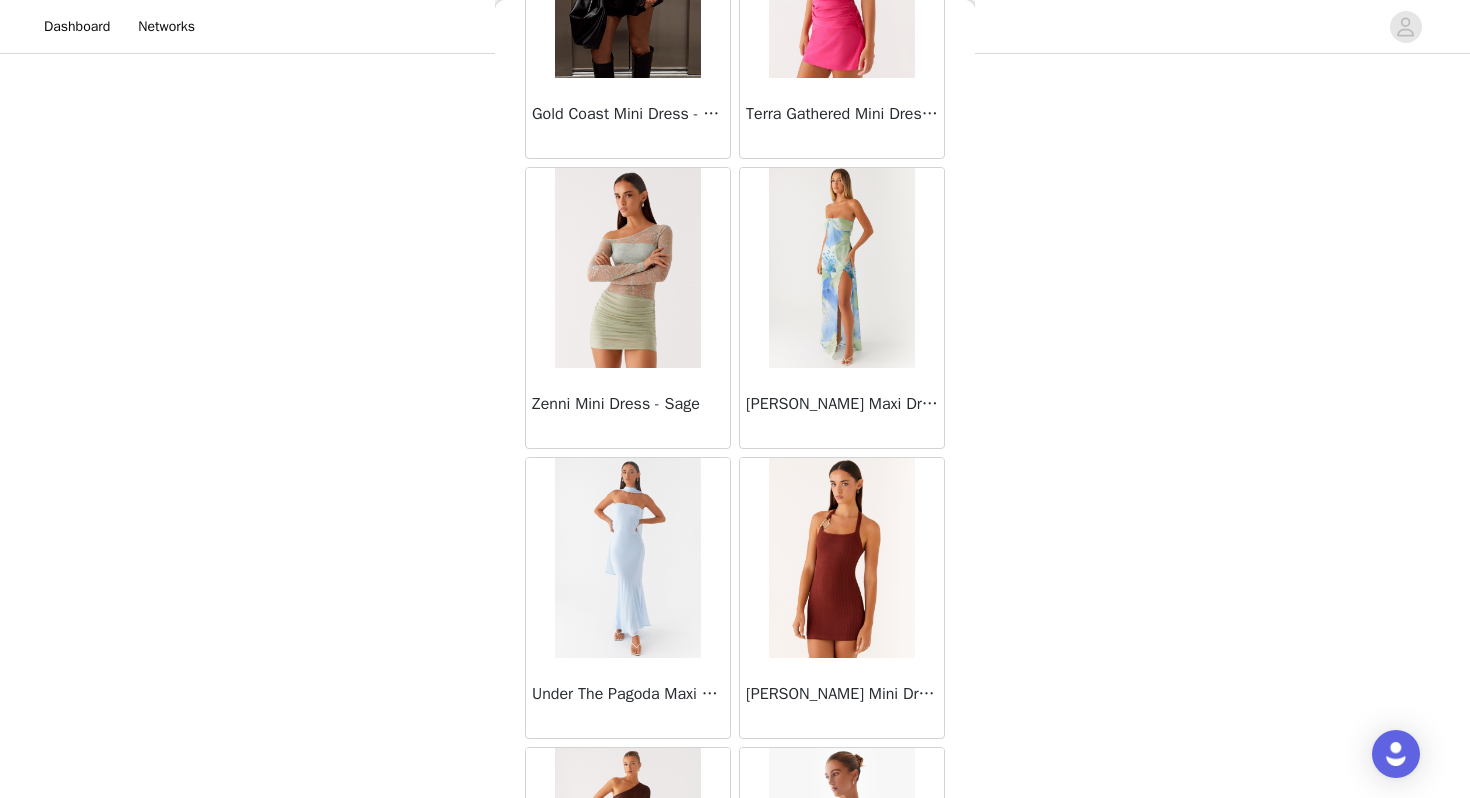 scroll, scrollTop: 45762, scrollLeft: 0, axis: vertical 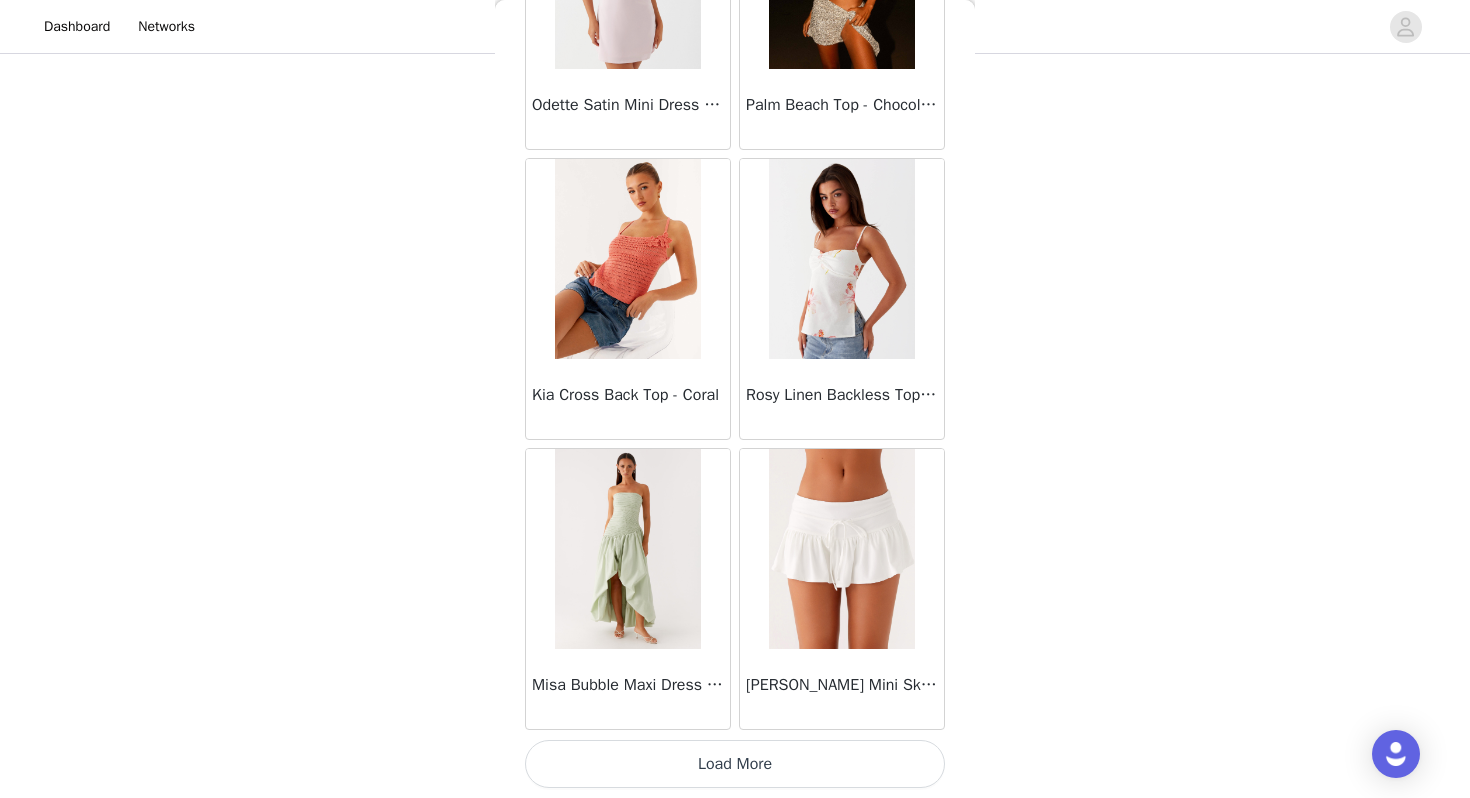 click on "Load More" at bounding box center [735, 764] 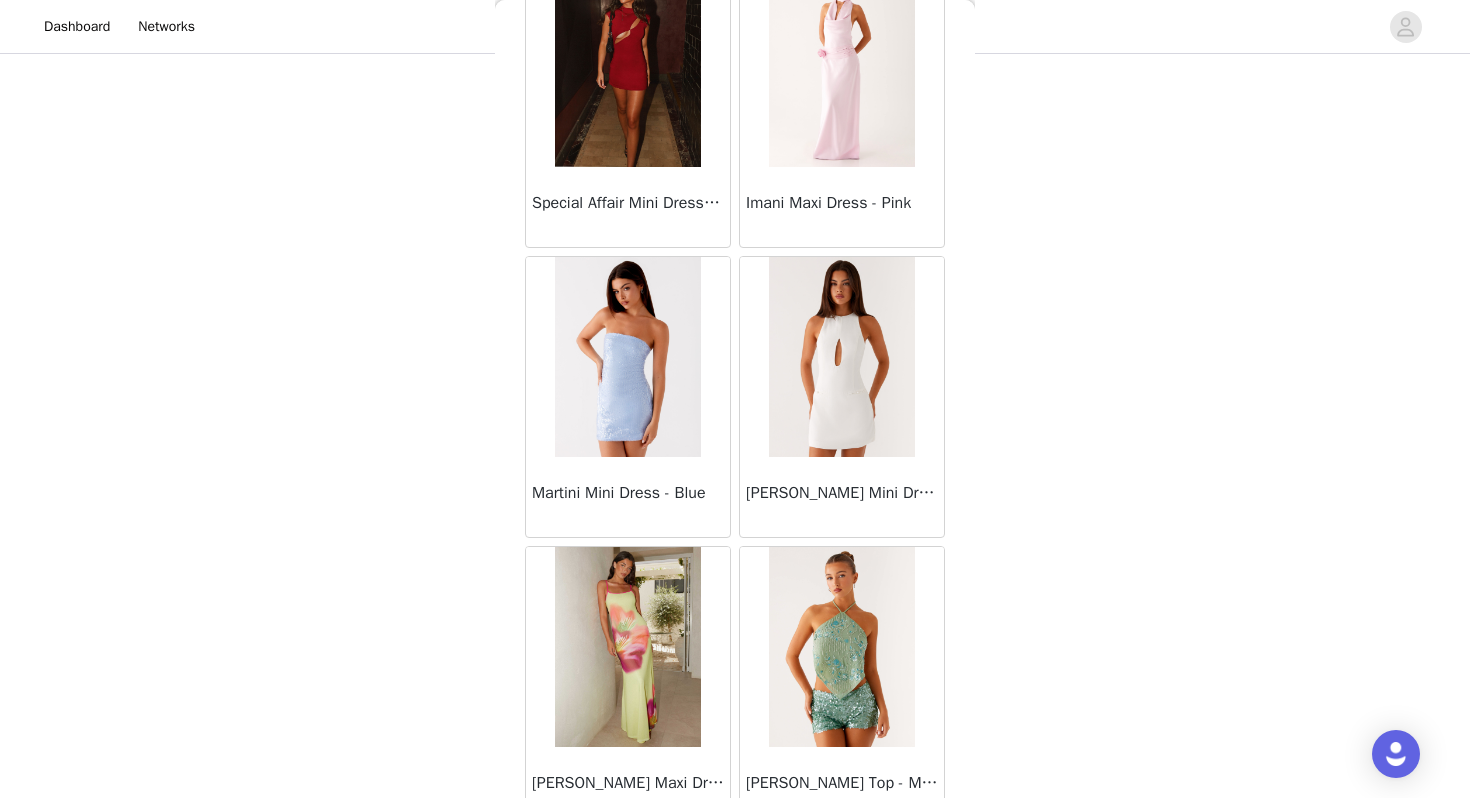 scroll, scrollTop: 51562, scrollLeft: 0, axis: vertical 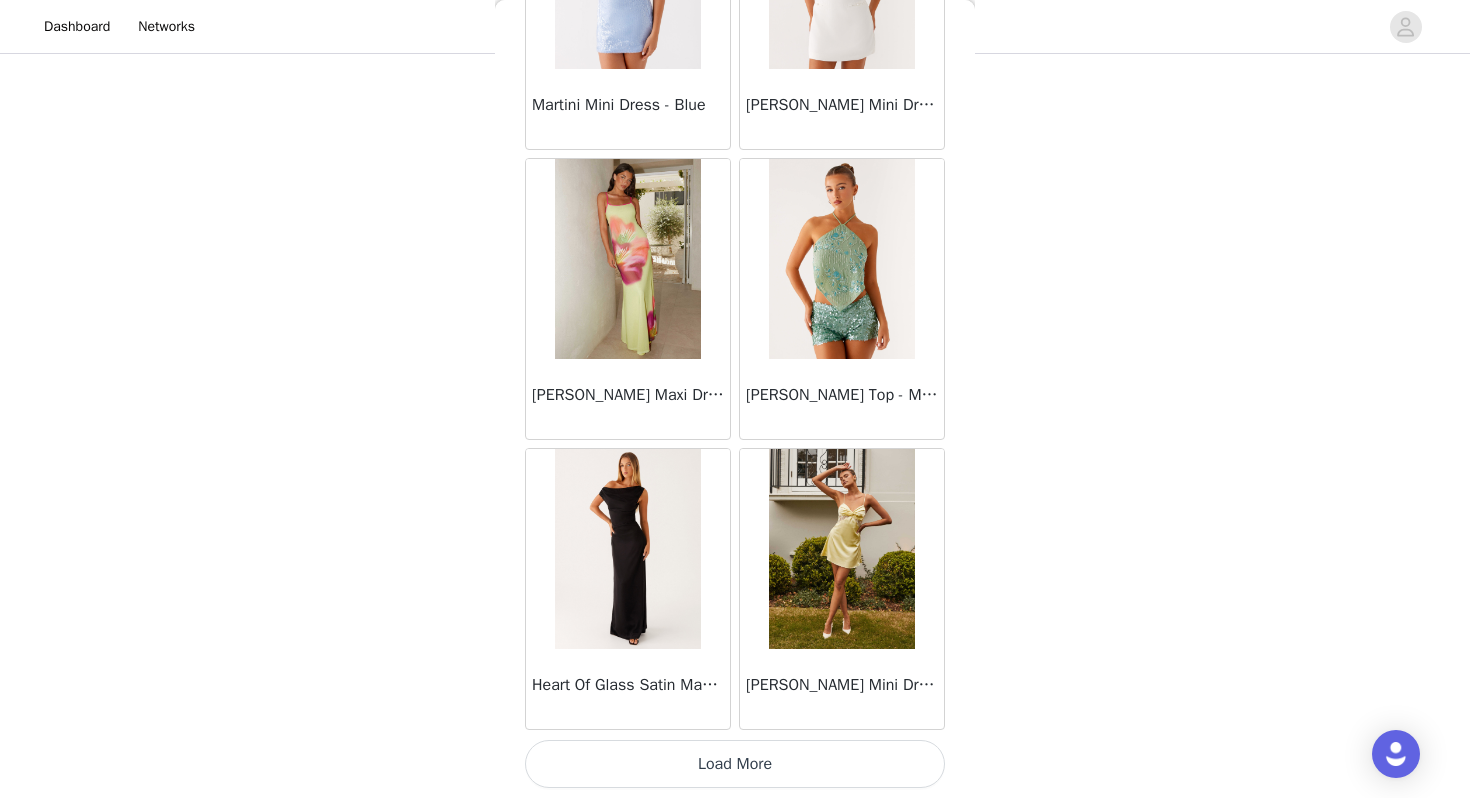 click on "Load More" at bounding box center [735, 764] 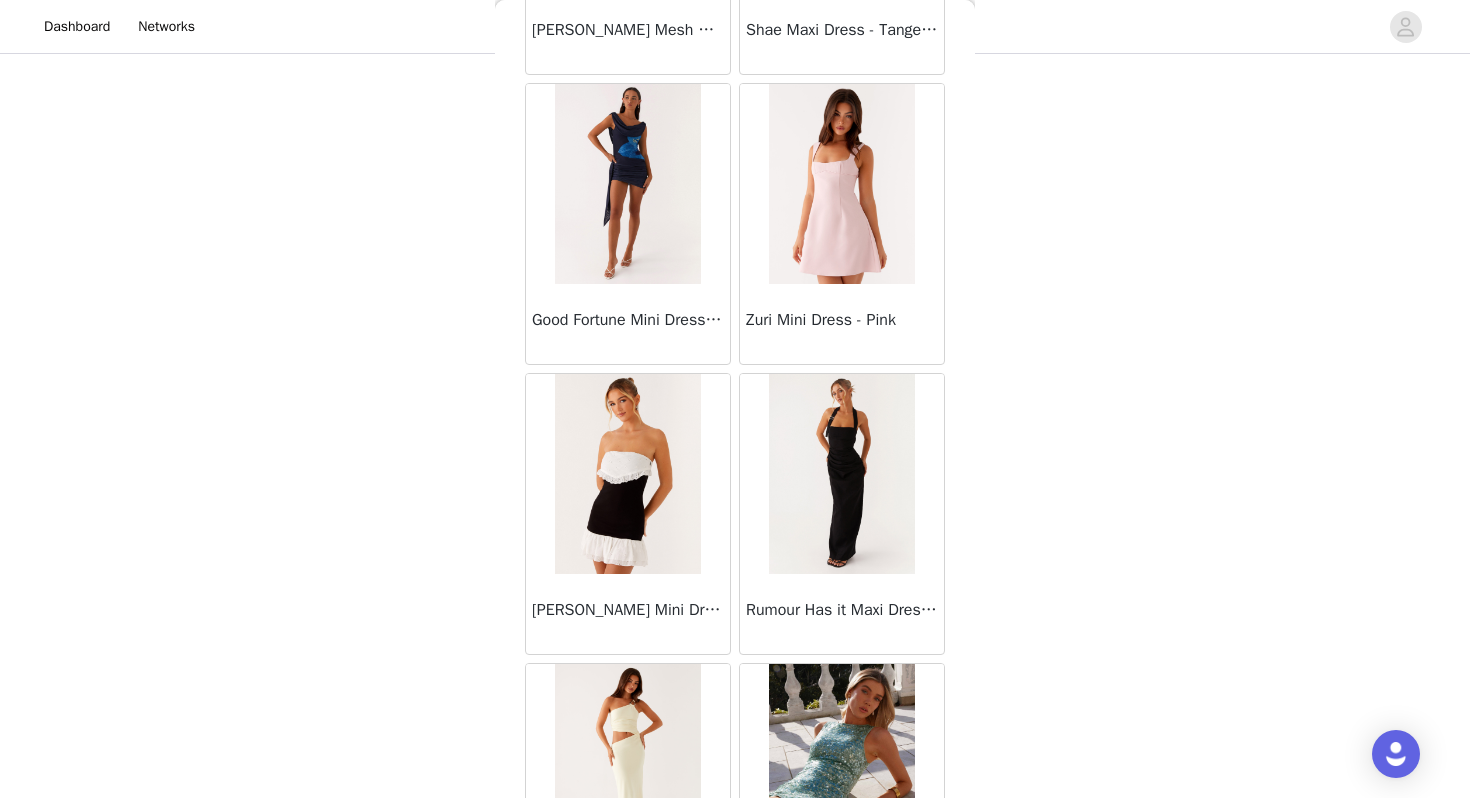 scroll, scrollTop: 54462, scrollLeft: 0, axis: vertical 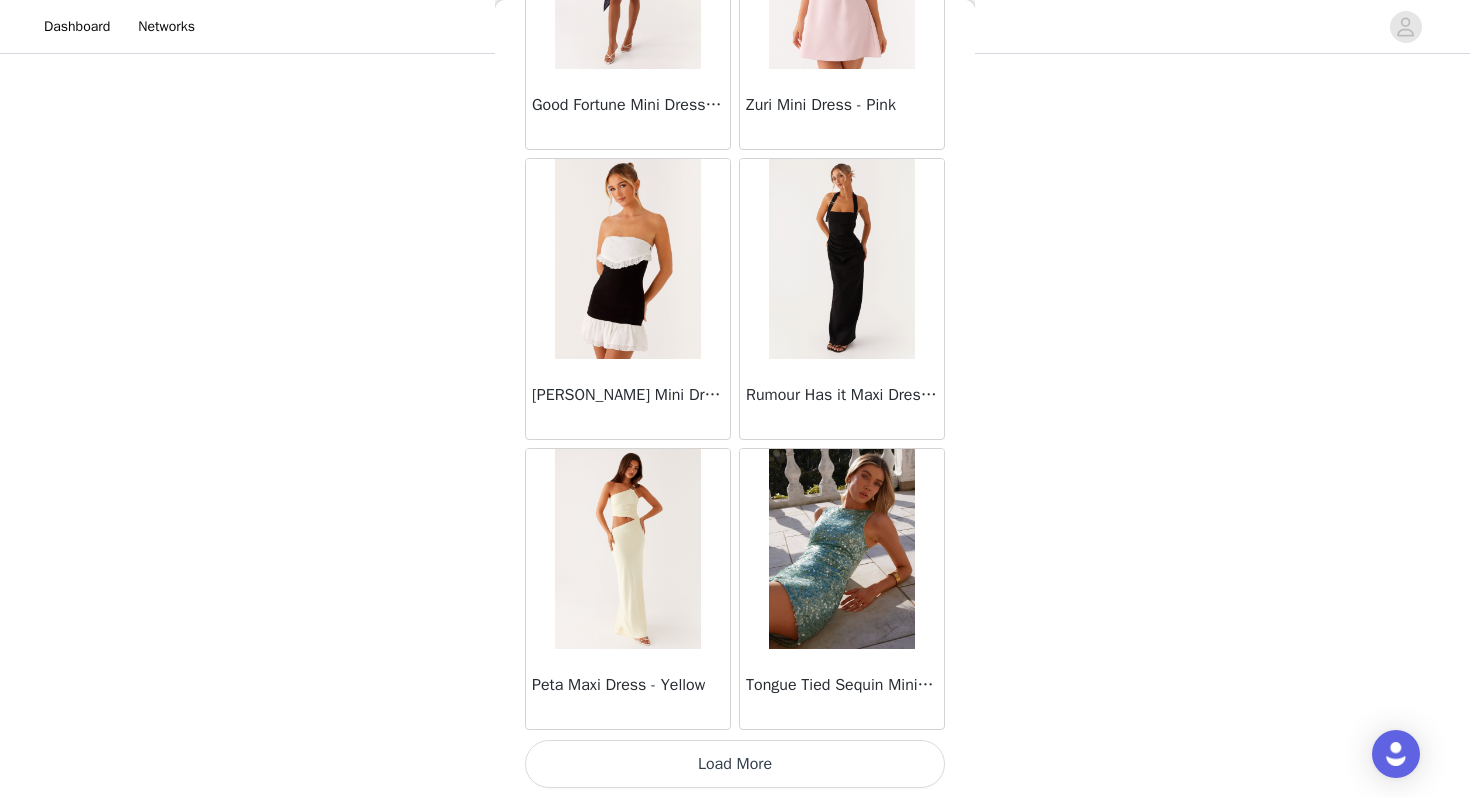 click on "Load More" at bounding box center (735, 764) 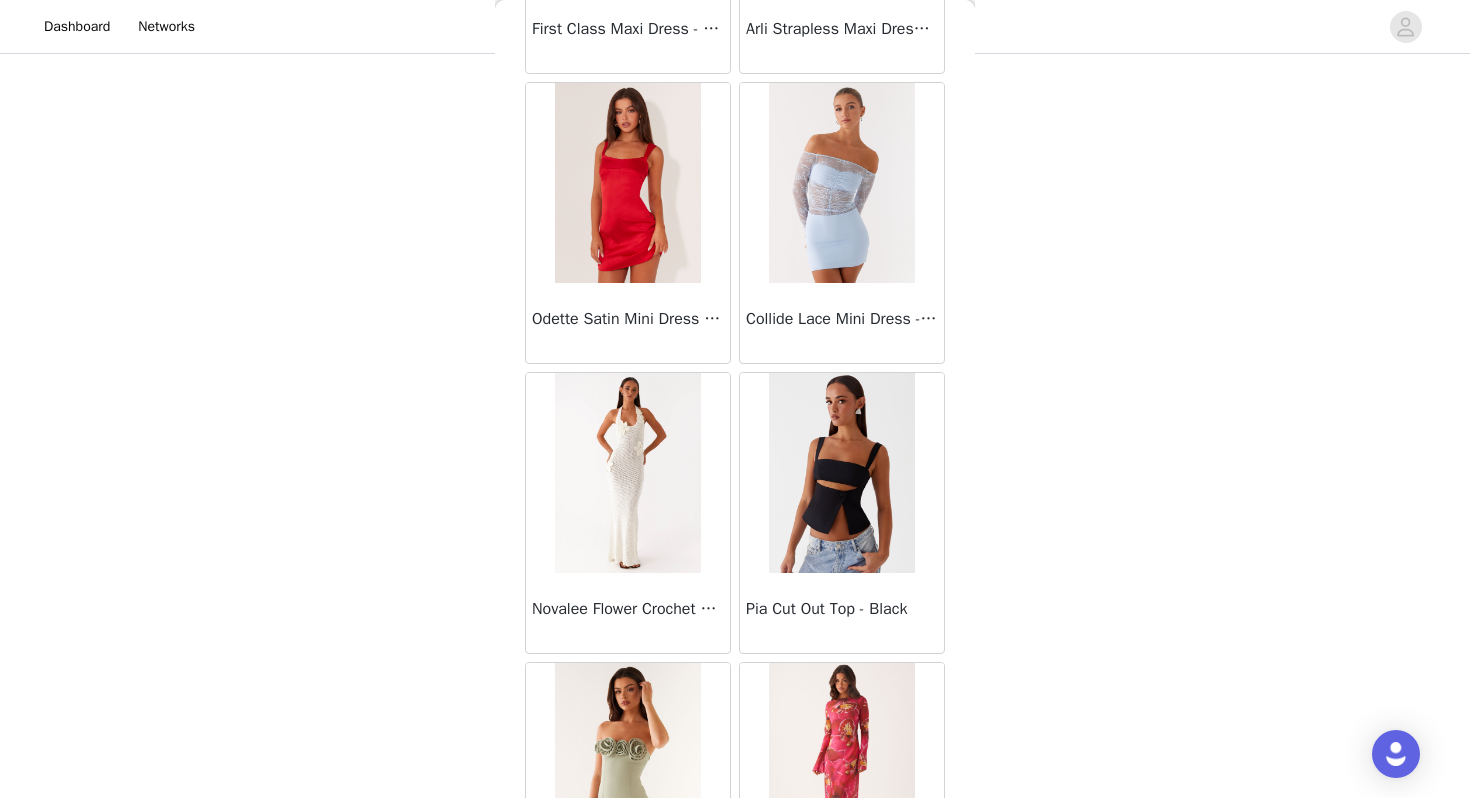 scroll, scrollTop: 57362, scrollLeft: 0, axis: vertical 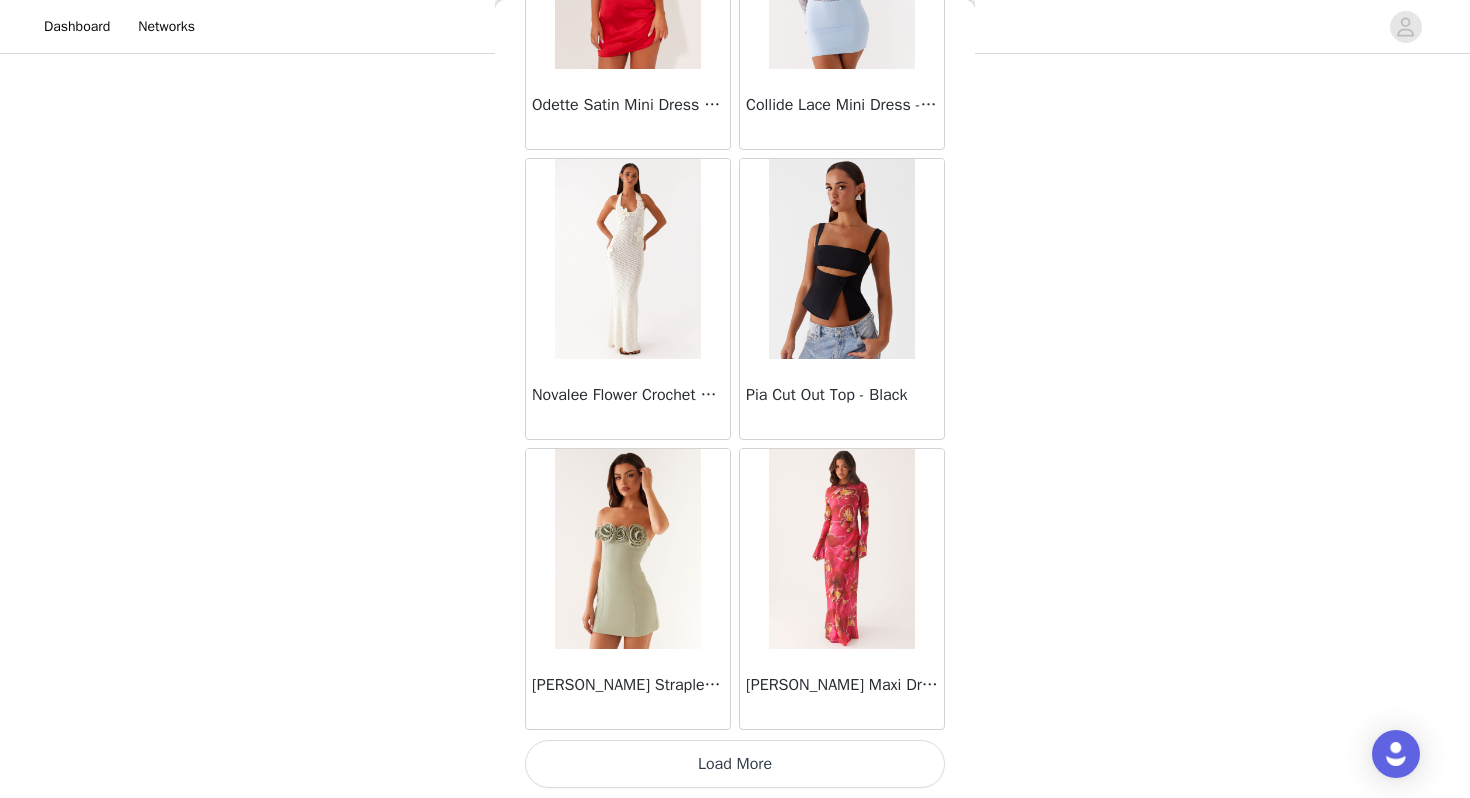 click on "Load More" at bounding box center (735, 764) 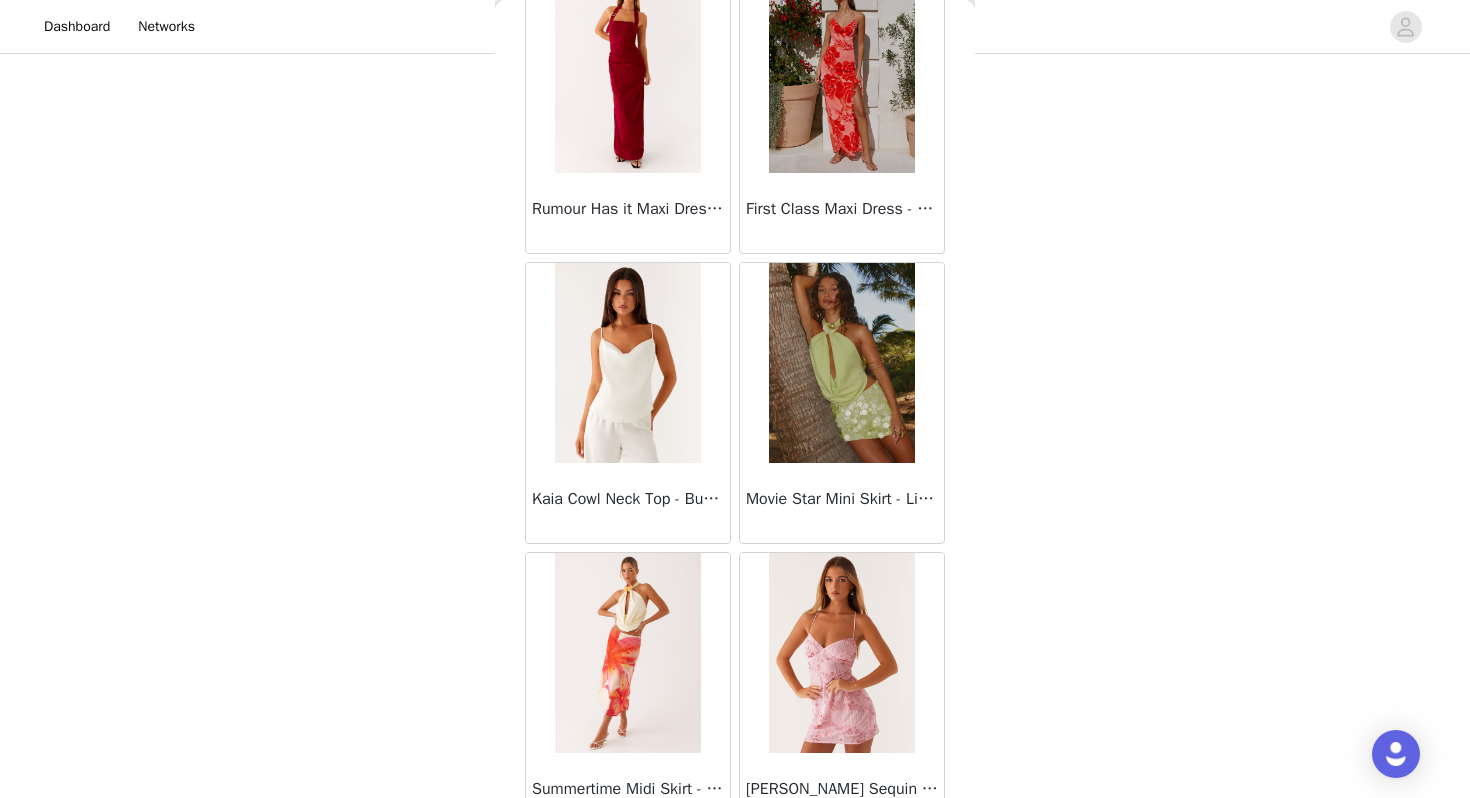 scroll, scrollTop: 60262, scrollLeft: 0, axis: vertical 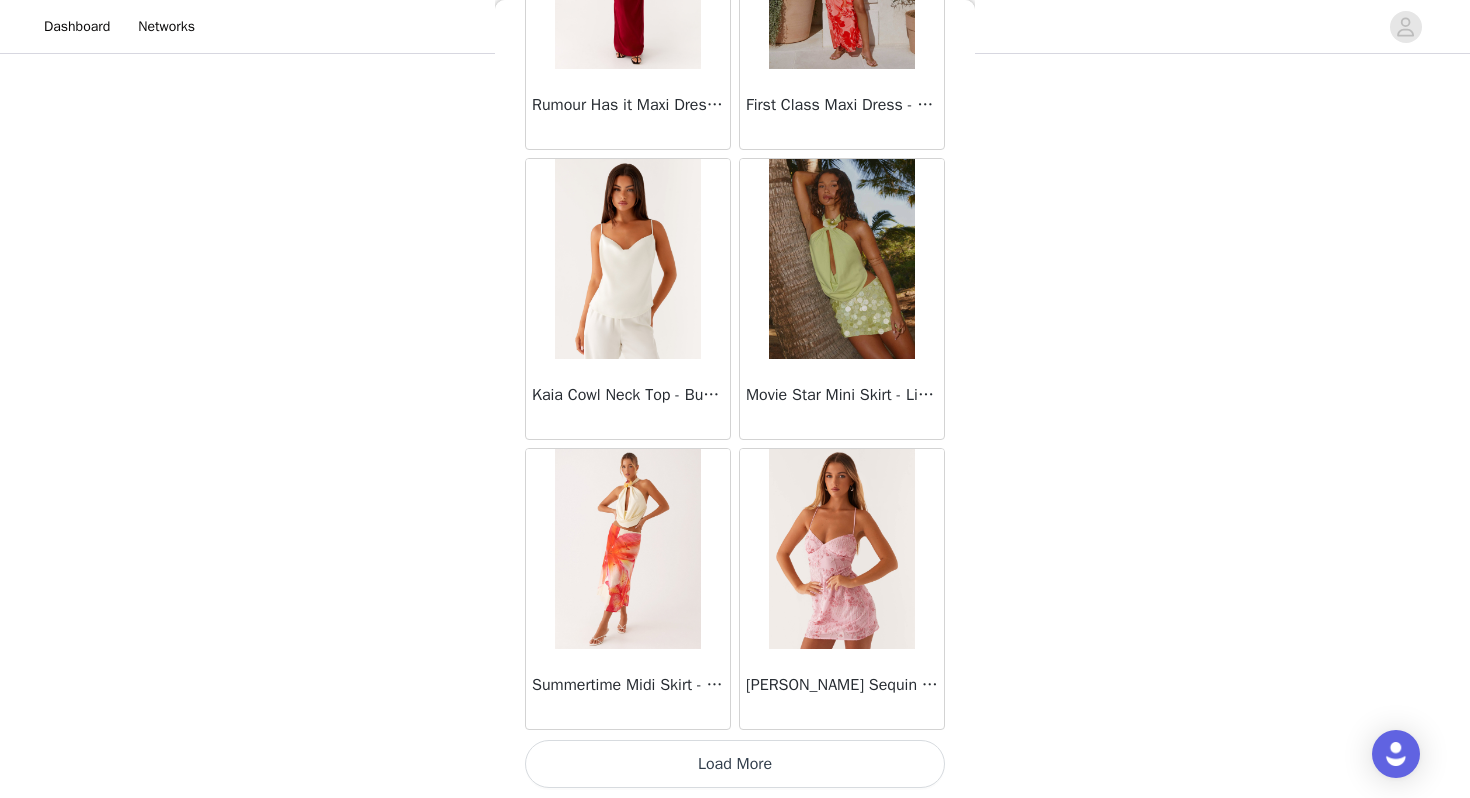 click on "Load More" at bounding box center [735, 764] 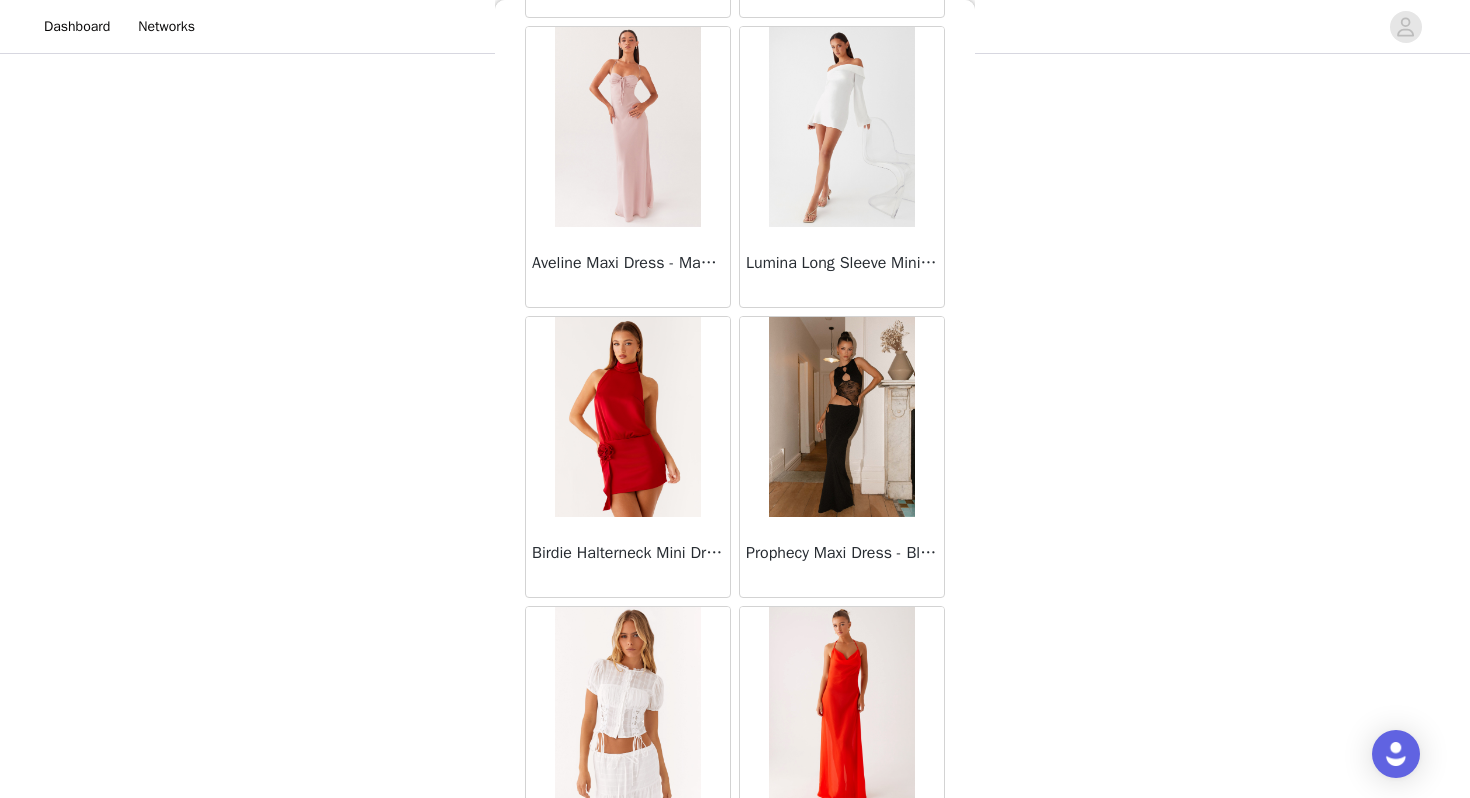 scroll, scrollTop: 63162, scrollLeft: 0, axis: vertical 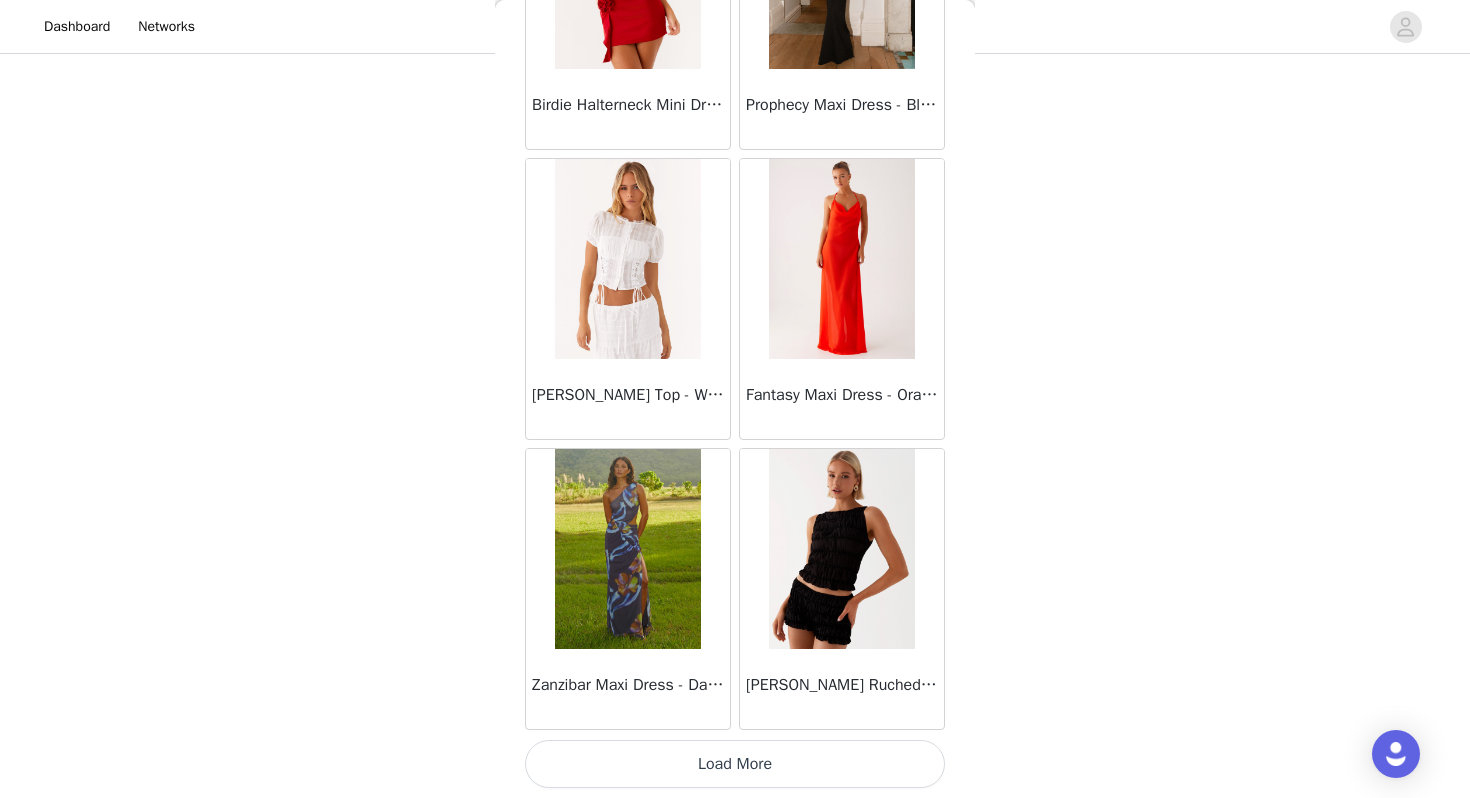 click on "Load More" at bounding box center [735, 764] 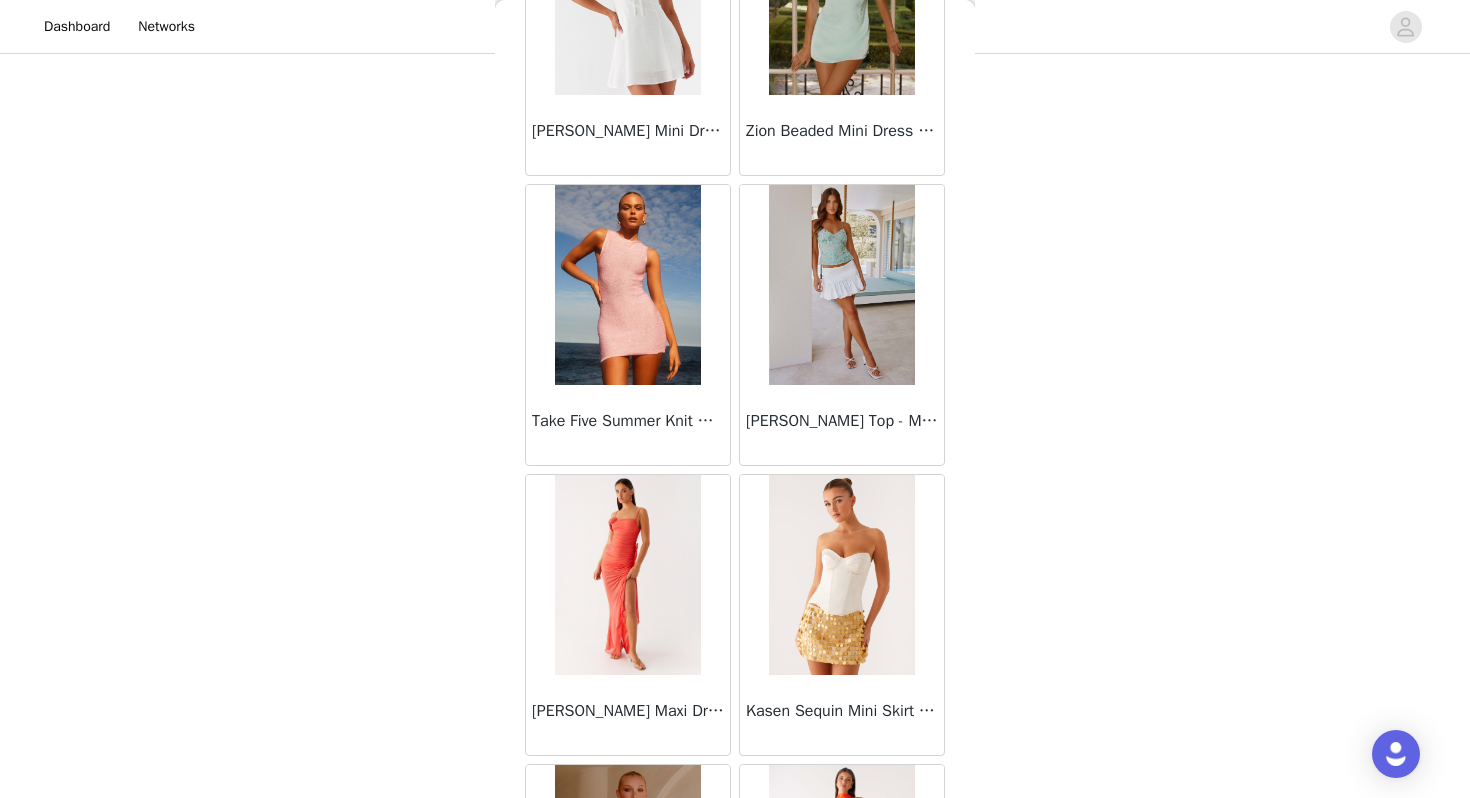 scroll, scrollTop: 66062, scrollLeft: 0, axis: vertical 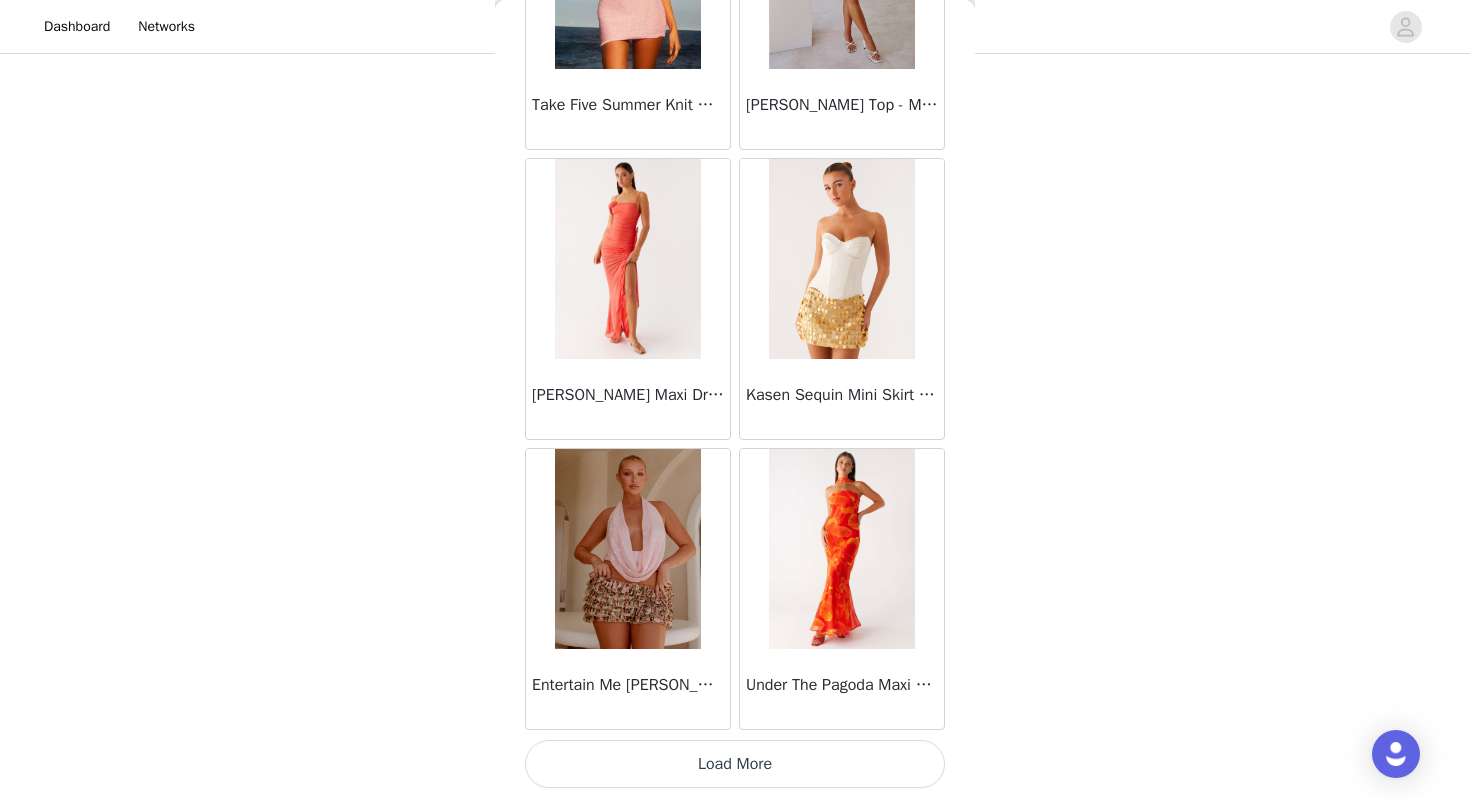 click on "Load More" at bounding box center (735, 764) 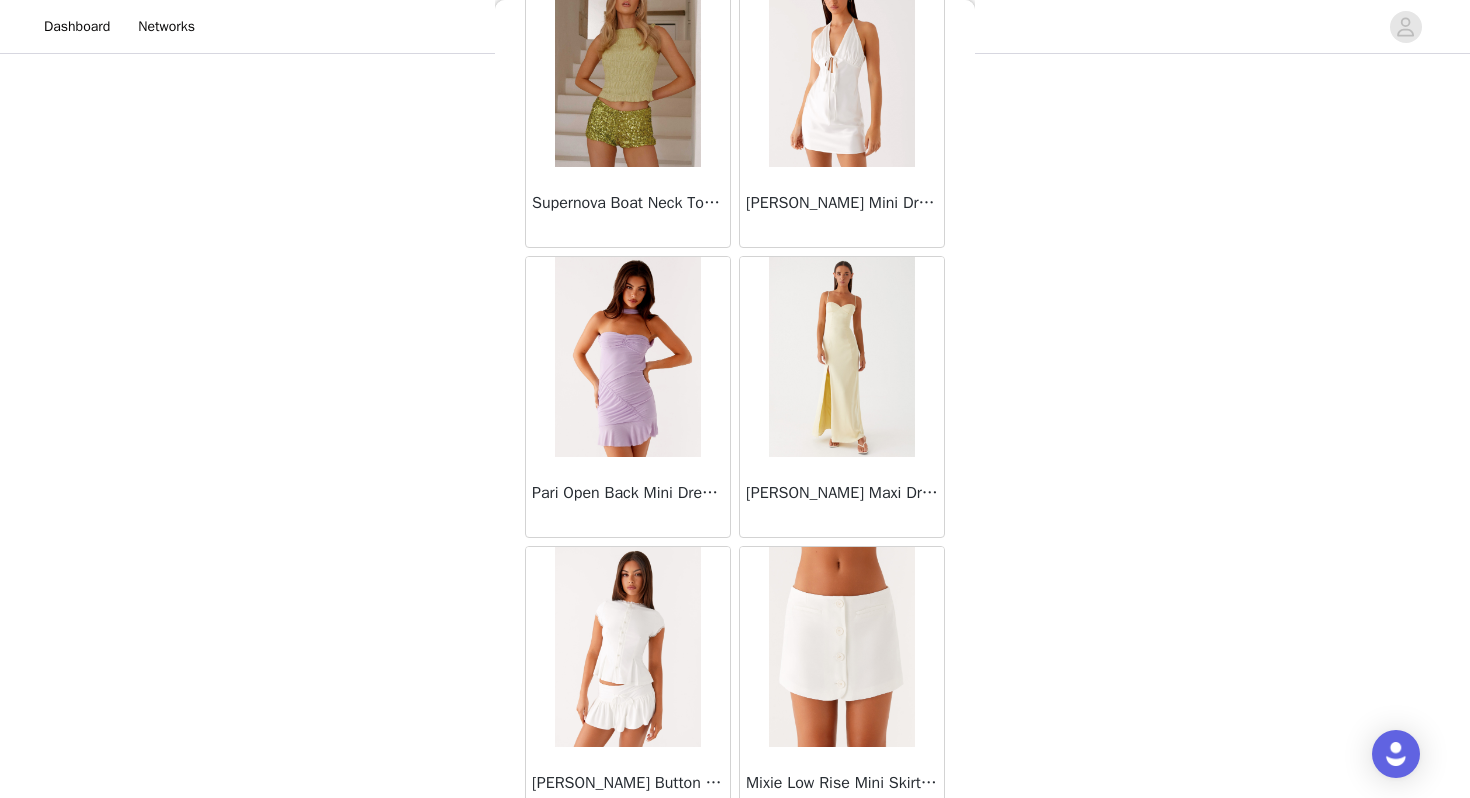 scroll, scrollTop: 68962, scrollLeft: 0, axis: vertical 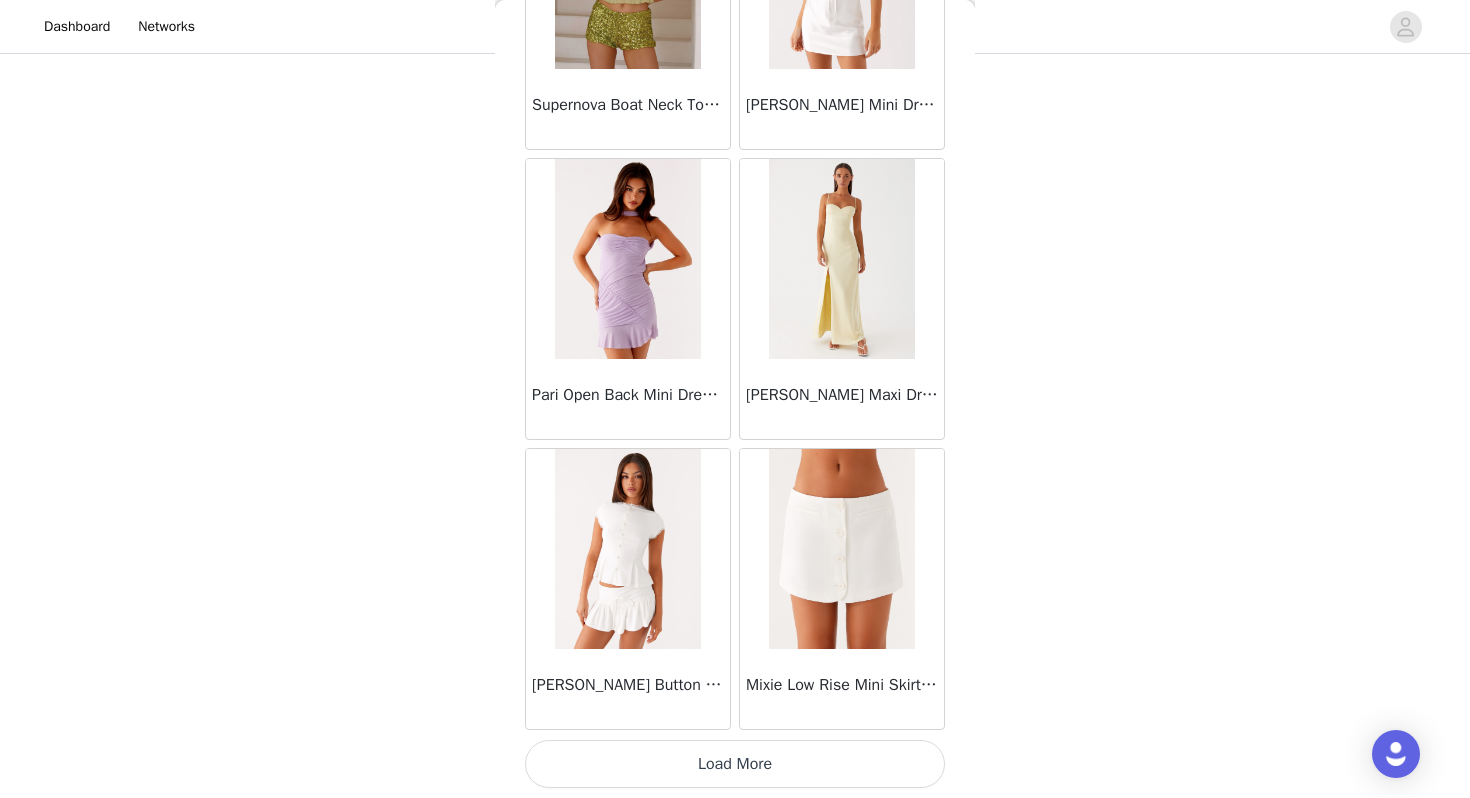 click on "Load More" at bounding box center (735, 764) 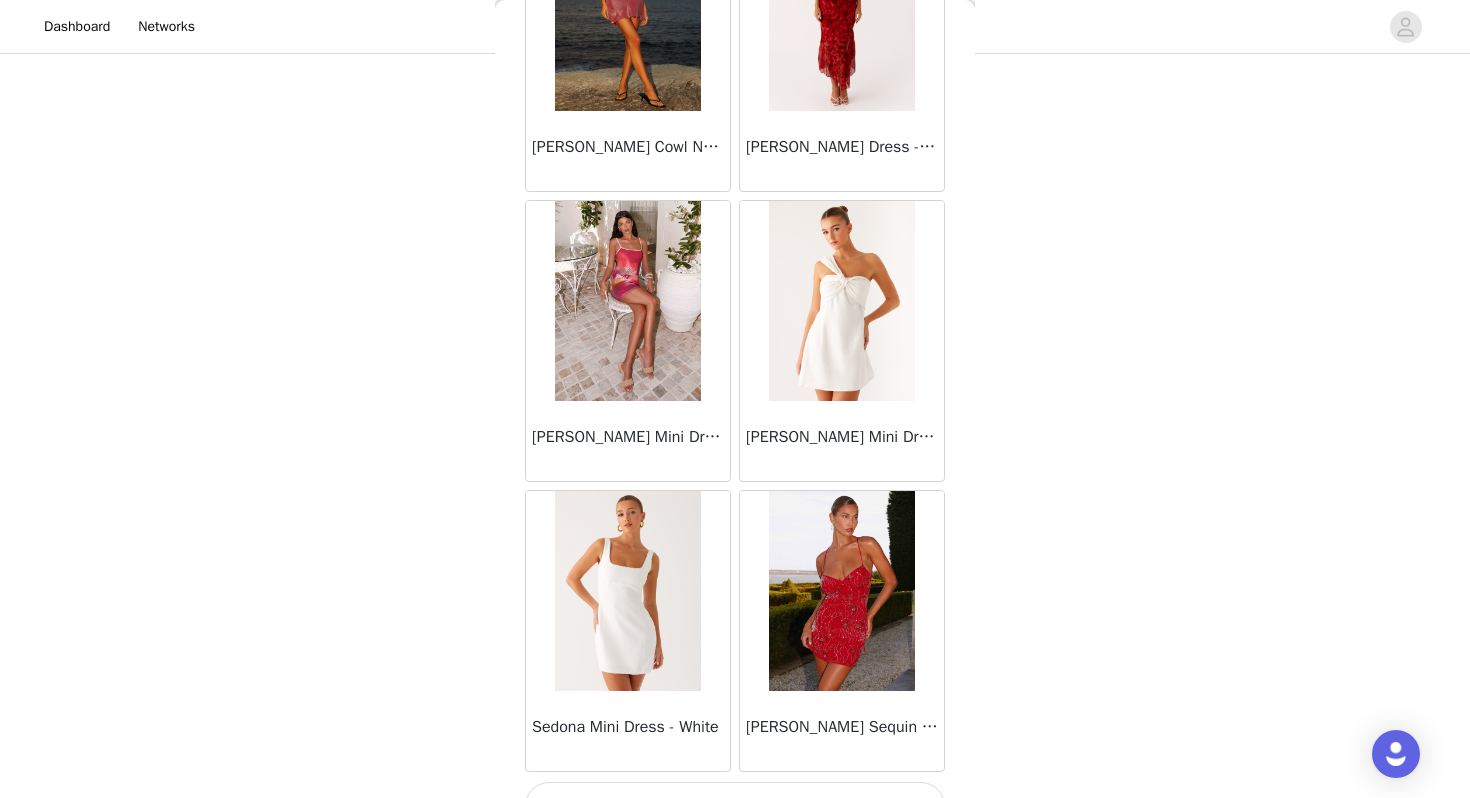 scroll, scrollTop: 71862, scrollLeft: 0, axis: vertical 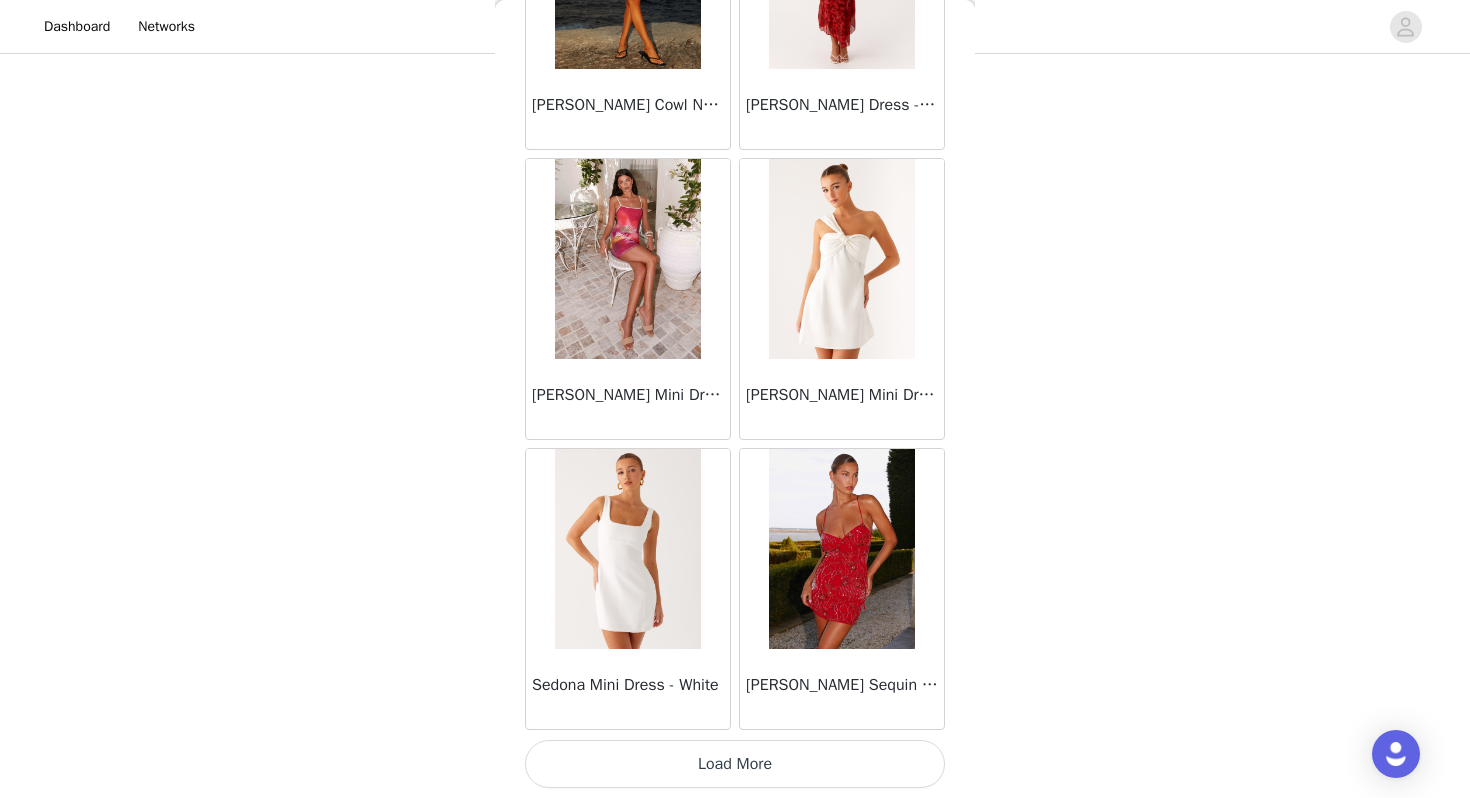 click on "Load More" at bounding box center [735, 764] 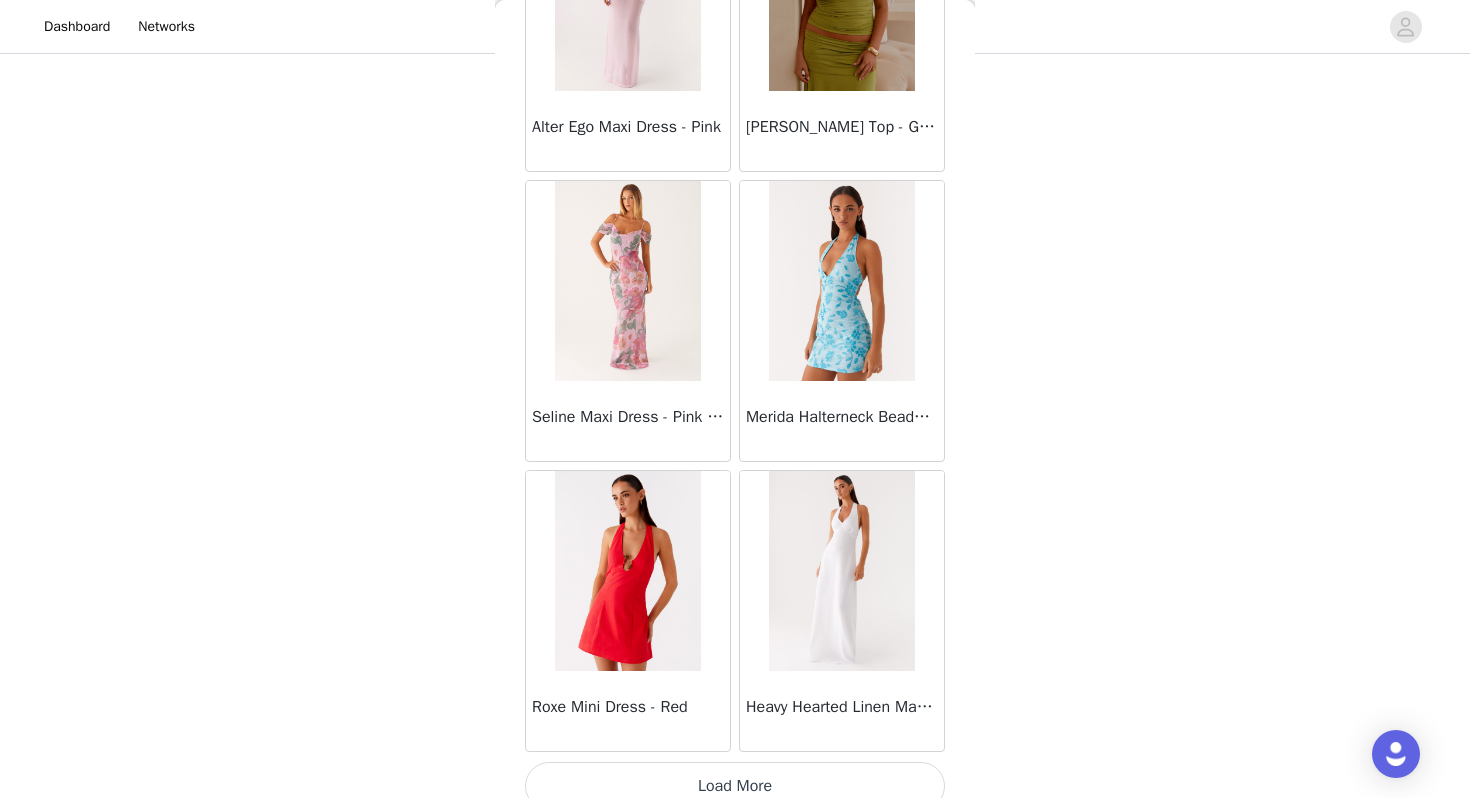scroll, scrollTop: 74762, scrollLeft: 0, axis: vertical 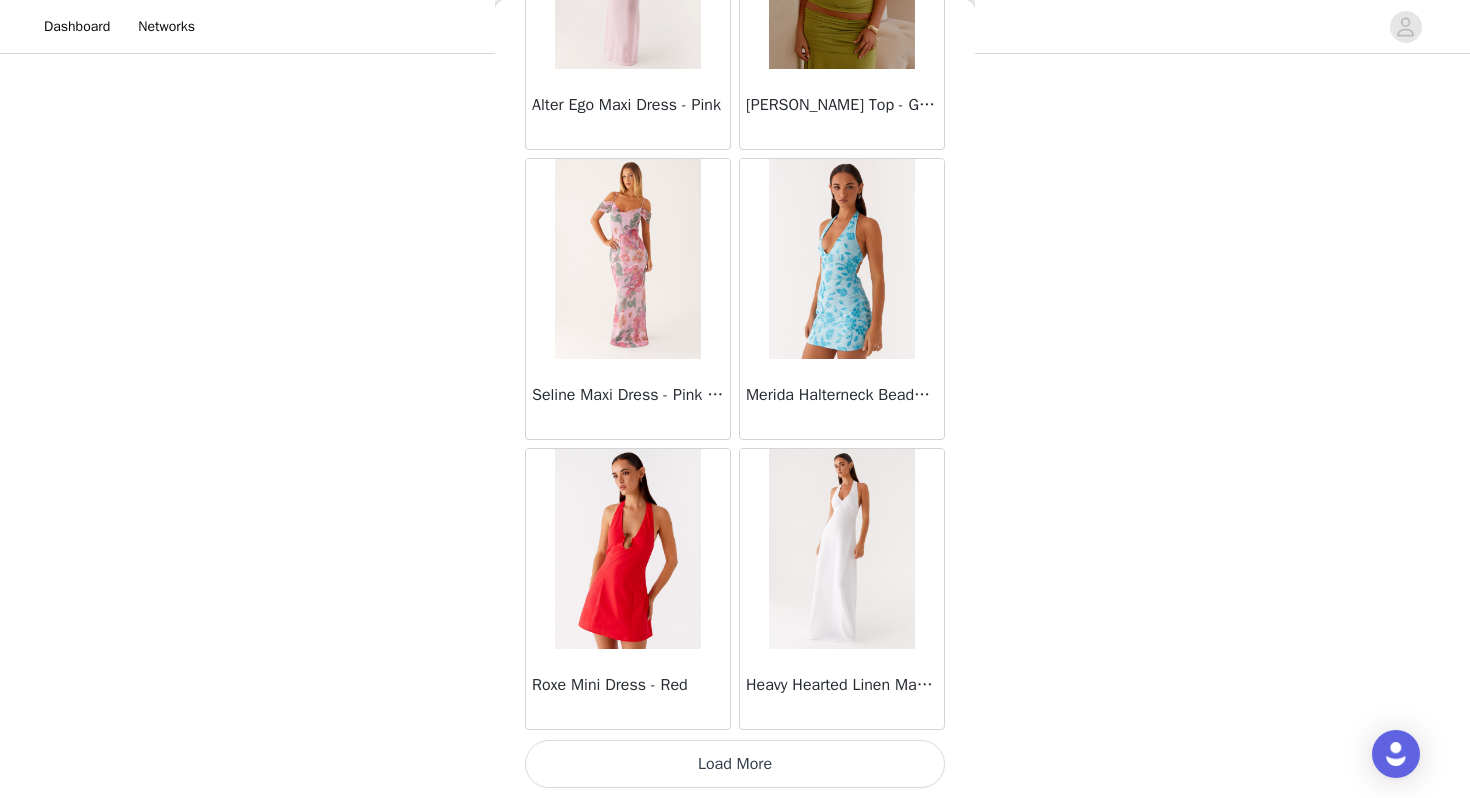 click on "Load More" at bounding box center (735, 764) 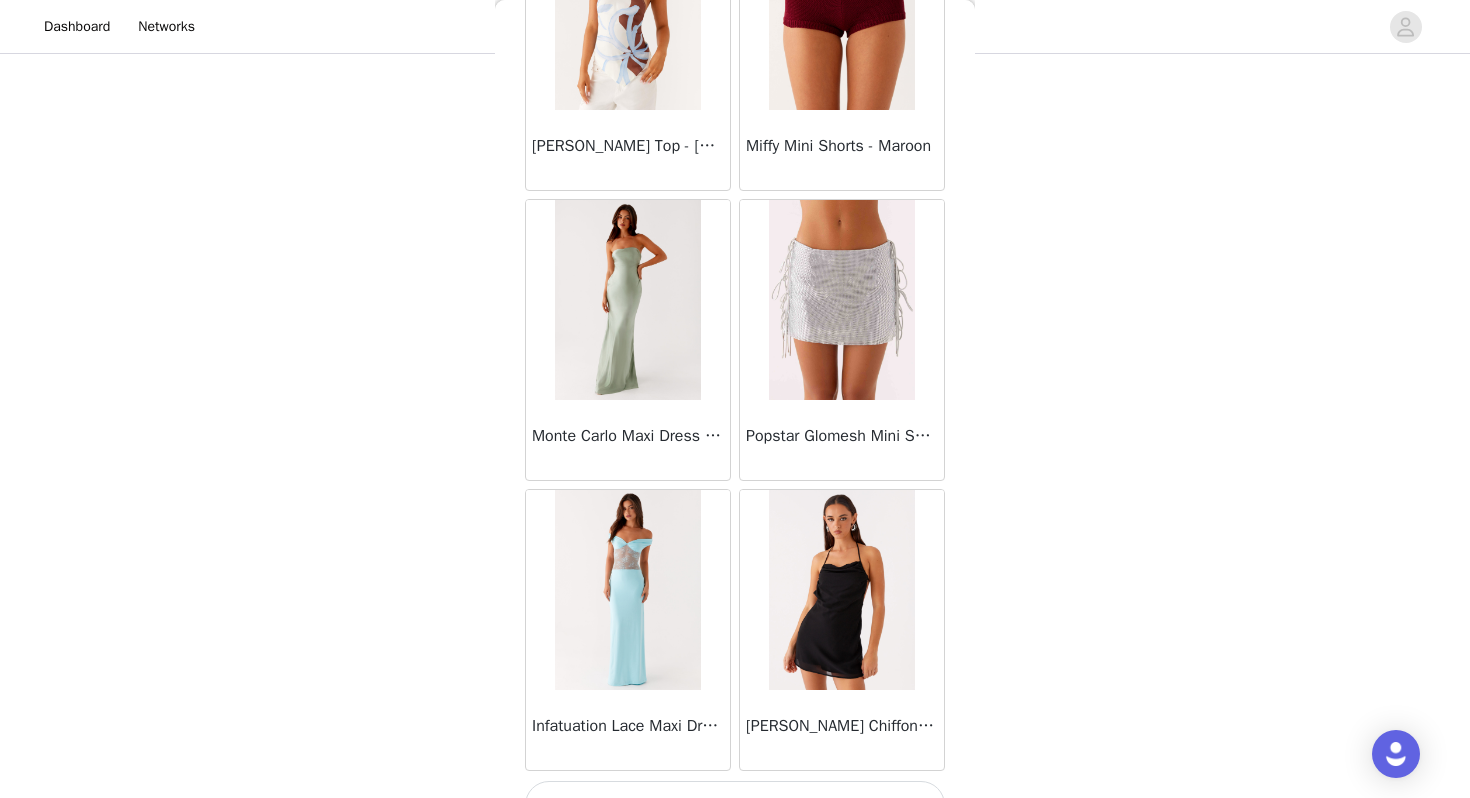 scroll, scrollTop: 77662, scrollLeft: 0, axis: vertical 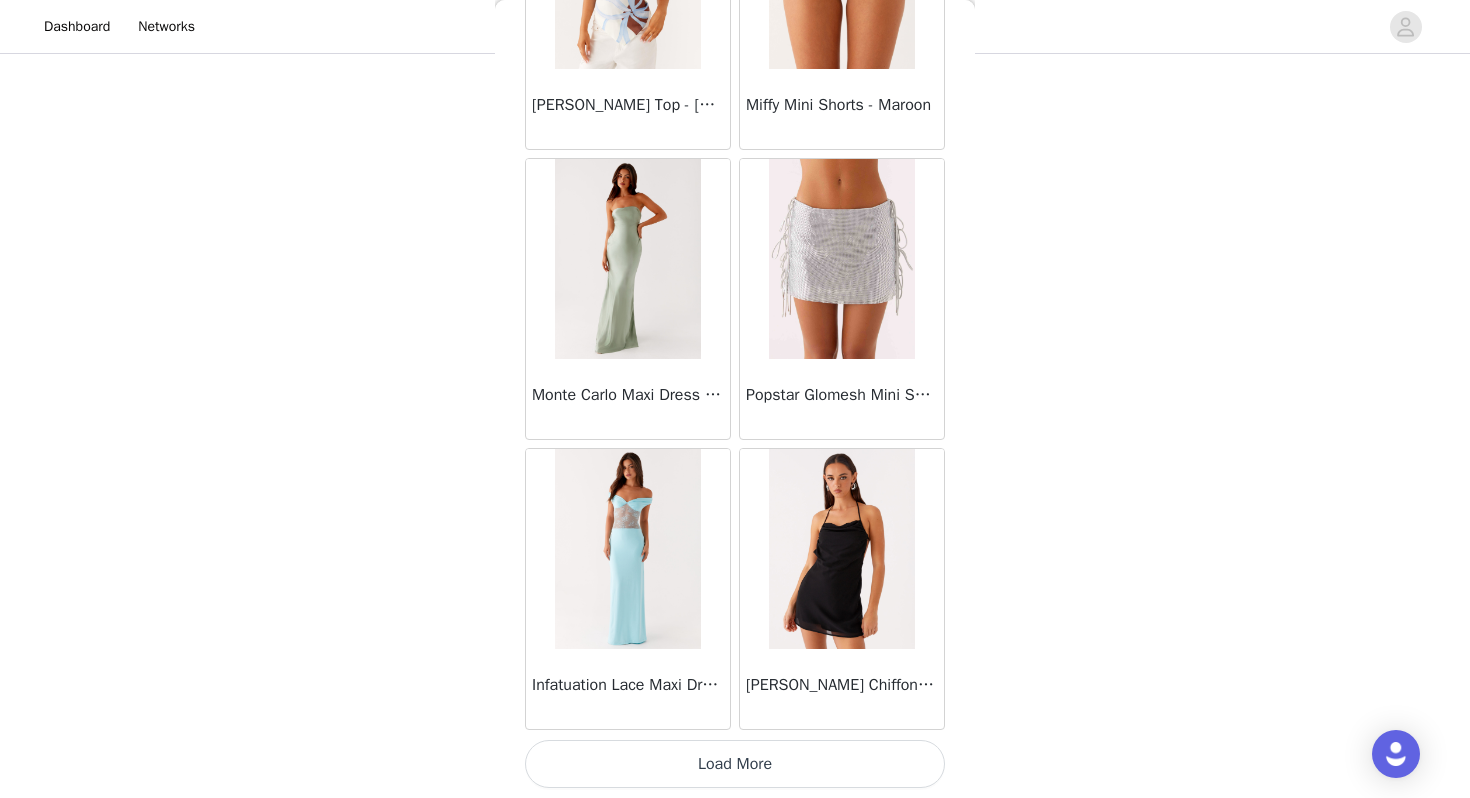 click on "Load More" at bounding box center (735, 764) 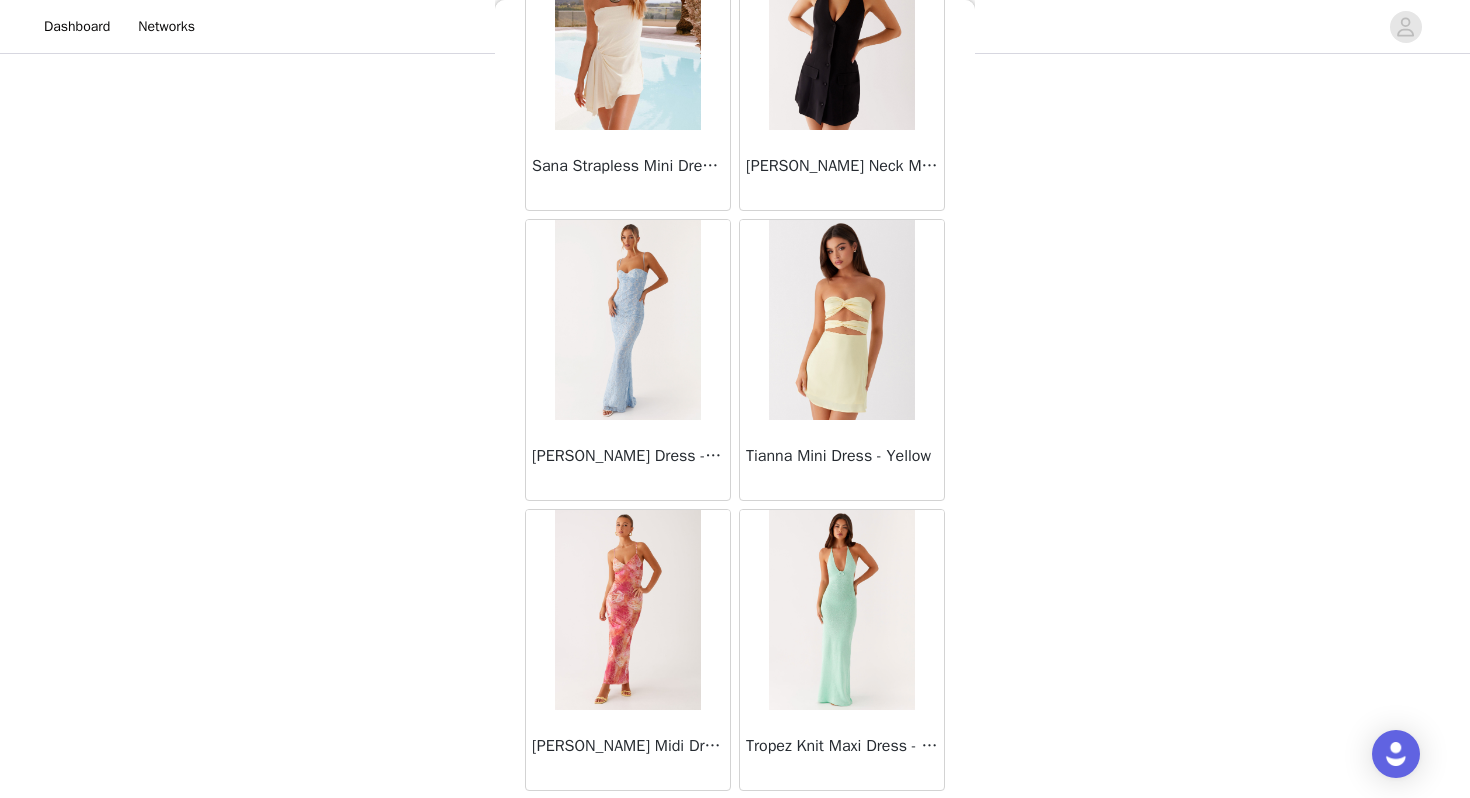 scroll, scrollTop: 80562, scrollLeft: 0, axis: vertical 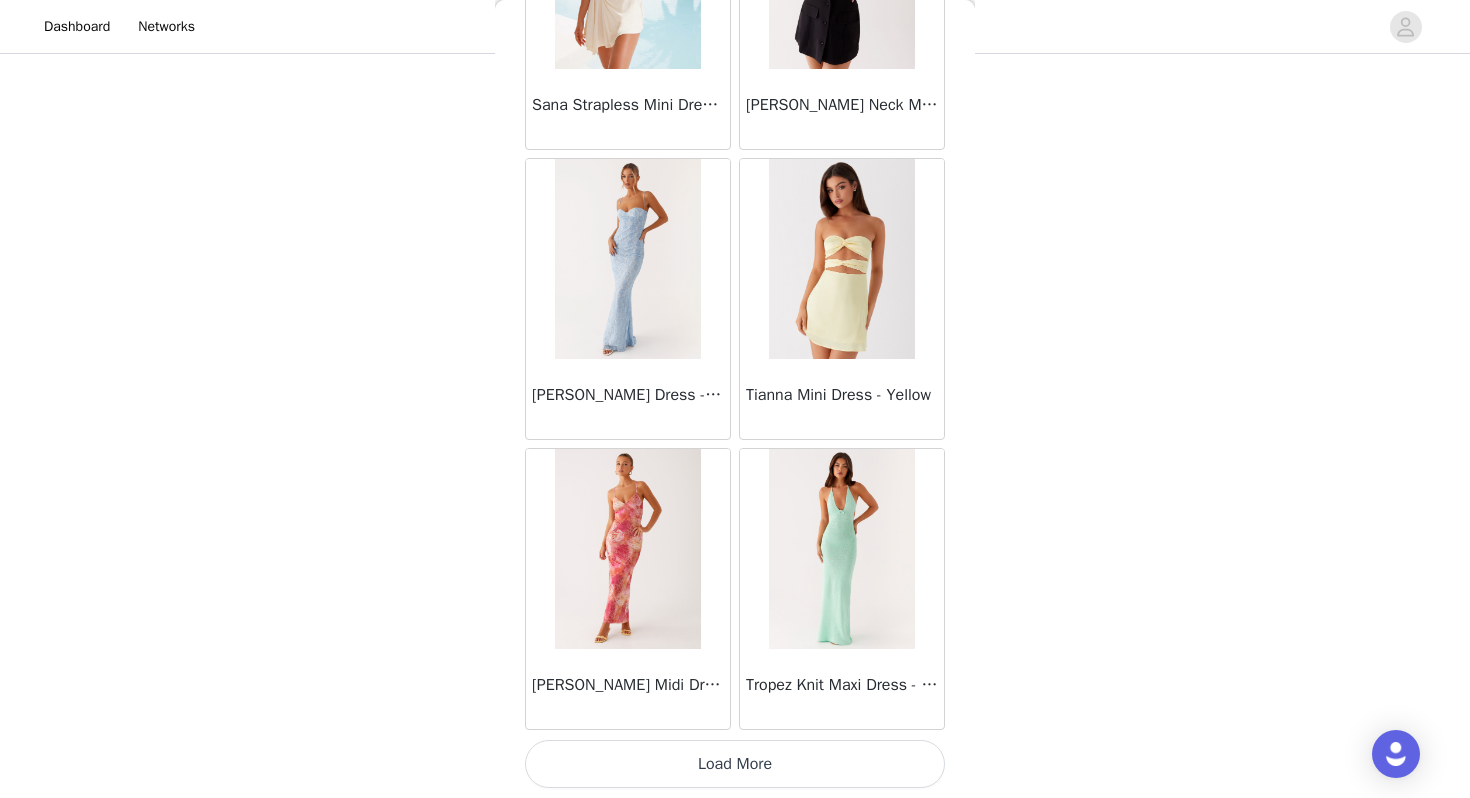 click on "Load More" at bounding box center (735, 764) 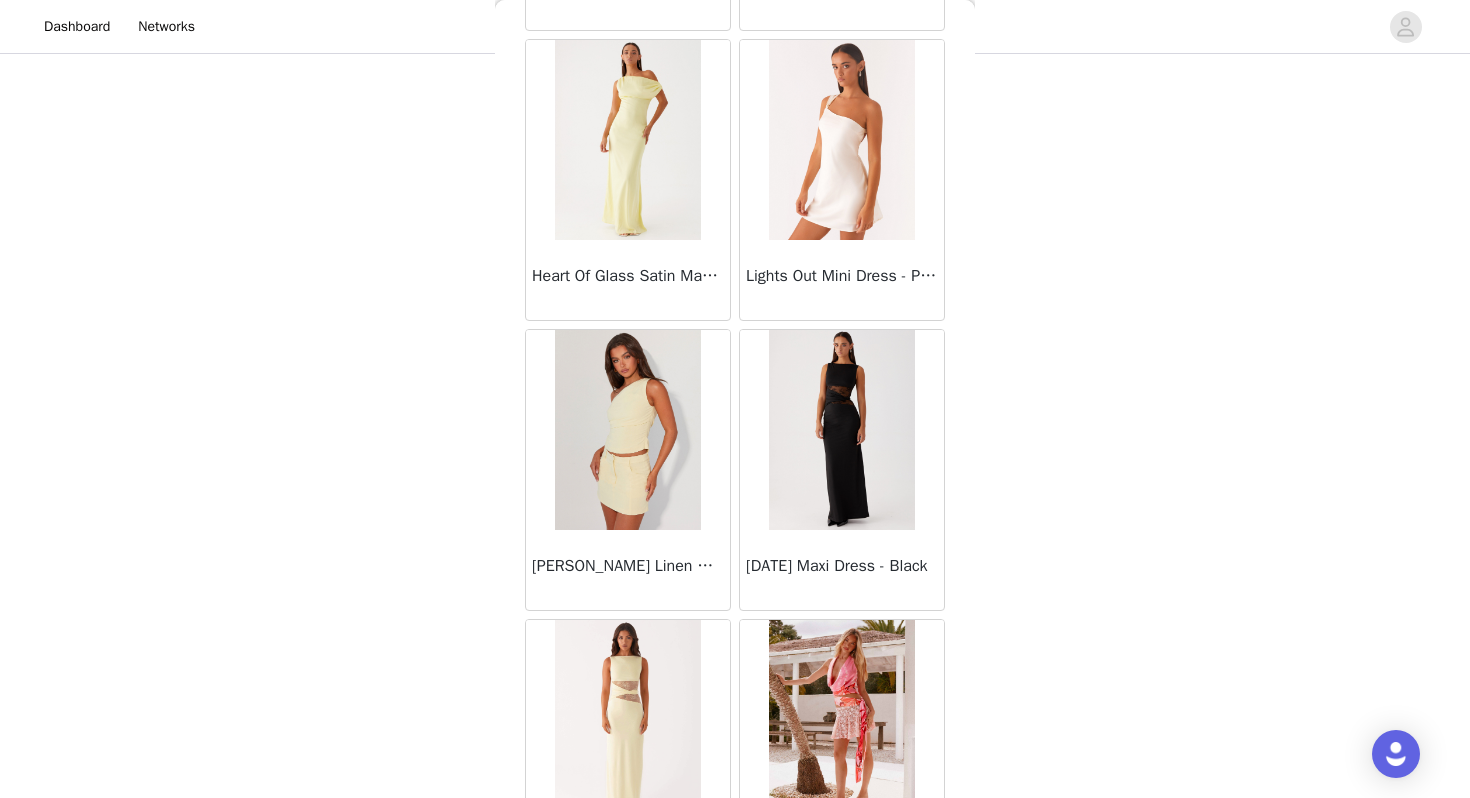 scroll, scrollTop: 83462, scrollLeft: 0, axis: vertical 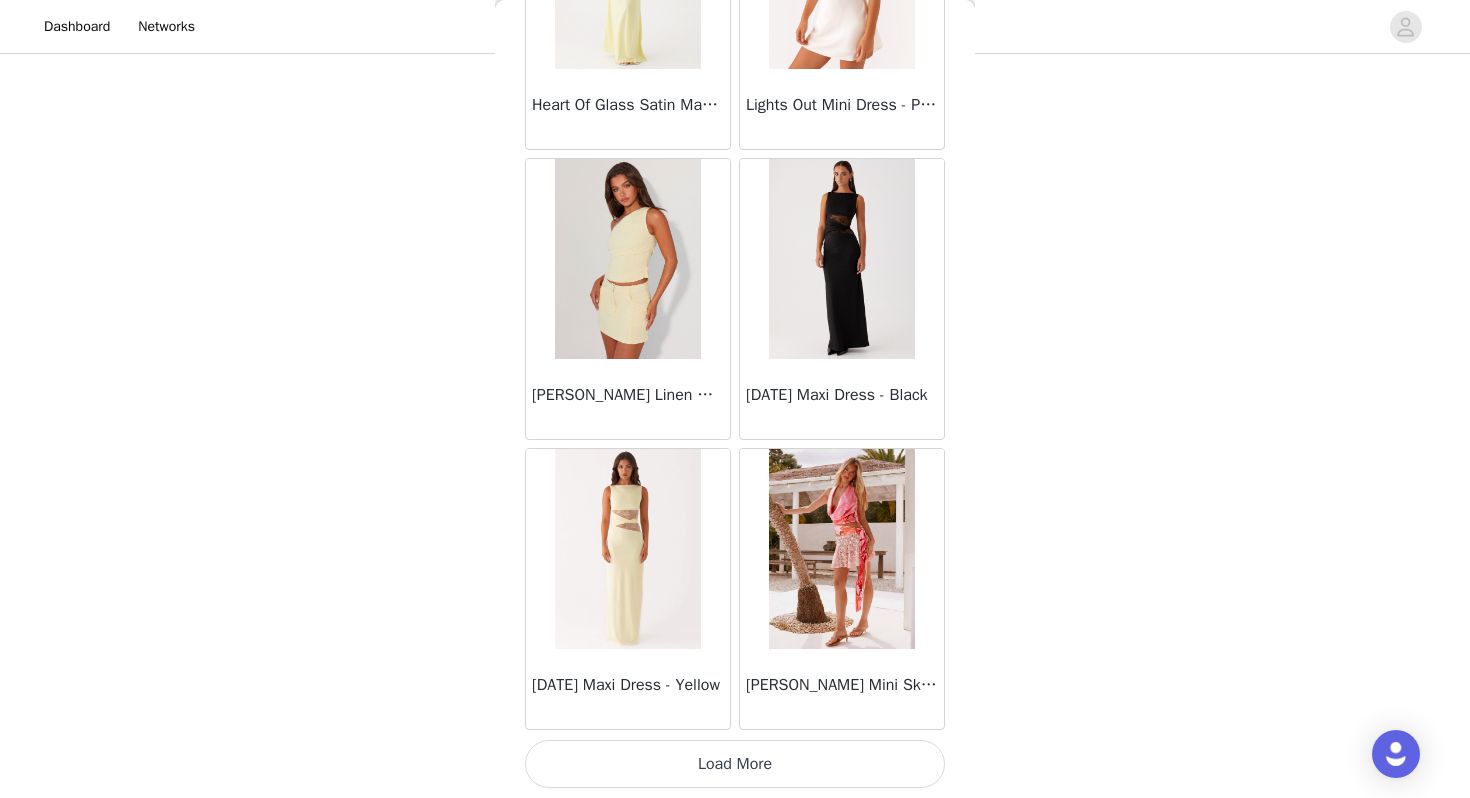 click on "Load More" at bounding box center (735, 764) 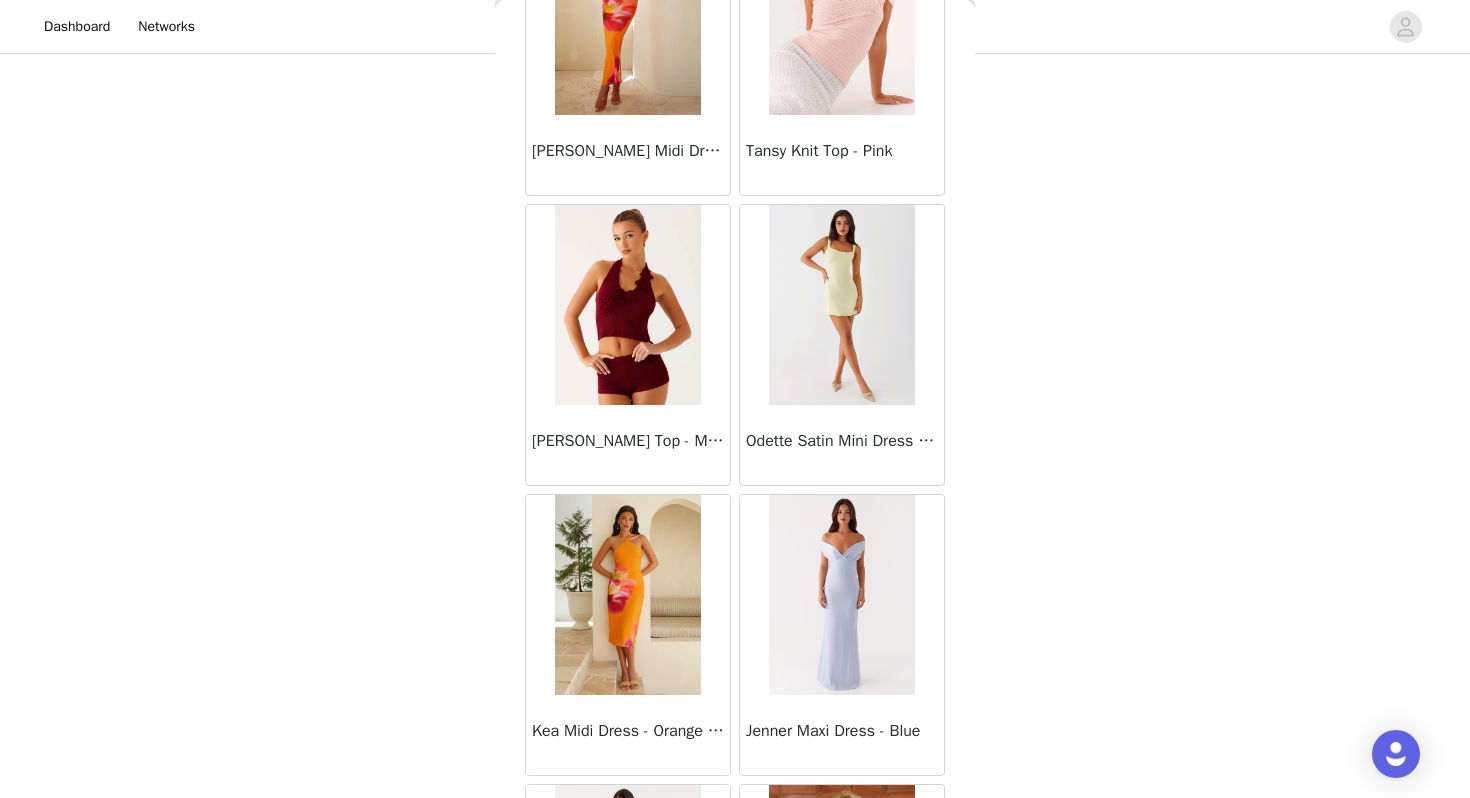 scroll, scrollTop: 86362, scrollLeft: 0, axis: vertical 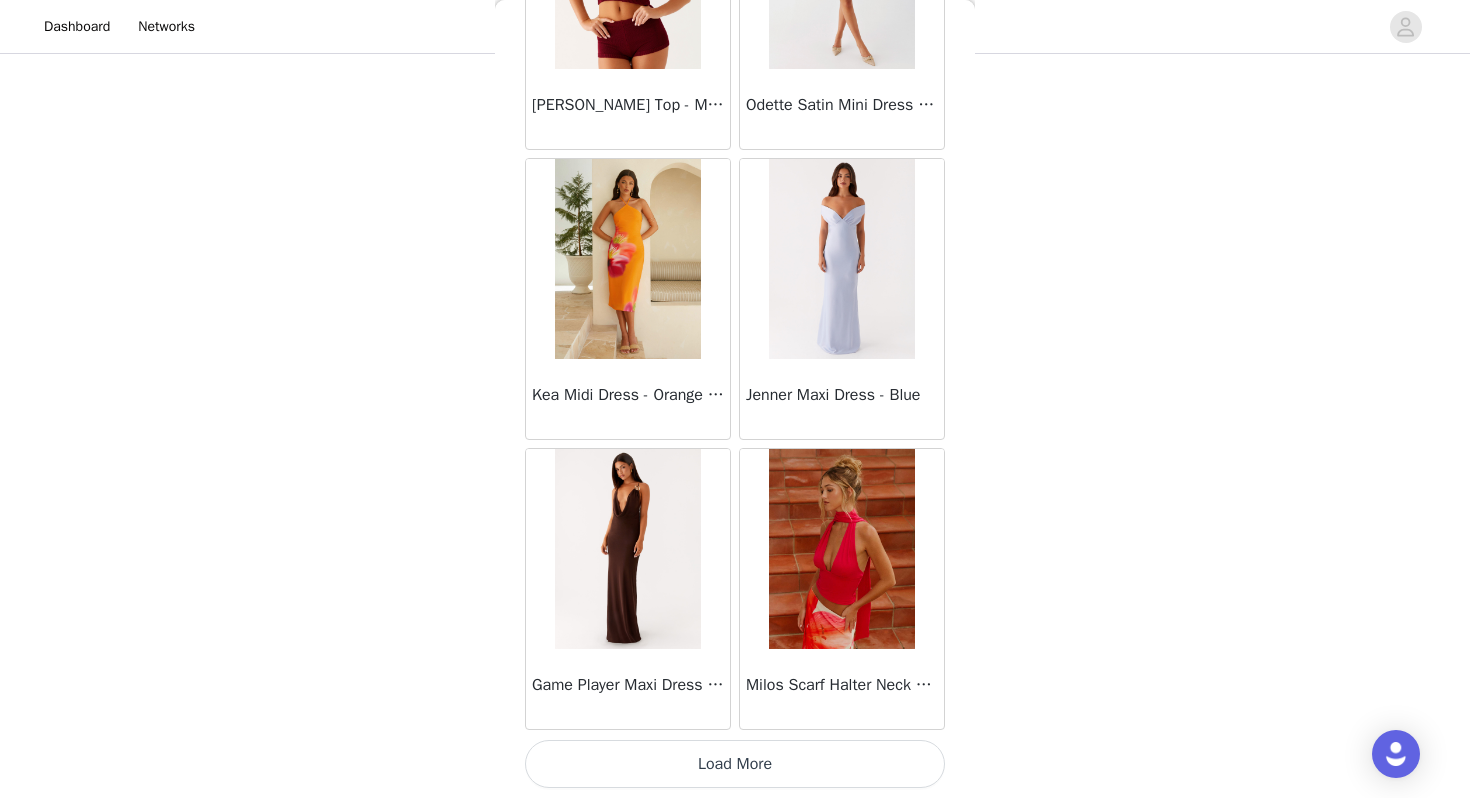 click on "Load More" at bounding box center (735, 764) 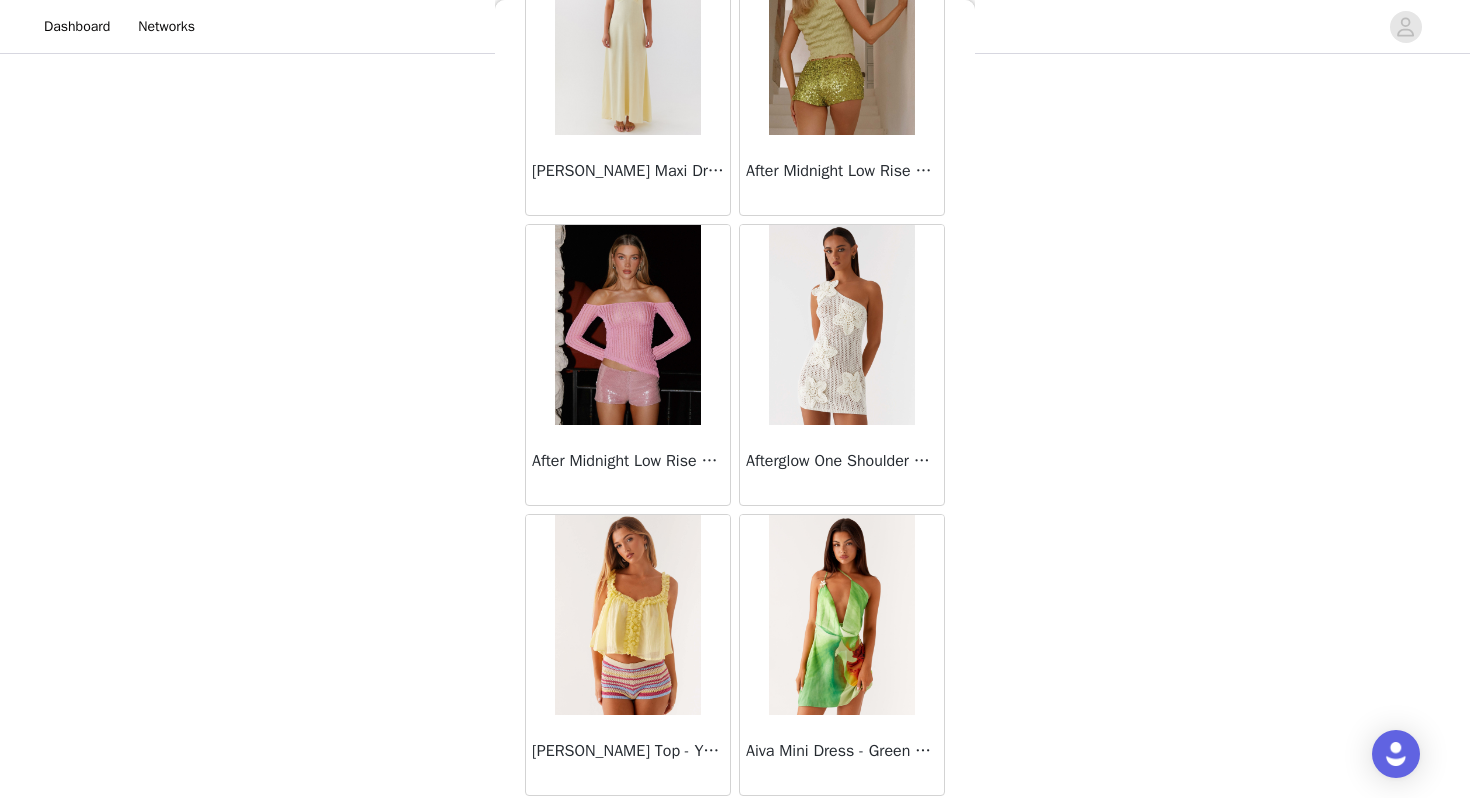 scroll, scrollTop: 89262, scrollLeft: 0, axis: vertical 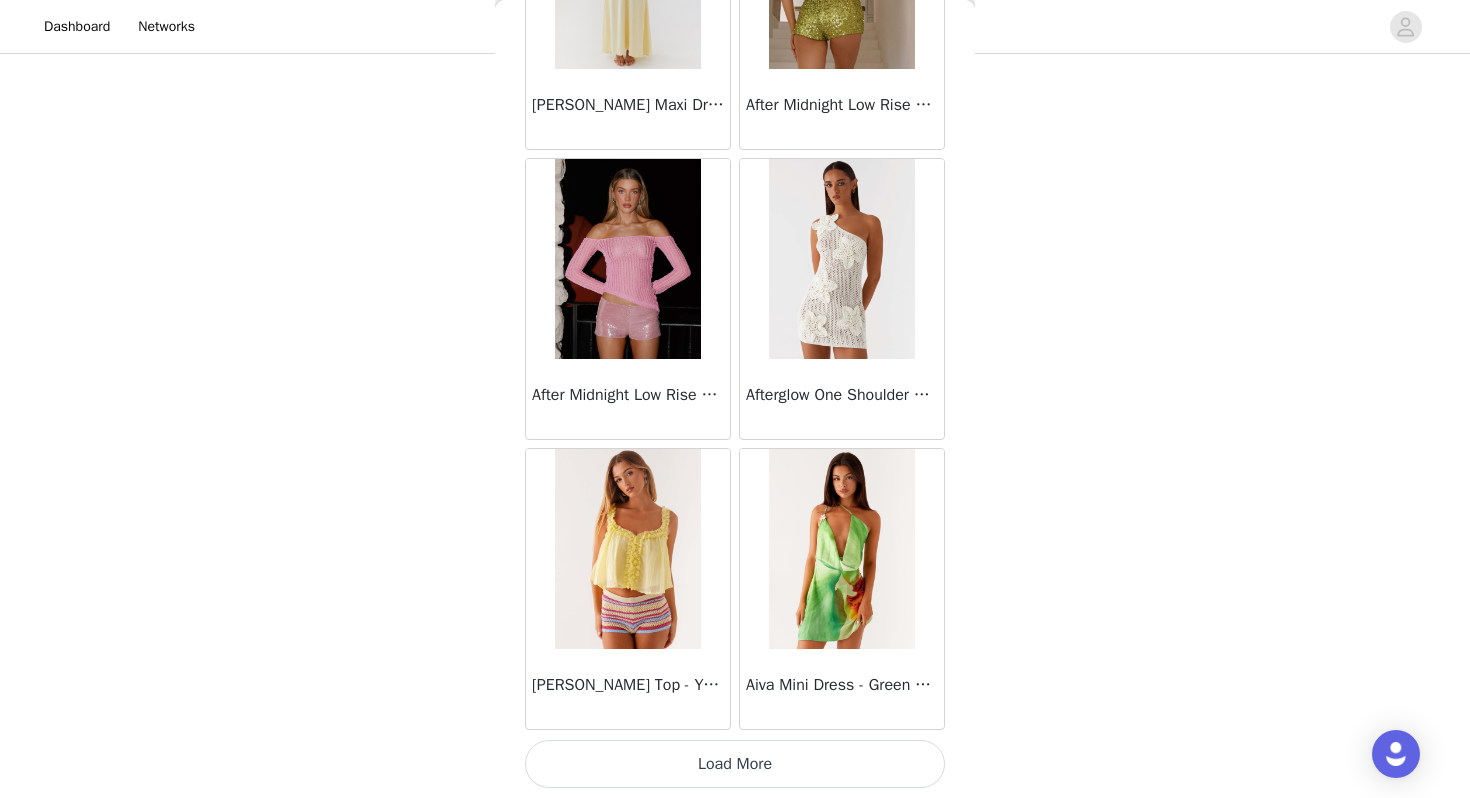 click on "Load More" at bounding box center [735, 764] 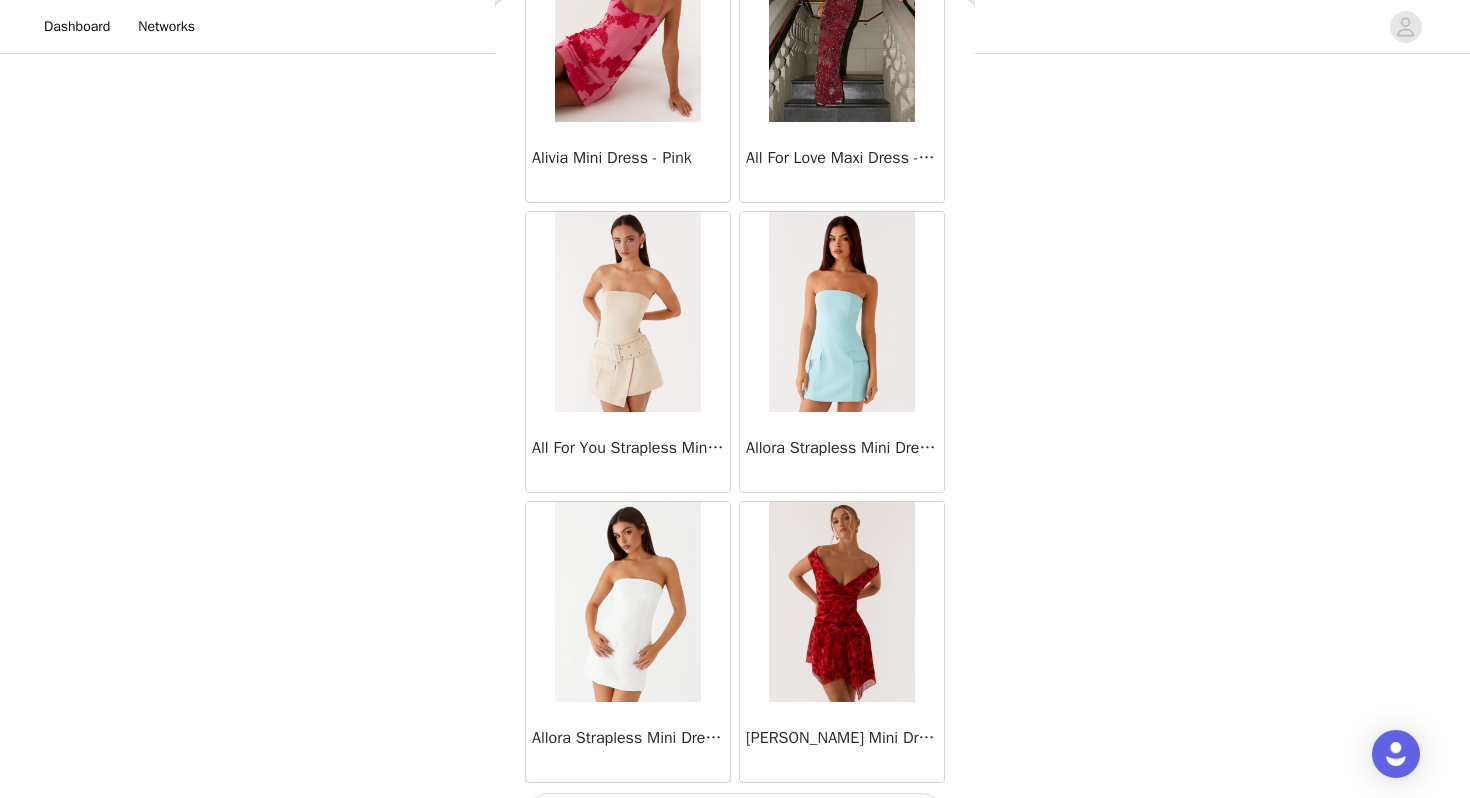 scroll, scrollTop: 92162, scrollLeft: 0, axis: vertical 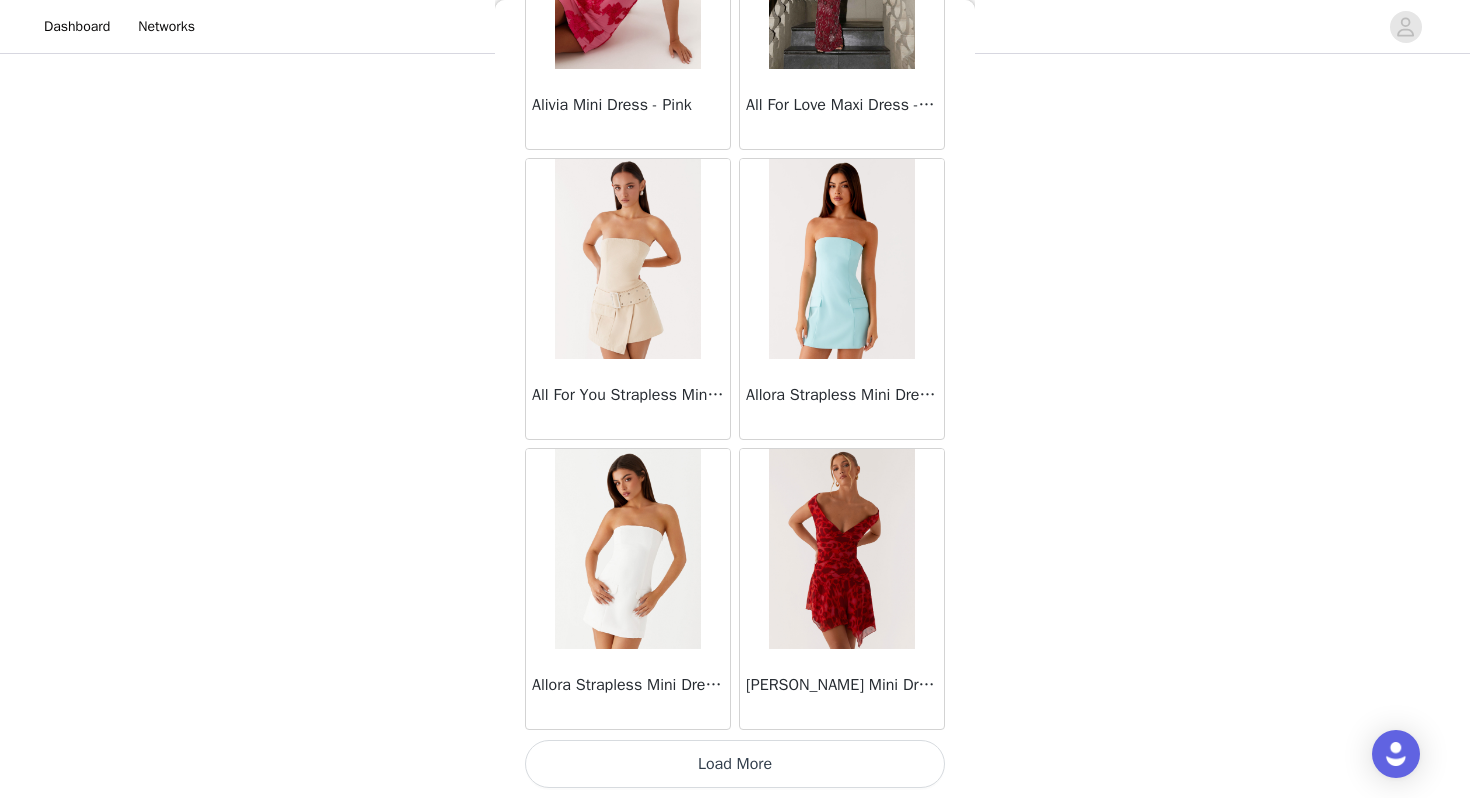 click on "Load More" at bounding box center [735, 764] 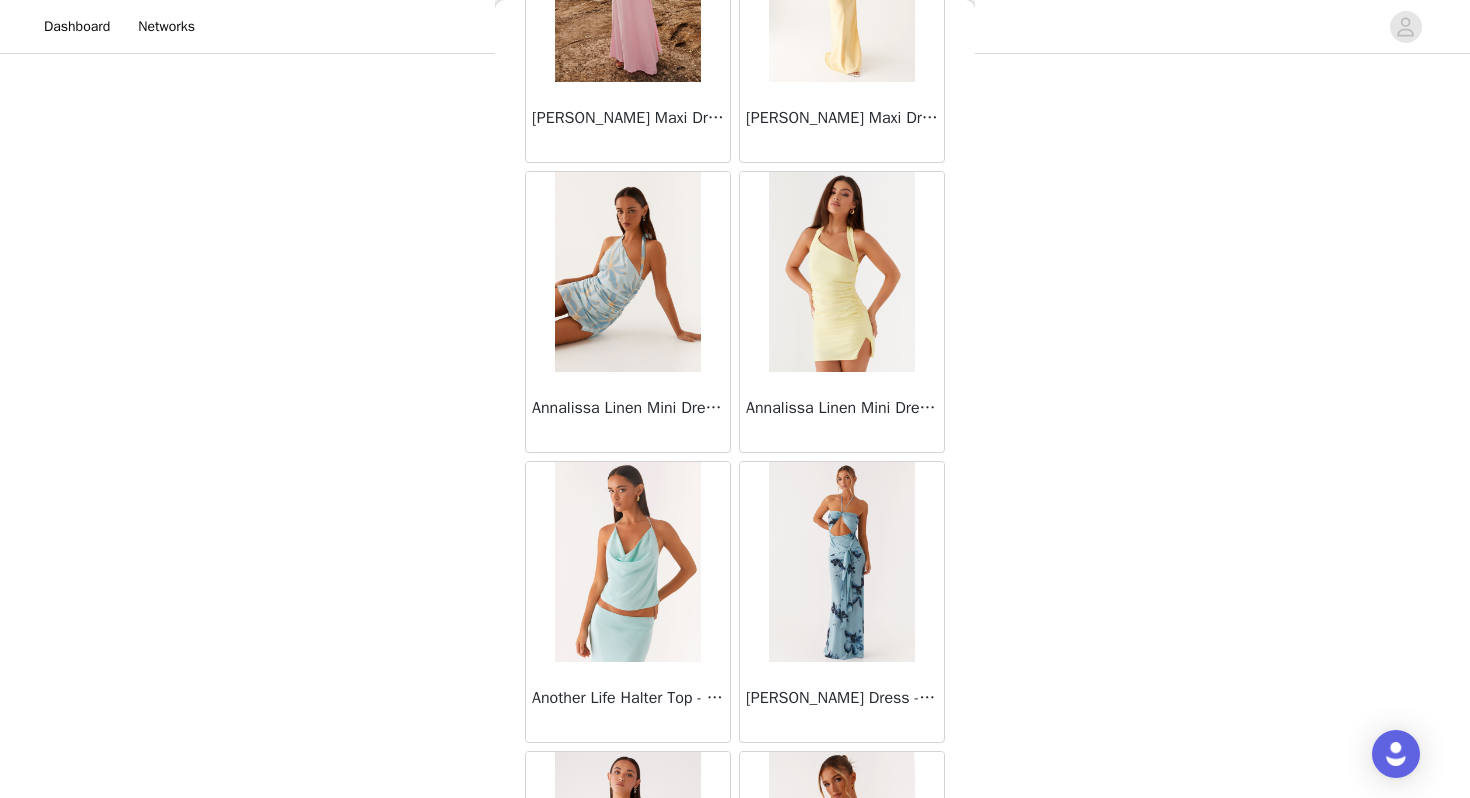 scroll, scrollTop: 95062, scrollLeft: 0, axis: vertical 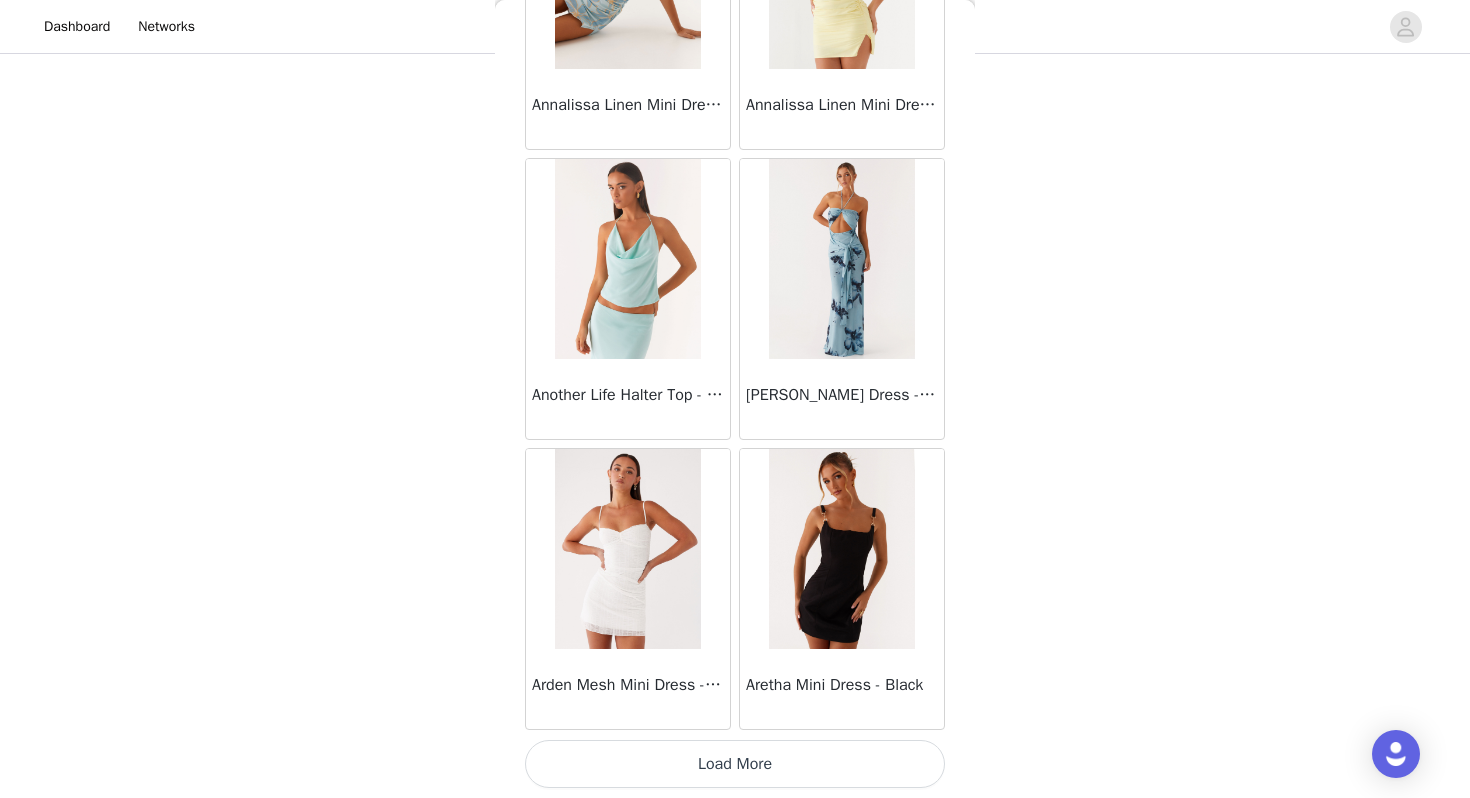click on "Load More" at bounding box center [735, 764] 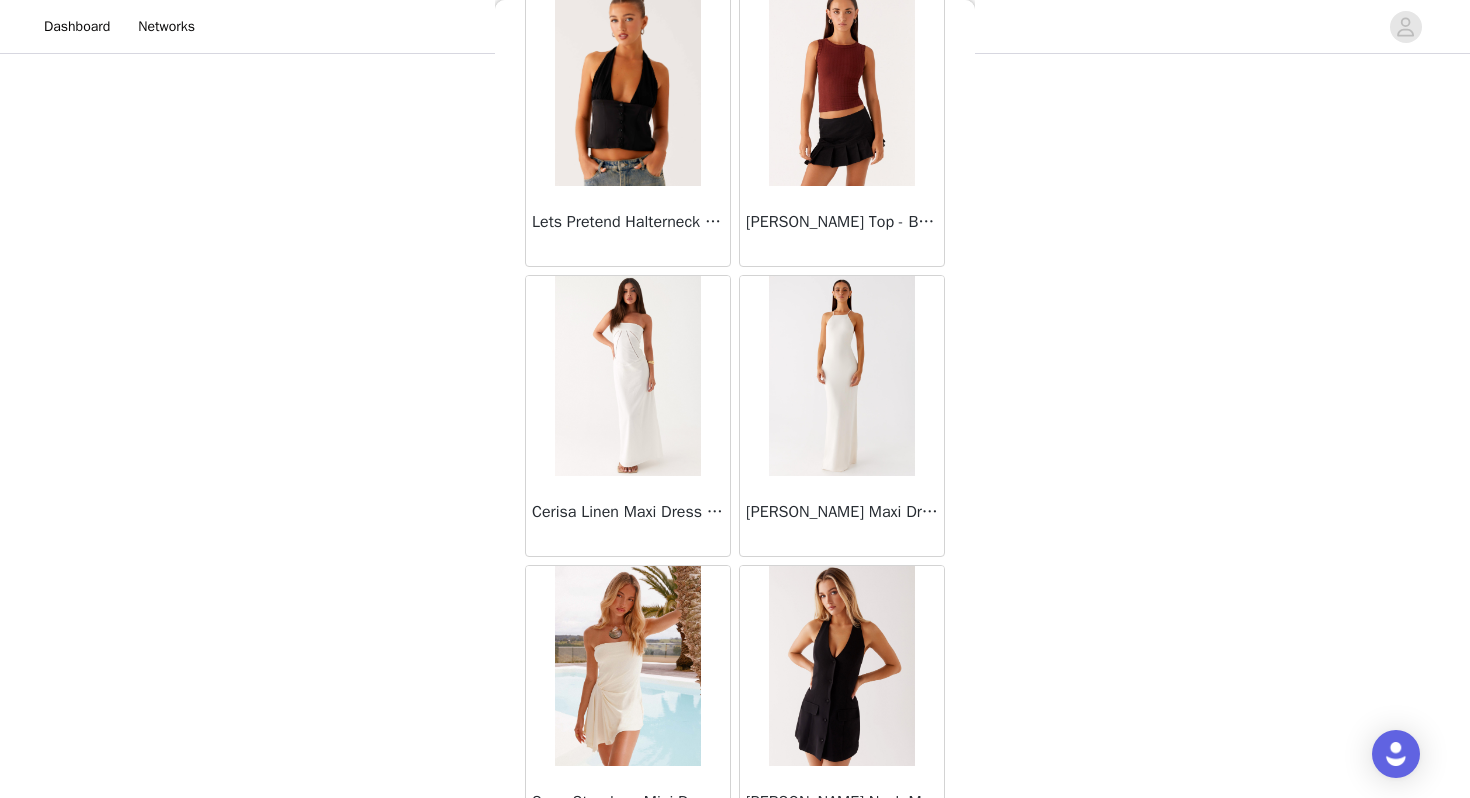 scroll, scrollTop: 79852, scrollLeft: 0, axis: vertical 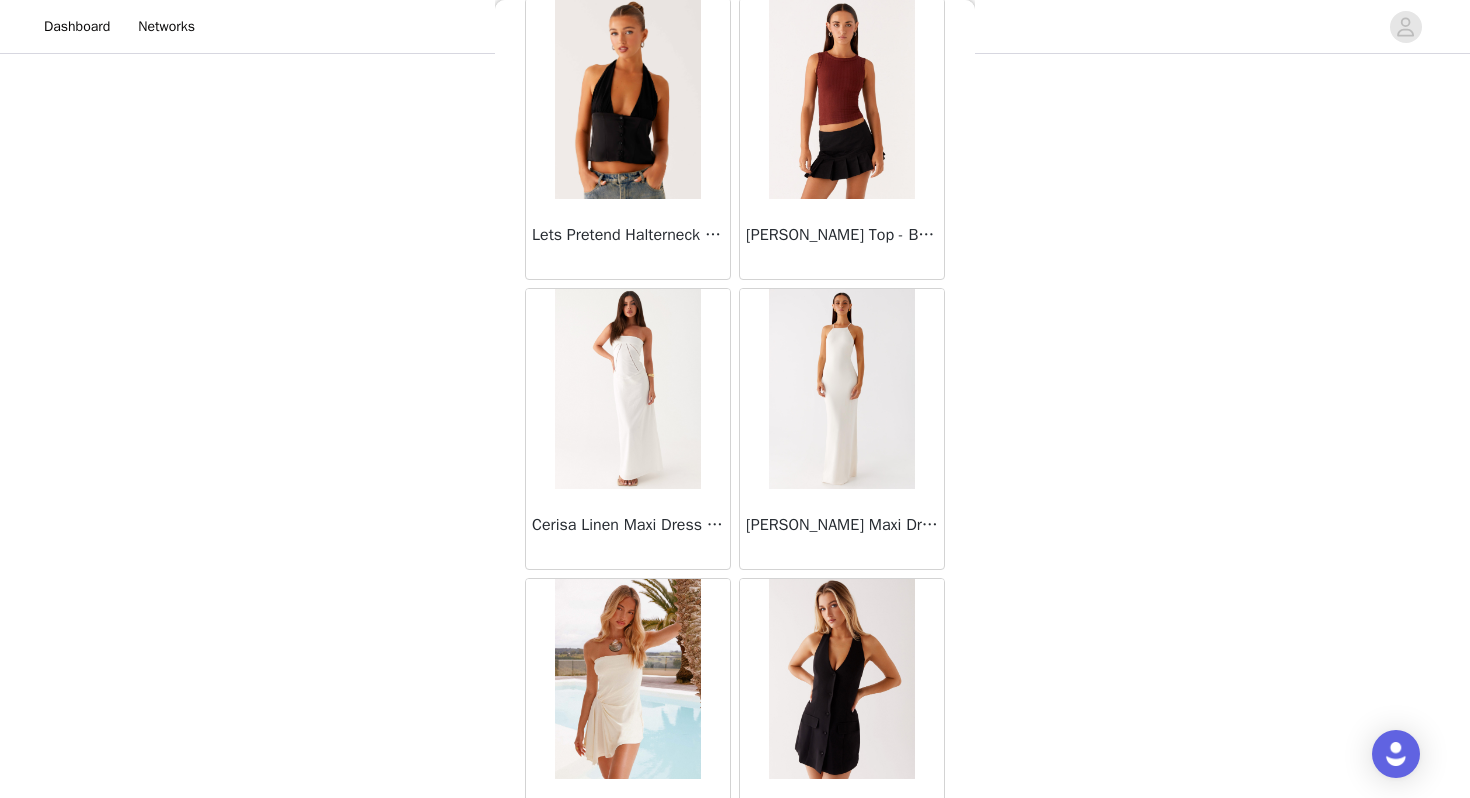 click at bounding box center (841, 389) 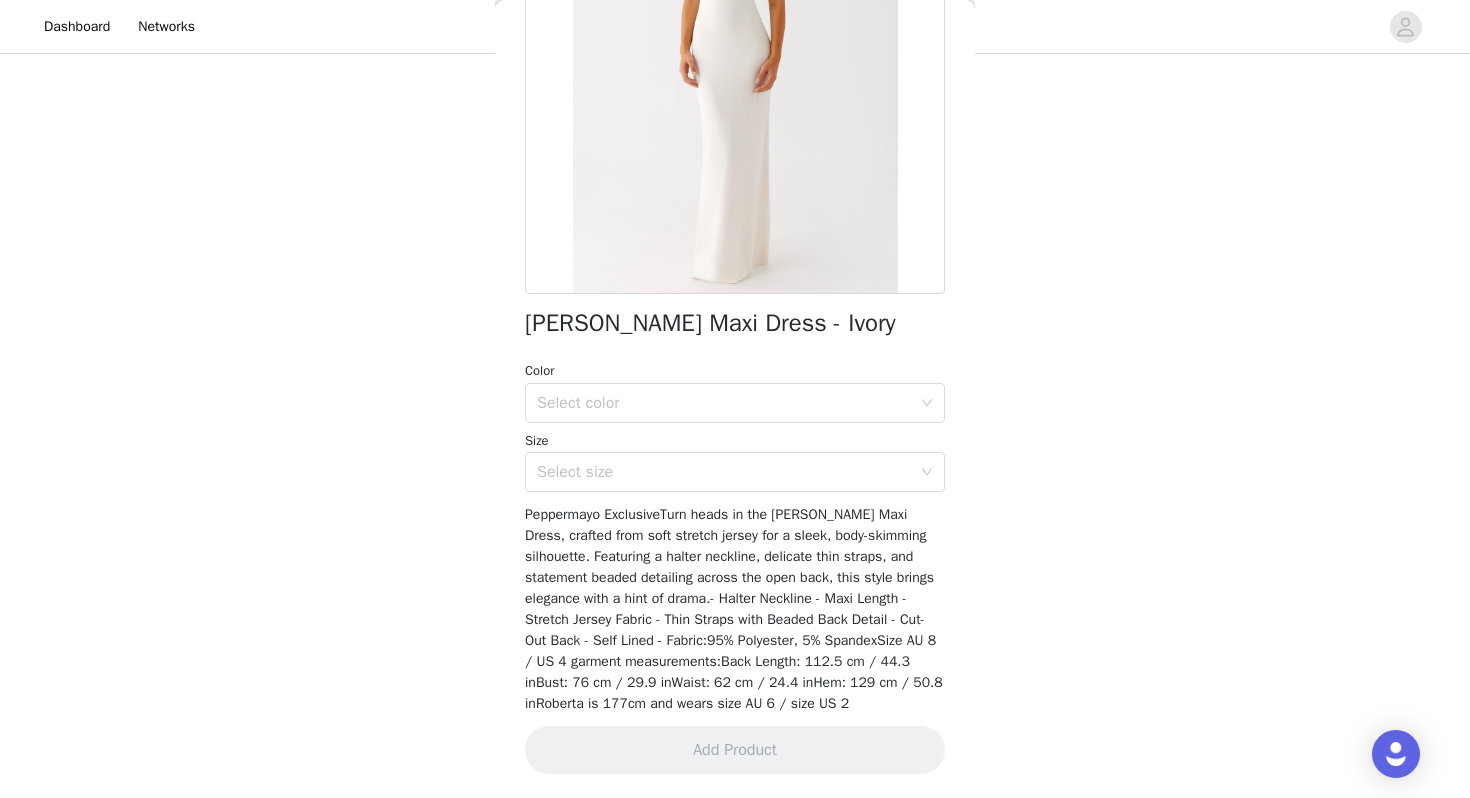 scroll, scrollTop: 277, scrollLeft: 0, axis: vertical 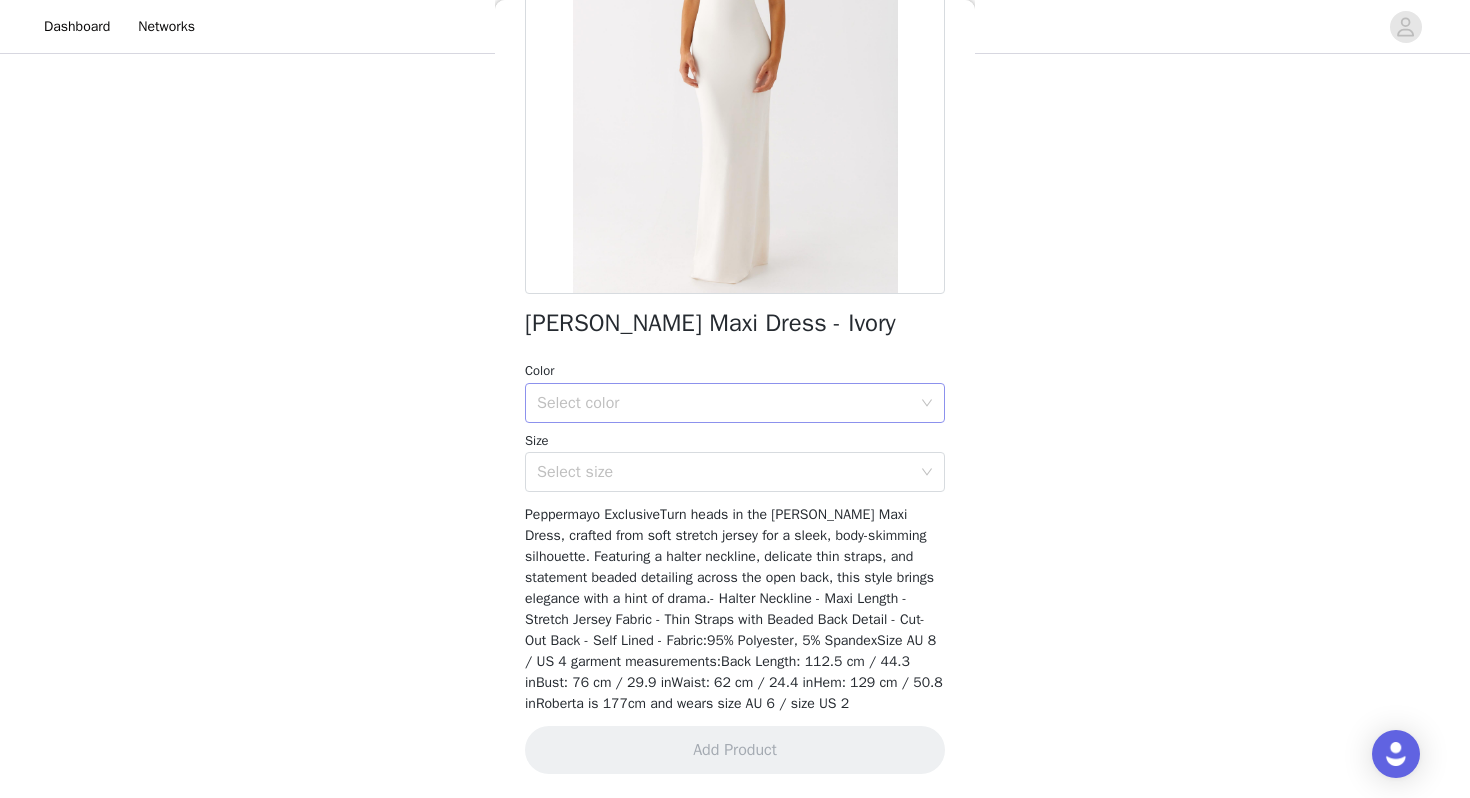 click on "Select color" at bounding box center (724, 403) 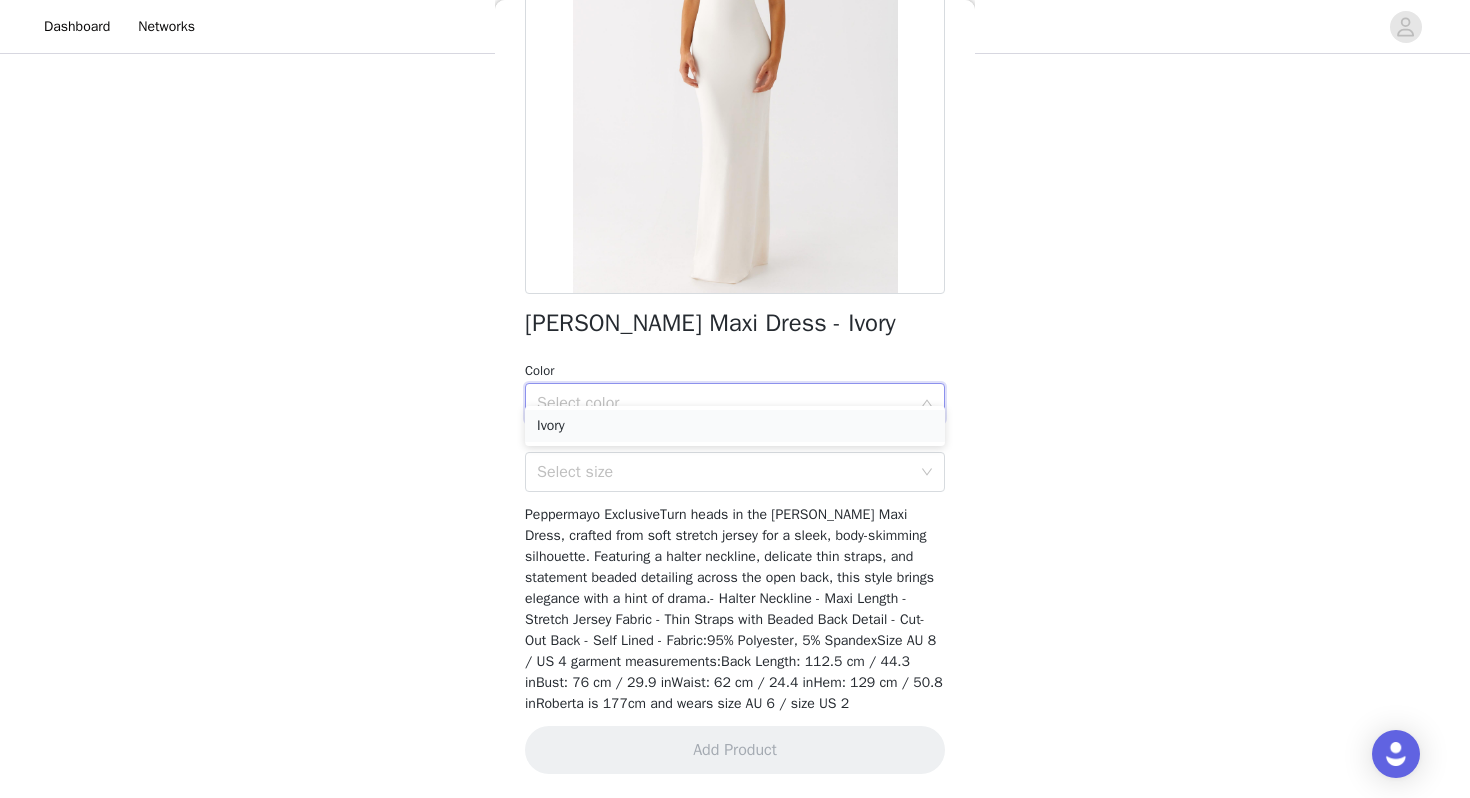 click on "Ivory" at bounding box center (735, 426) 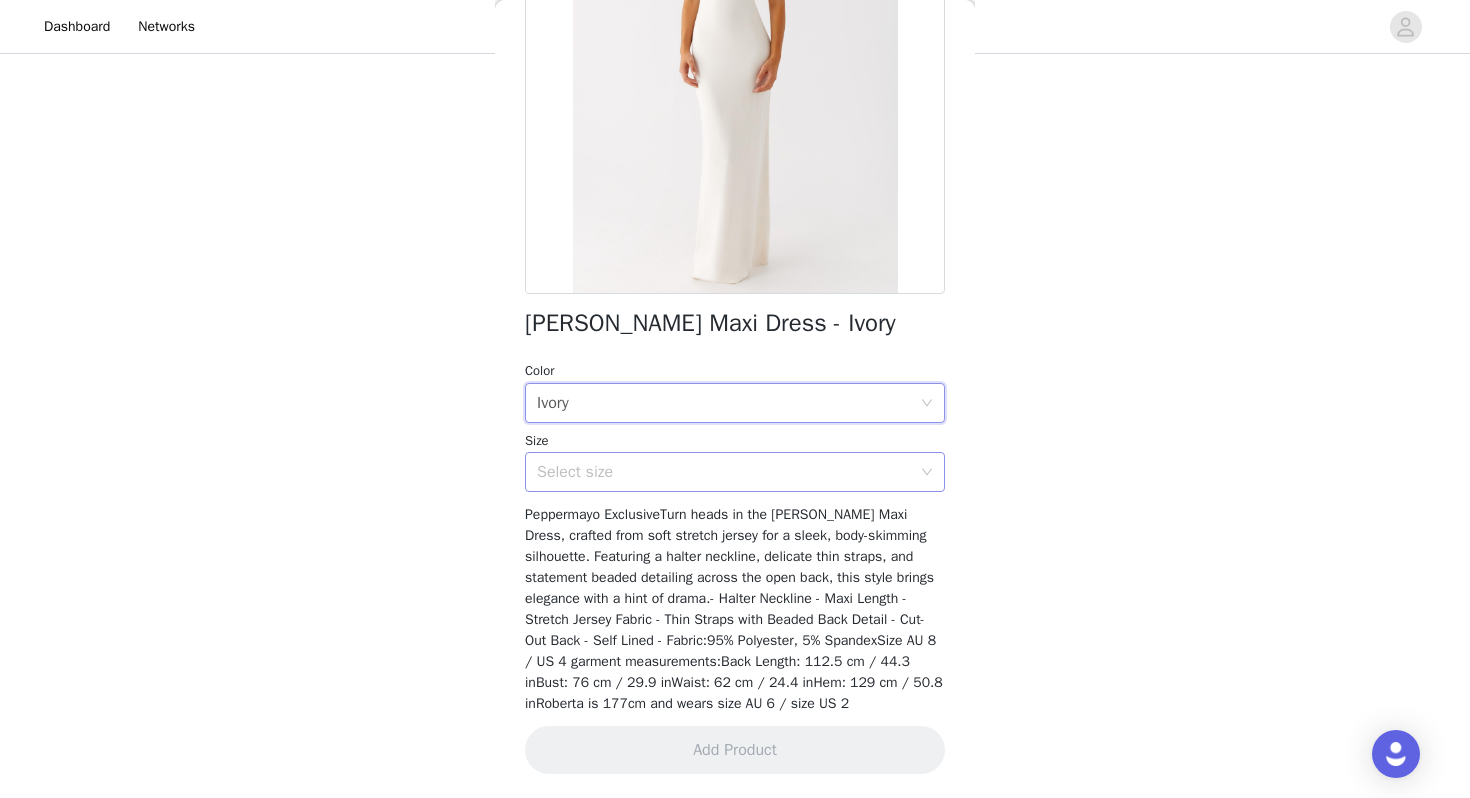 click on "Select size" at bounding box center (724, 472) 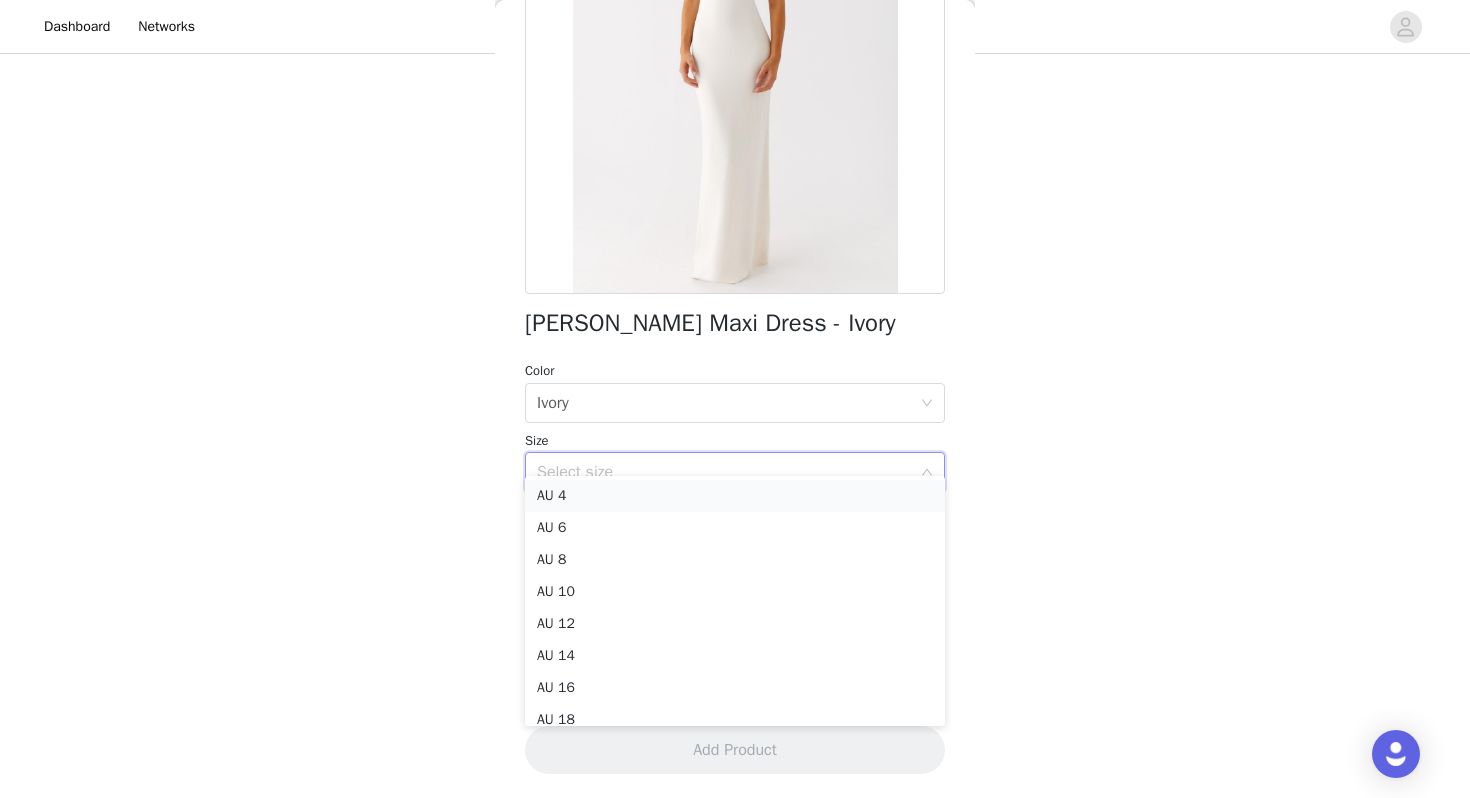 click on "AU 4" at bounding box center (735, 496) 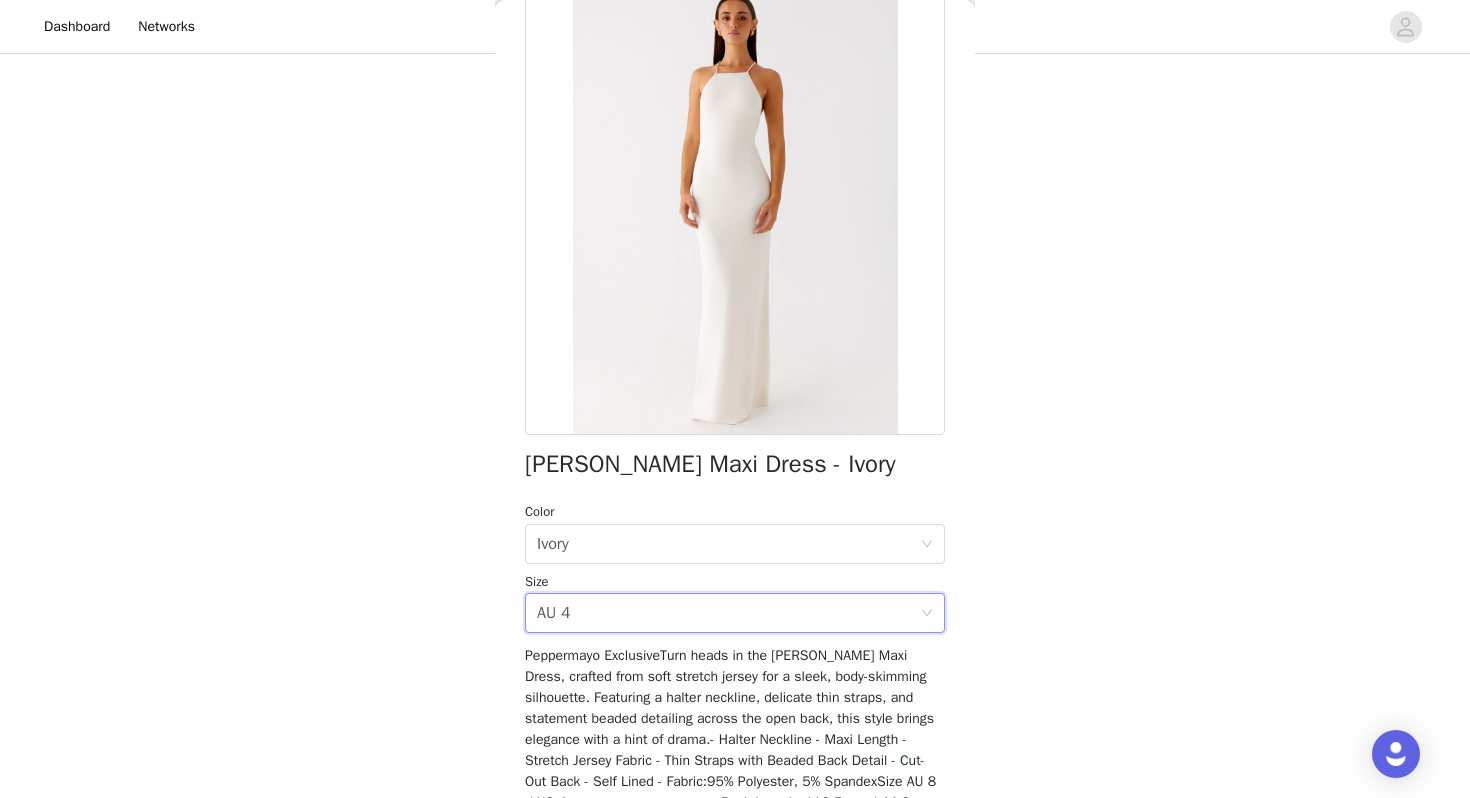 scroll, scrollTop: 277, scrollLeft: 0, axis: vertical 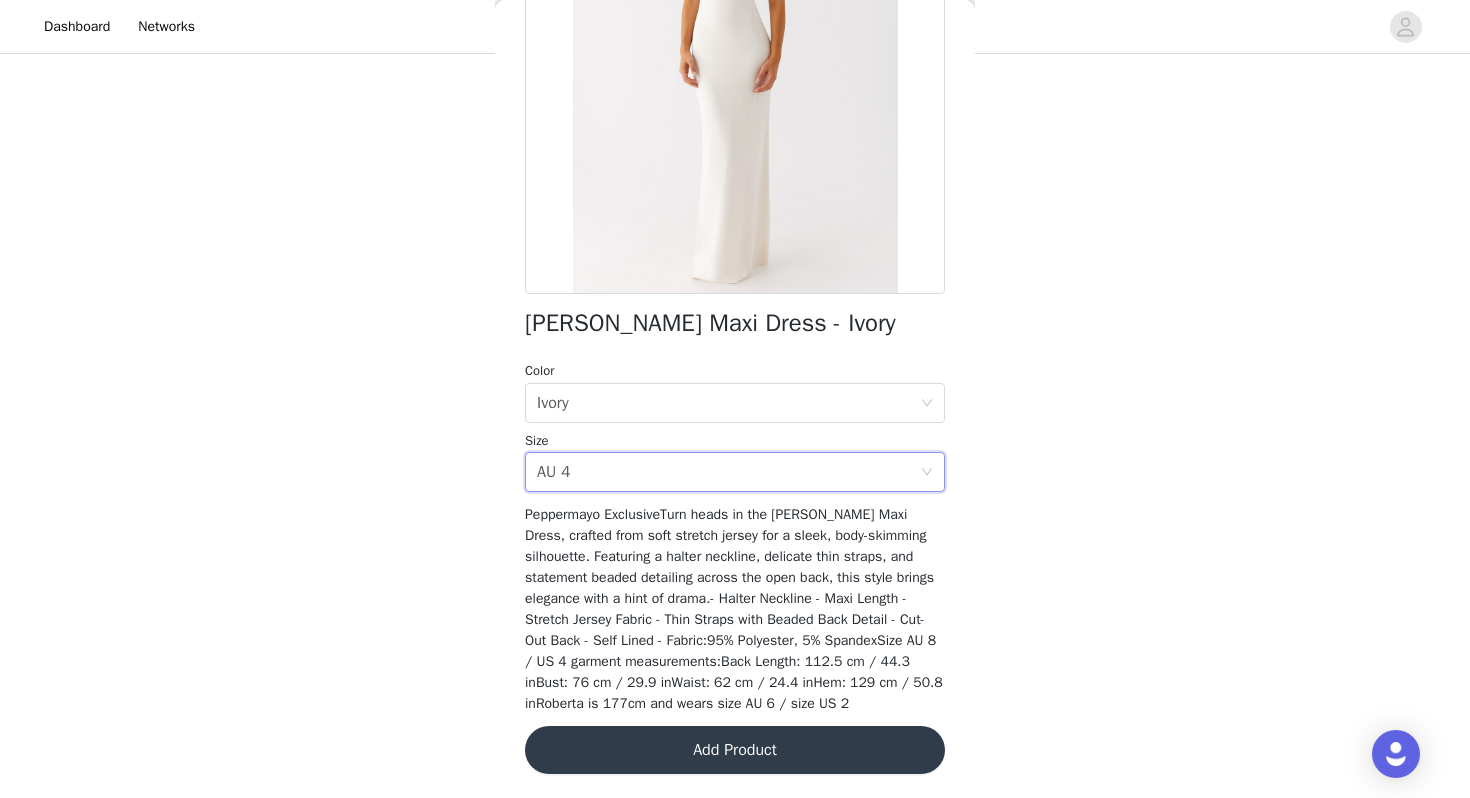click on "Add Product" at bounding box center (735, 750) 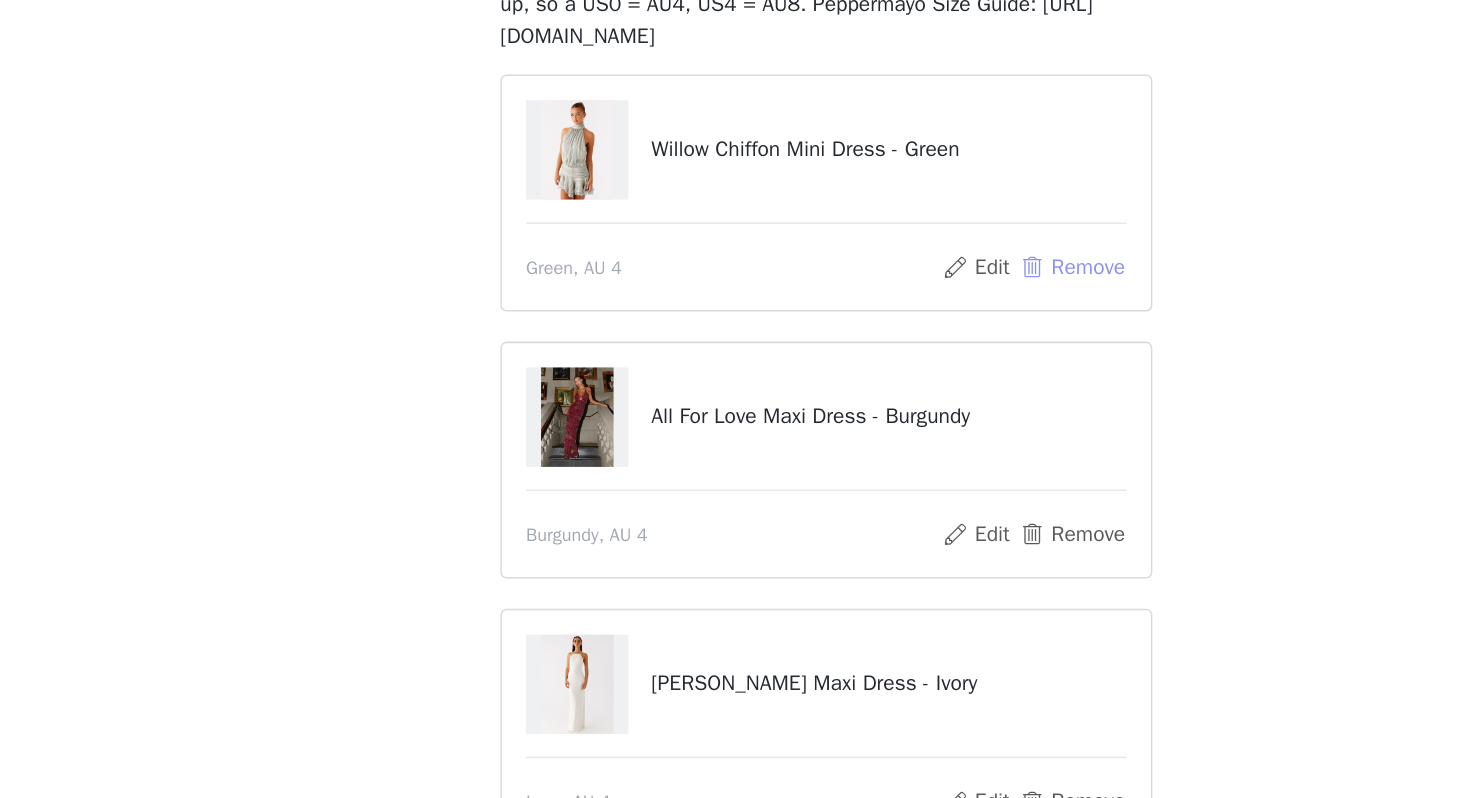 click on "Remove" at bounding box center [898, 276] 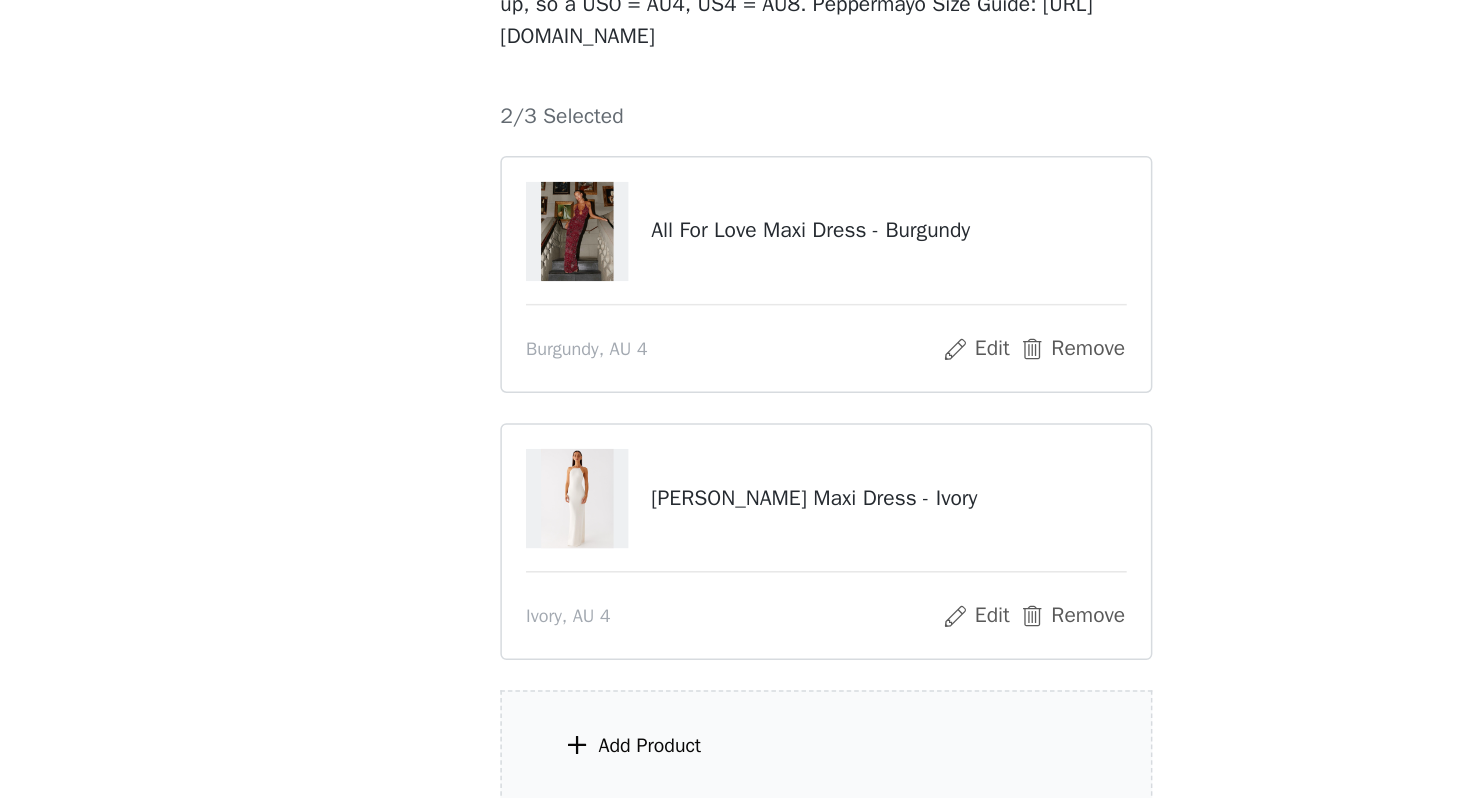click on "Add Product" at bounding box center (735, 593) 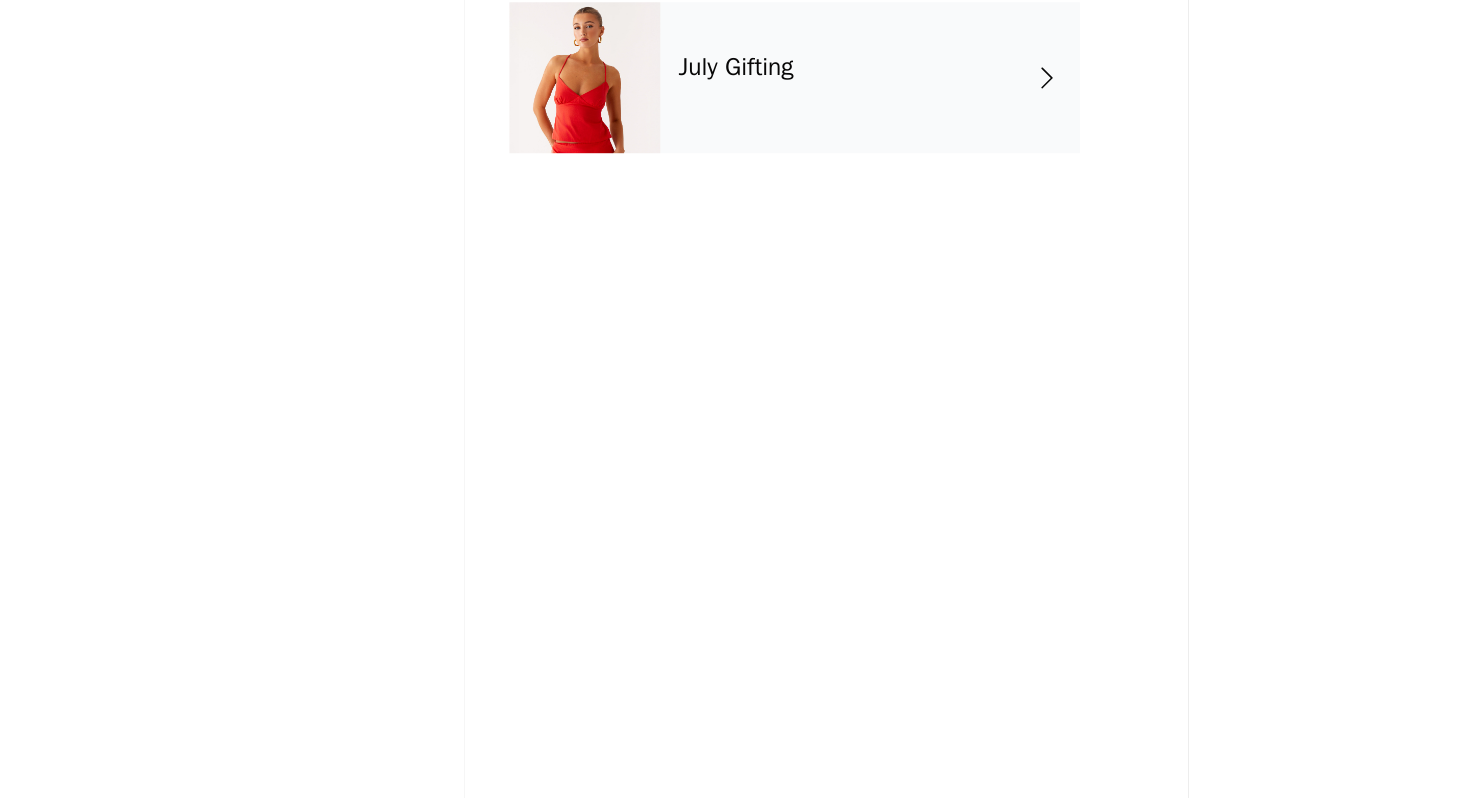 click on "July Gifting" at bounding box center (764, 150) 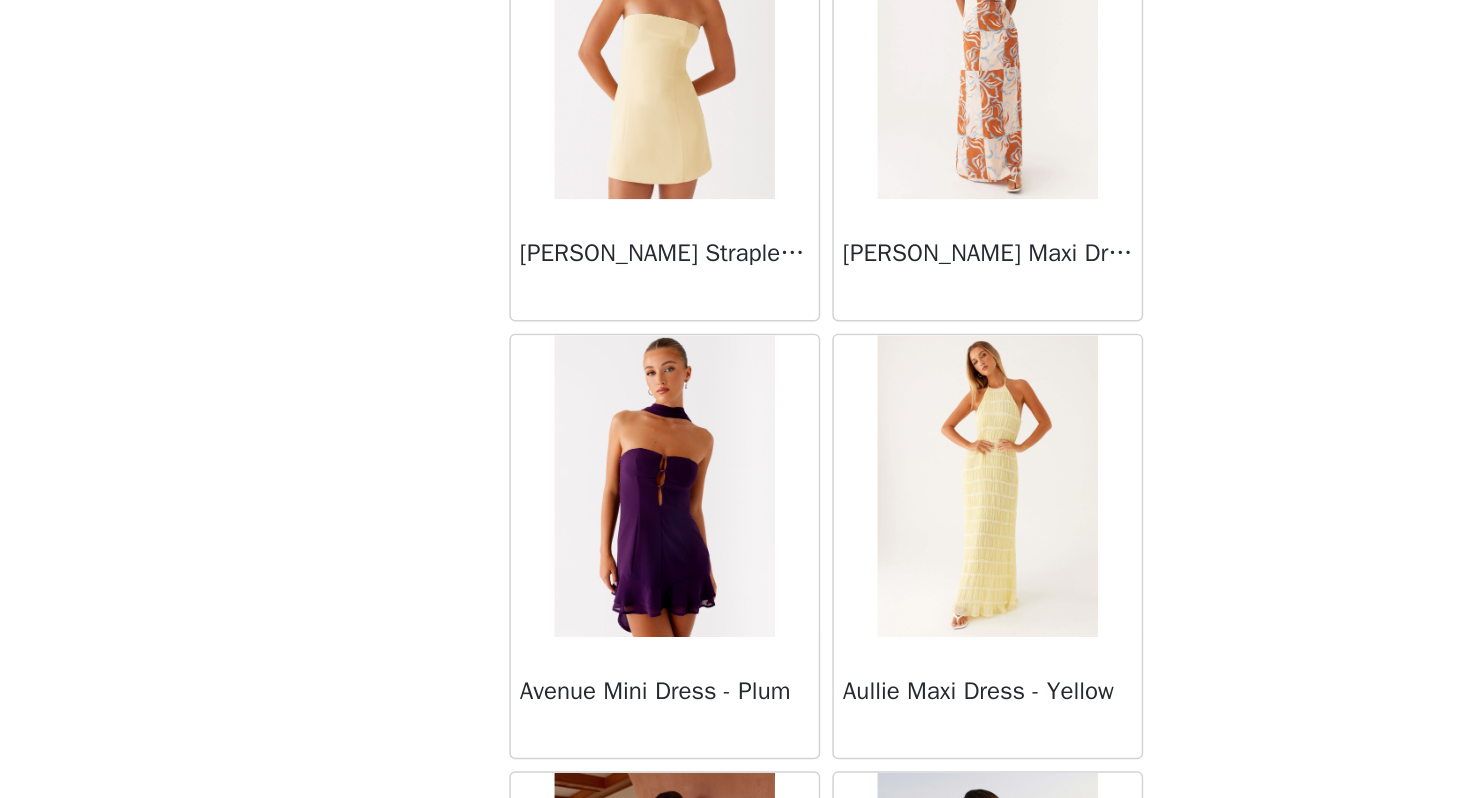 scroll, scrollTop: 116, scrollLeft: 0, axis: vertical 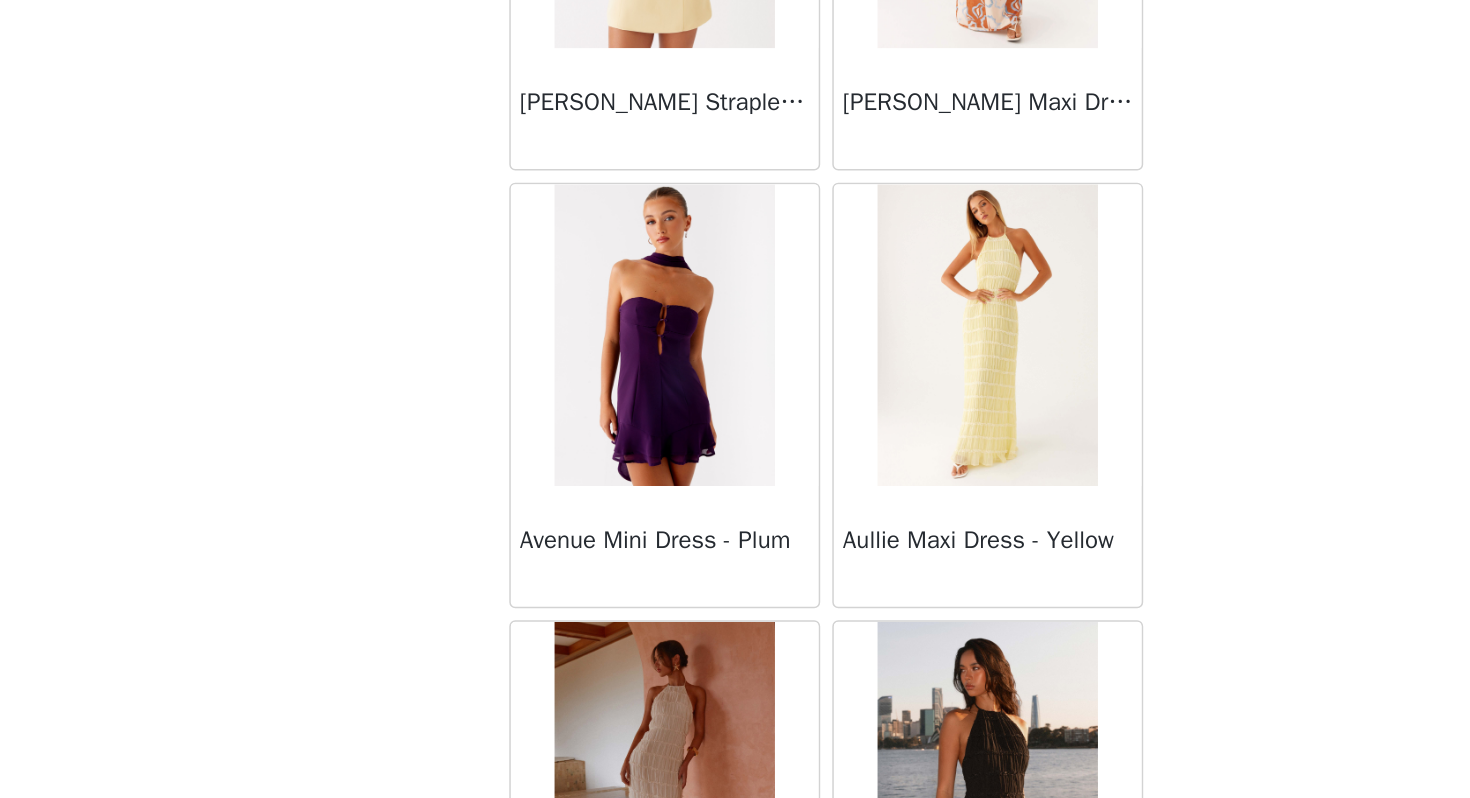 click at bounding box center (627, 781) 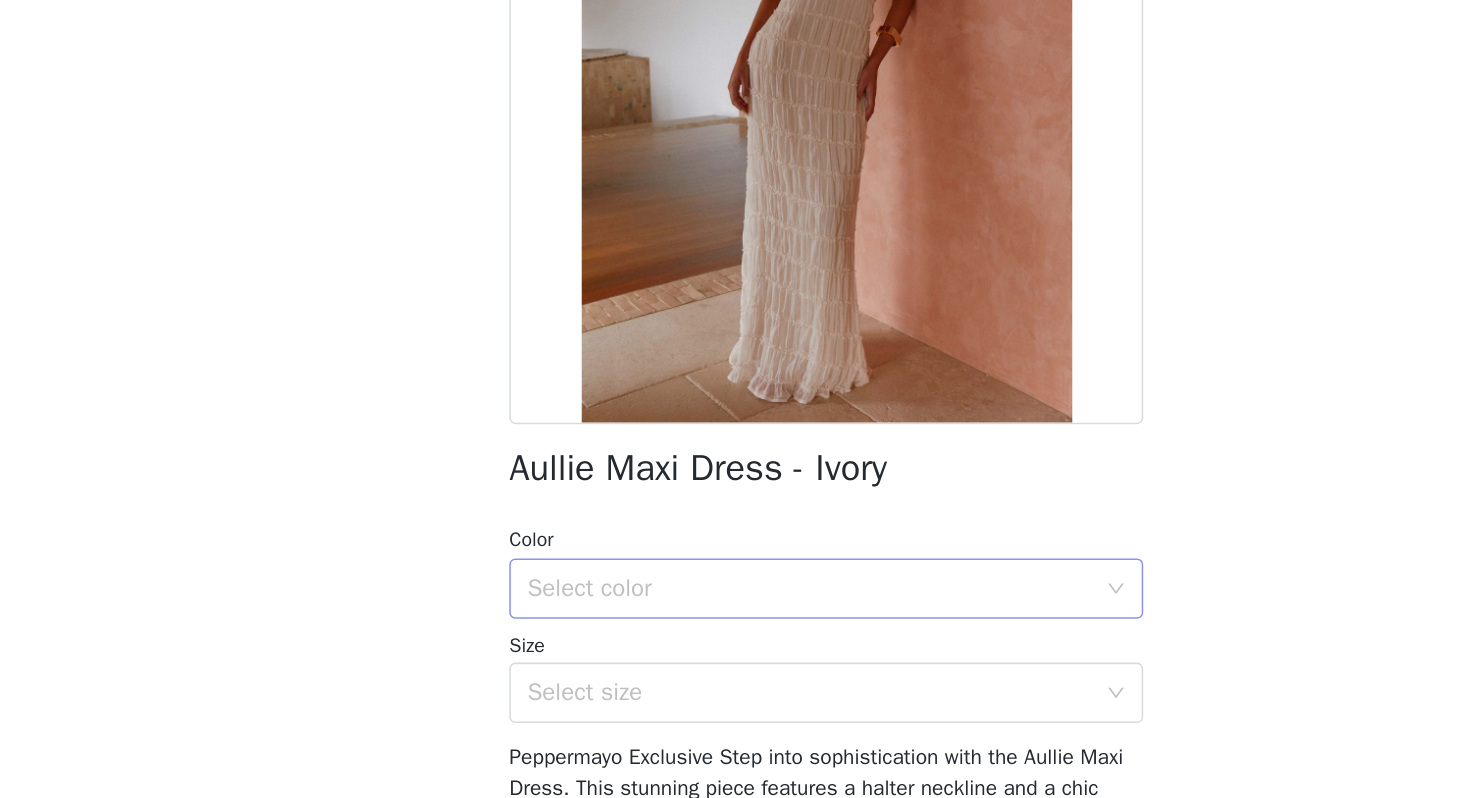 click on "Select color" at bounding box center [724, 659] 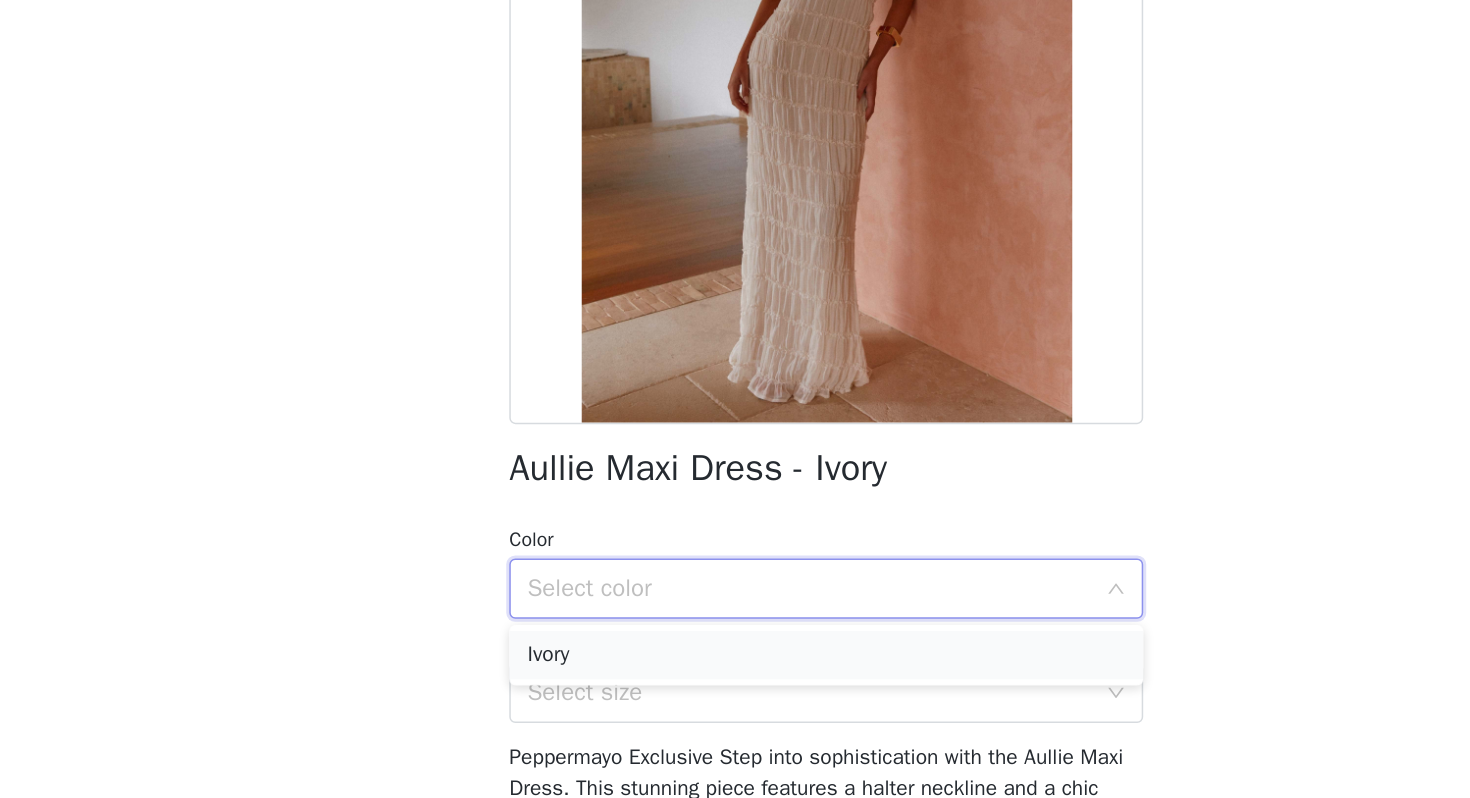 click on "Ivory" at bounding box center (735, 703) 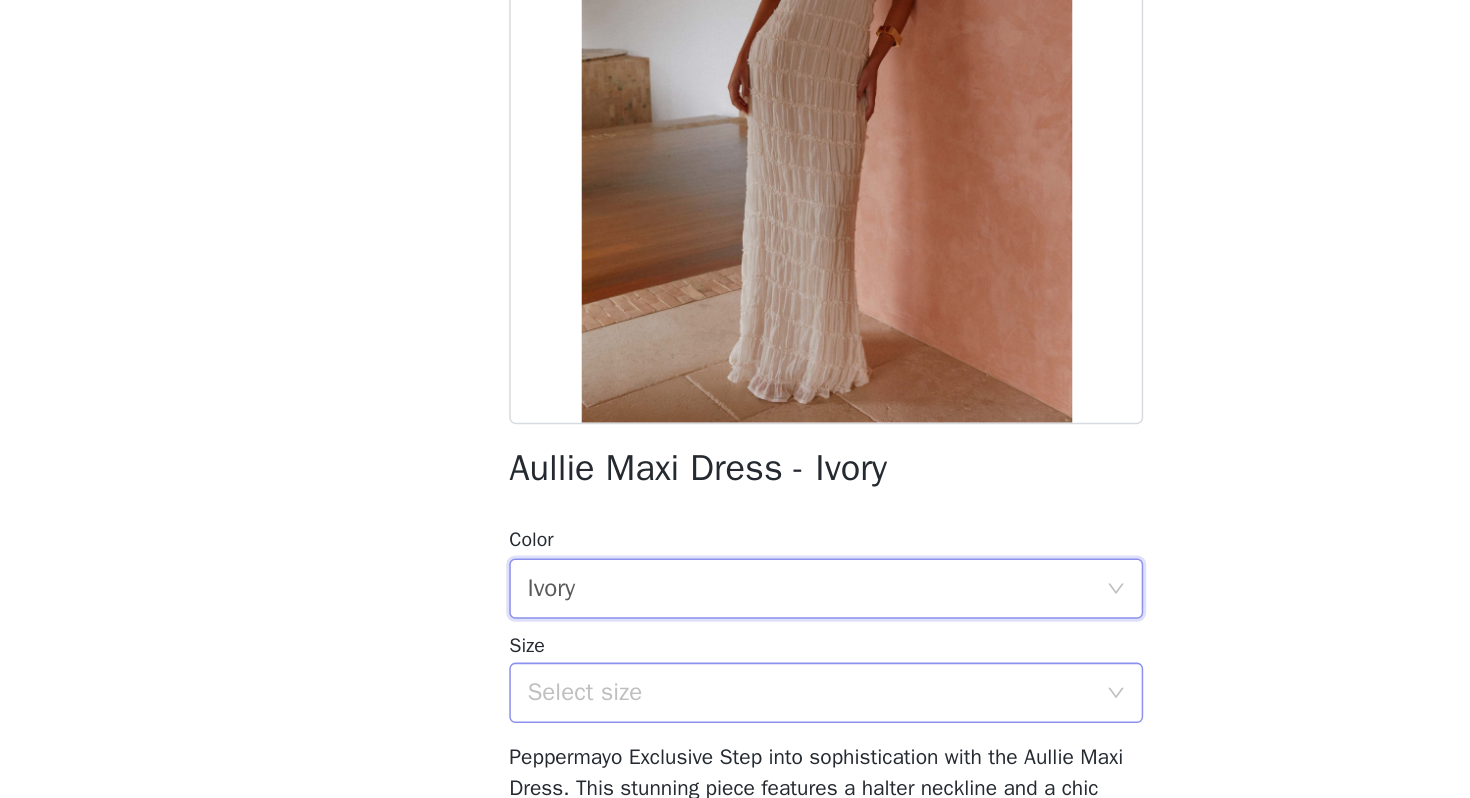 click on "Select size" at bounding box center [724, 728] 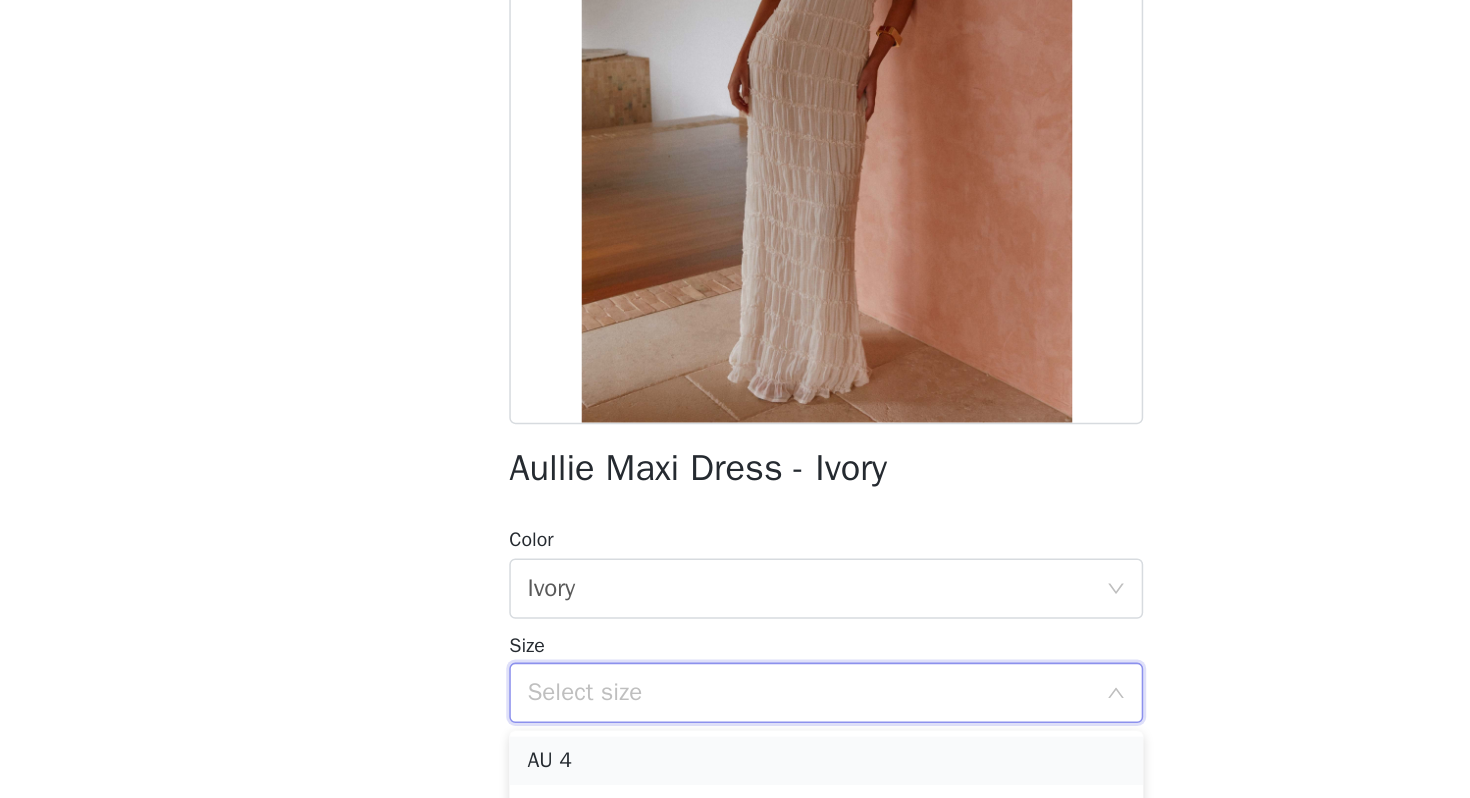 click on "AU 4" at bounding box center [735, 773] 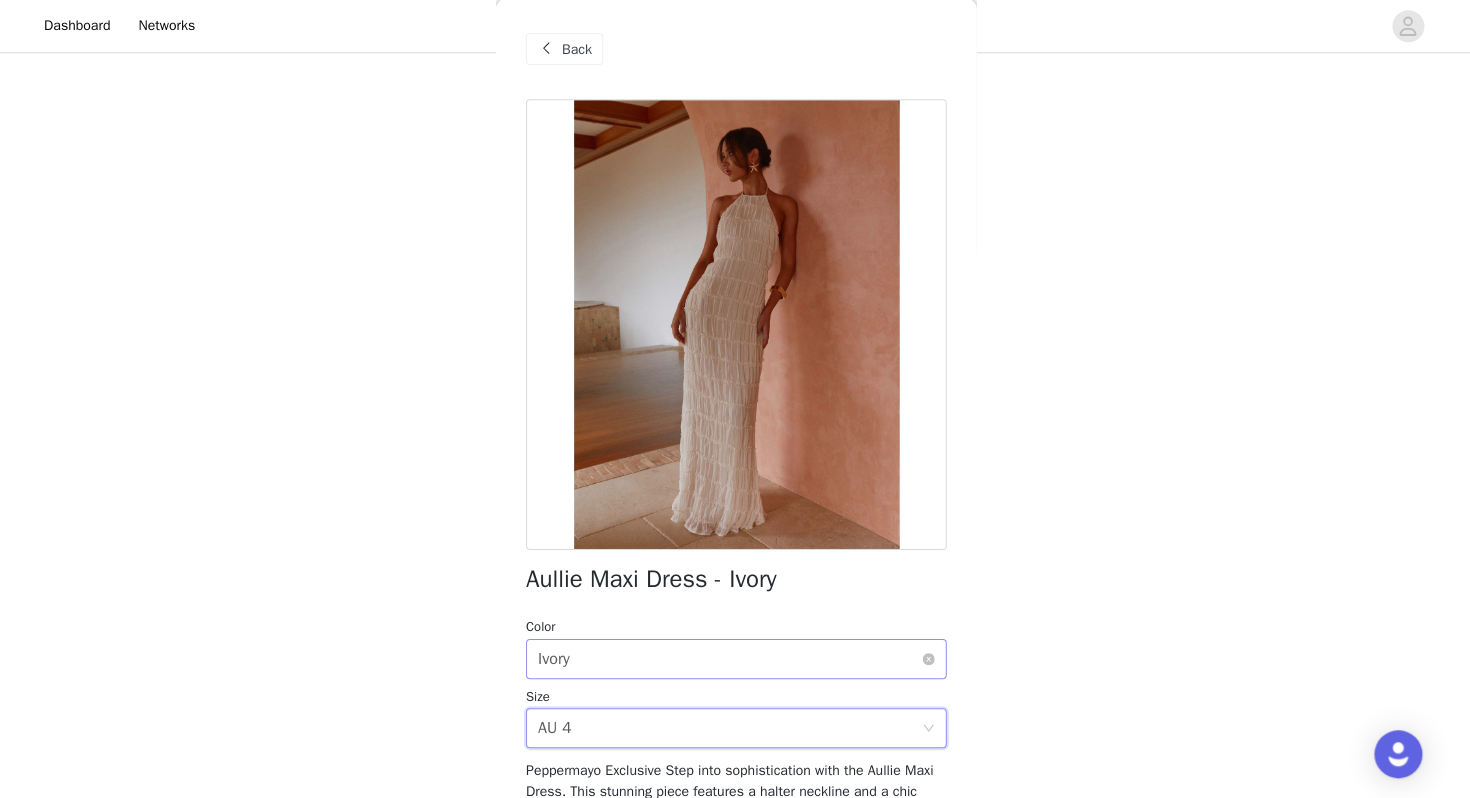 scroll, scrollTop: 116, scrollLeft: 0, axis: vertical 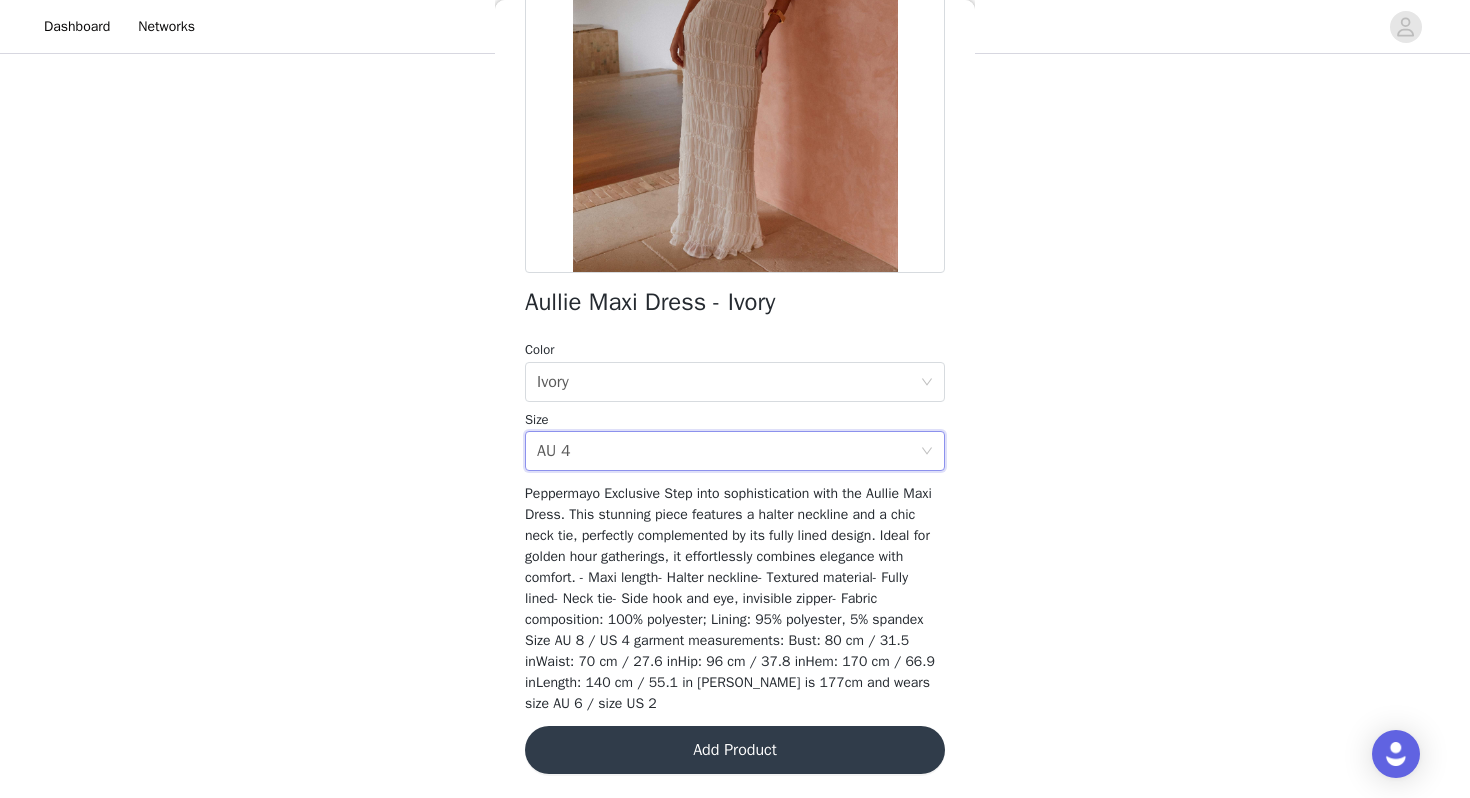 click on "Add Product" at bounding box center (735, 750) 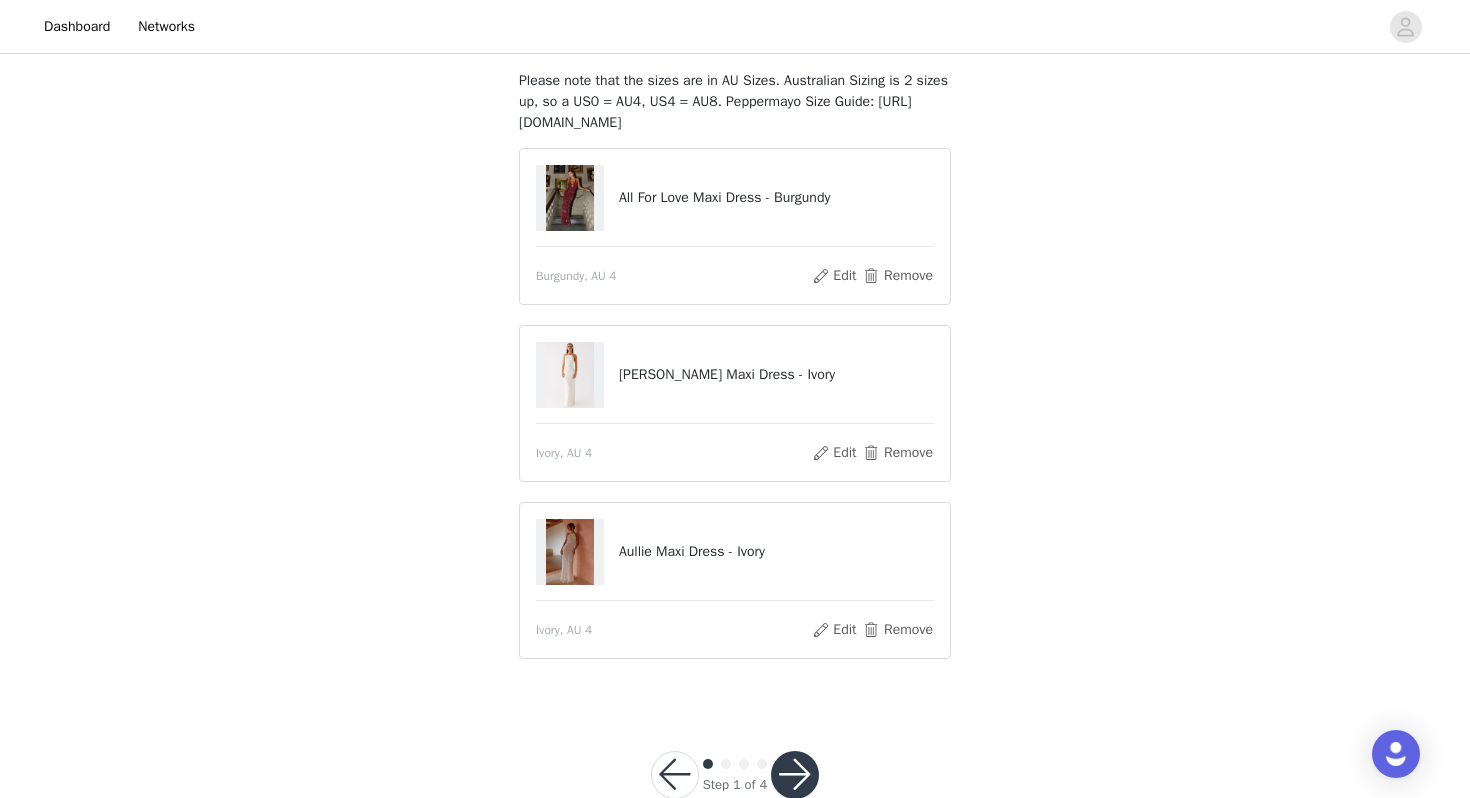 click at bounding box center (795, 775) 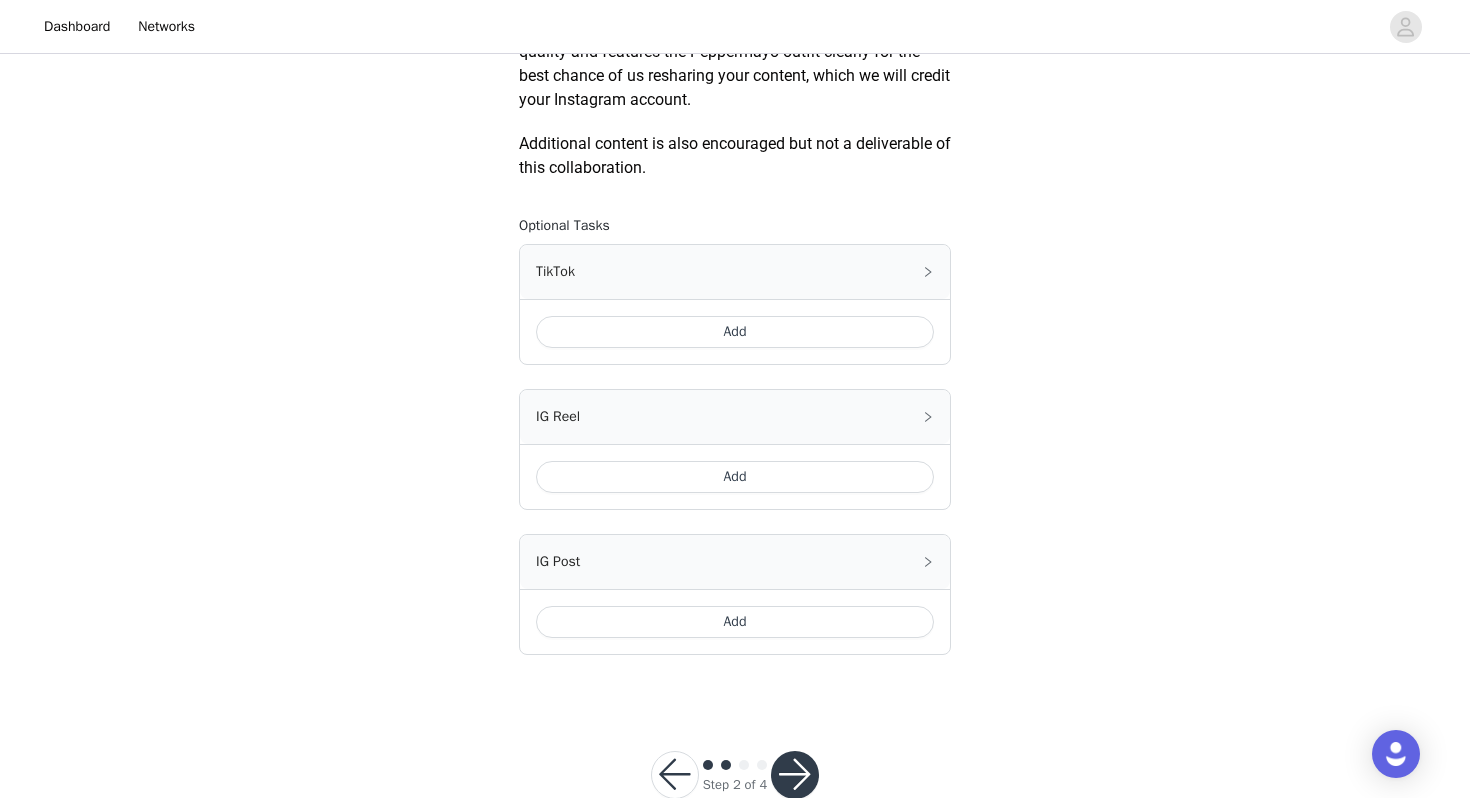 scroll, scrollTop: 983, scrollLeft: 0, axis: vertical 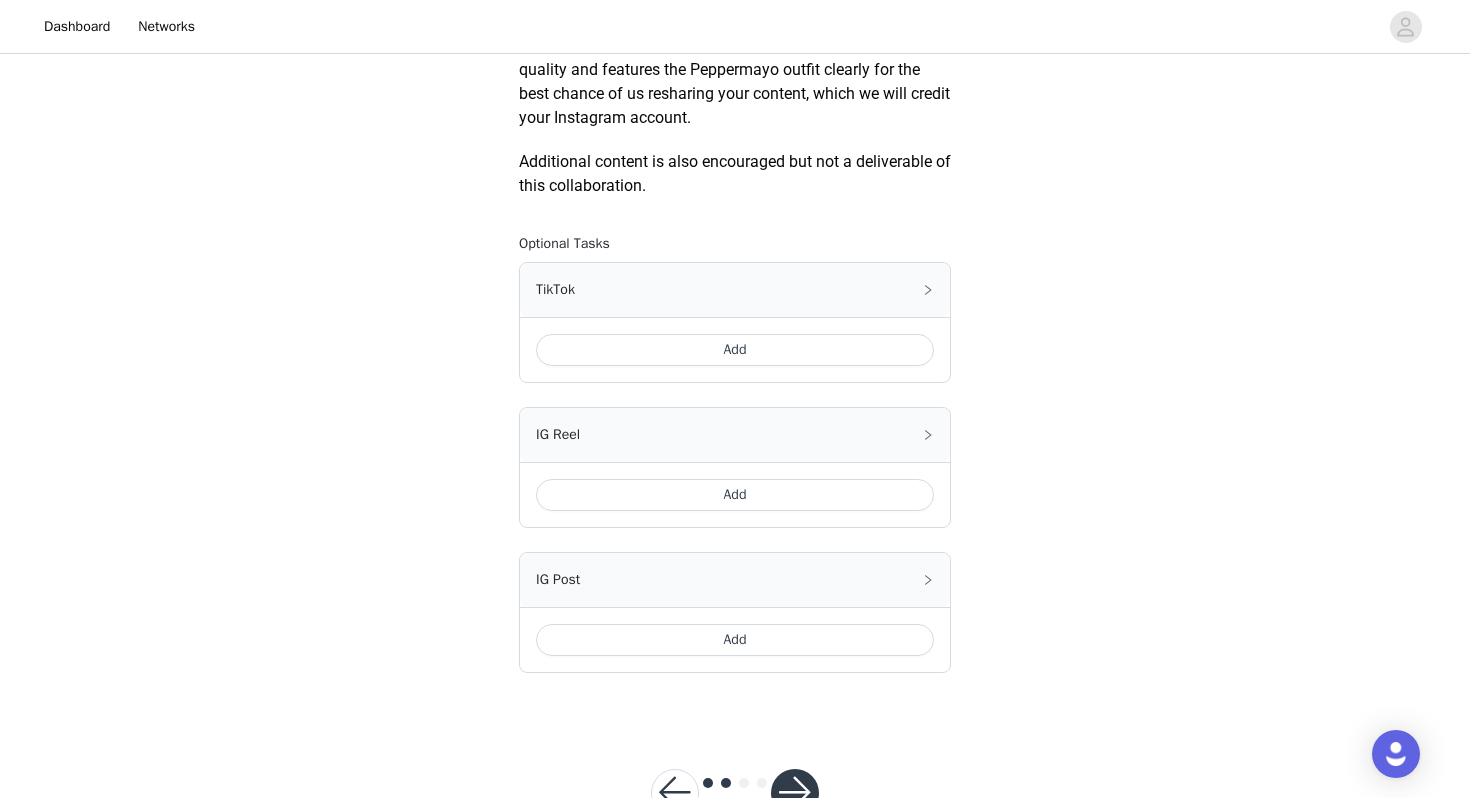 click on "Add" at bounding box center [735, 350] 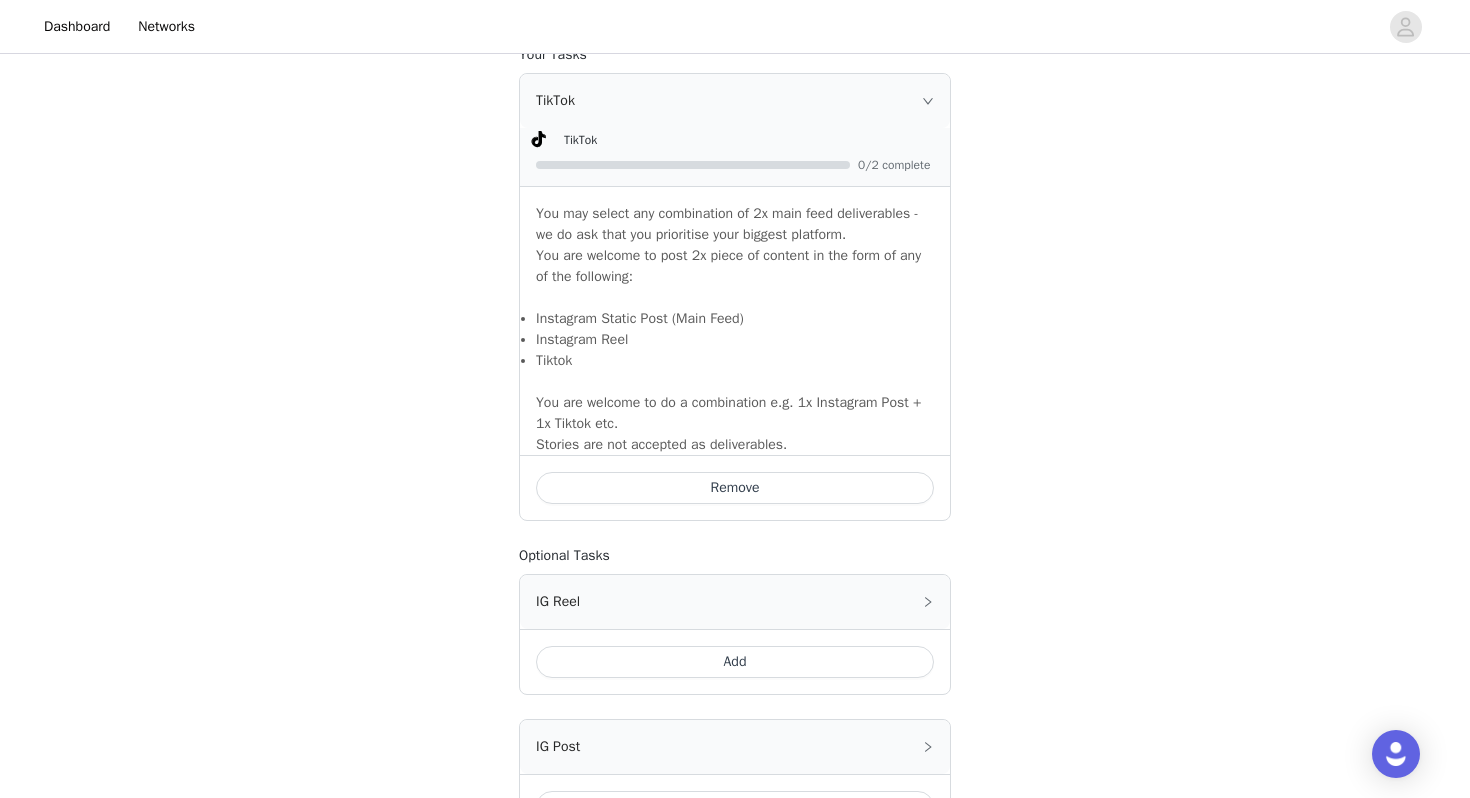 scroll, scrollTop: 1153, scrollLeft: 0, axis: vertical 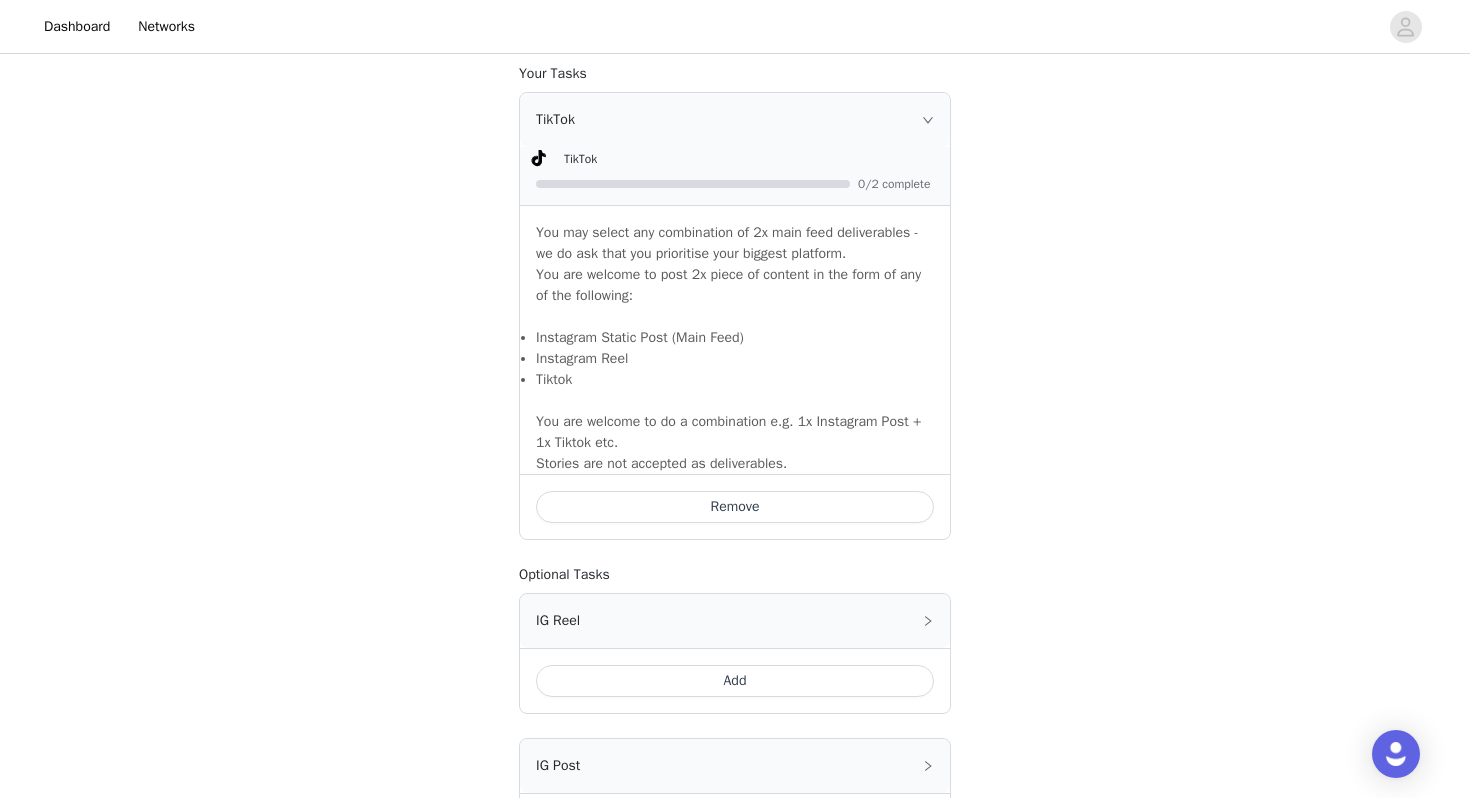 click on "TikTok" at bounding box center (735, 120) 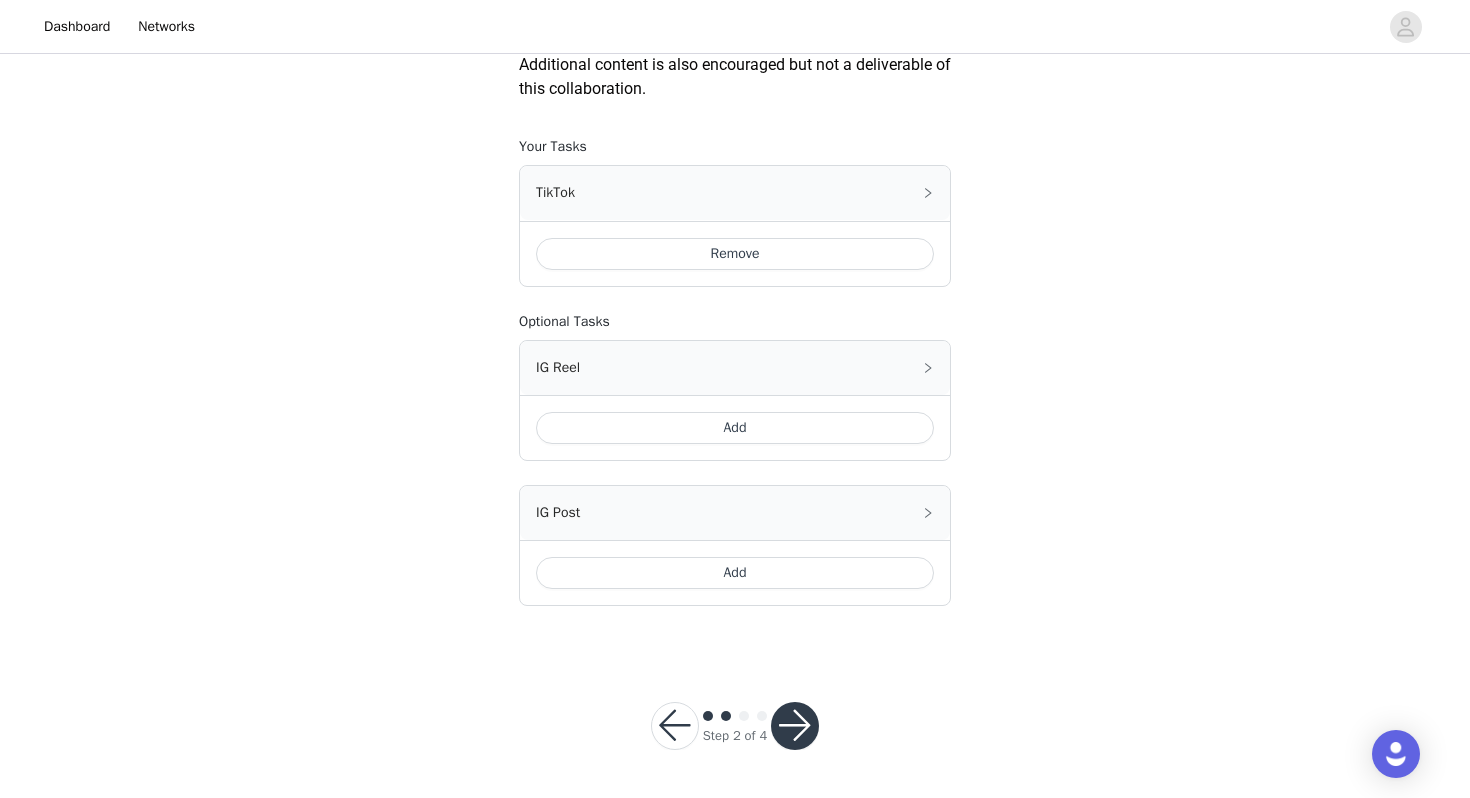 scroll, scrollTop: 1079, scrollLeft: 0, axis: vertical 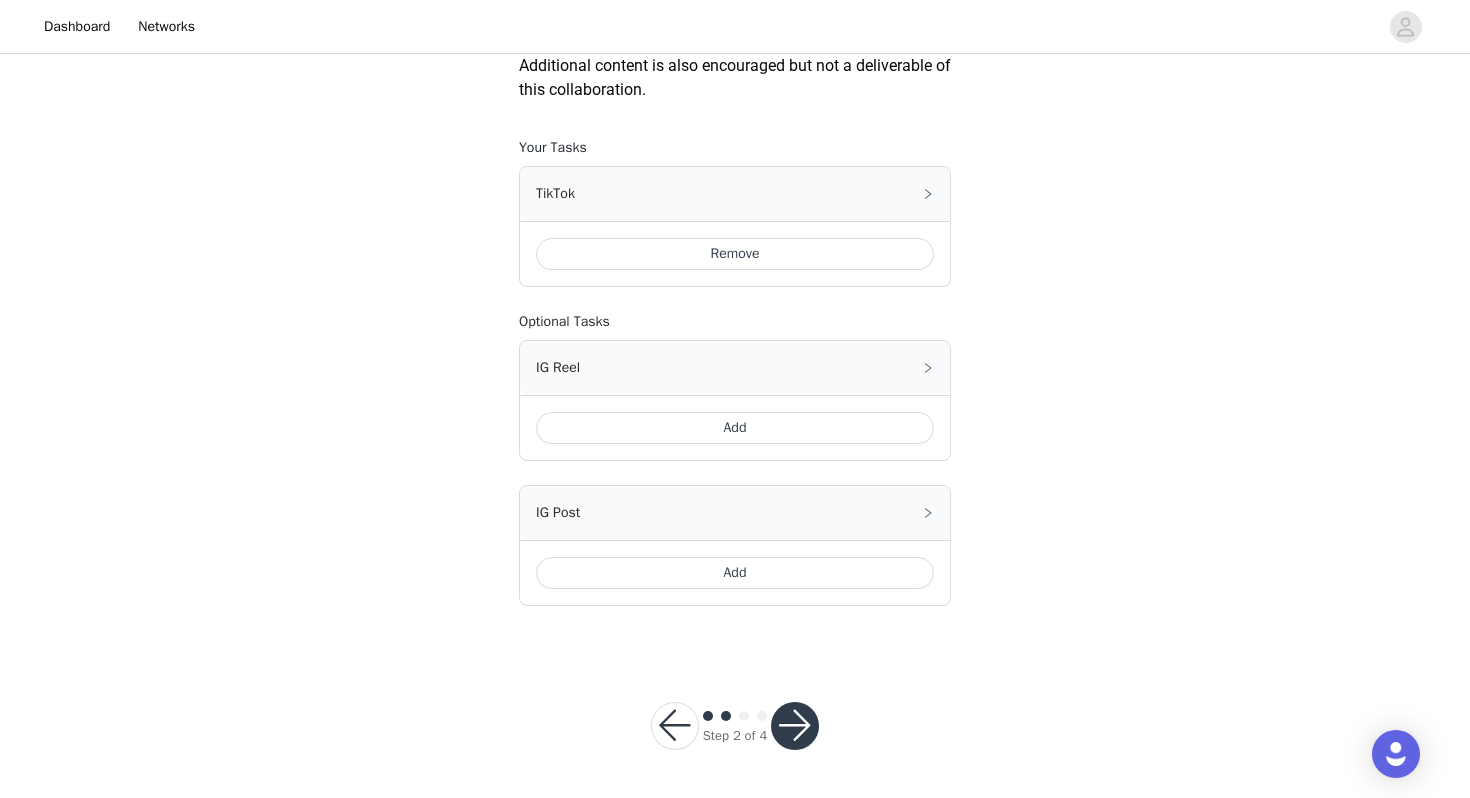click at bounding box center [795, 726] 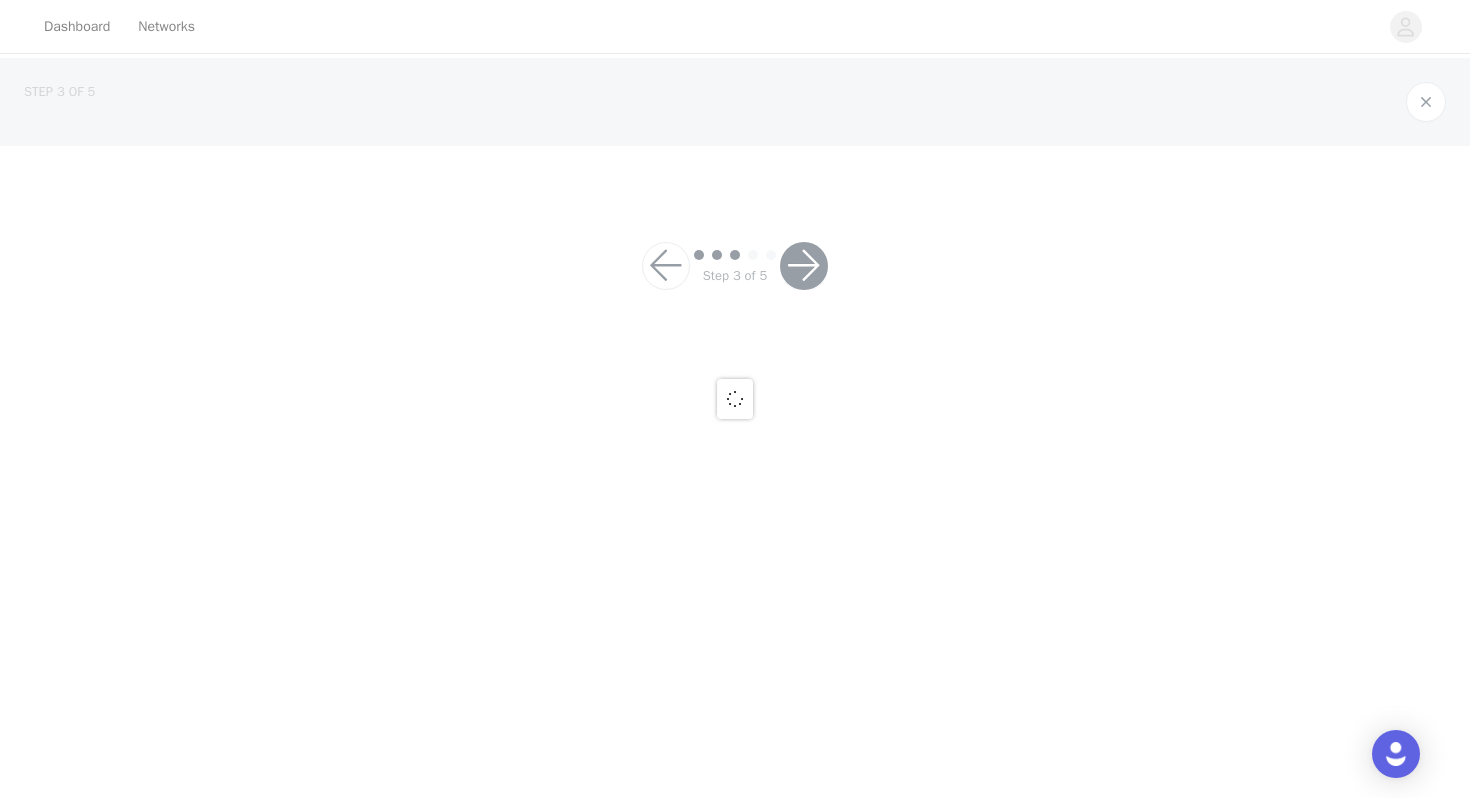 scroll, scrollTop: 0, scrollLeft: 0, axis: both 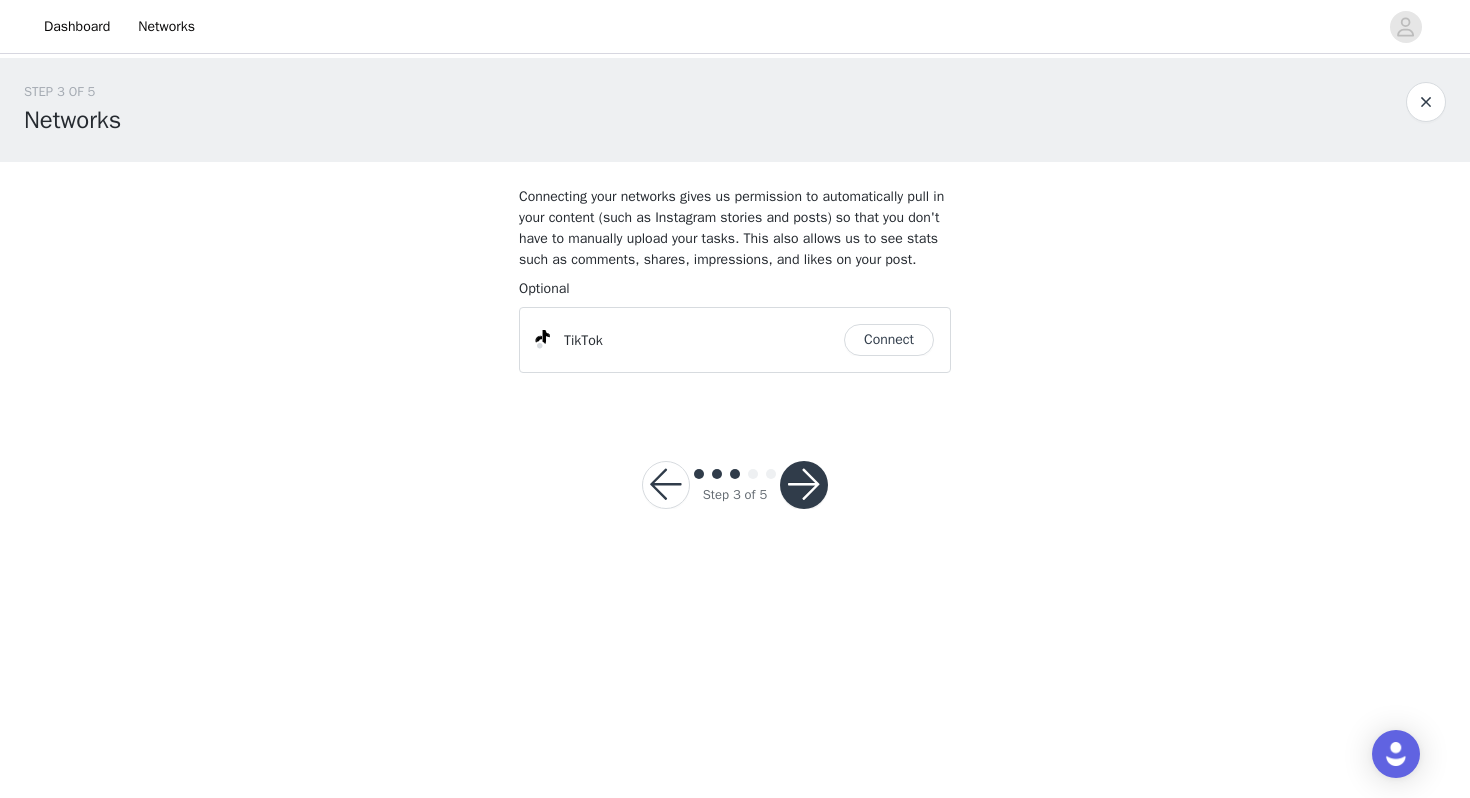 click at bounding box center (804, 485) 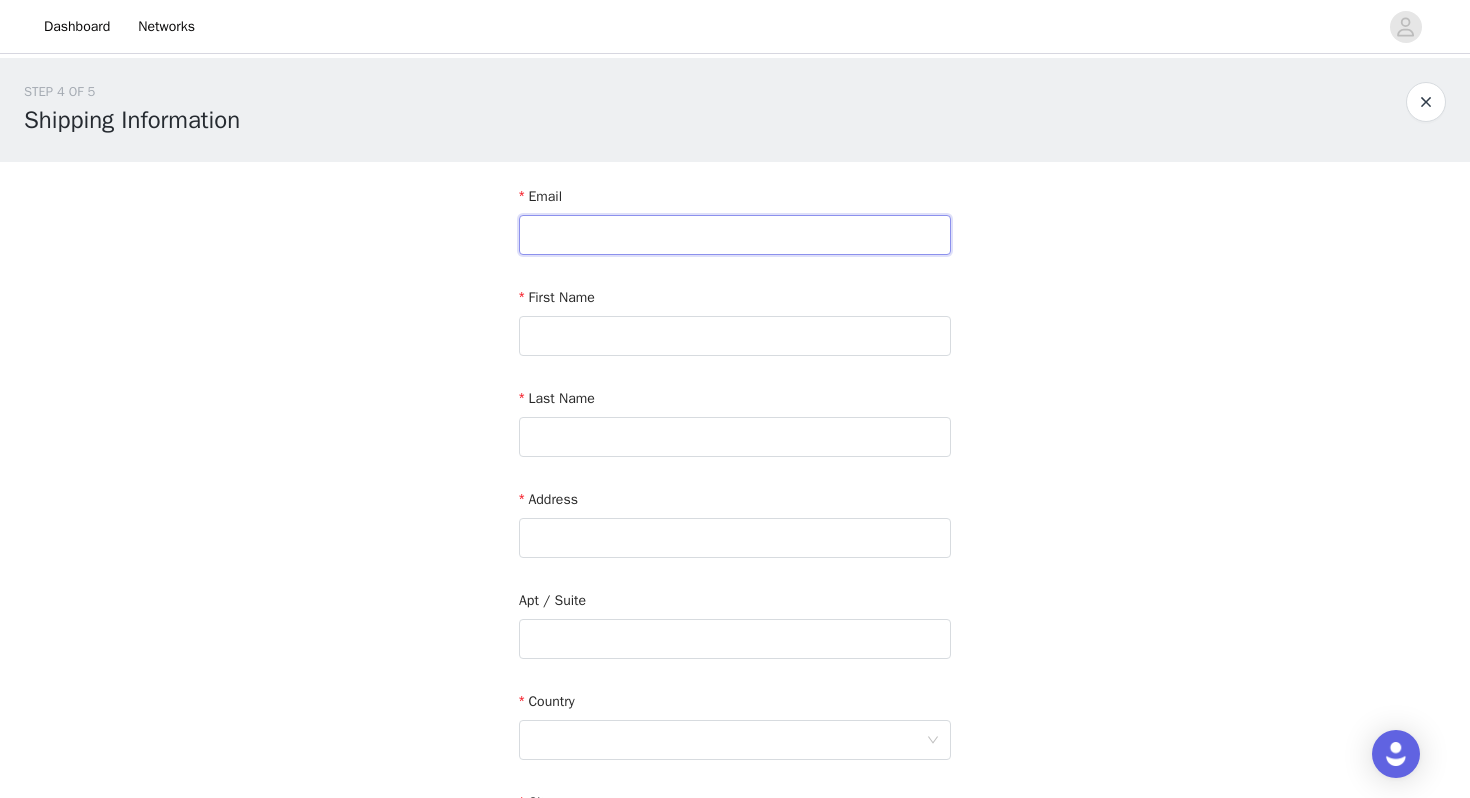 click at bounding box center (735, 235) 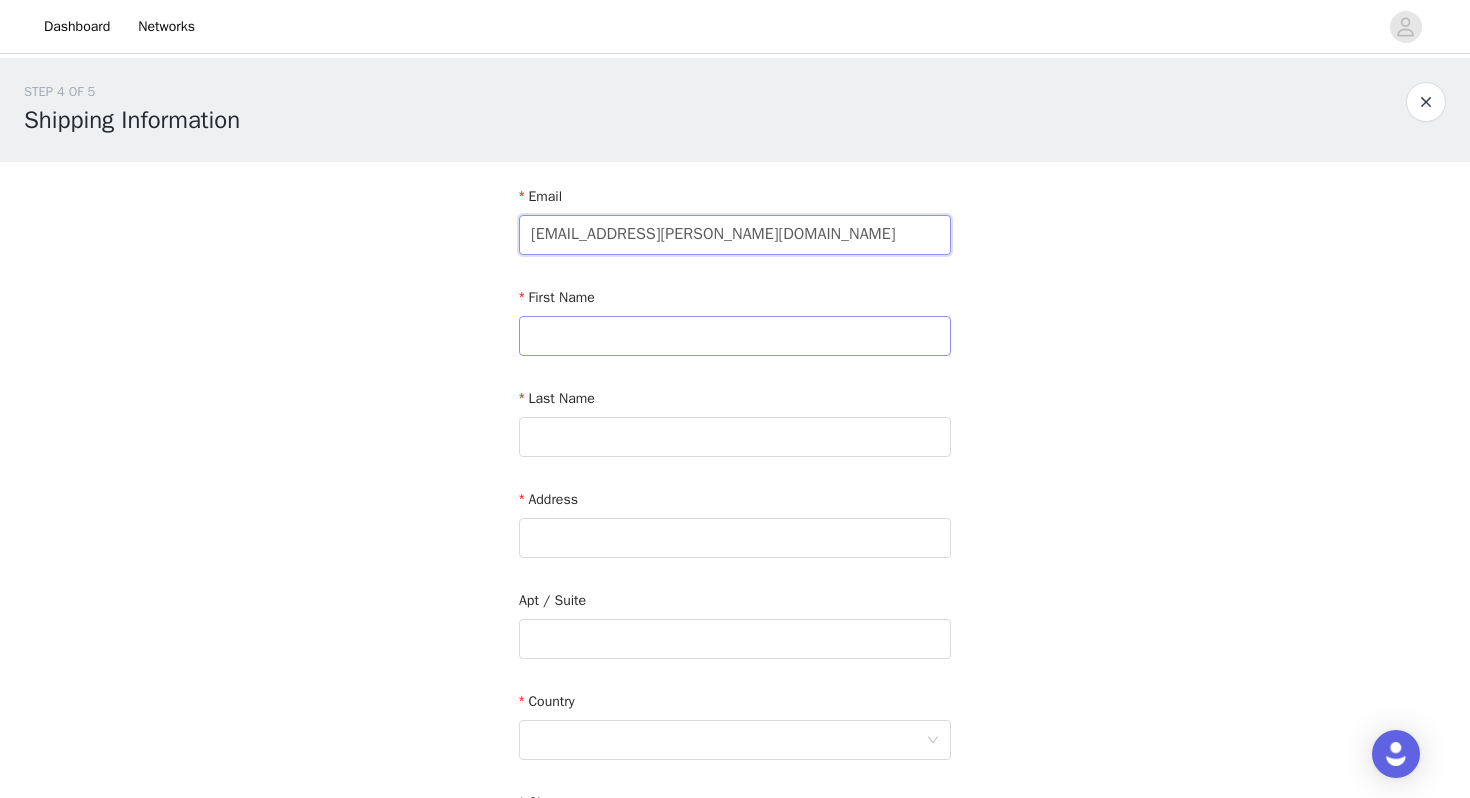type on "[EMAIL_ADDRESS][PERSON_NAME][DOMAIN_NAME]" 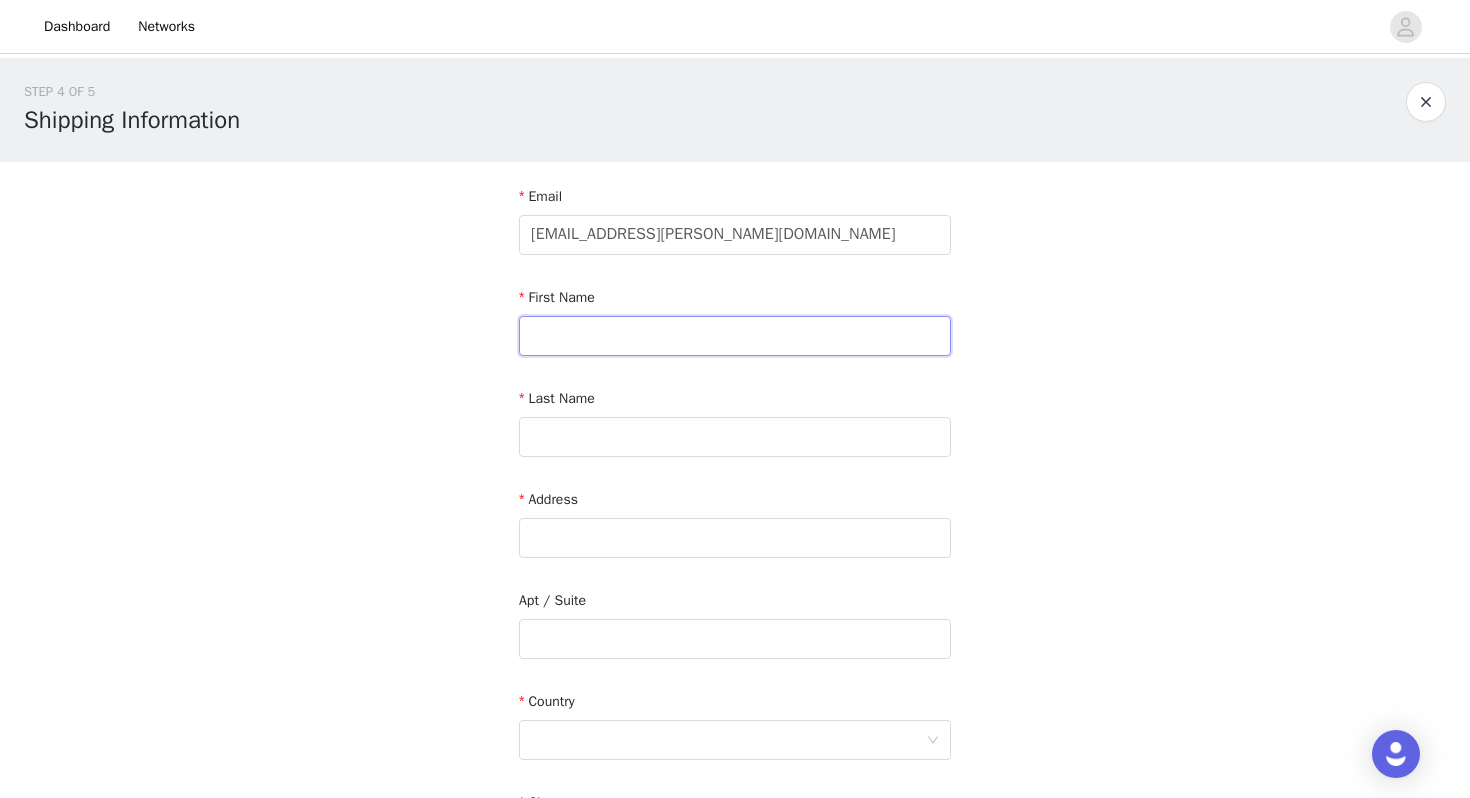 click at bounding box center (735, 336) 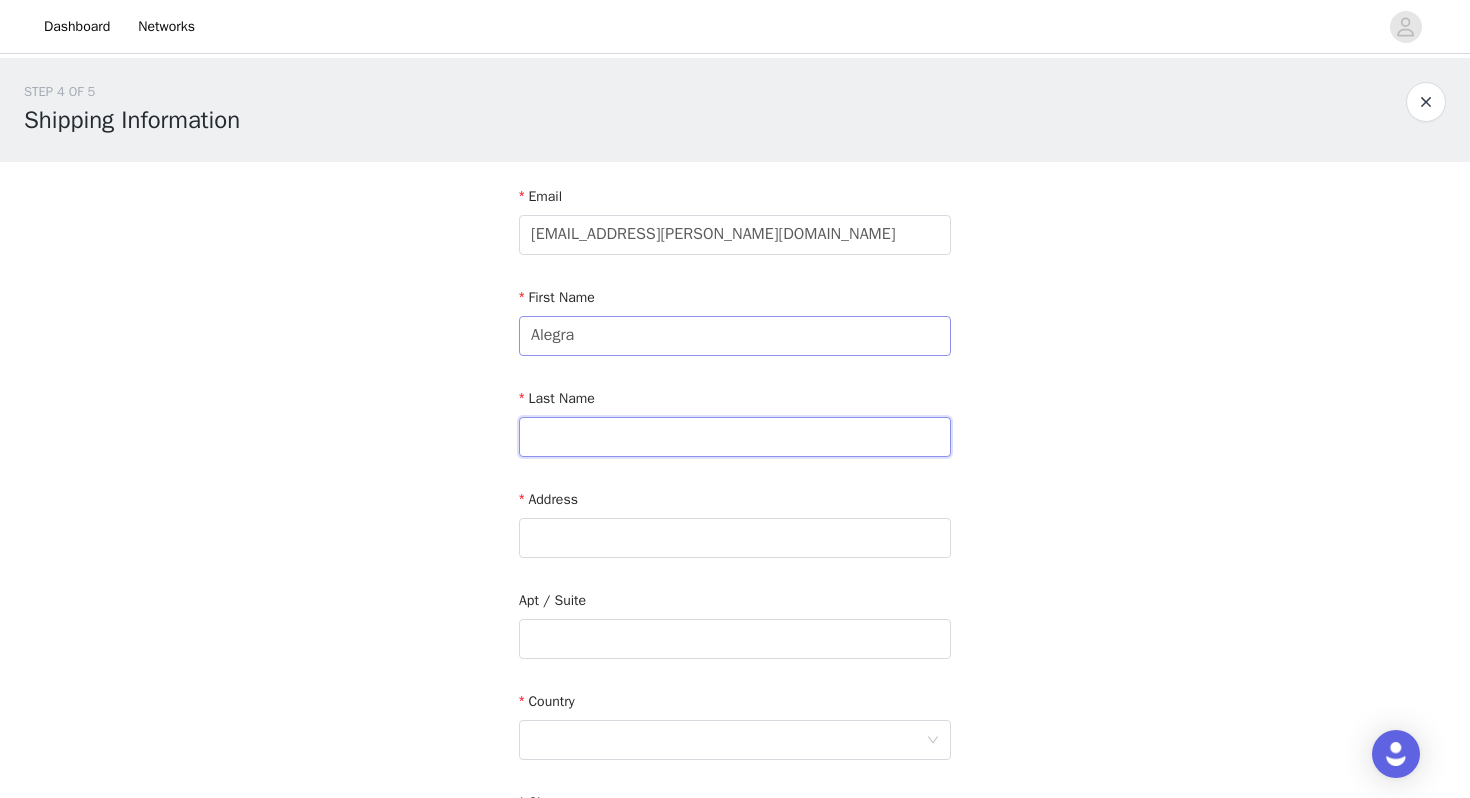 type on "[PERSON_NAME]" 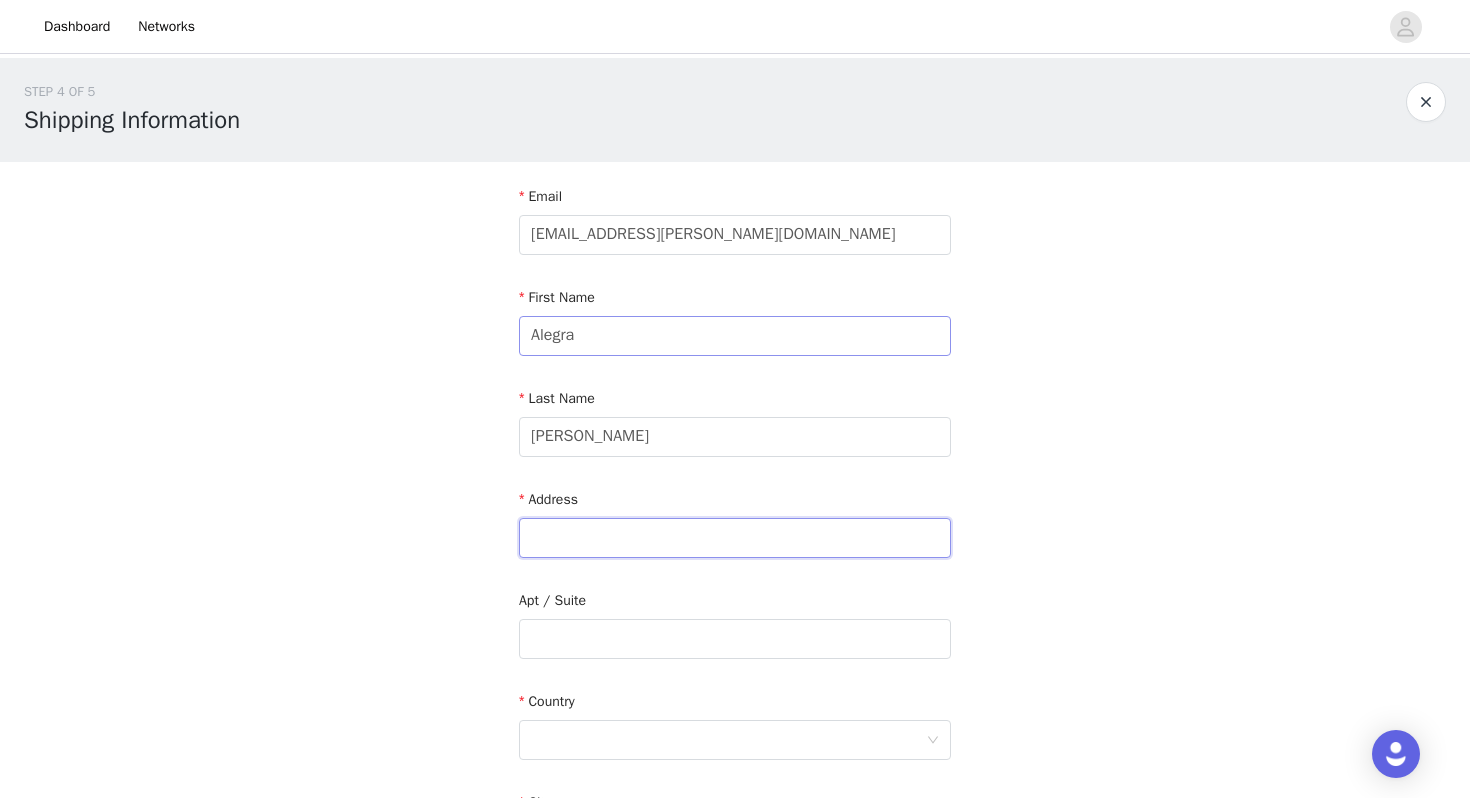 type on "[STREET_ADDRESS][PERSON_NAME]" 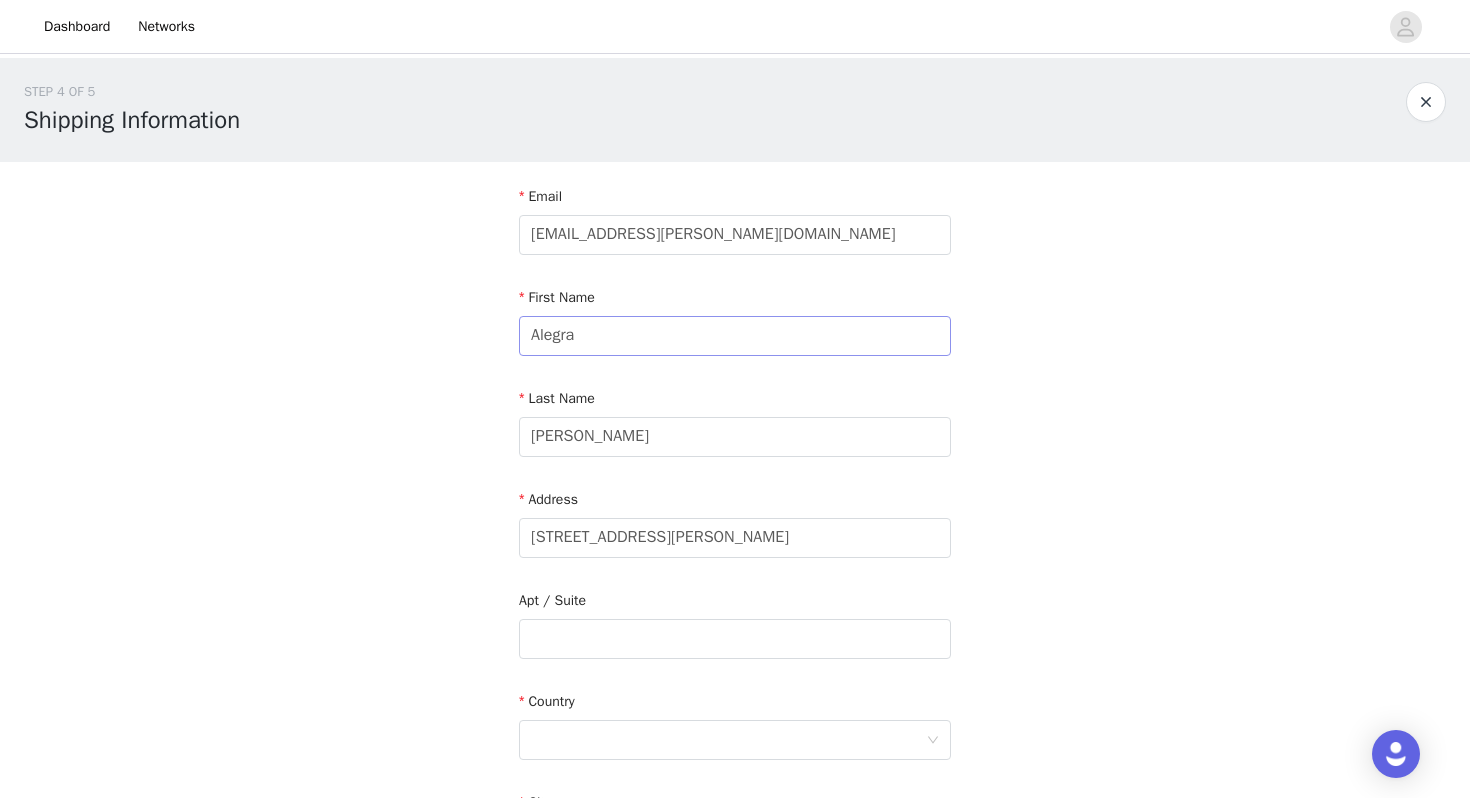 type on "[GEOGRAPHIC_DATA]" 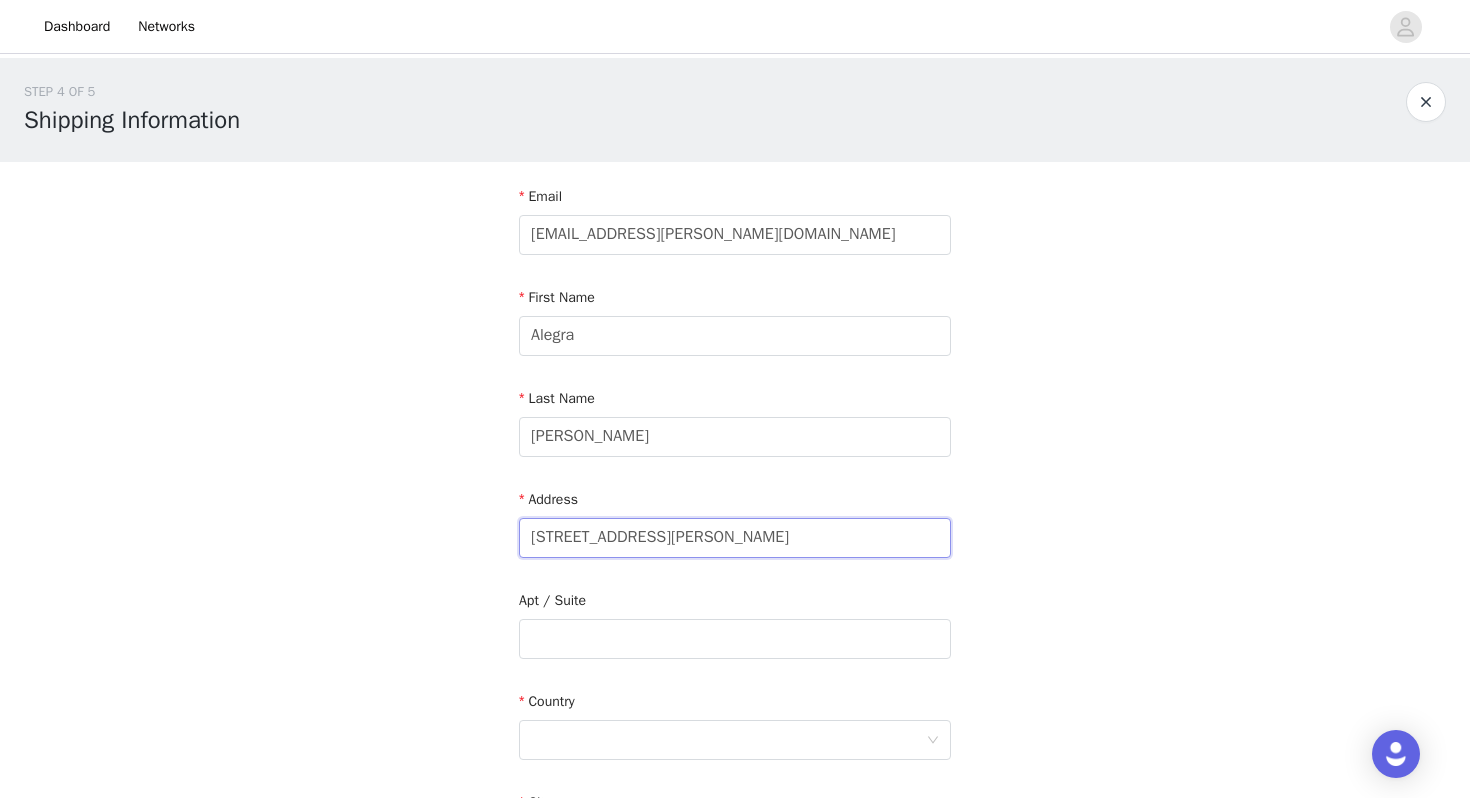 drag, startPoint x: 762, startPoint y: 550, endPoint x: 516, endPoint y: 532, distance: 246.65765 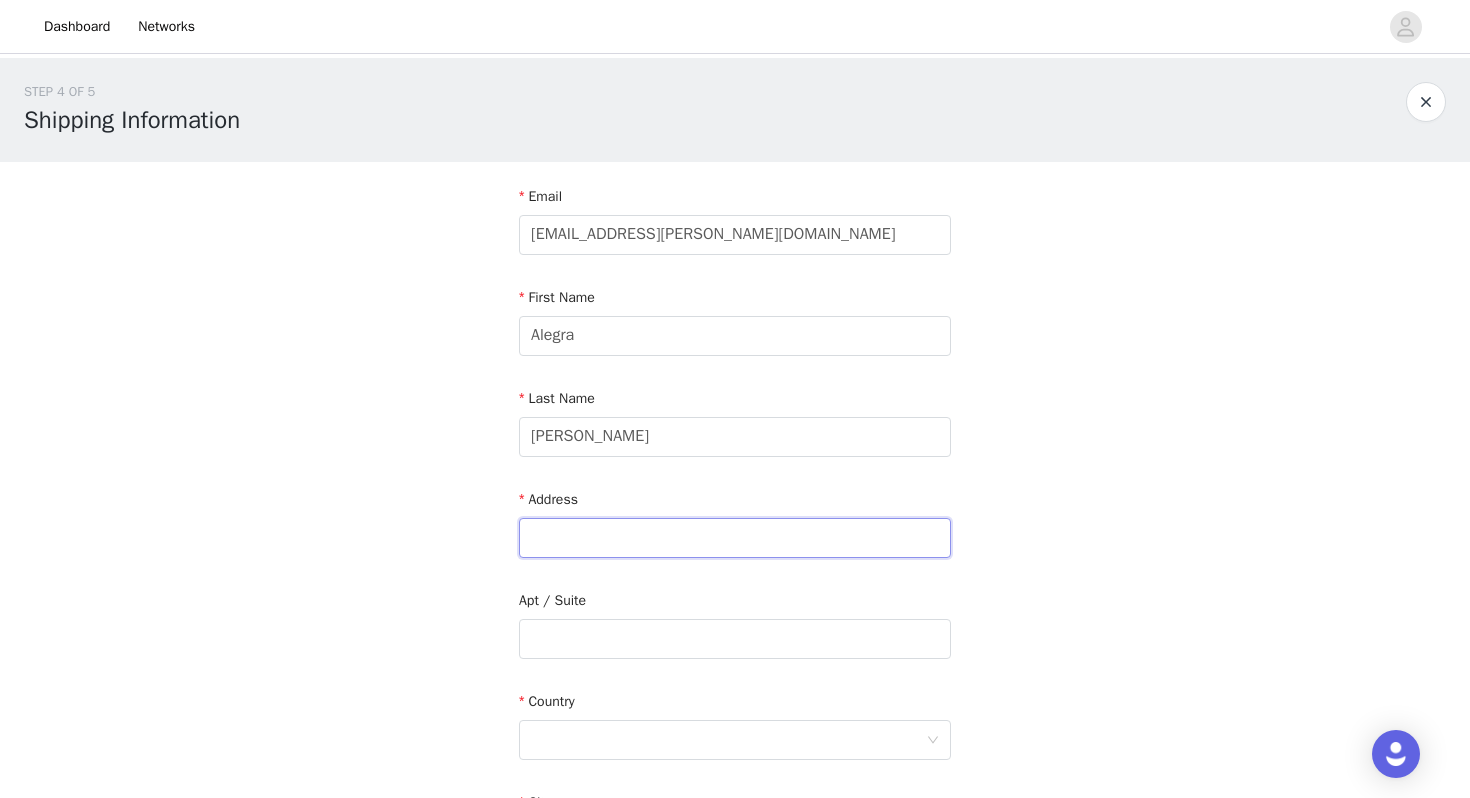 type on "p" 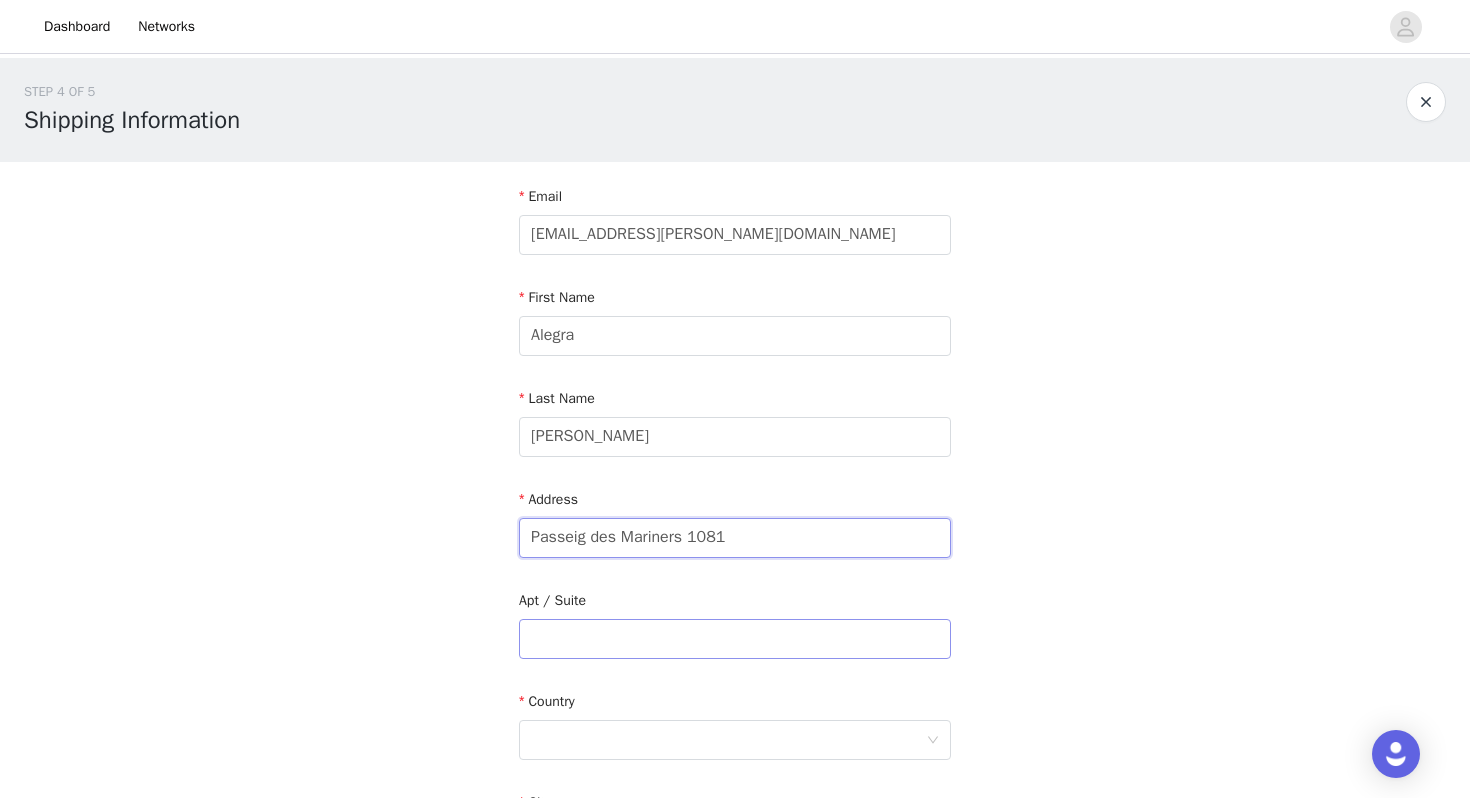 type on "Passeig des Mariners 1081" 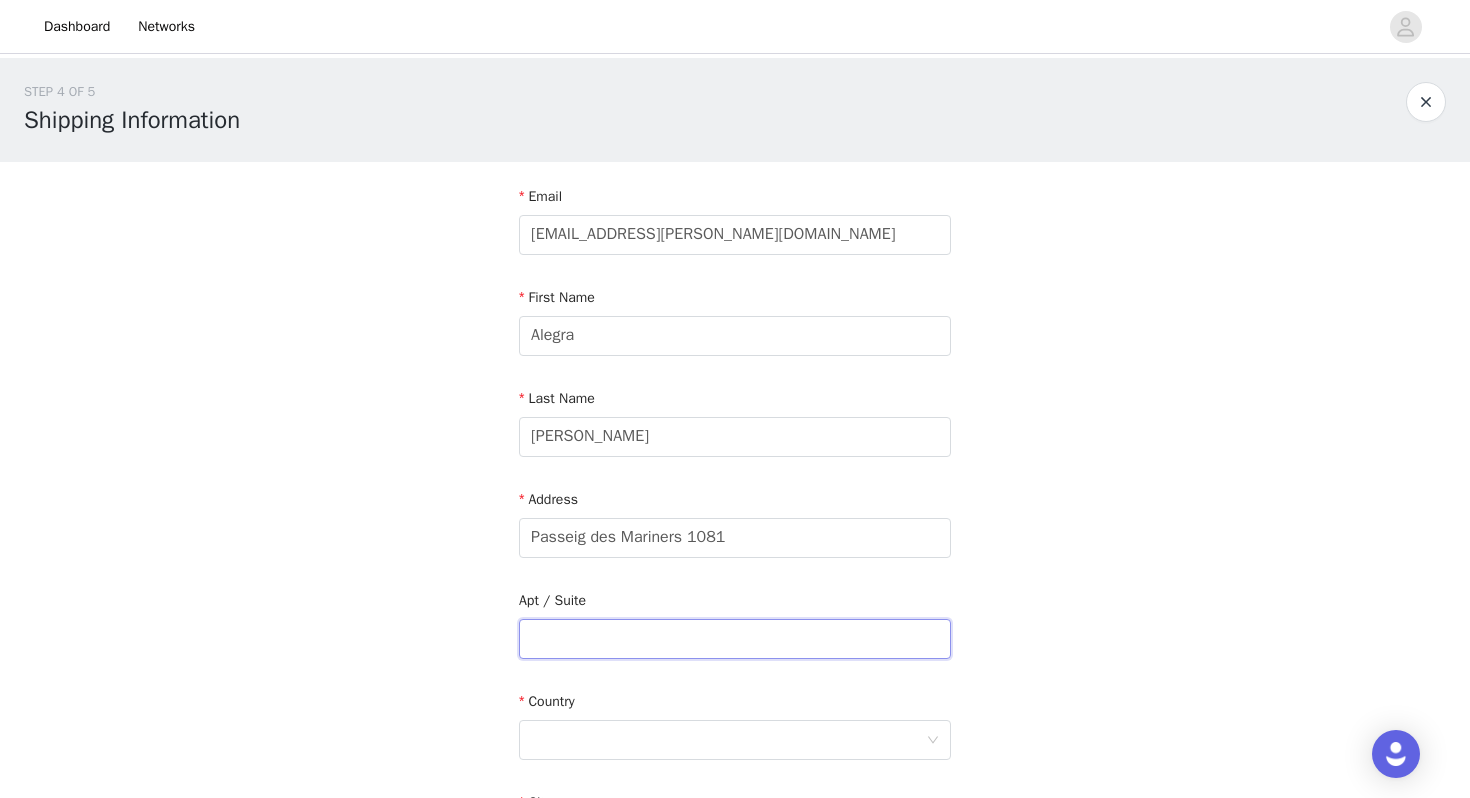 click at bounding box center (735, 639) 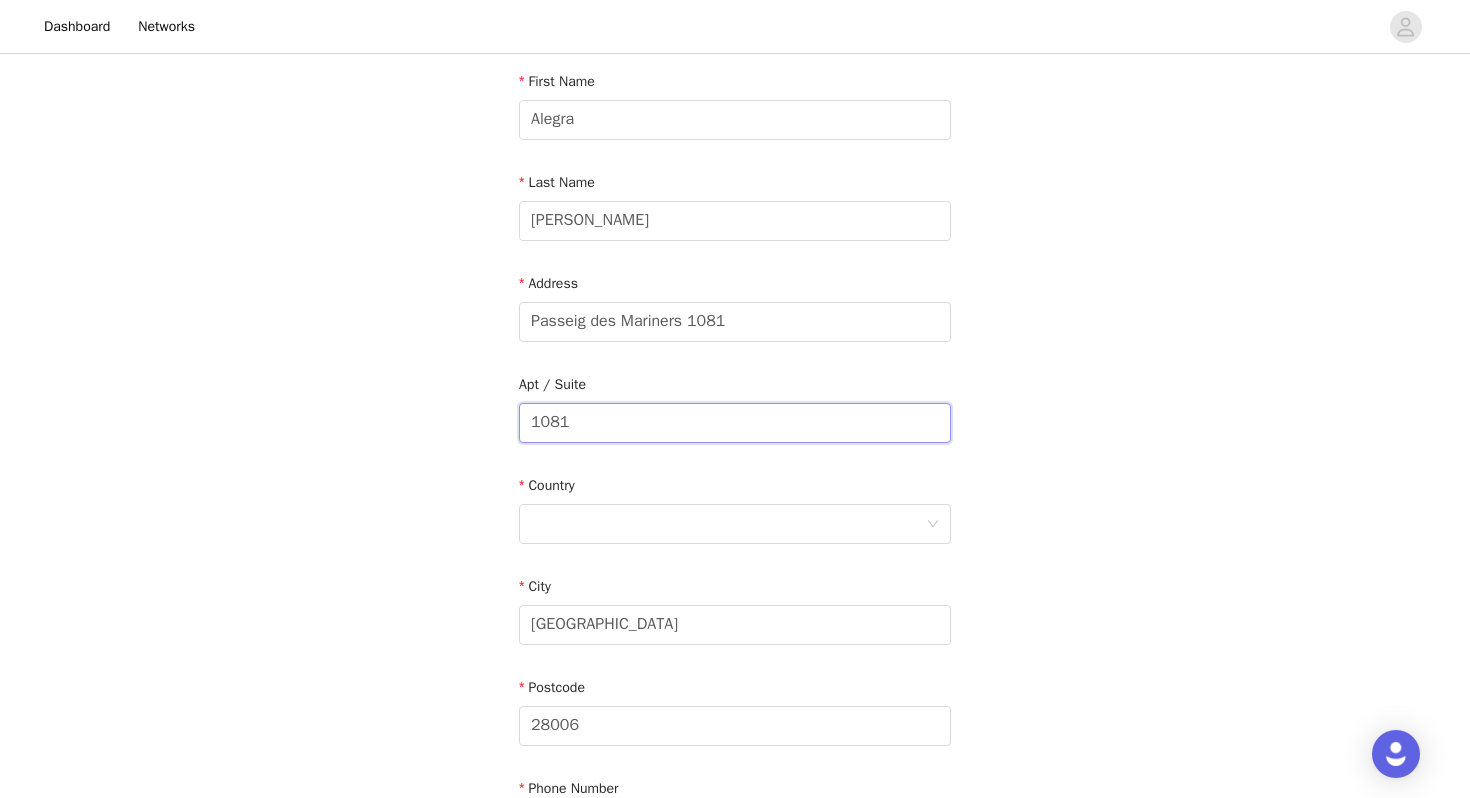 scroll, scrollTop: 273, scrollLeft: 0, axis: vertical 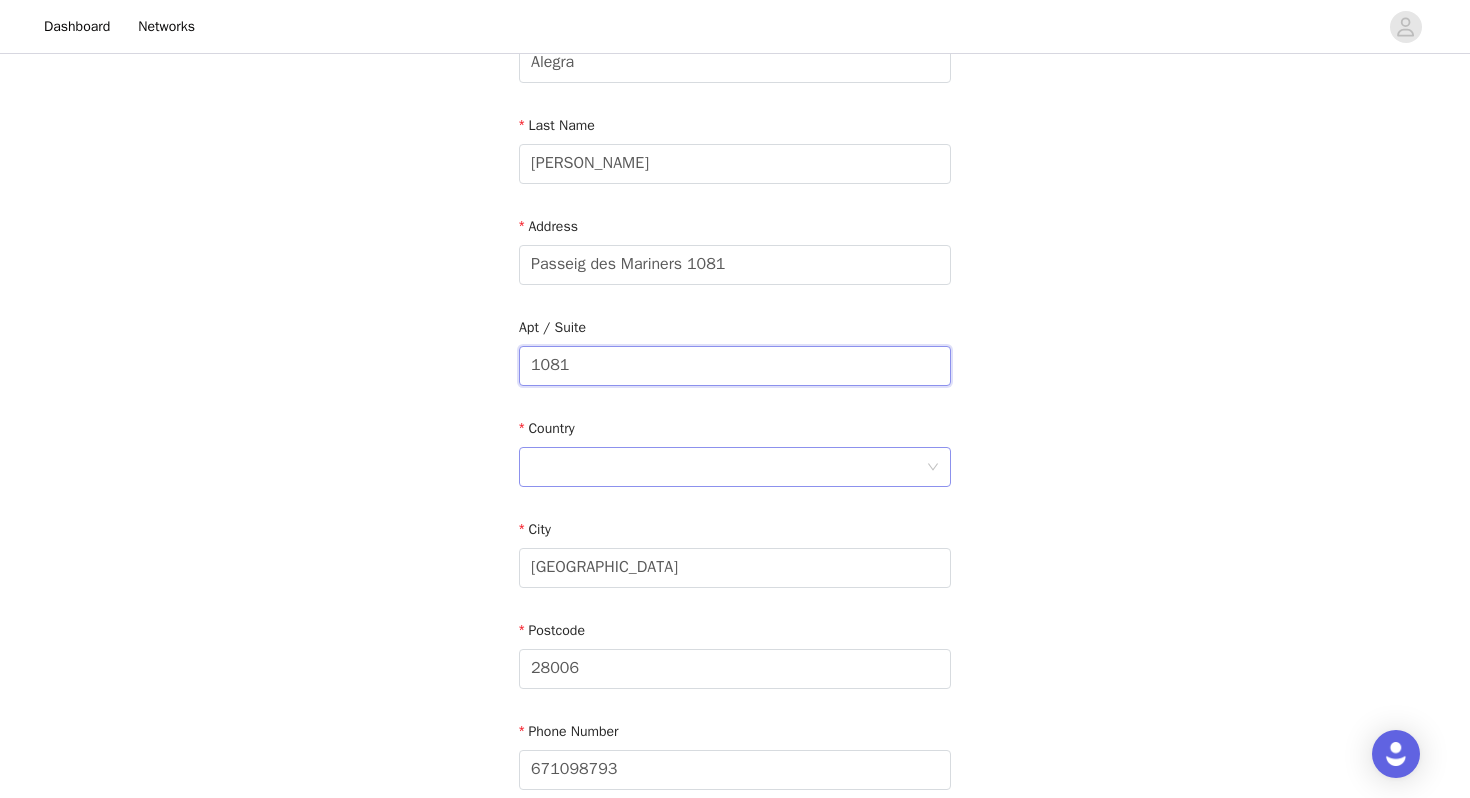 type on "1081" 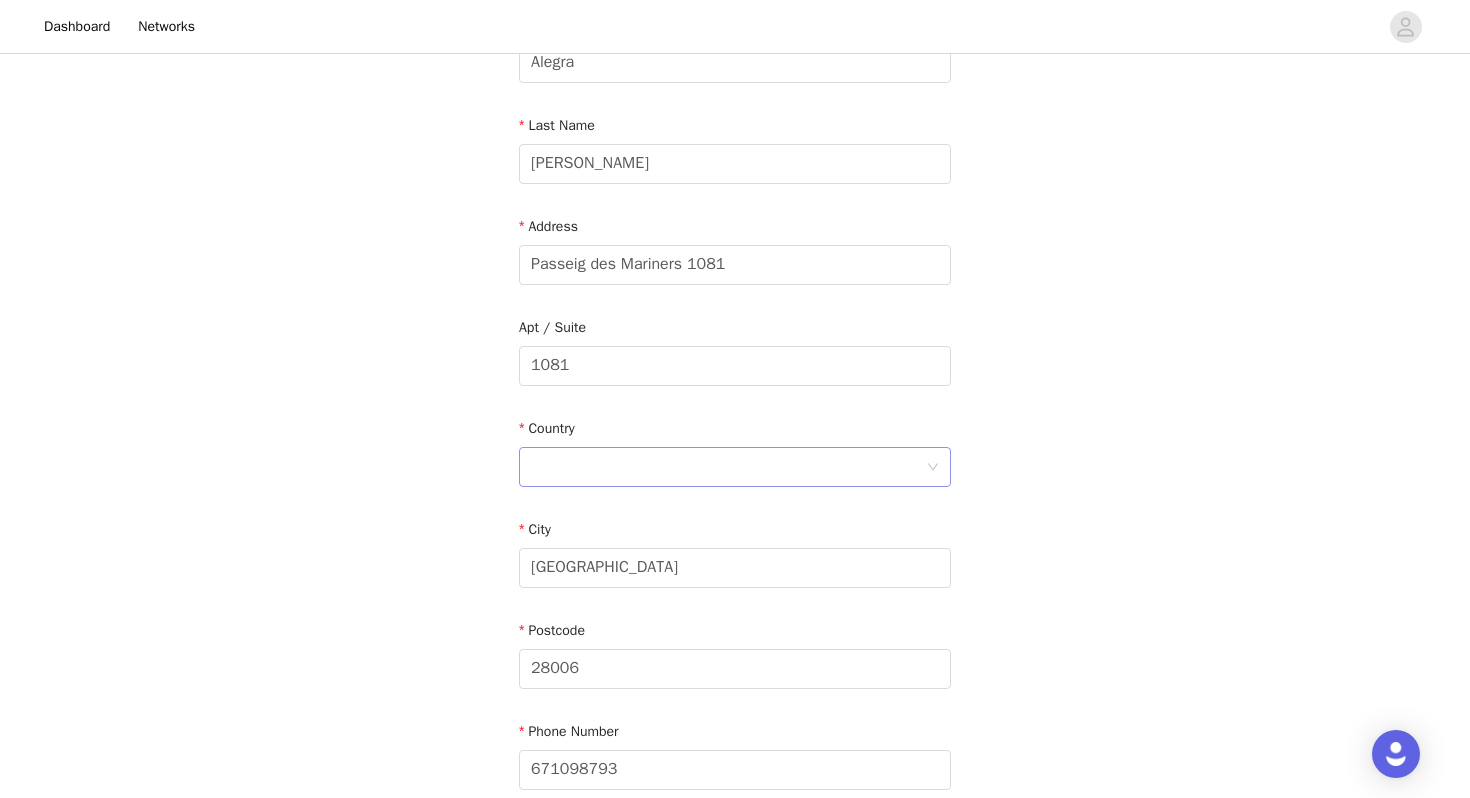 click at bounding box center (728, 467) 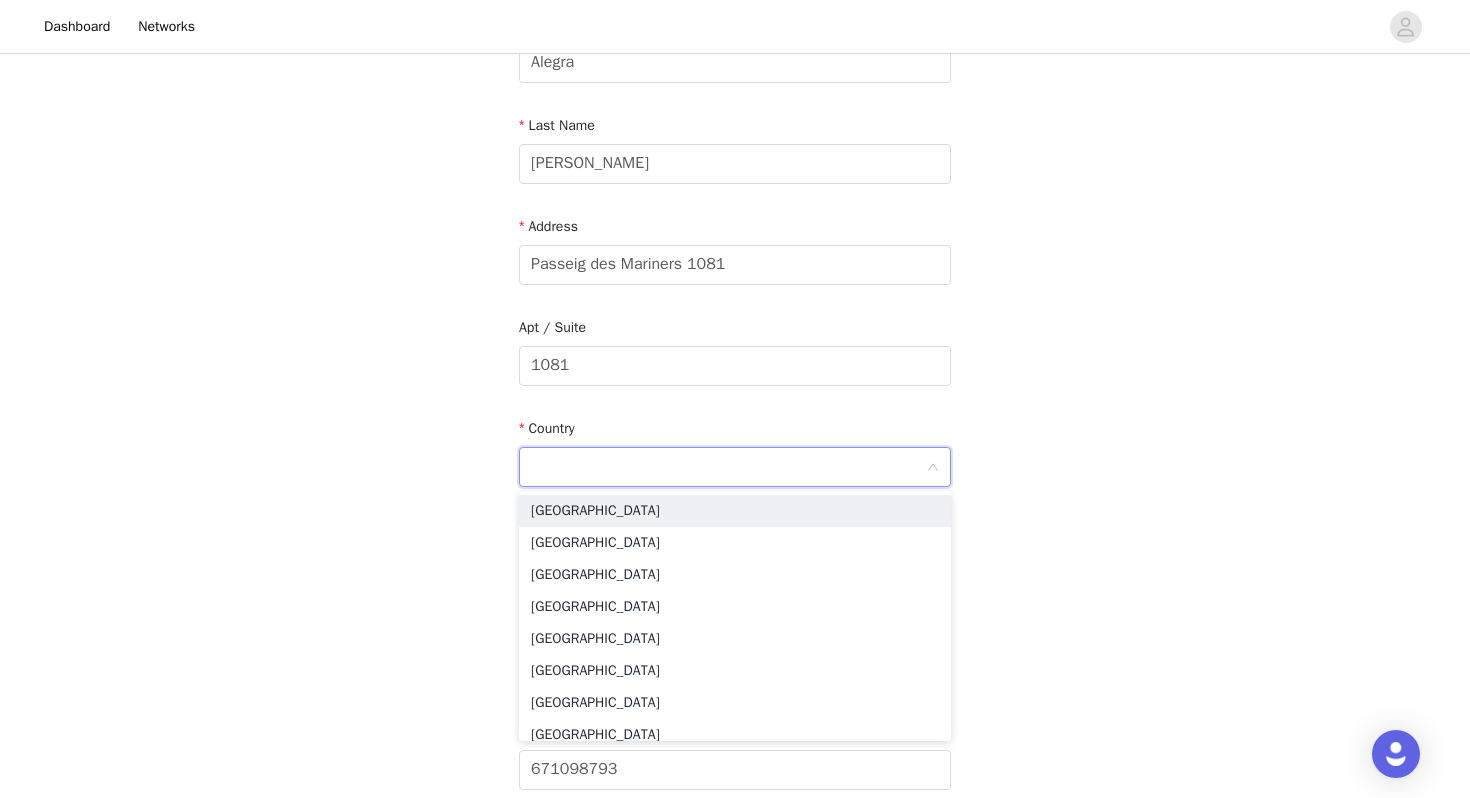 type on "[GEOGRAPHIC_DATA]" 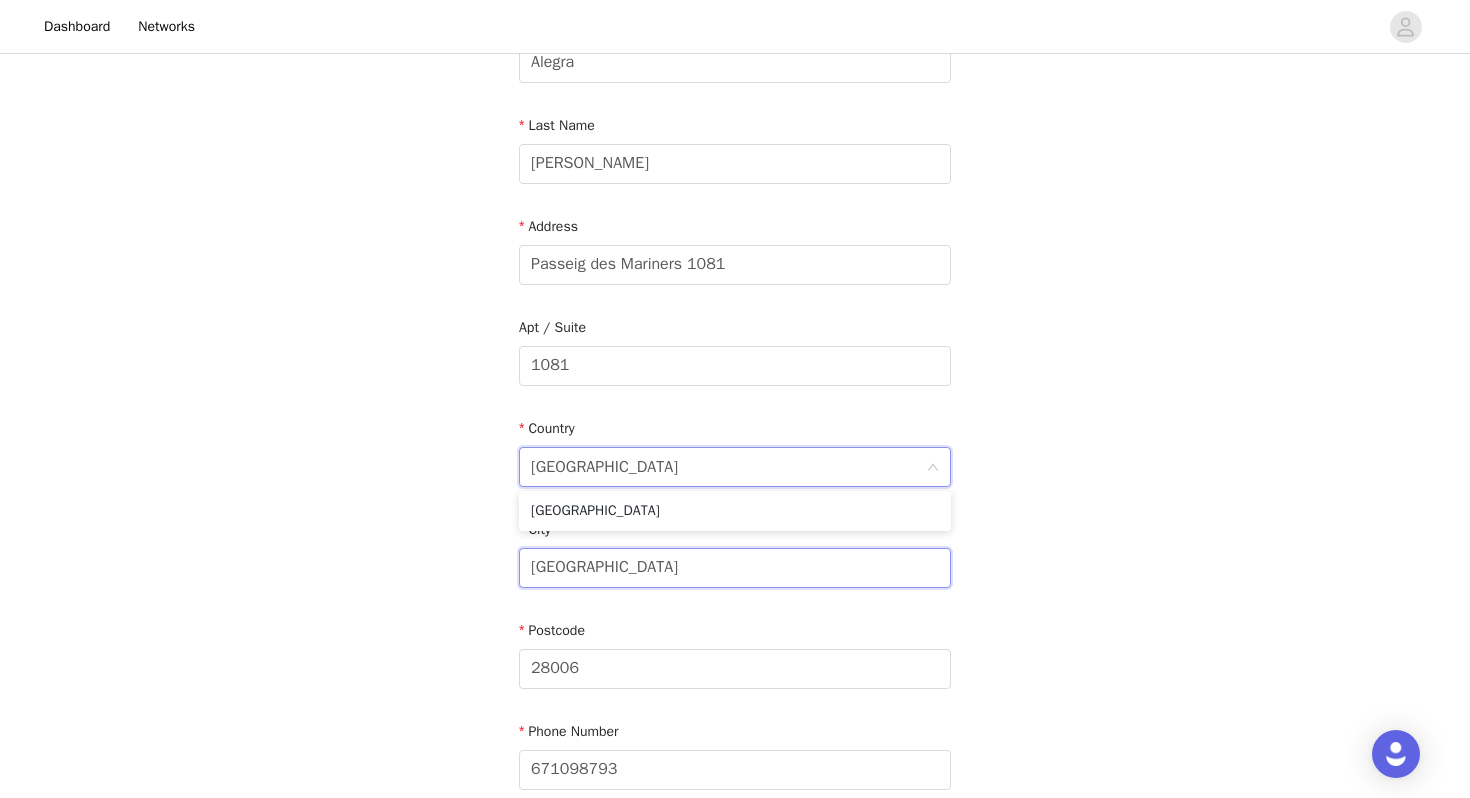 click on "[GEOGRAPHIC_DATA]" at bounding box center [735, 568] 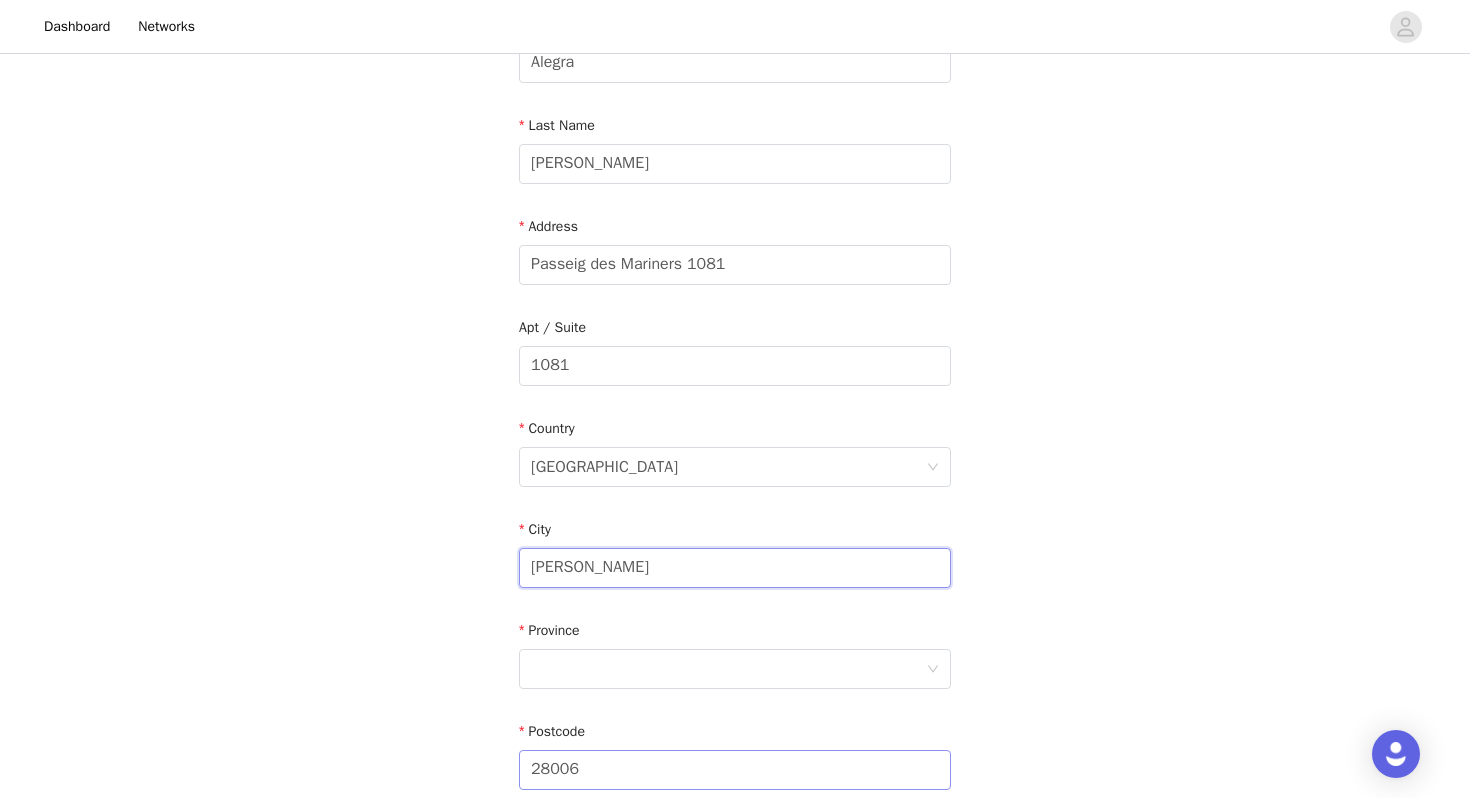 type on "[PERSON_NAME]" 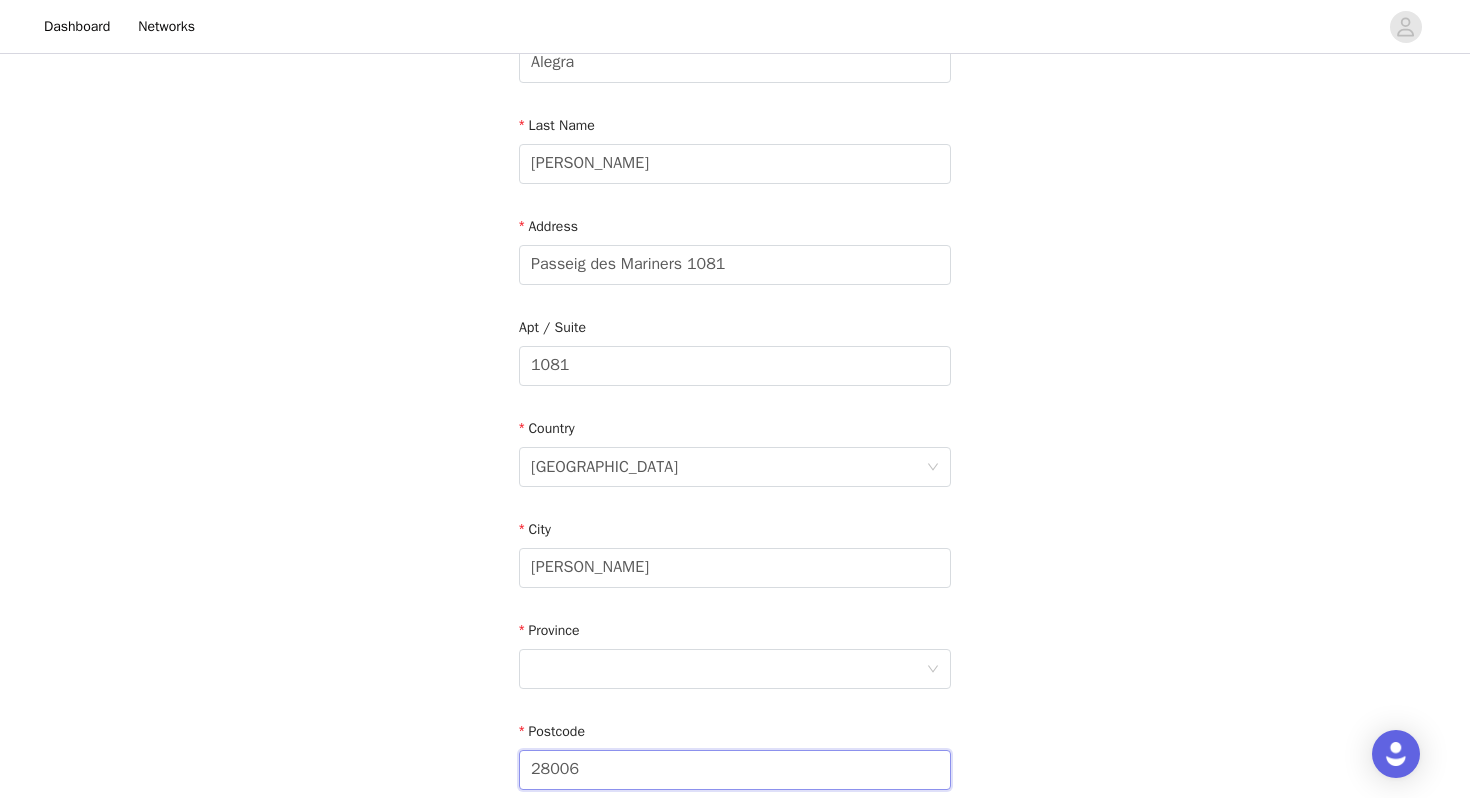 click on "28006" at bounding box center [735, 770] 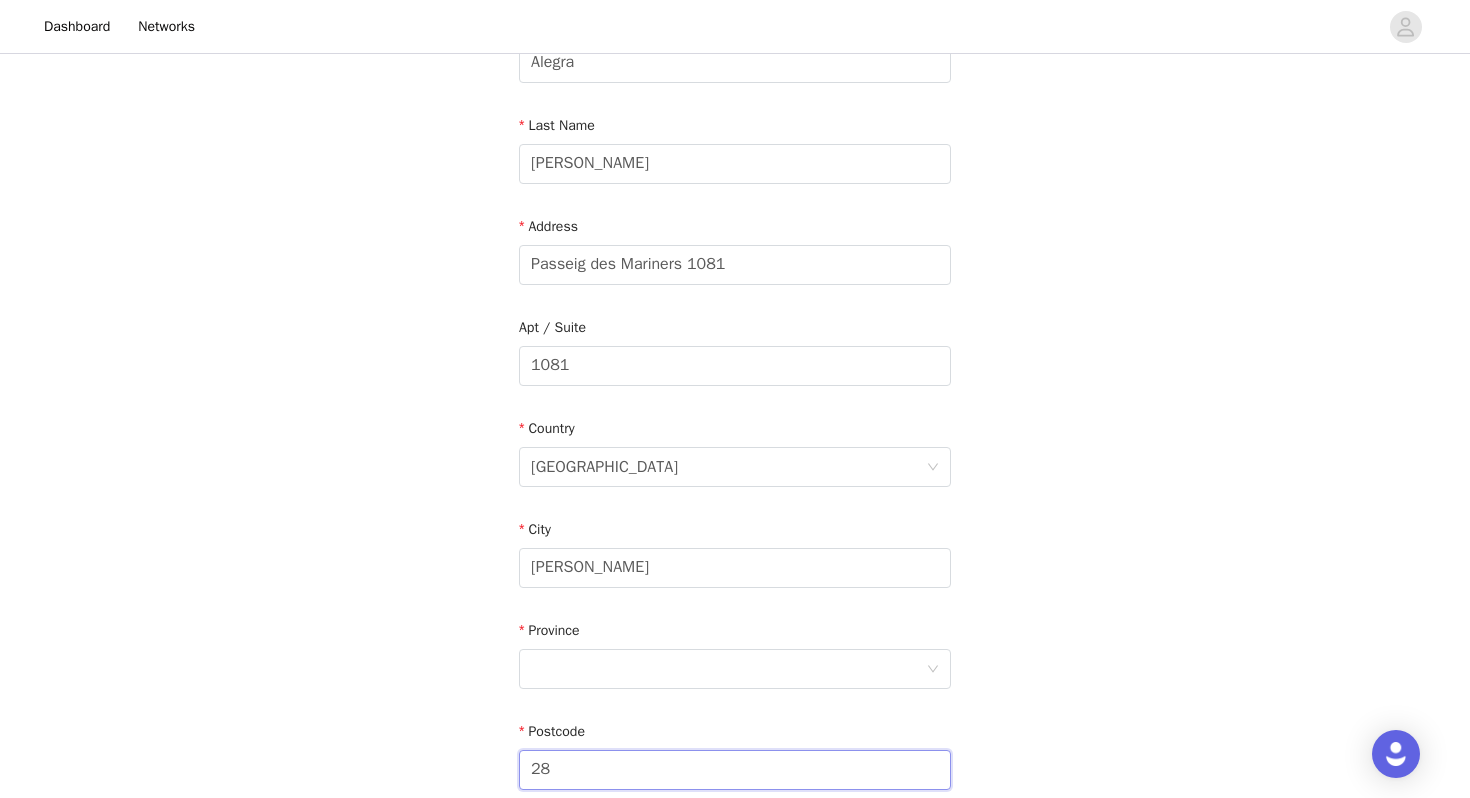 type on "2" 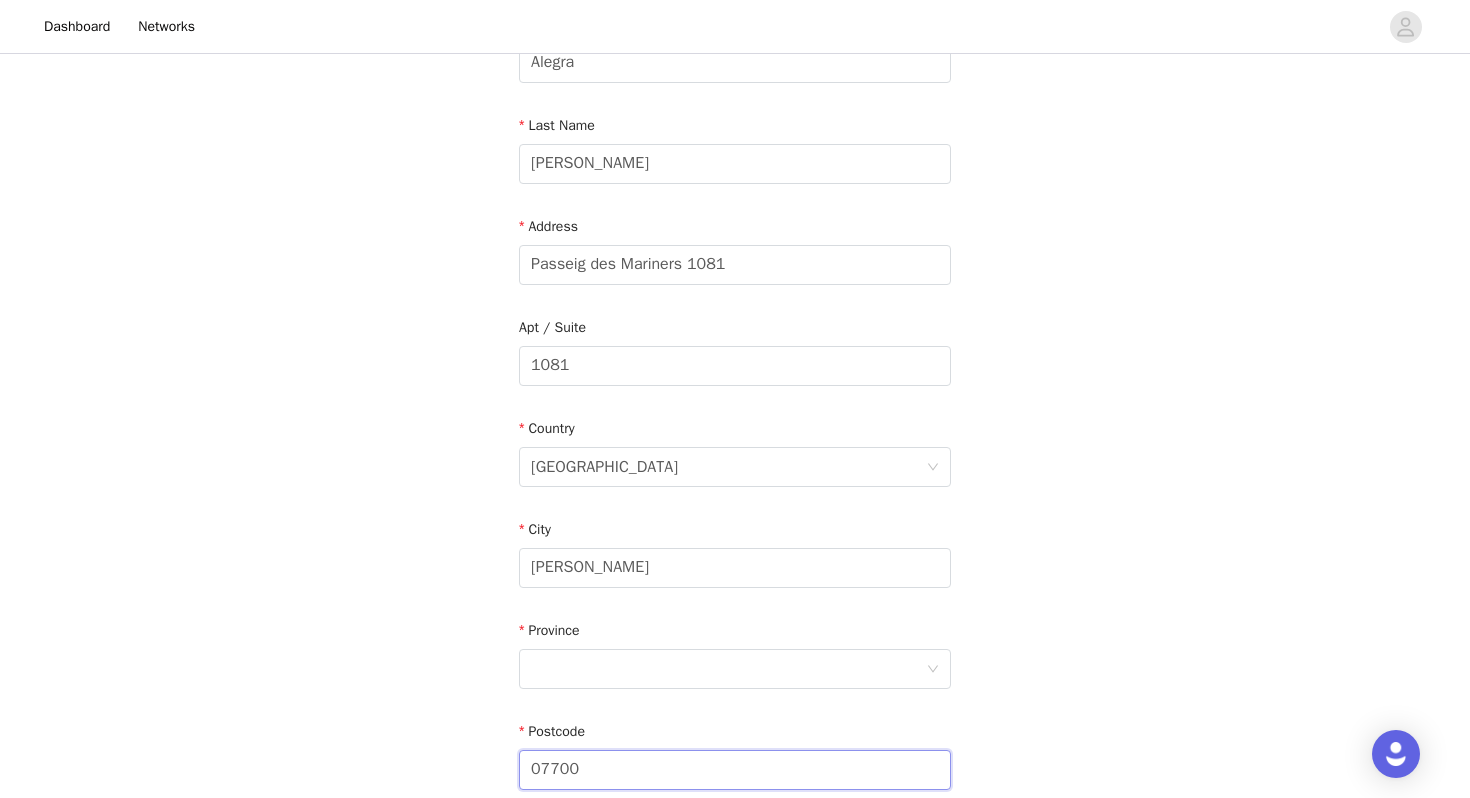 type on "07700" 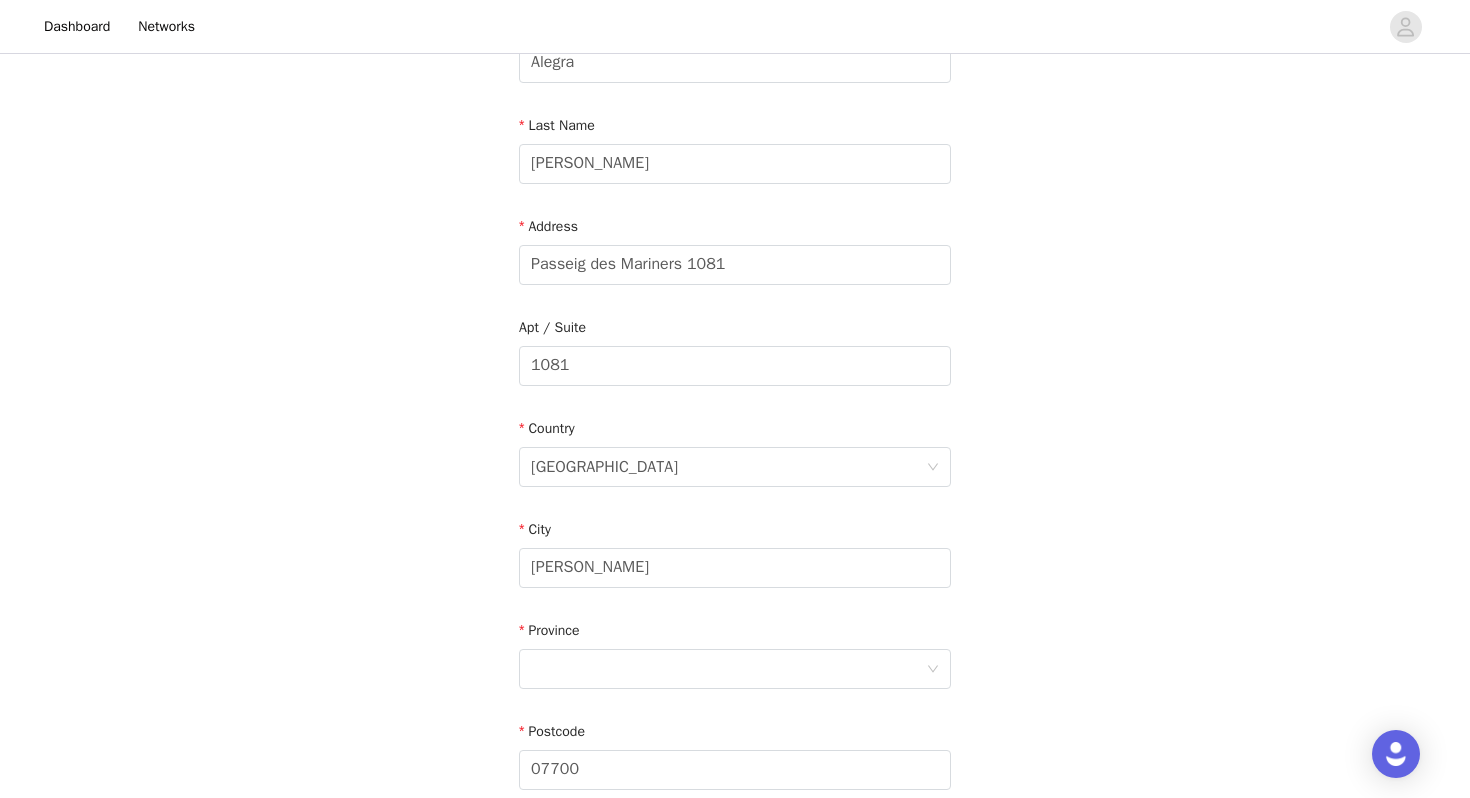 click on "STEP 4 OF 5
Shipping Information
Email [PERSON_NAME][EMAIL_ADDRESS][PERSON_NAME][DOMAIN_NAME]   First Name [PERSON_NAME]   Last Name [PERSON_NAME]   Address [STREET_ADDRESS]   Phone Number [PHONE_NUMBER]" at bounding box center [735, 366] 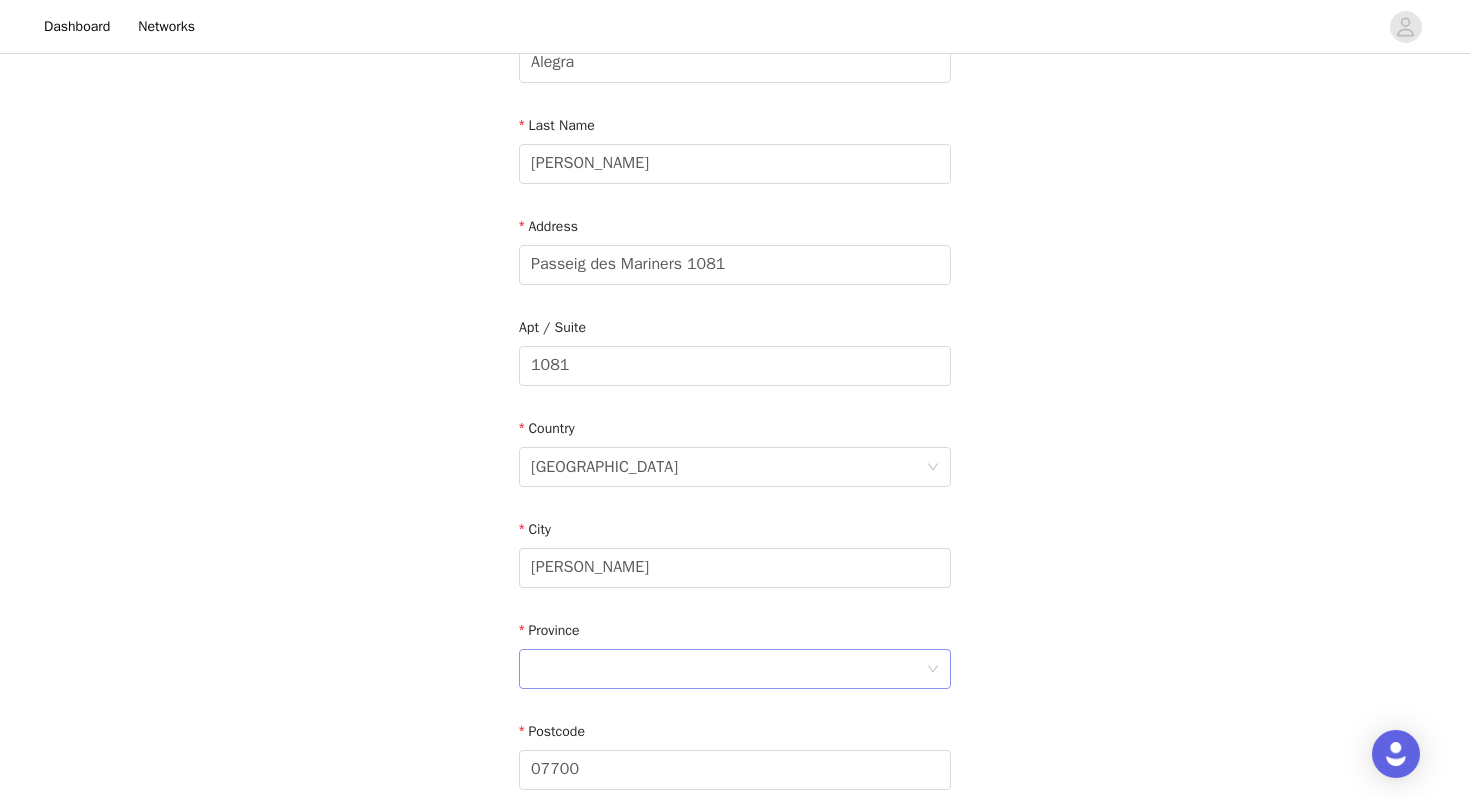 click at bounding box center [728, 669] 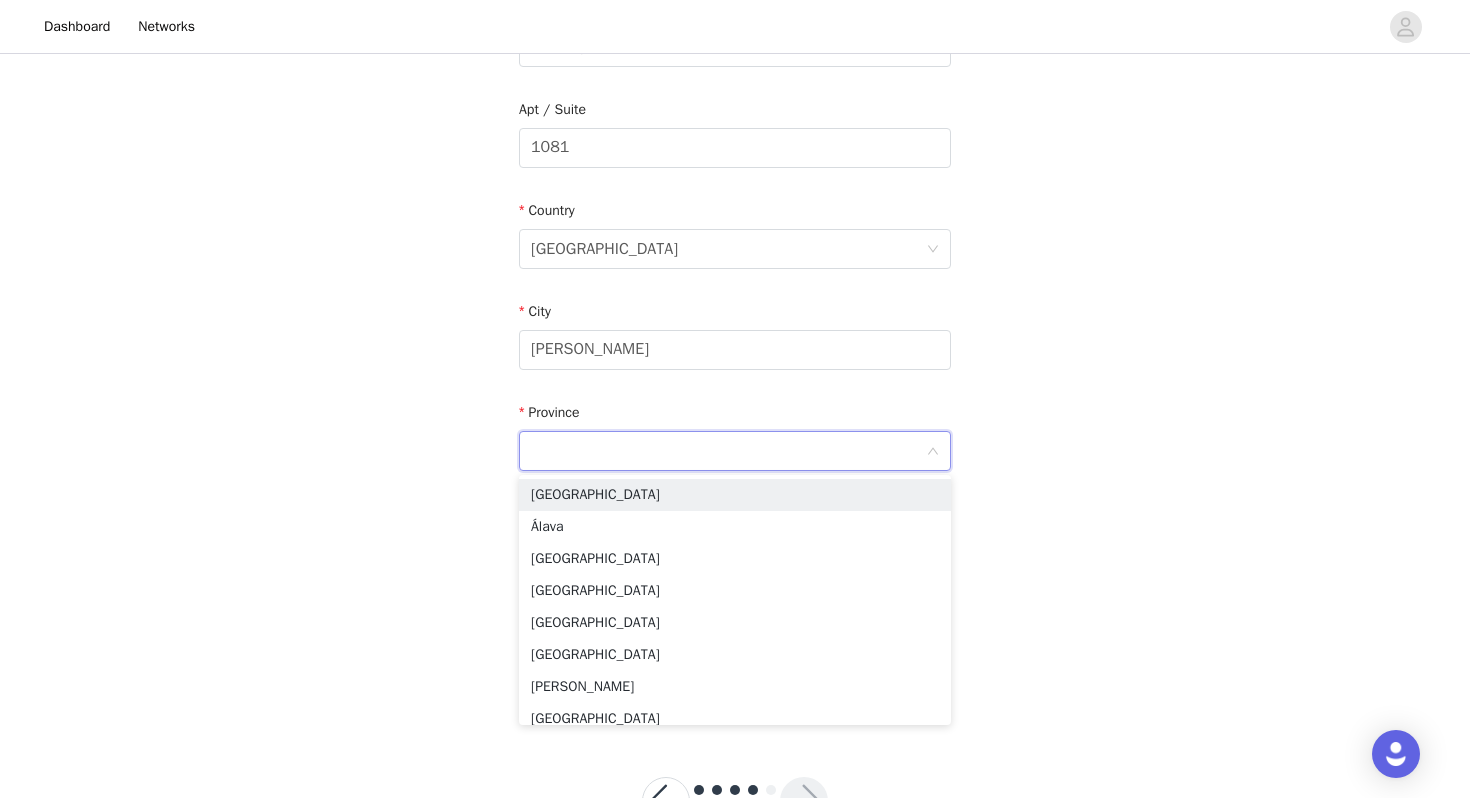 scroll, scrollTop: 498, scrollLeft: 0, axis: vertical 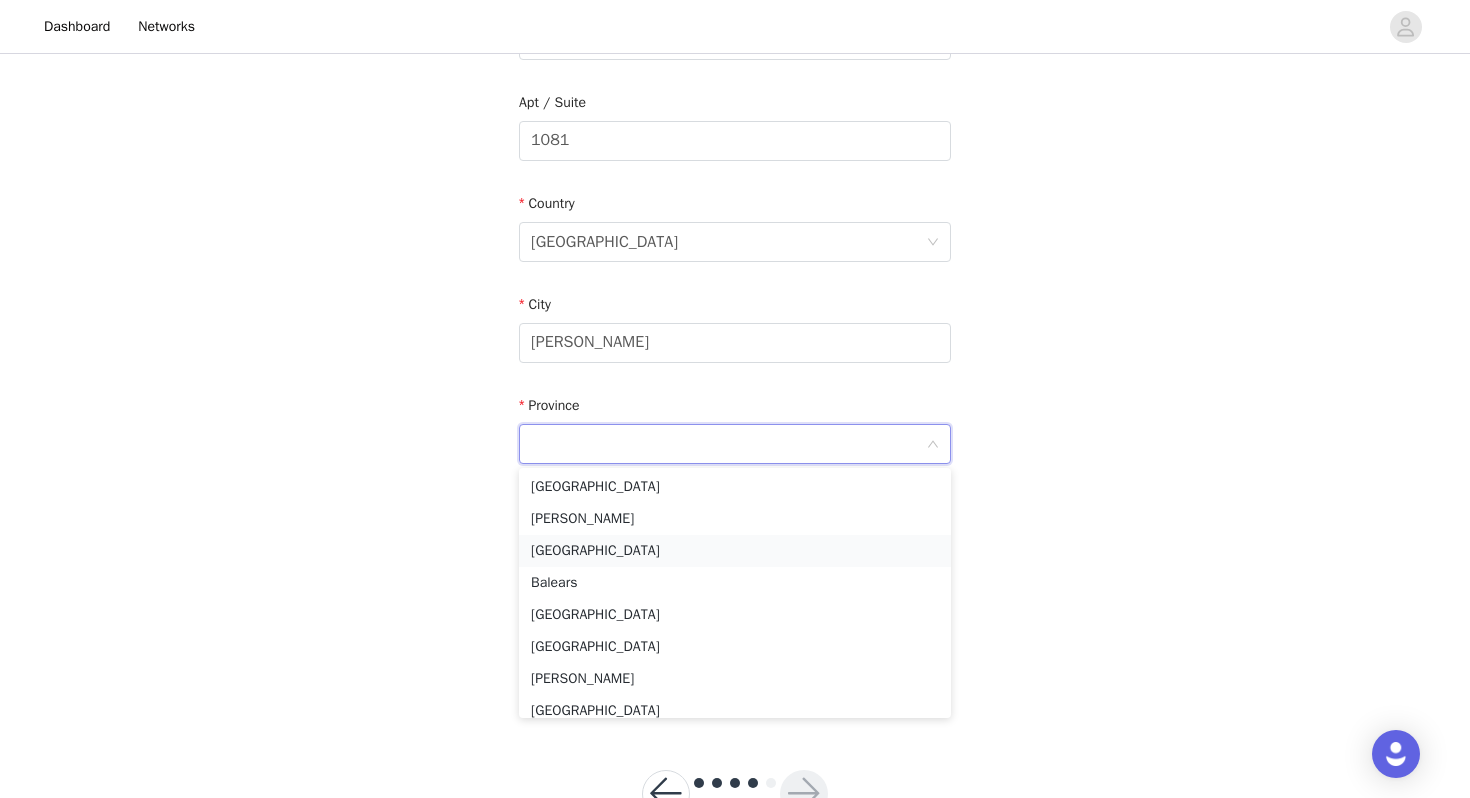 click on "[GEOGRAPHIC_DATA]" at bounding box center (735, 551) 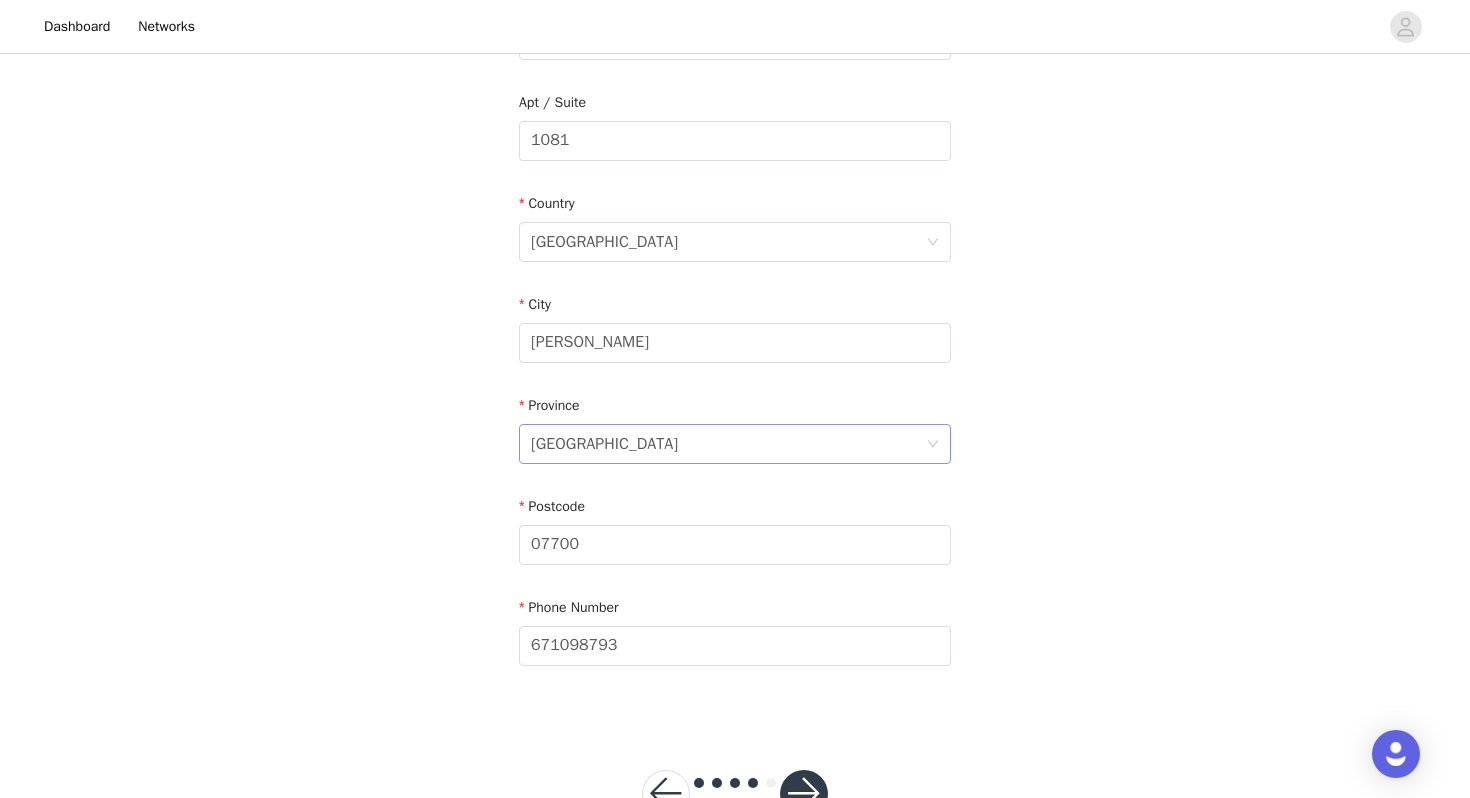 click on "[GEOGRAPHIC_DATA]" at bounding box center [728, 444] 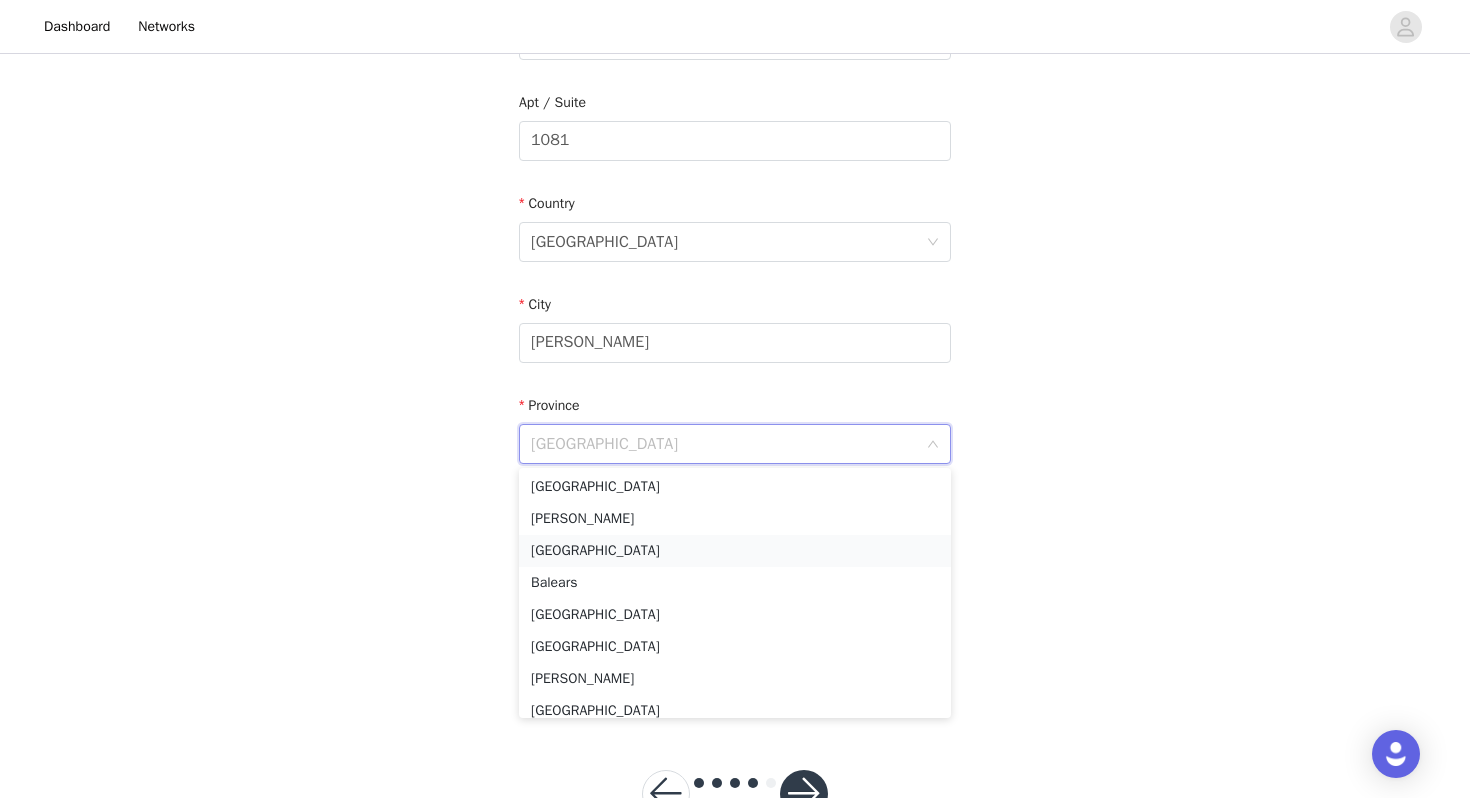 scroll, scrollTop: 132, scrollLeft: 0, axis: vertical 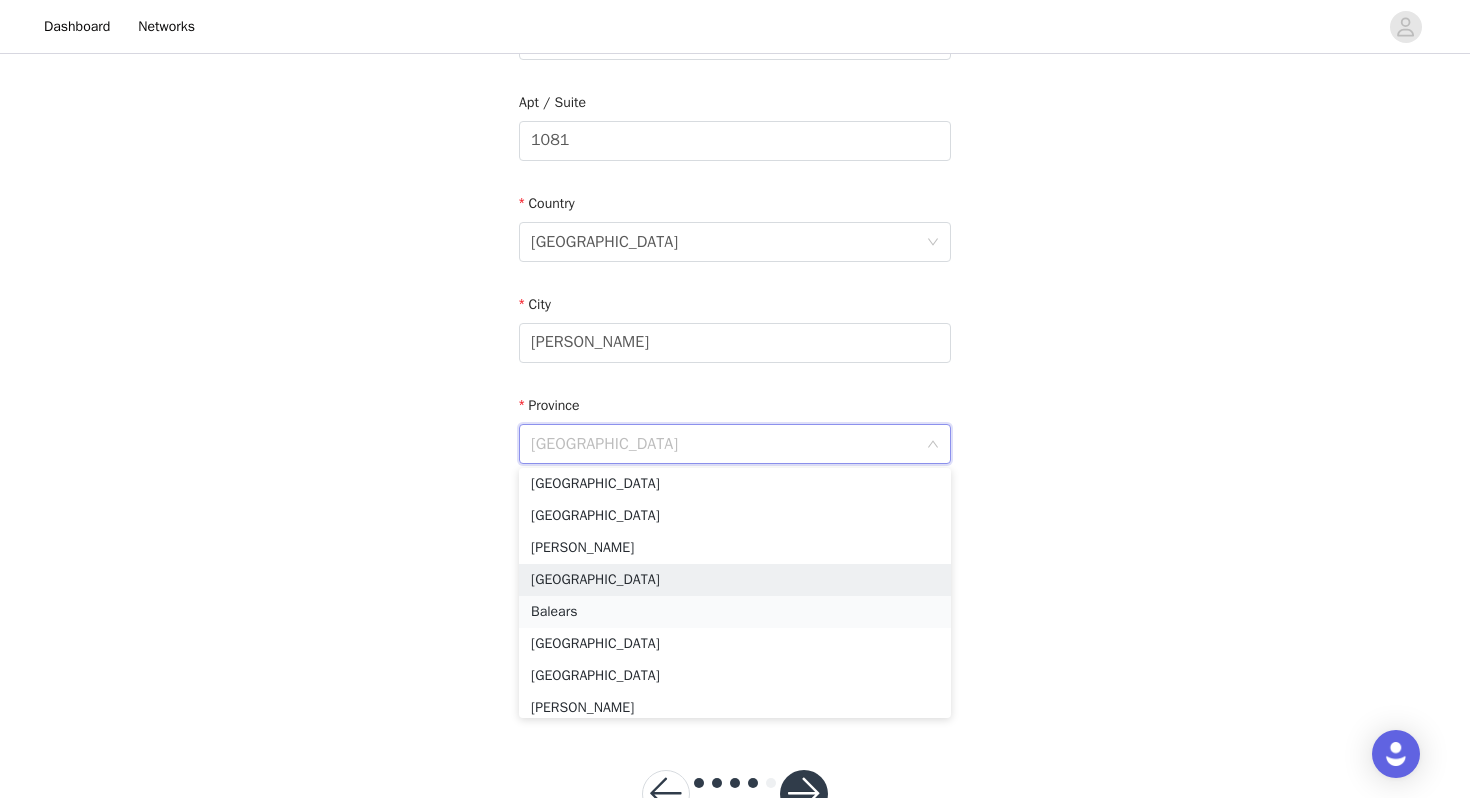 click on "Balears" at bounding box center [735, 612] 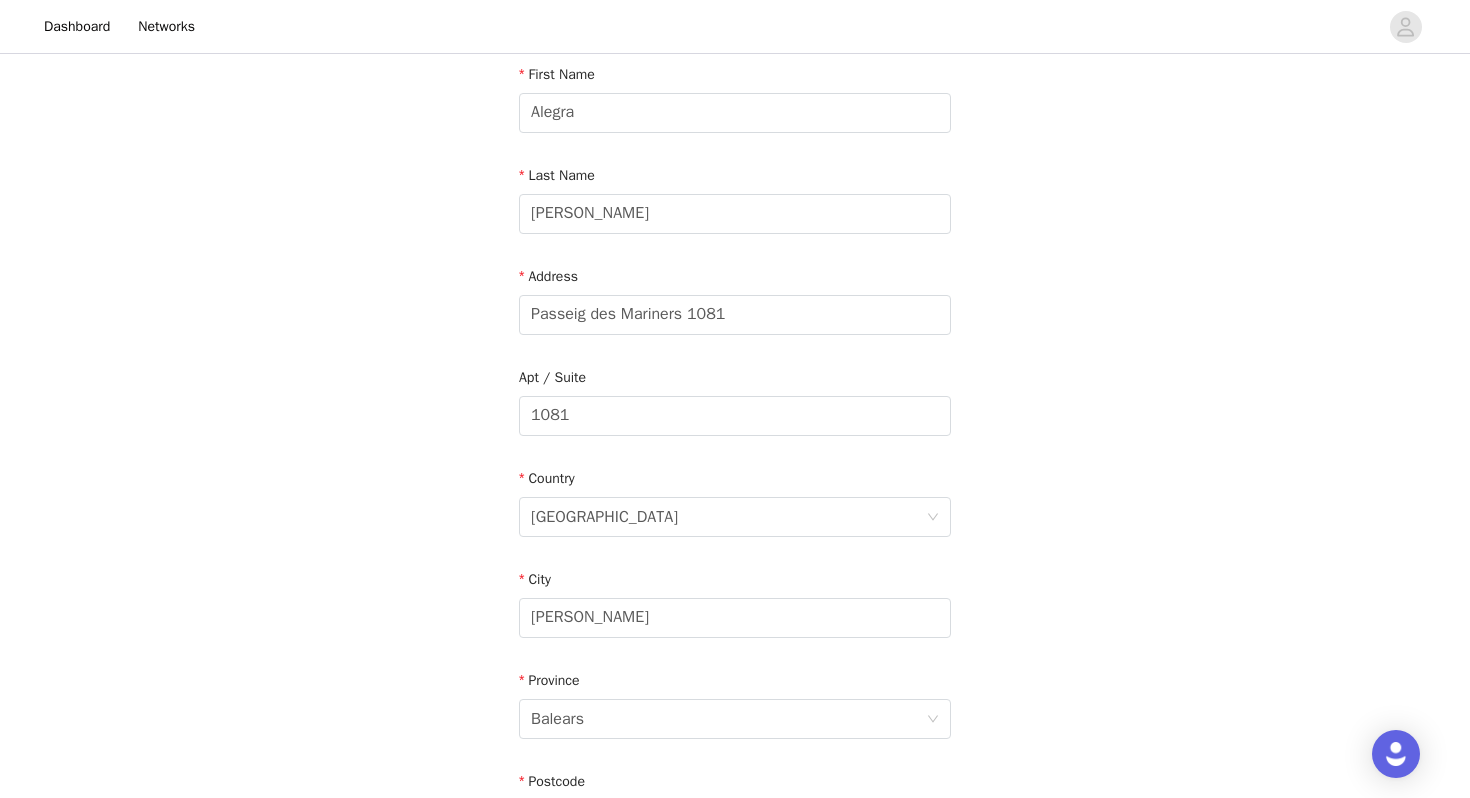 scroll, scrollTop: 221, scrollLeft: 0, axis: vertical 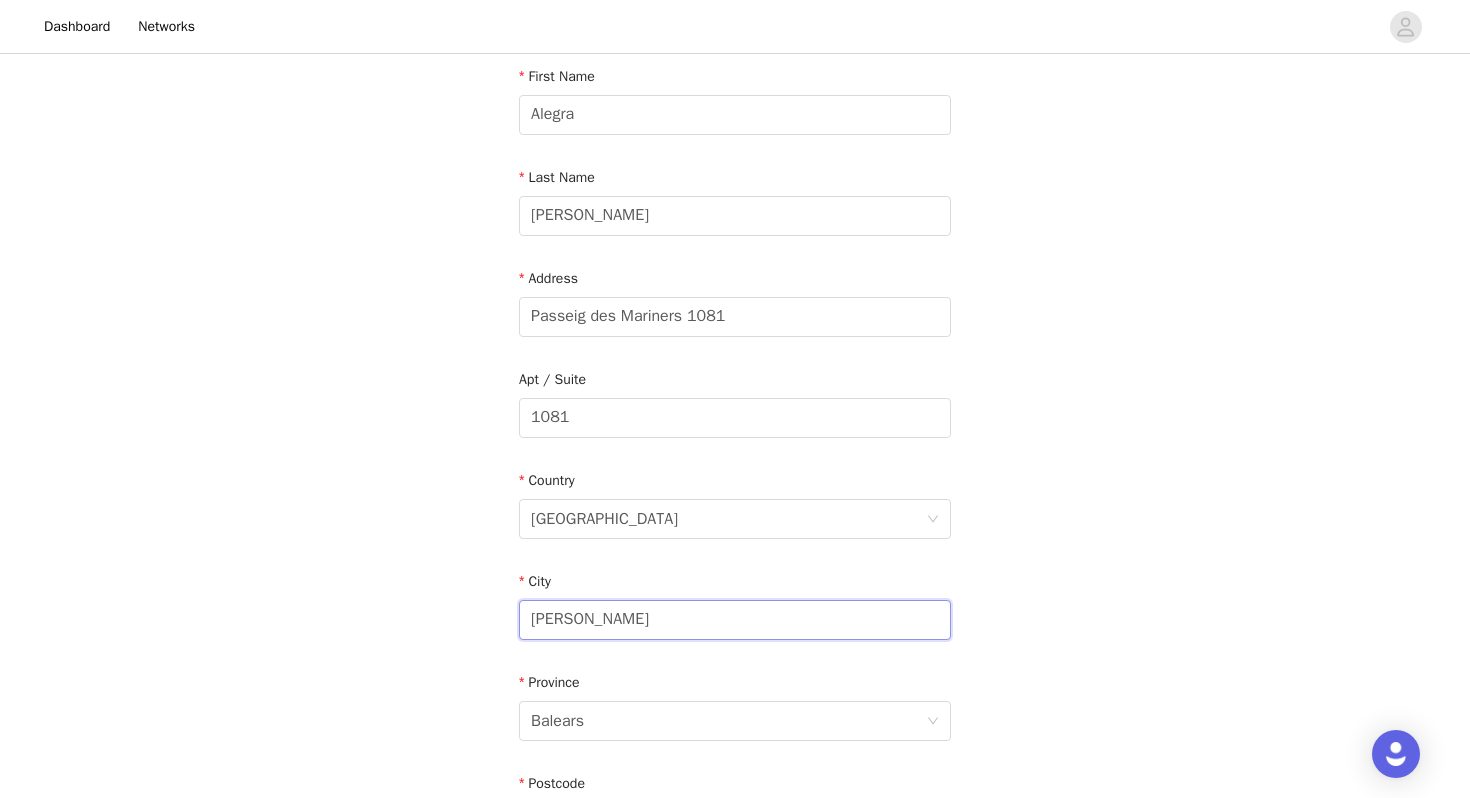 click on "[PERSON_NAME]" at bounding box center (735, 620) 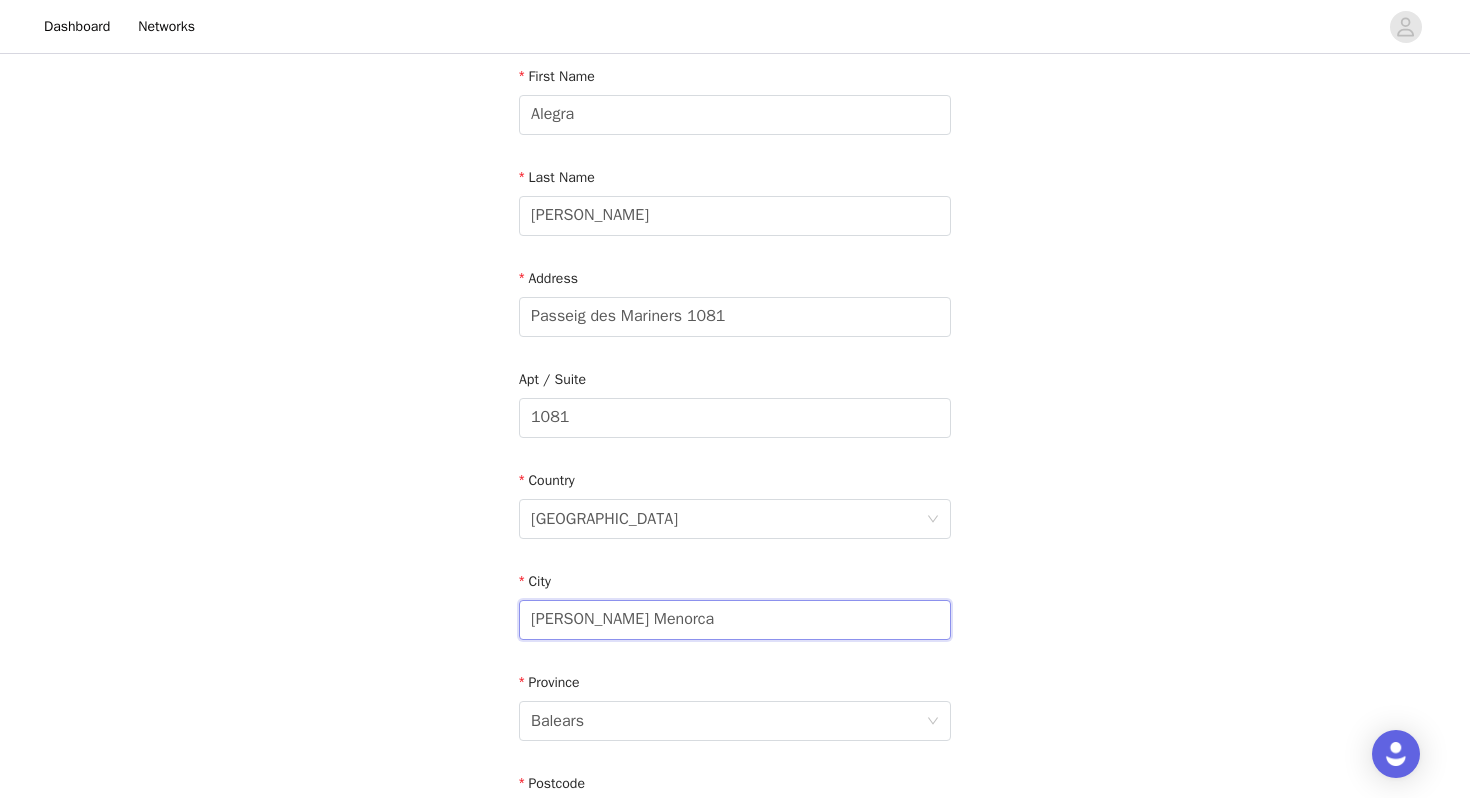 type on "[PERSON_NAME] Menorca" 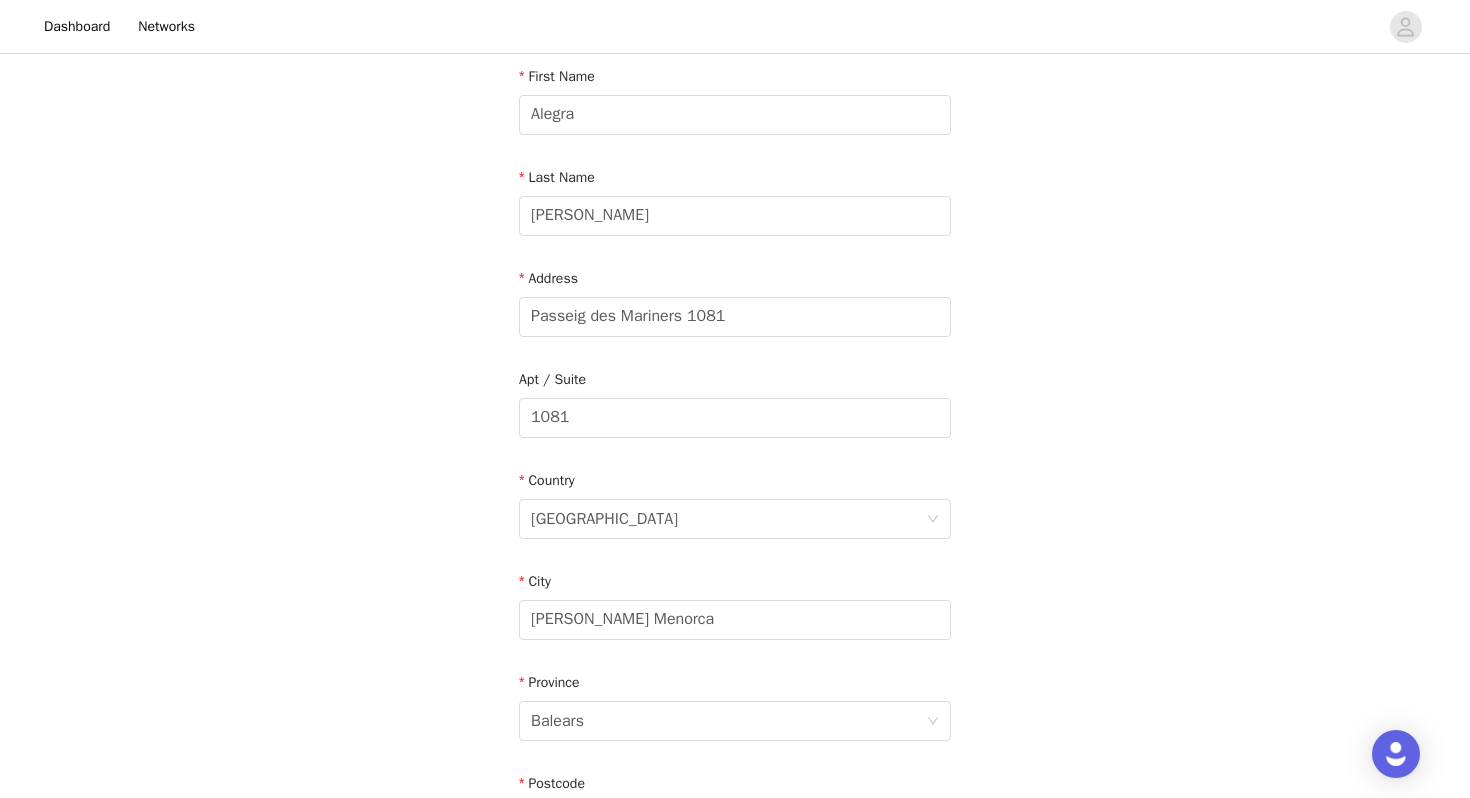 click on "STEP 4 OF 5
Shipping Information
Email [PERSON_NAME][EMAIL_ADDRESS][PERSON_NAME][DOMAIN_NAME]   First Name [PERSON_NAME]   Last Name [PERSON_NAME]   Address [STREET_ADDRESS]
[GEOGRAPHIC_DATA]
Postcode 07700   Phone Number [PHONE_NUMBER]" at bounding box center (735, 418) 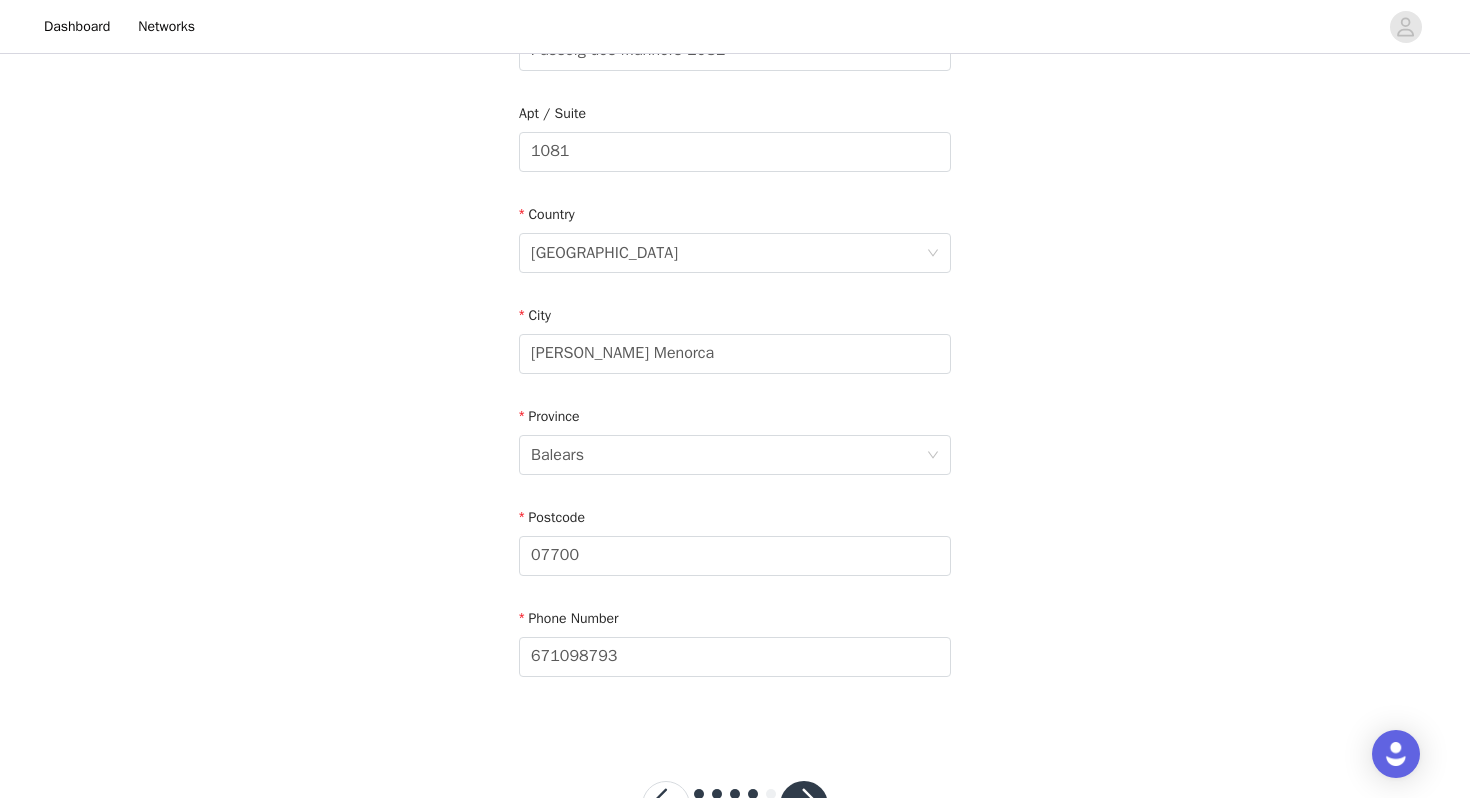 scroll, scrollTop: 565, scrollLeft: 0, axis: vertical 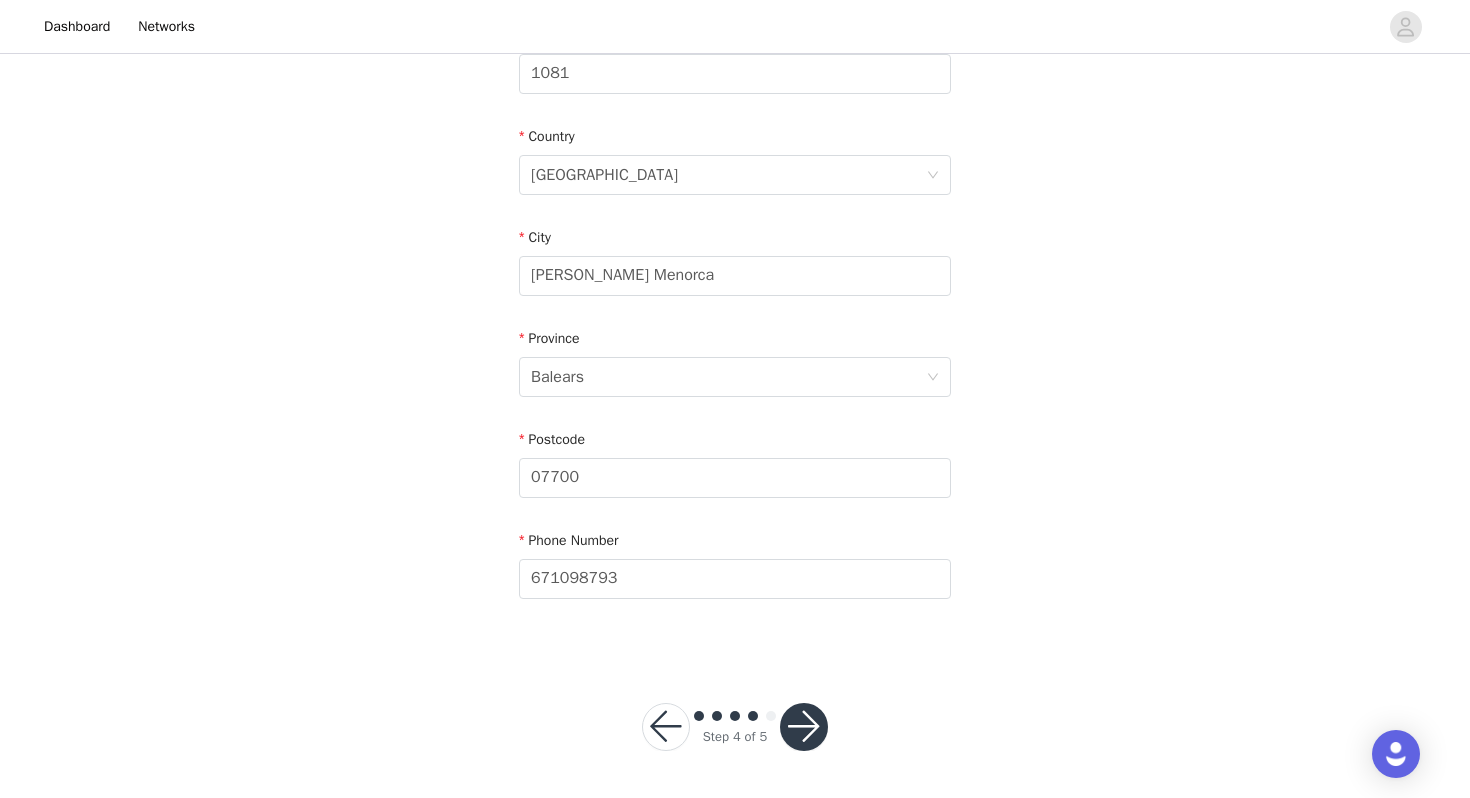 click at bounding box center [804, 727] 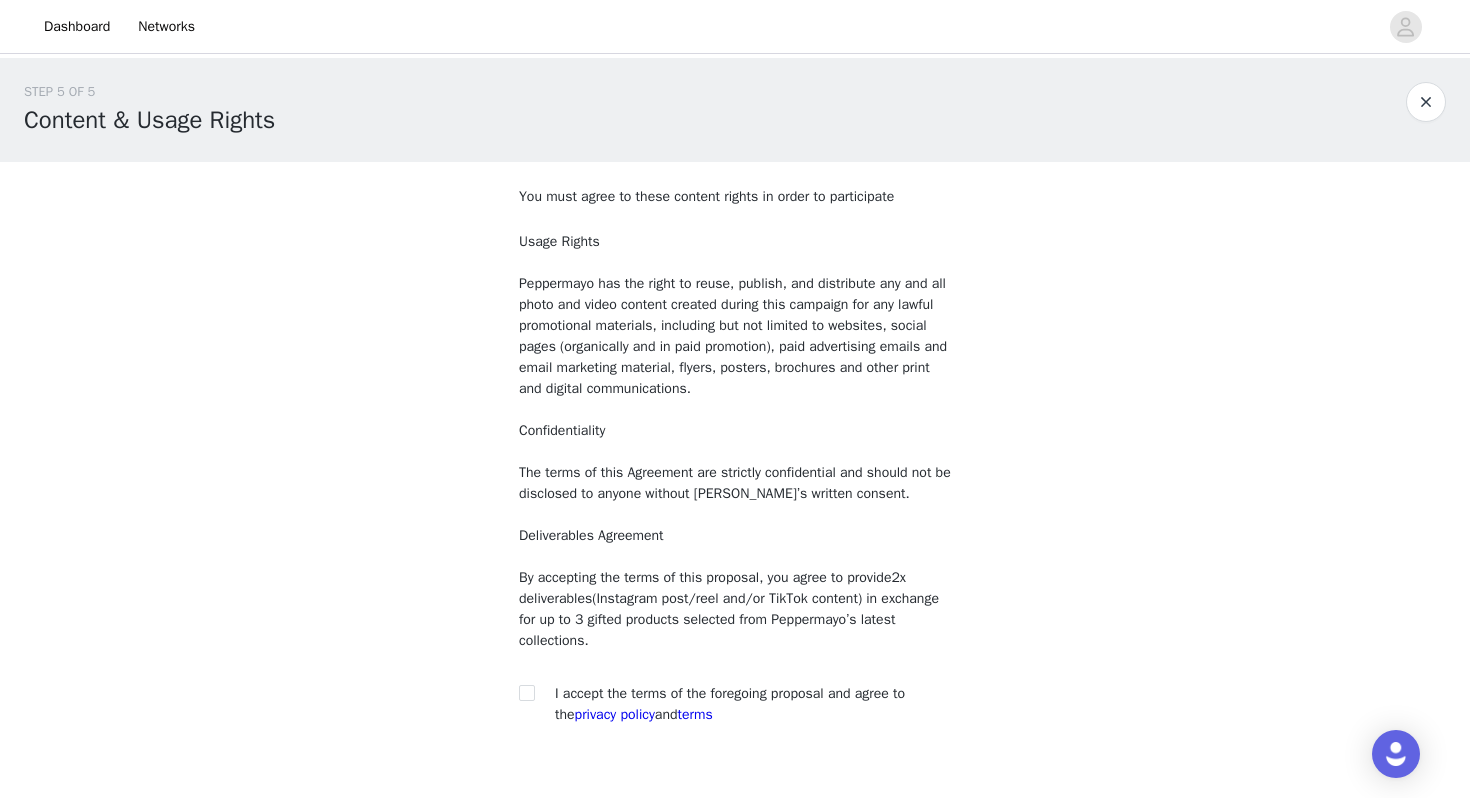 scroll, scrollTop: 84, scrollLeft: 0, axis: vertical 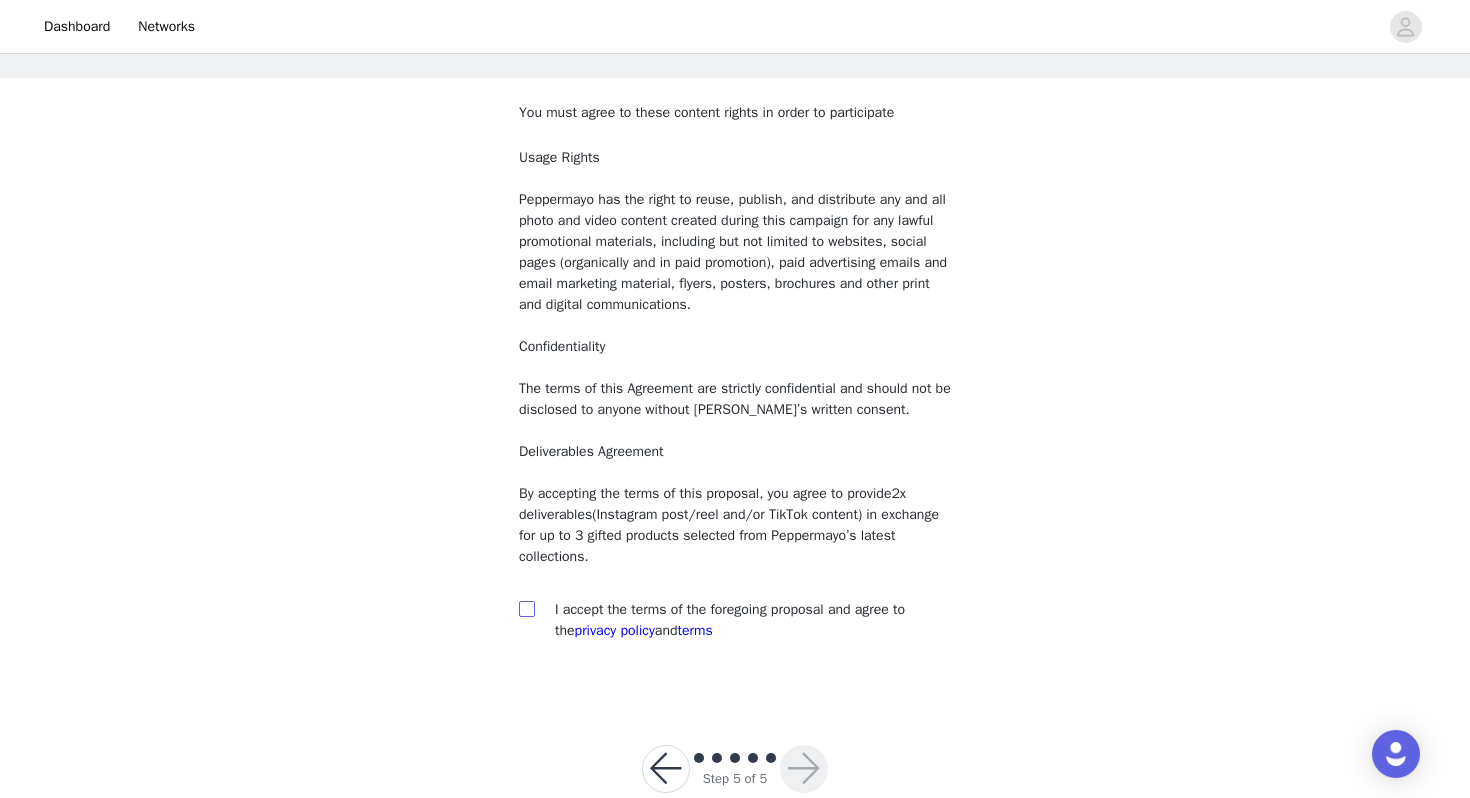 click at bounding box center [526, 608] 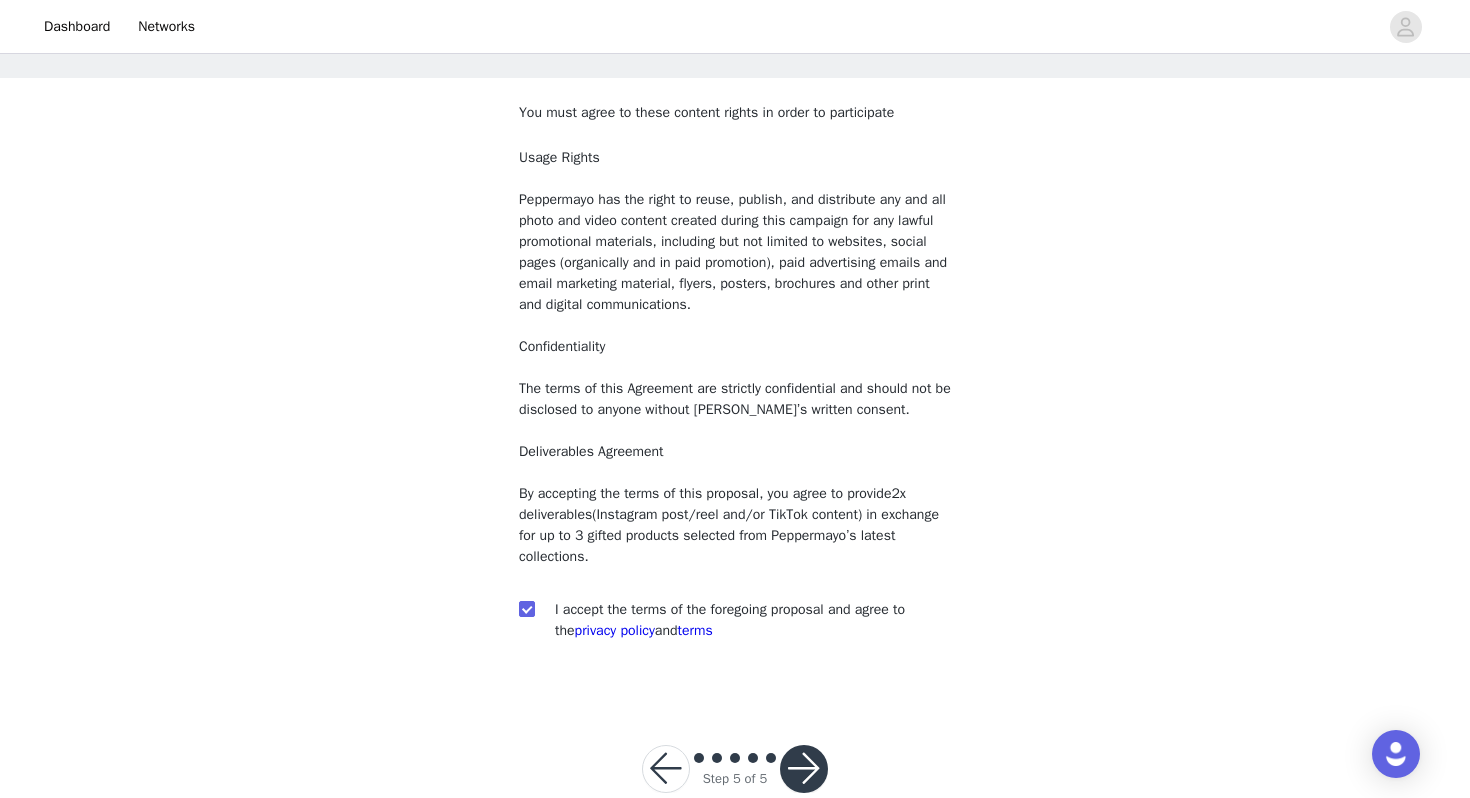 click at bounding box center [804, 769] 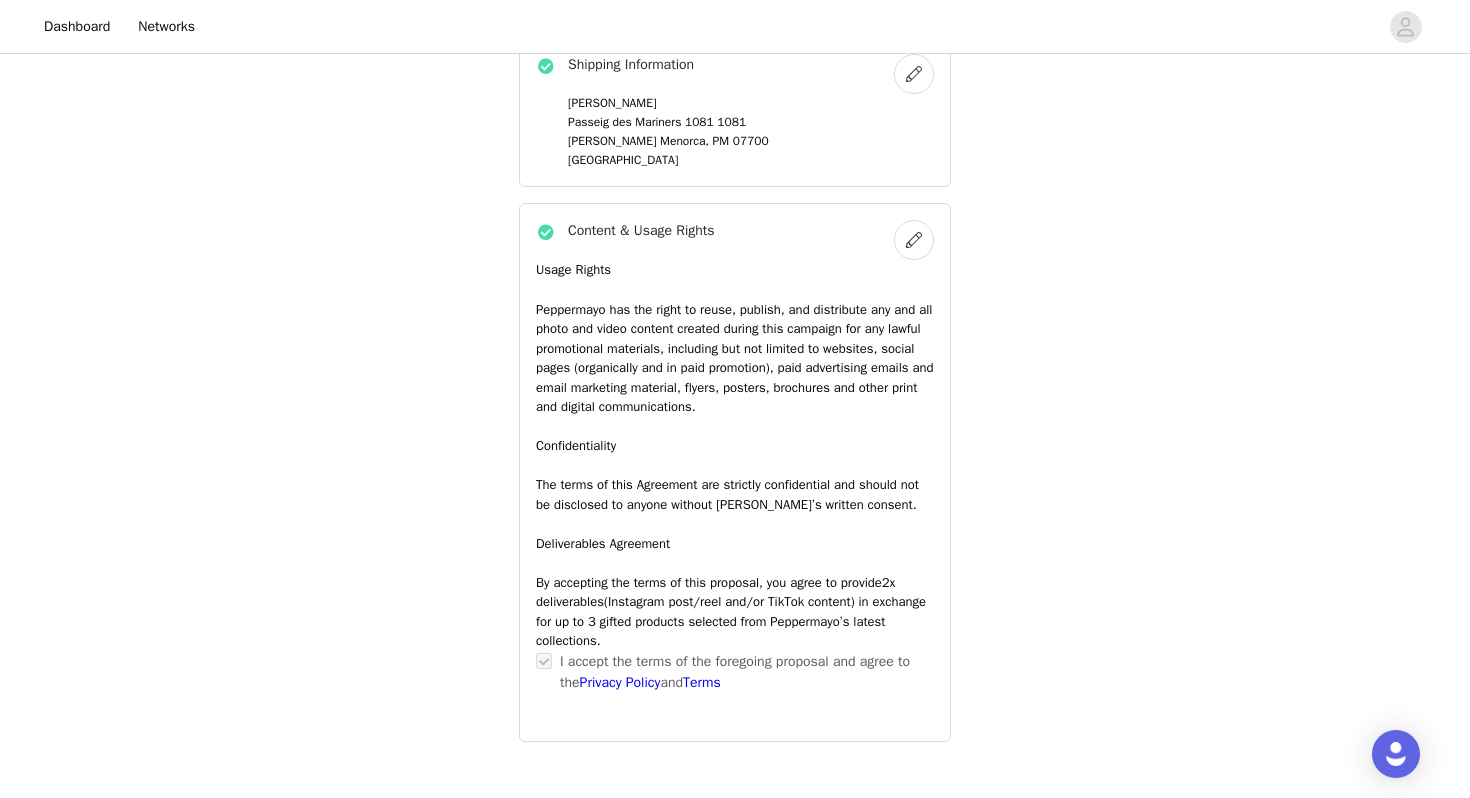 scroll, scrollTop: 1368, scrollLeft: 0, axis: vertical 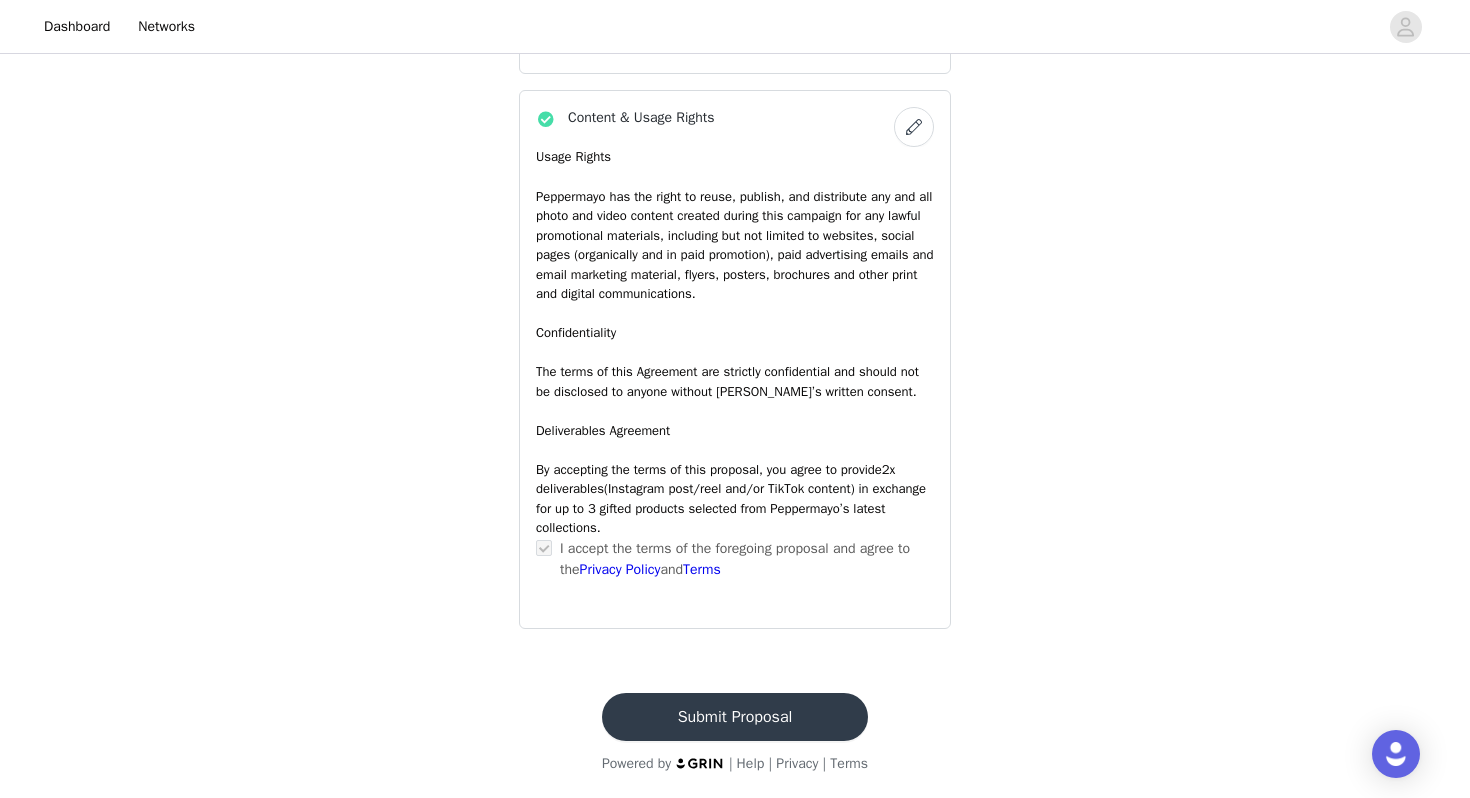 click on "Submit Proposal" at bounding box center (735, 717) 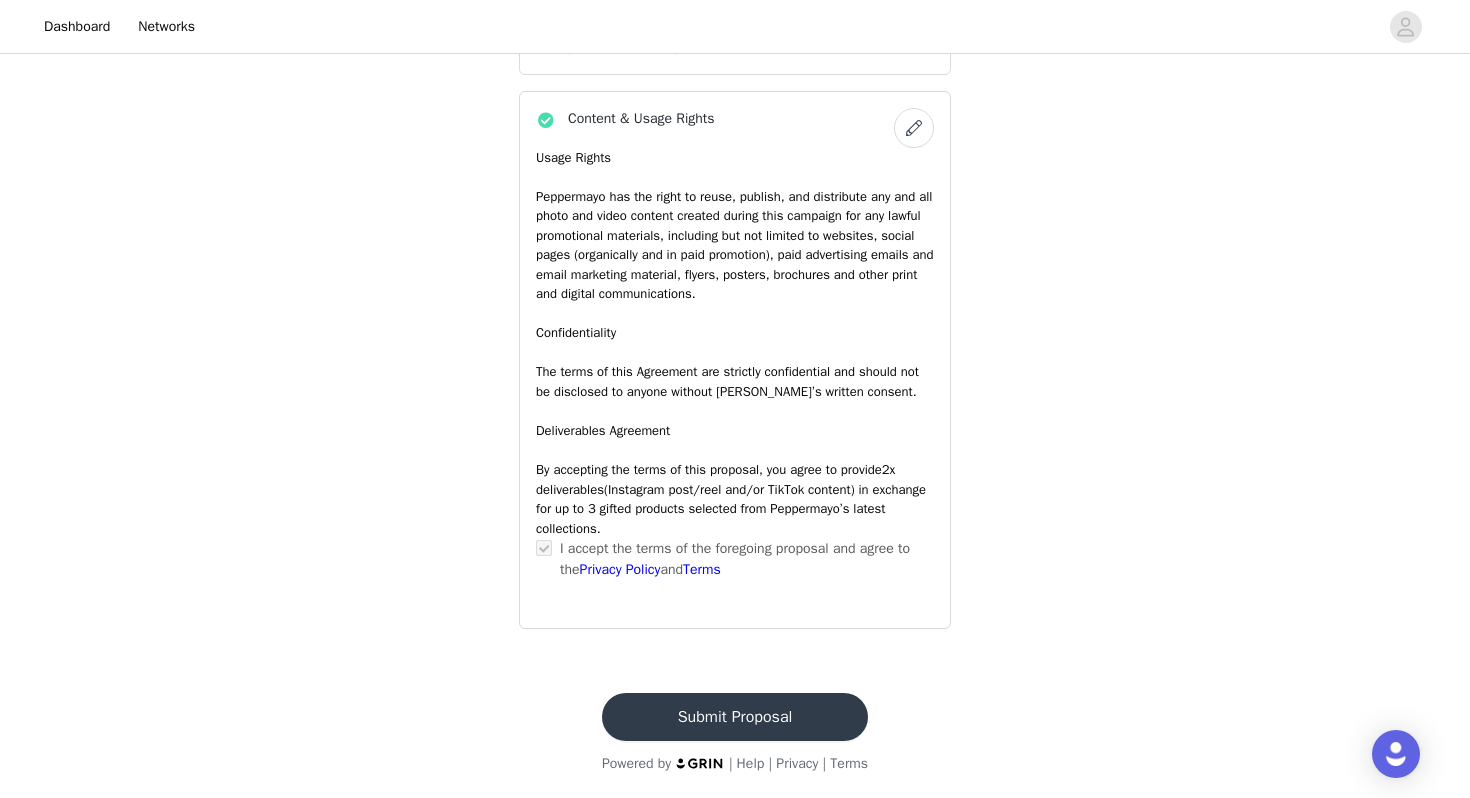 scroll, scrollTop: 0, scrollLeft: 0, axis: both 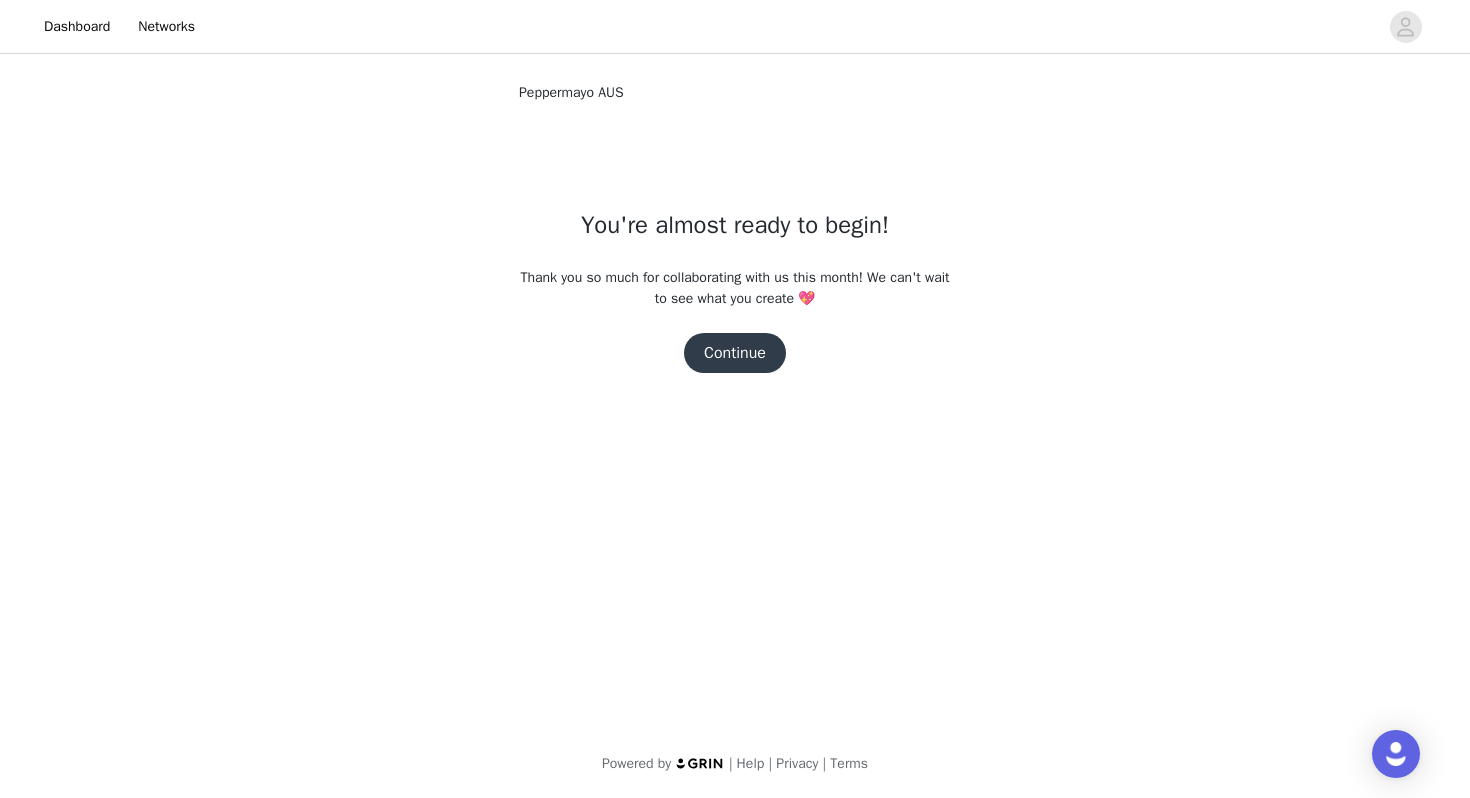 click on "Continue" at bounding box center [735, 353] 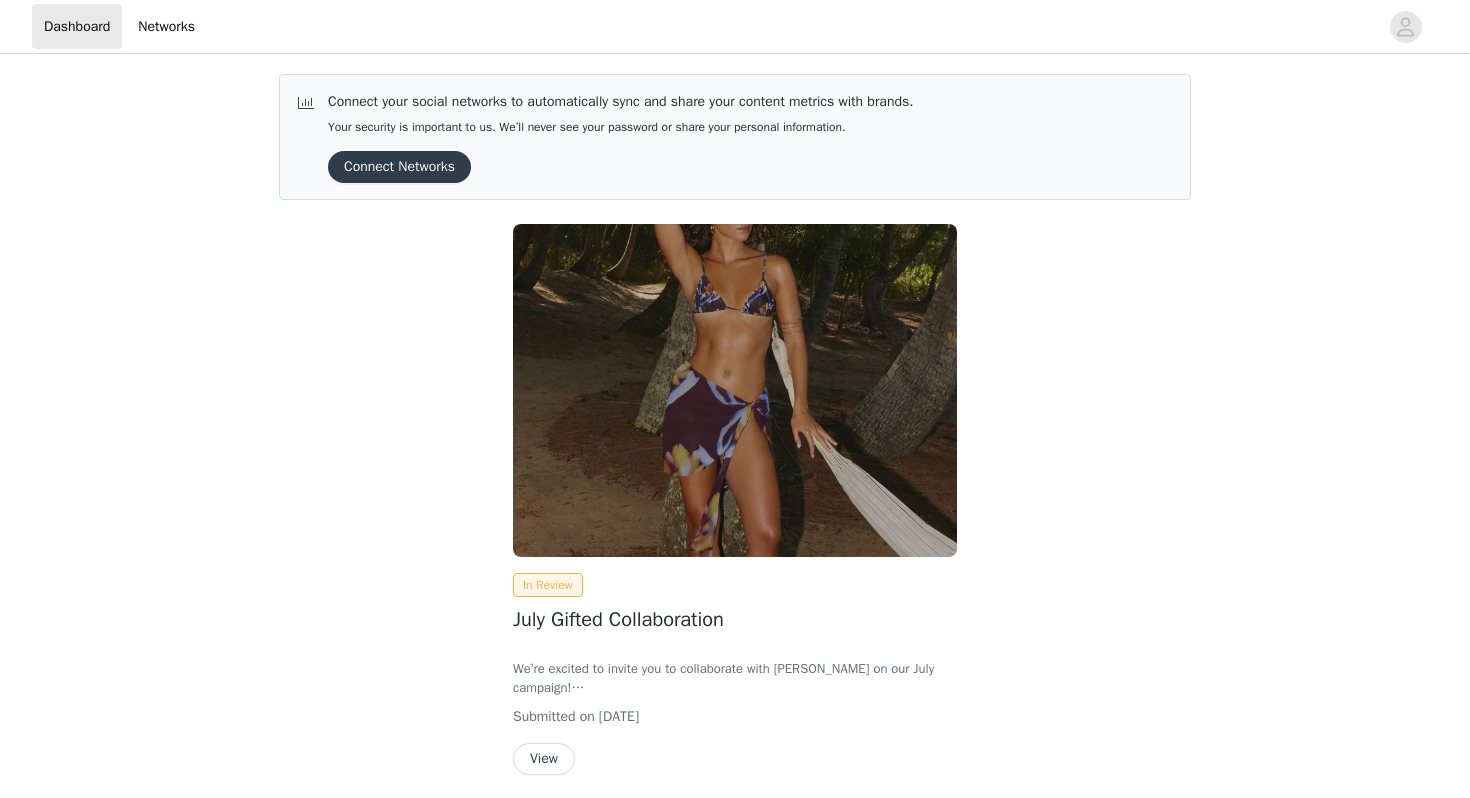 scroll, scrollTop: 0, scrollLeft: 0, axis: both 